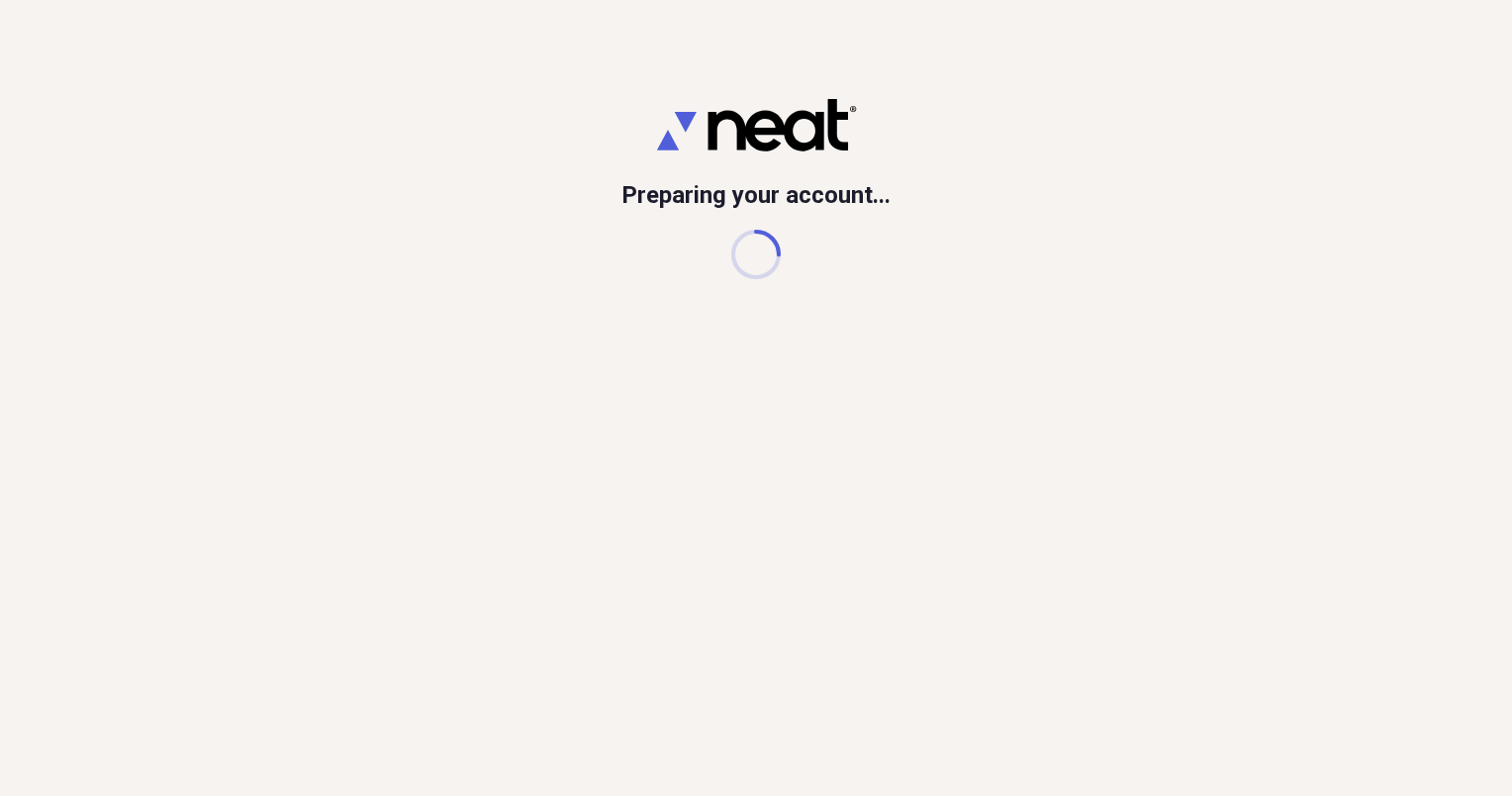 scroll, scrollTop: 0, scrollLeft: 0, axis: both 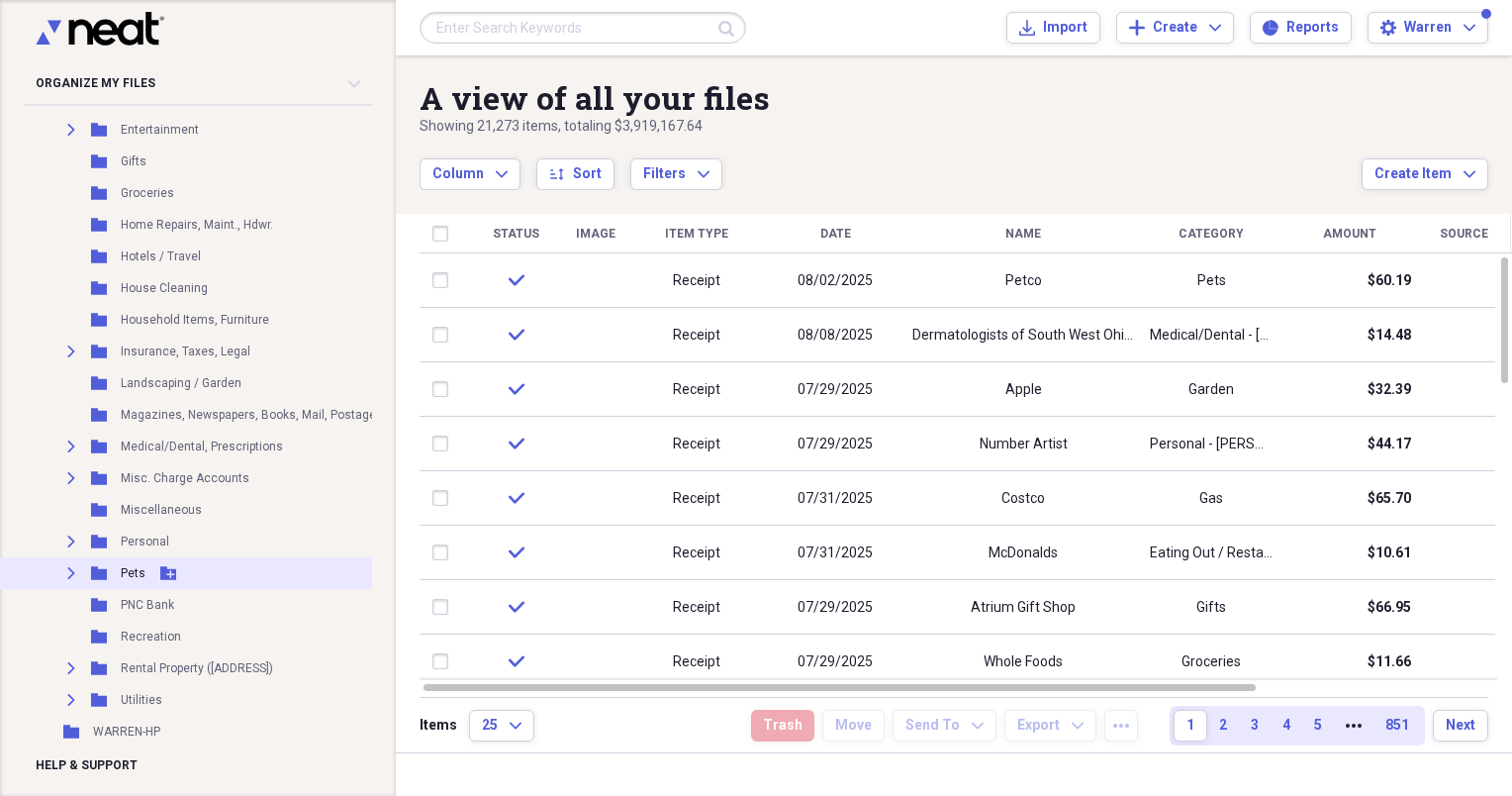click 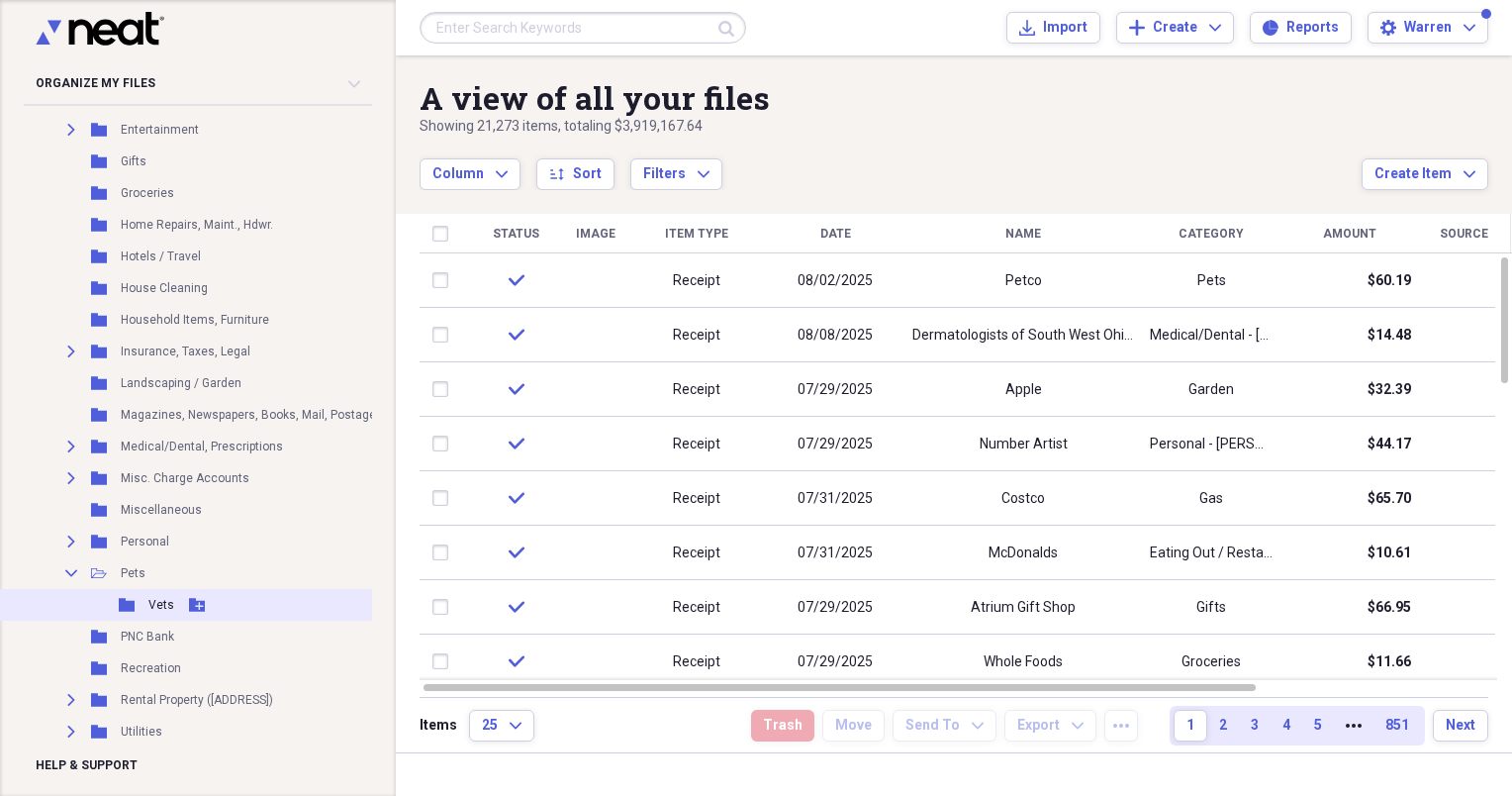 click on "Vets" at bounding box center [161, 605] 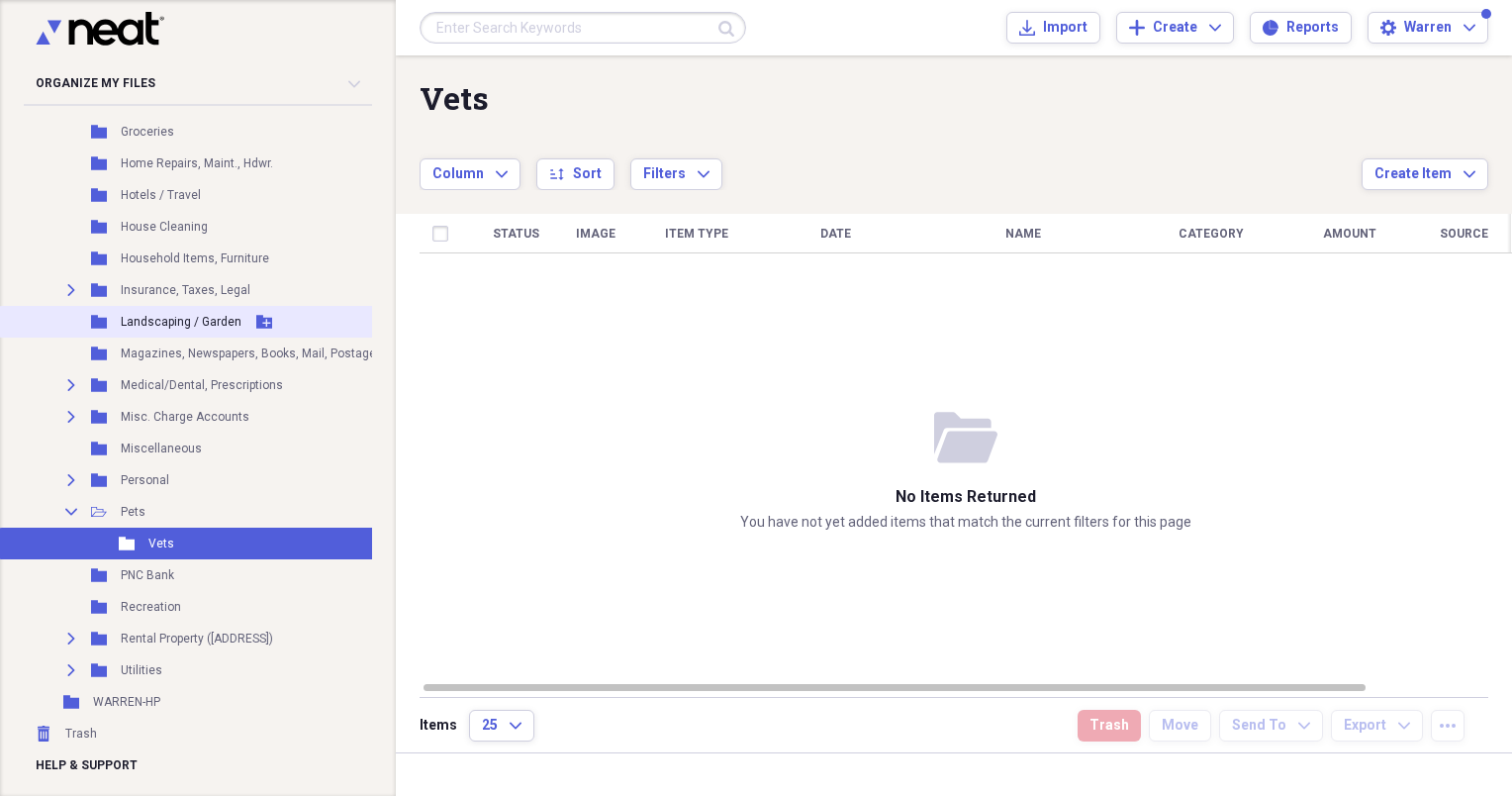 scroll, scrollTop: 866, scrollLeft: 0, axis: vertical 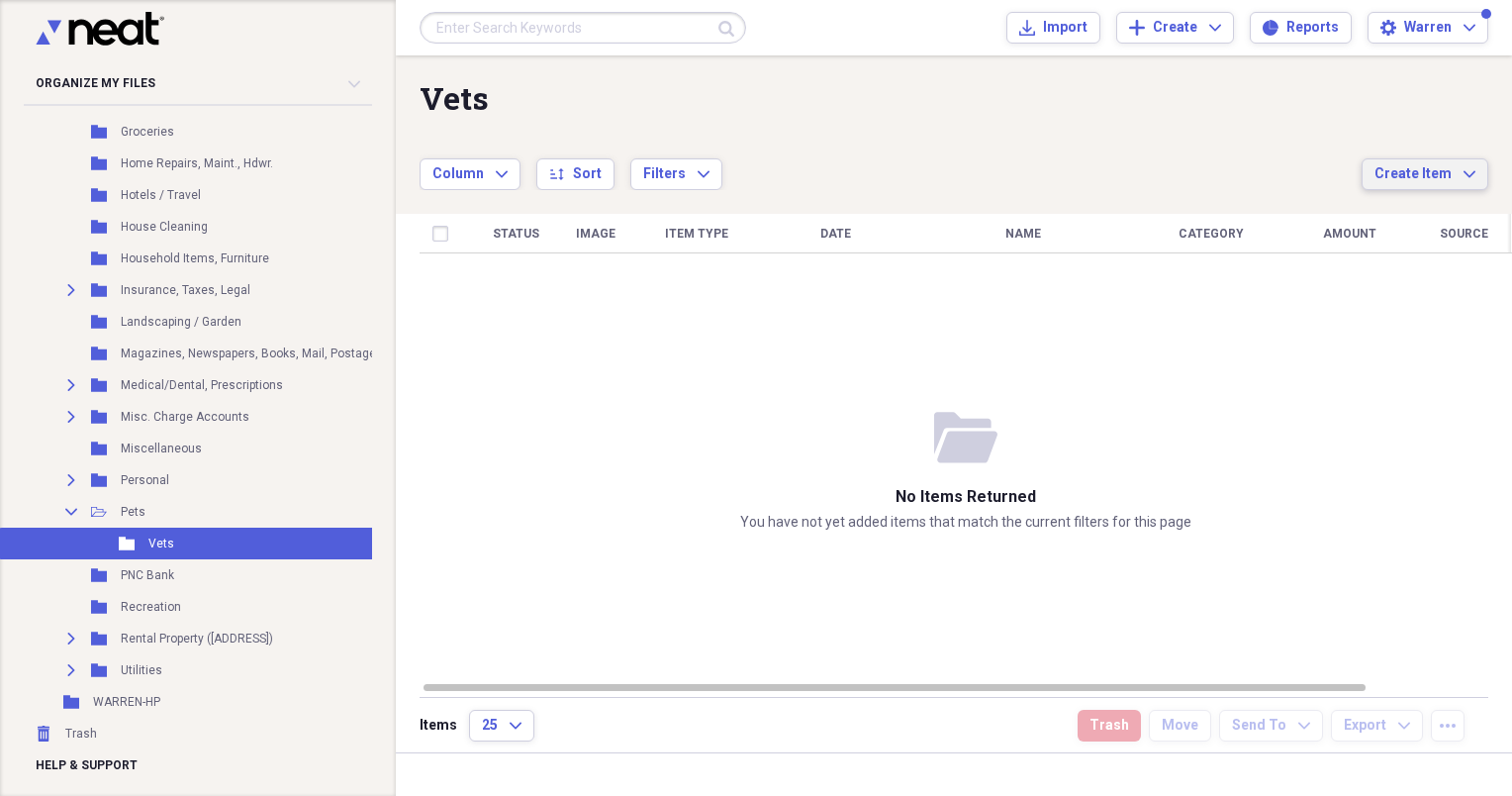 click on "Create Item" at bounding box center [1413, 174] 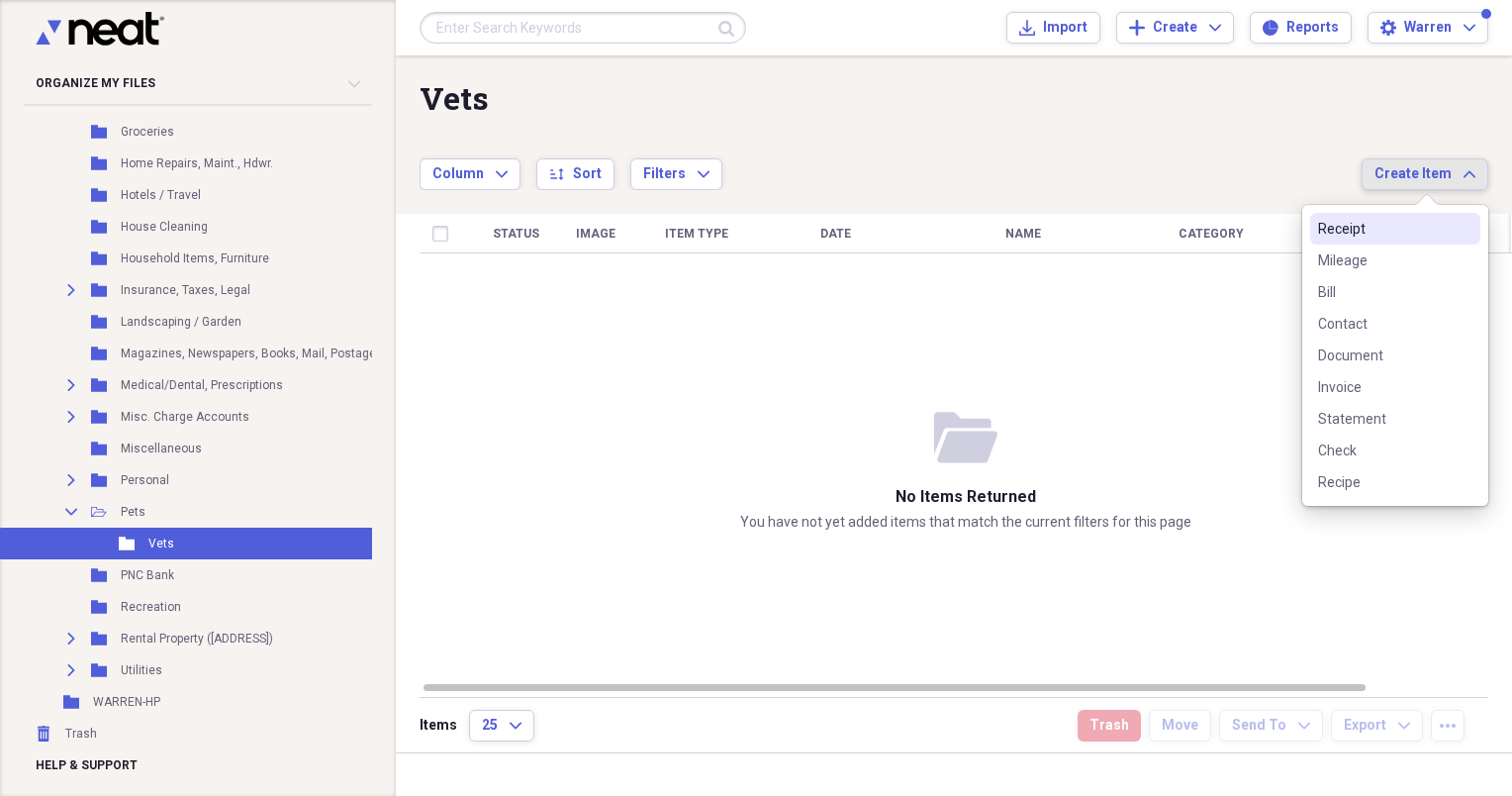 click on "Receipt" at bounding box center [1383, 229] 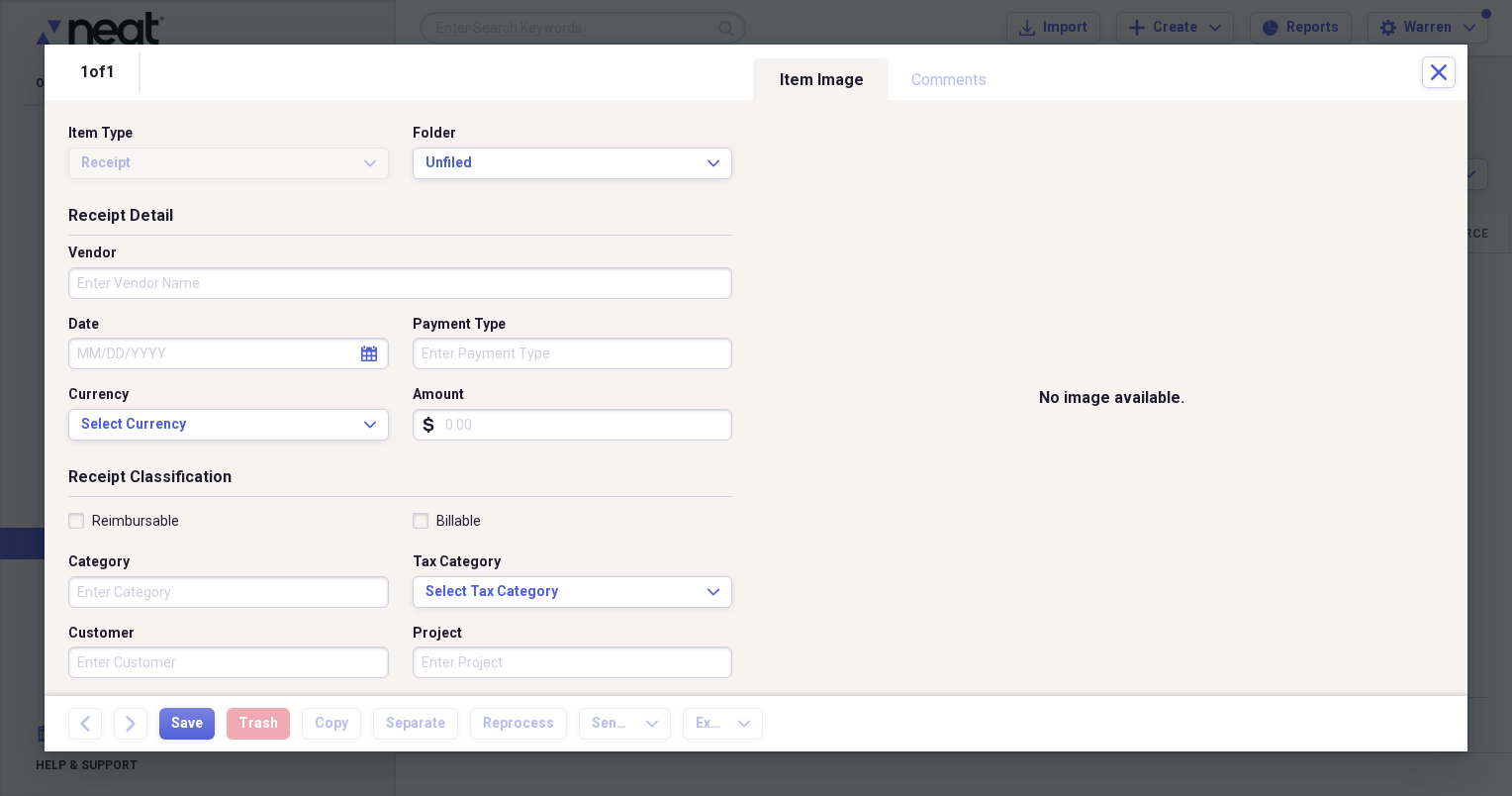 click on "Vendor" at bounding box center [400, 283] 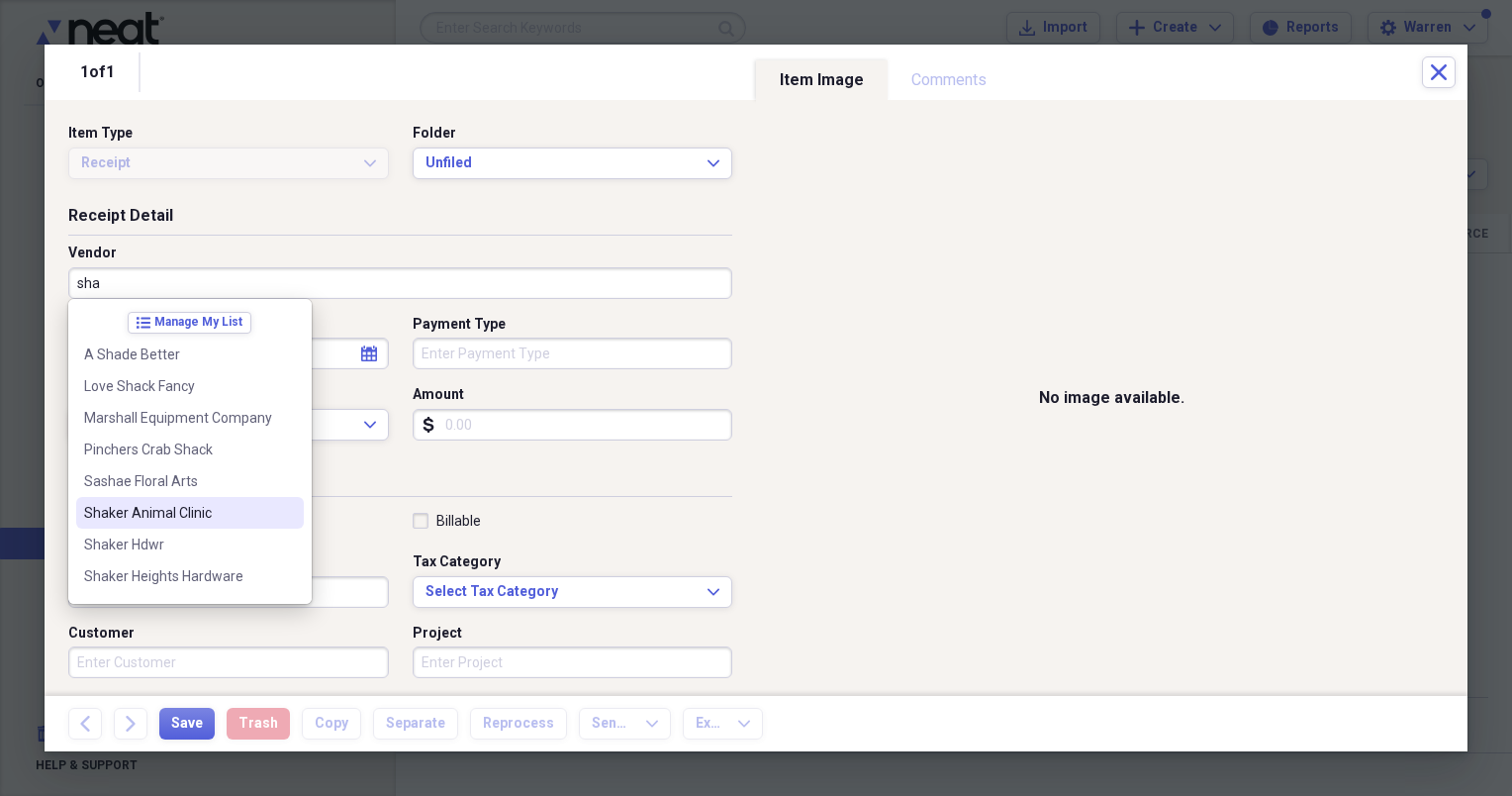 click on "Shaker Animal Clinic" at bounding box center (178, 513) 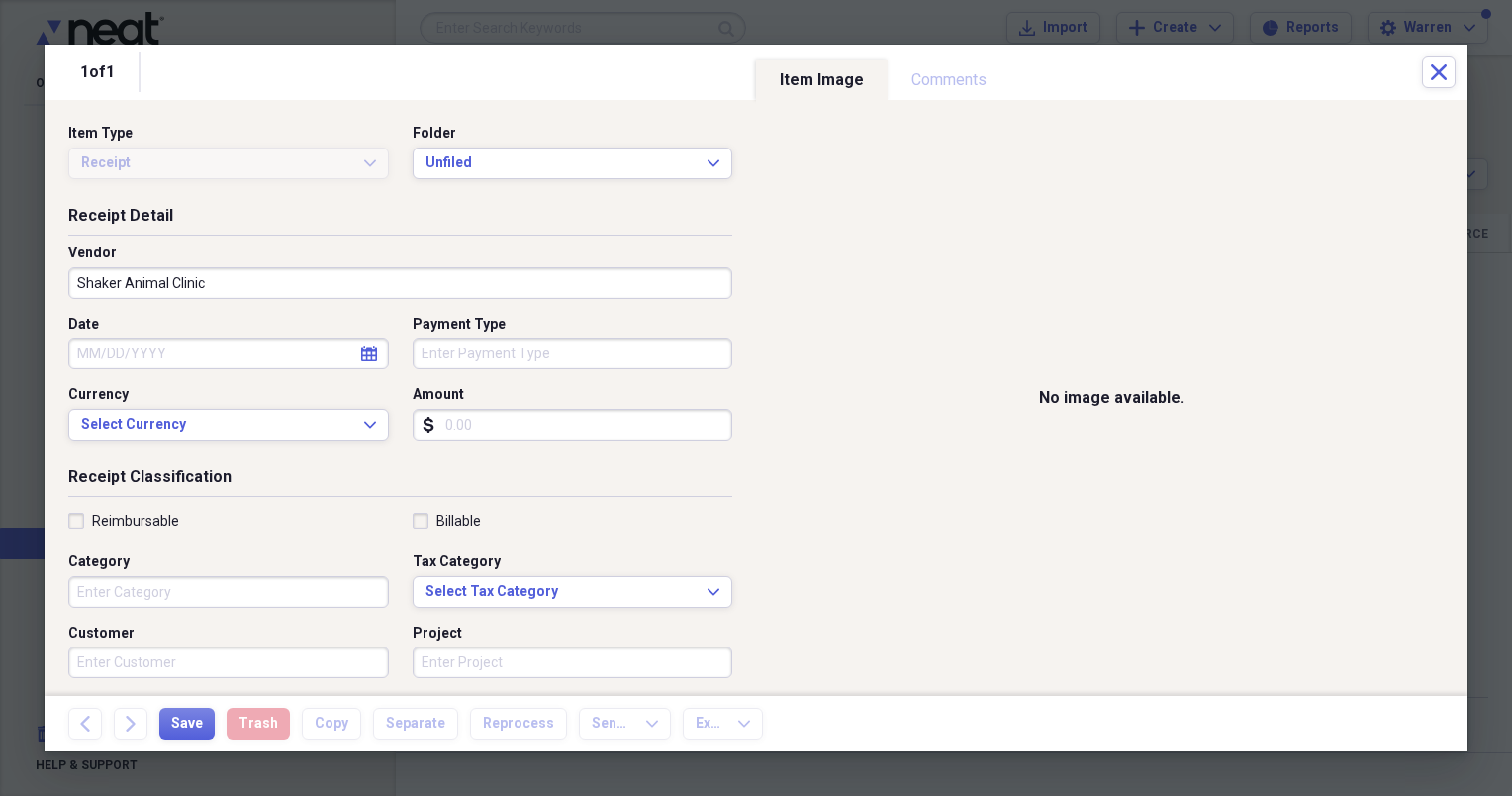 click on "calendar" 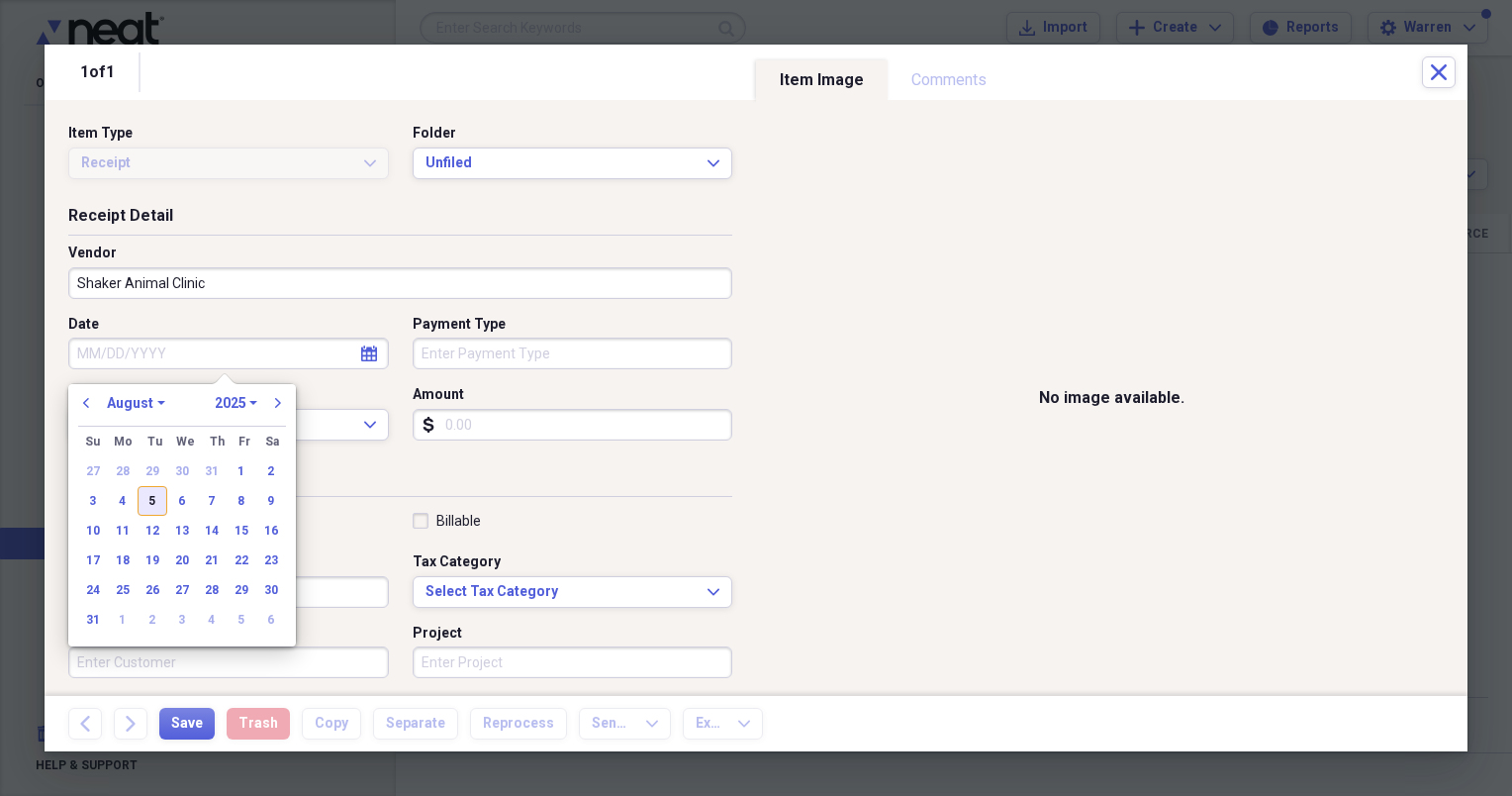 click on "5" at bounding box center (152, 501) 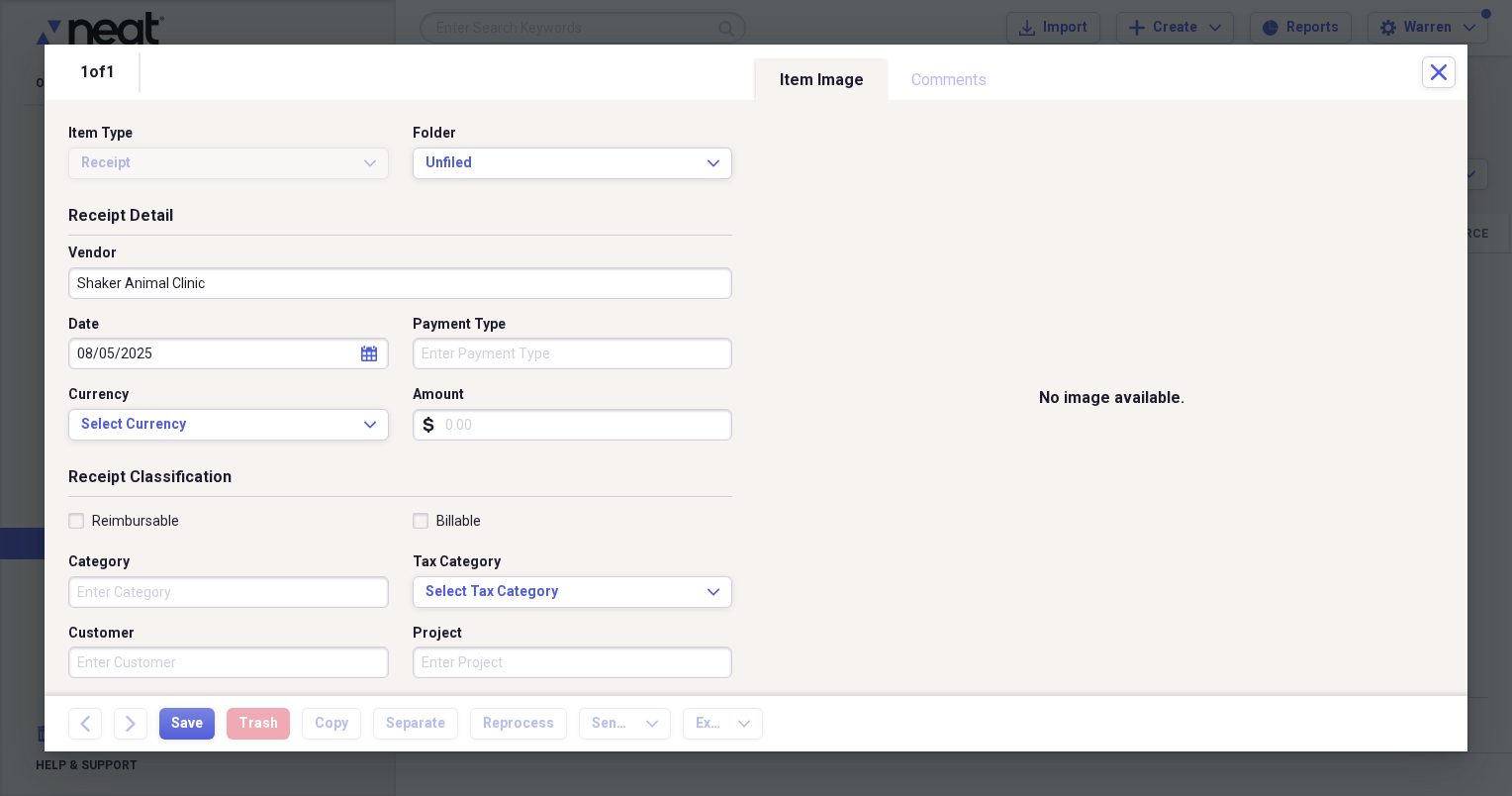 click on "Payment Type" at bounding box center [573, 353] 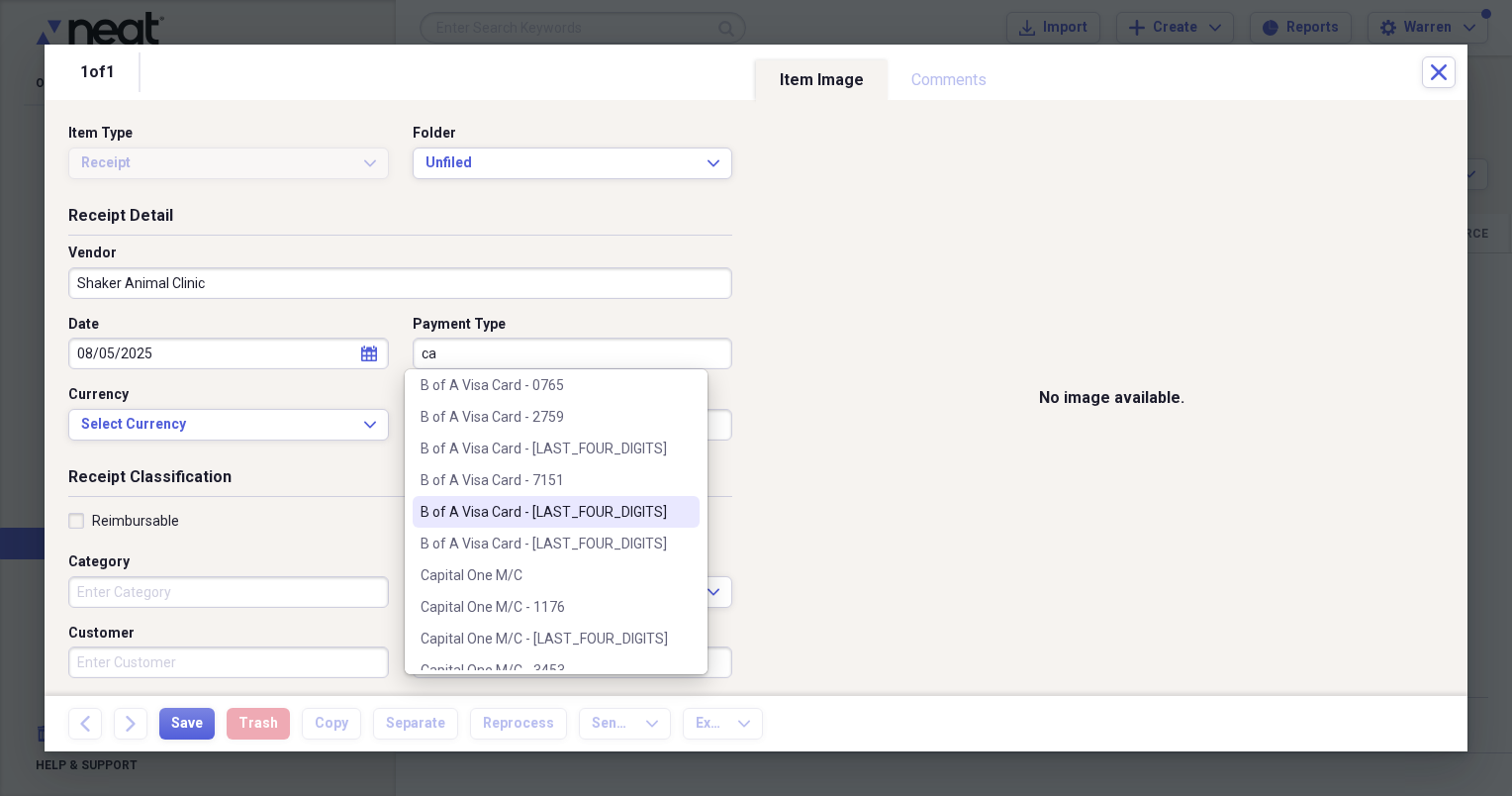scroll, scrollTop: 198, scrollLeft: 0, axis: vertical 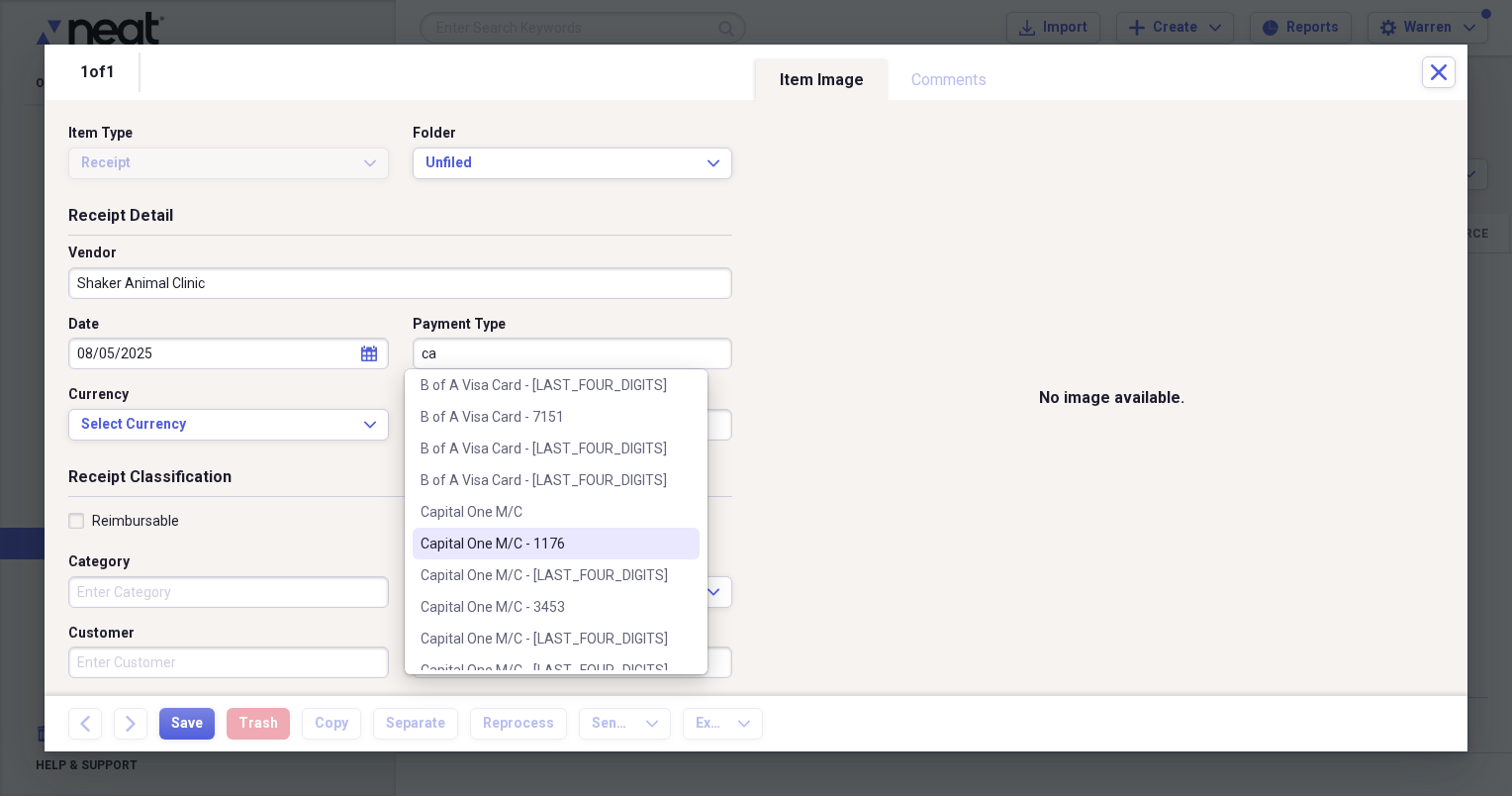 click on "Capital One M/C - 1176" at bounding box center [544, 544] 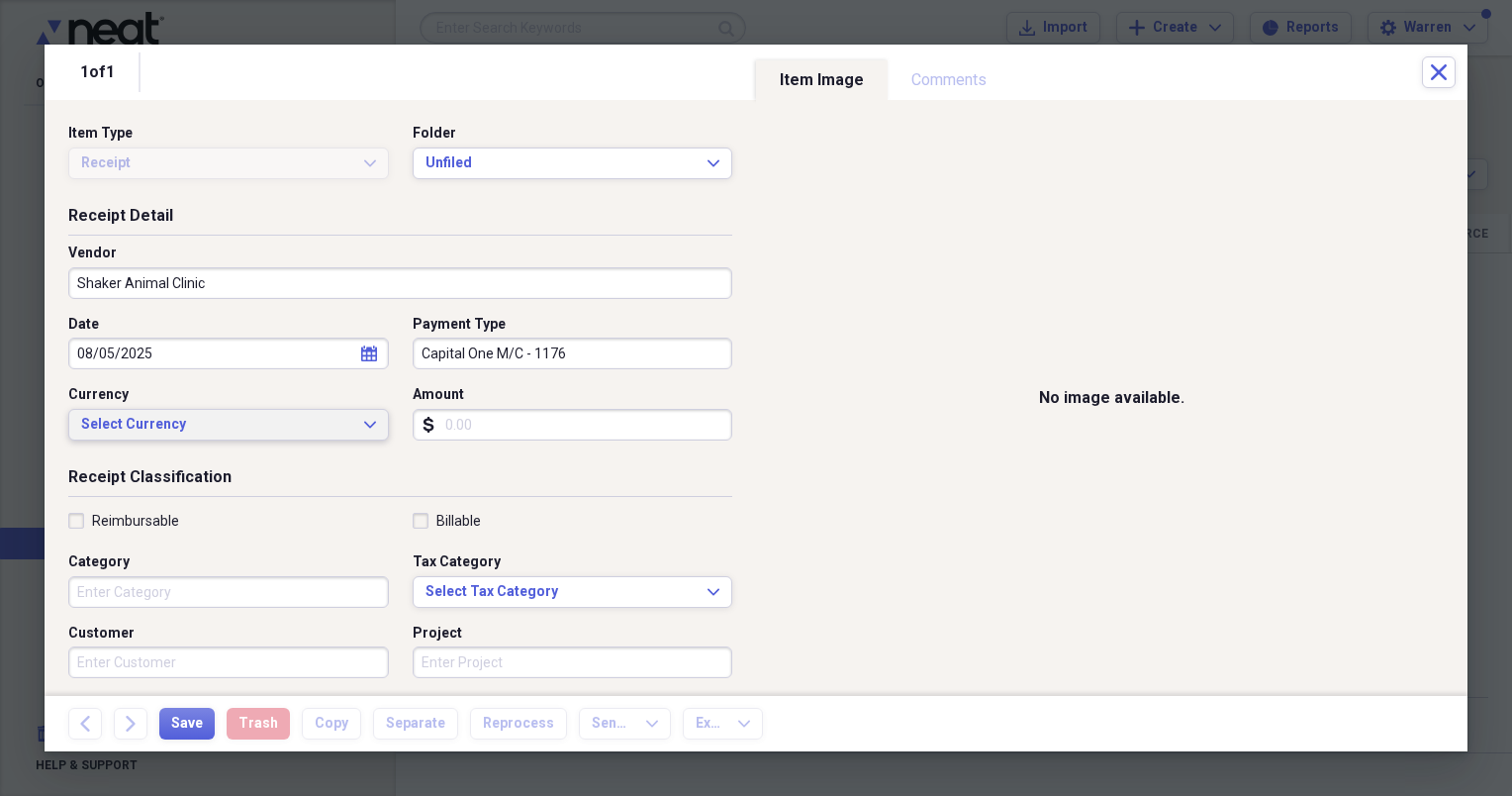 click on "Expand" 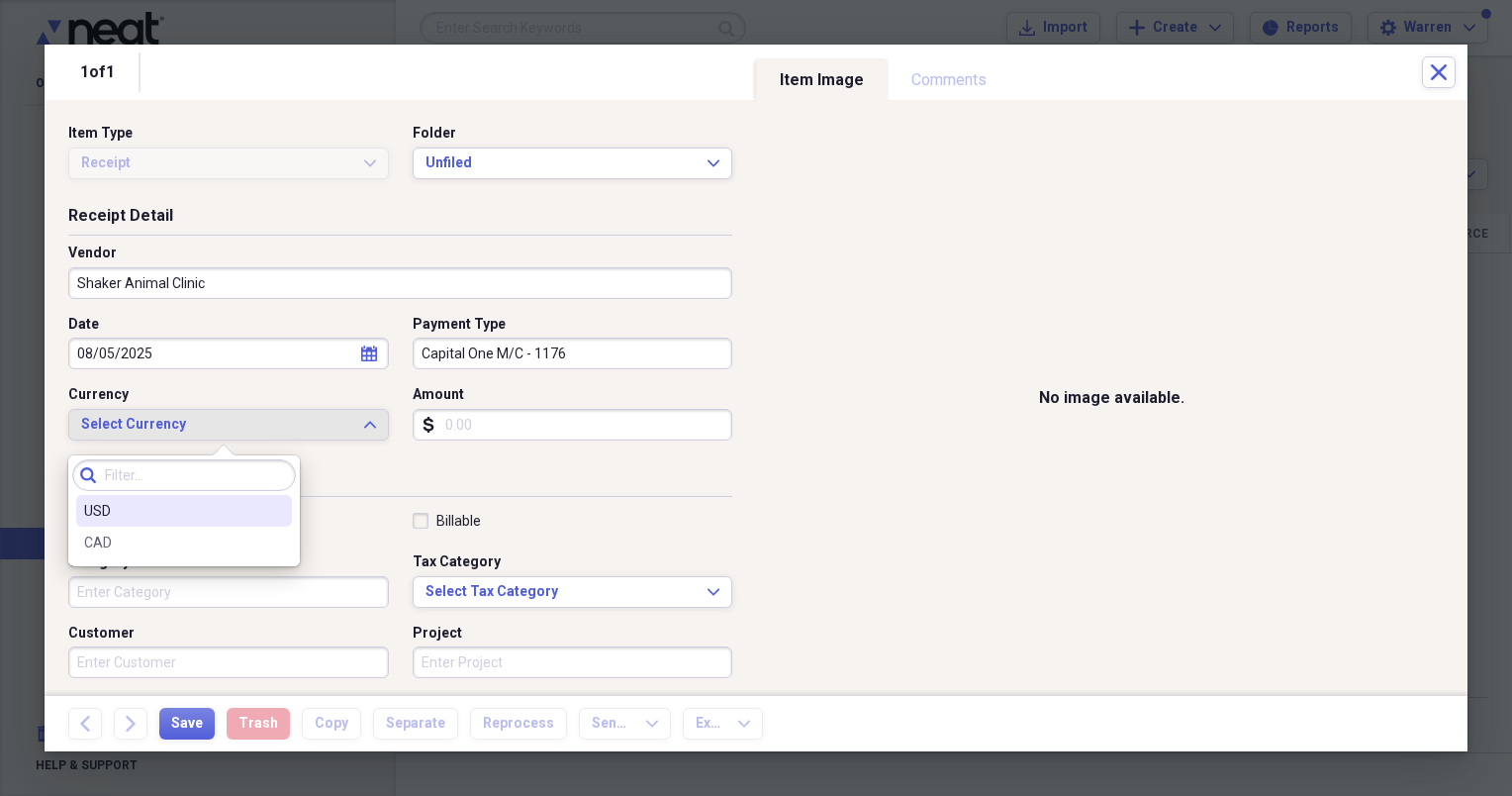 click on "USD" at bounding box center (172, 511) 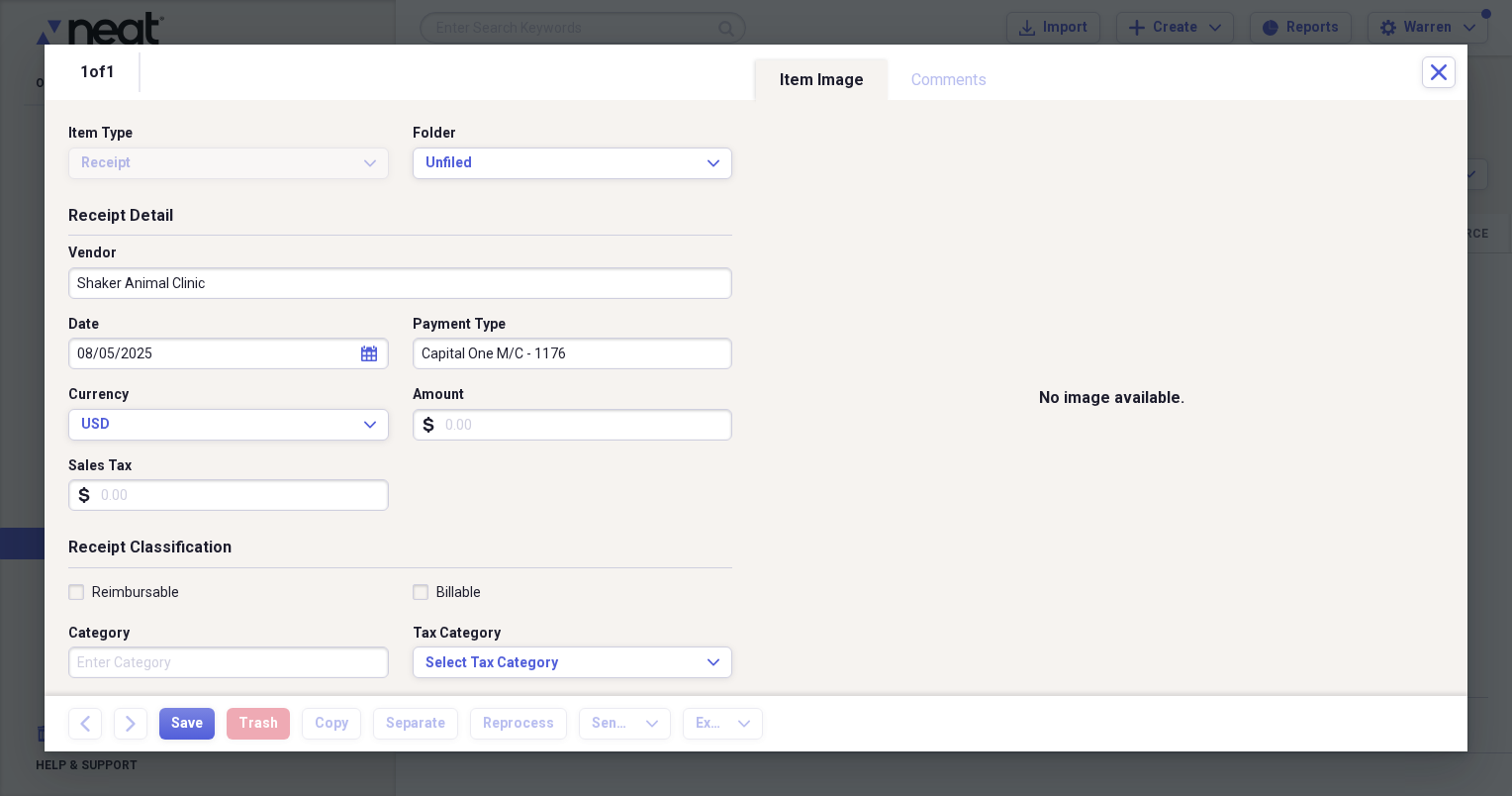 click on "Organize My Files Collapse Unfiled Needs Review Unfiled All Files Unfiled Unfiled Unfiled Saved Reports Collapse My Cabinet My Cabinet Add Folder Folder Business Add Folder Expand Folder Home 2014 Add Folder Expand Folder Home 2015 Add Folder Expand Folder Home 2016 Add Folder Expand Folder Home 2017 Add Folder Expand Folder Home 2018 Add Folder Expand Folder Home 2019 Add Folder Expand Folder Home 2020 Add Folder Expand Folder Home 2021 Add Folder Expand Folder Home 2022 Add Folder Expand Folder Home 2023 Add Folder Expand Folder Home 2024 Add Folder Collapse Open Folder Home 2025 Add Folder Folder Alcohol / Liquor Add Folder Expand Folder Auto Add Folder Expand Folder Clothes Add Folder Folder Computer/Printer, Office Supplies, Writing, etc . Add Folder Expand Folder Condo (Pelican Sound) Add Folder Folder Donations / Church Add Folder Folder Eating Out / Restaurants Add Folder Expand Folder Entertainment Add Folder Folder Gifts Add Folder Folder Groceries Add Folder Folder Home Repairs, Maint., Hdwr. Pets" at bounding box center [756, 398] 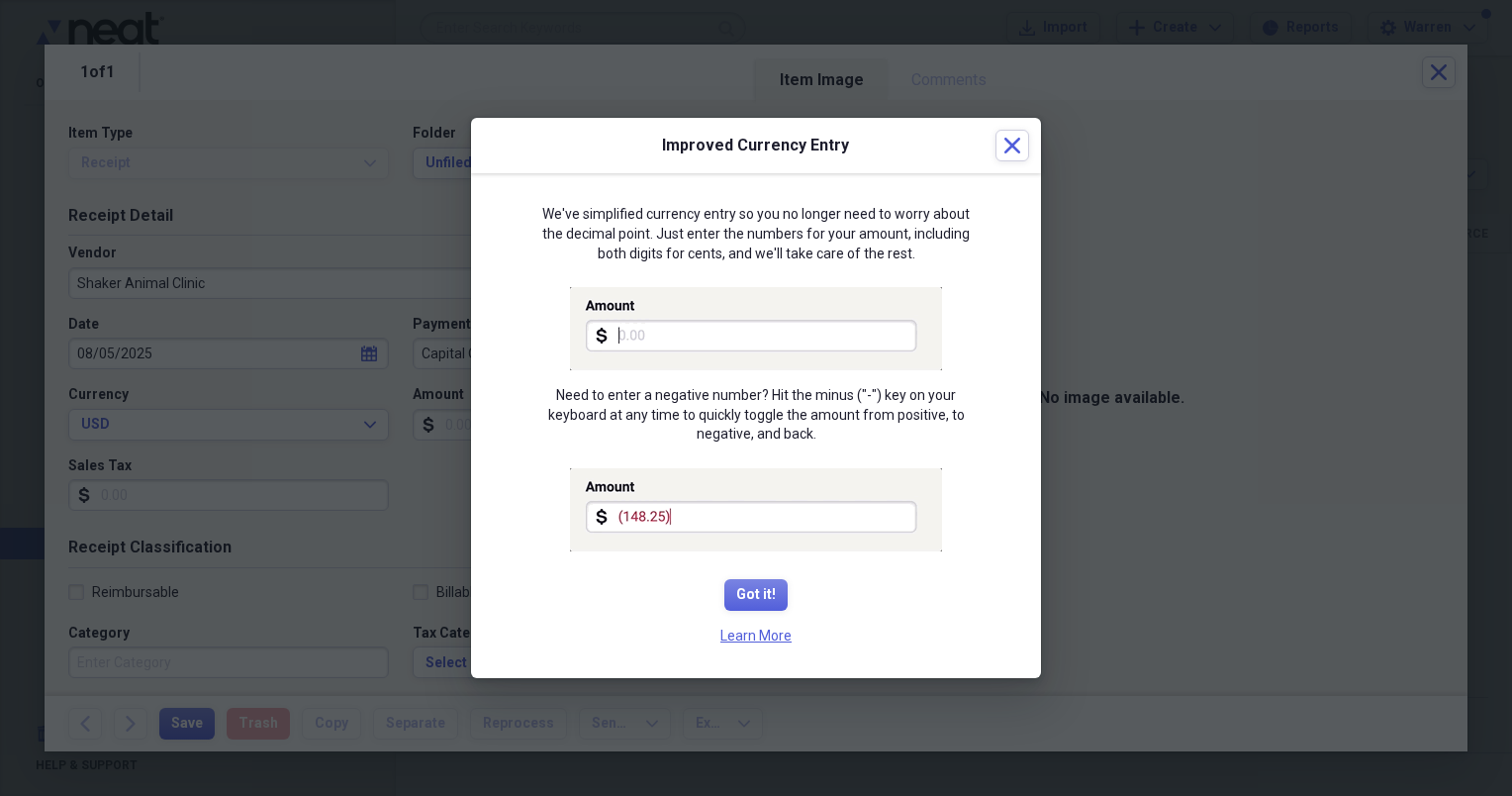 click at bounding box center [756, 329] 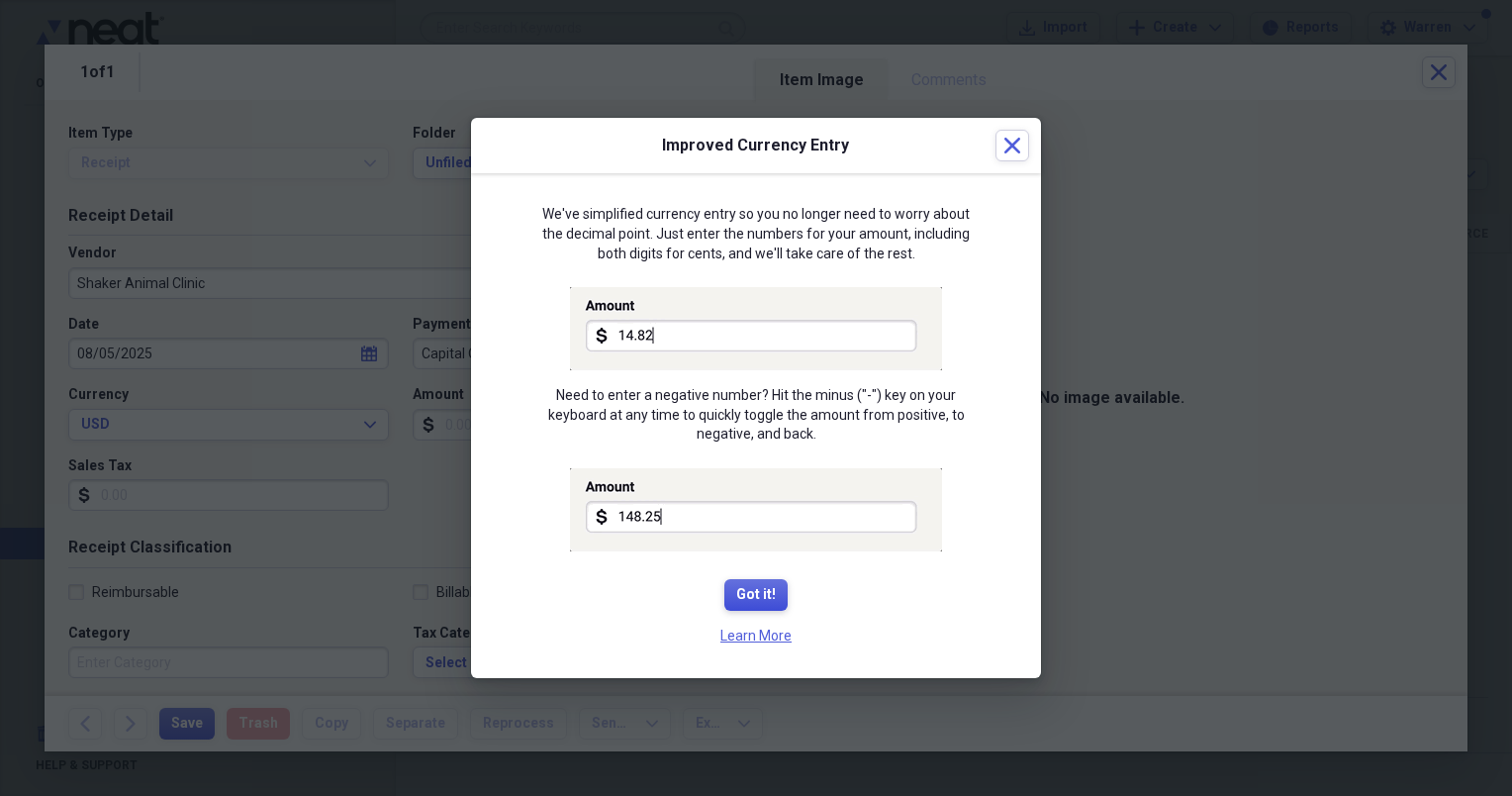 click on "Got it!" at bounding box center (756, 595) 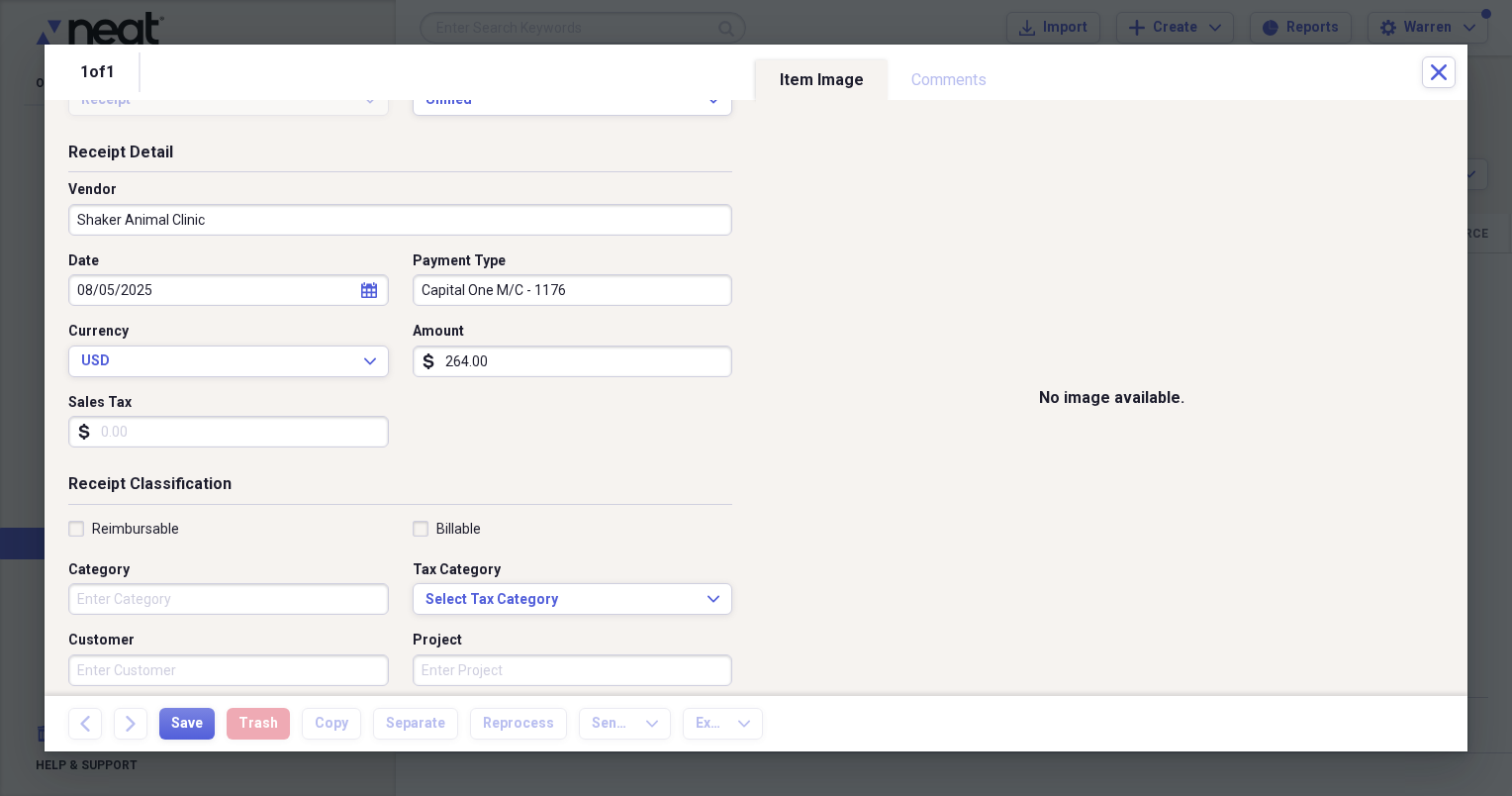 scroll, scrollTop: 99, scrollLeft: 0, axis: vertical 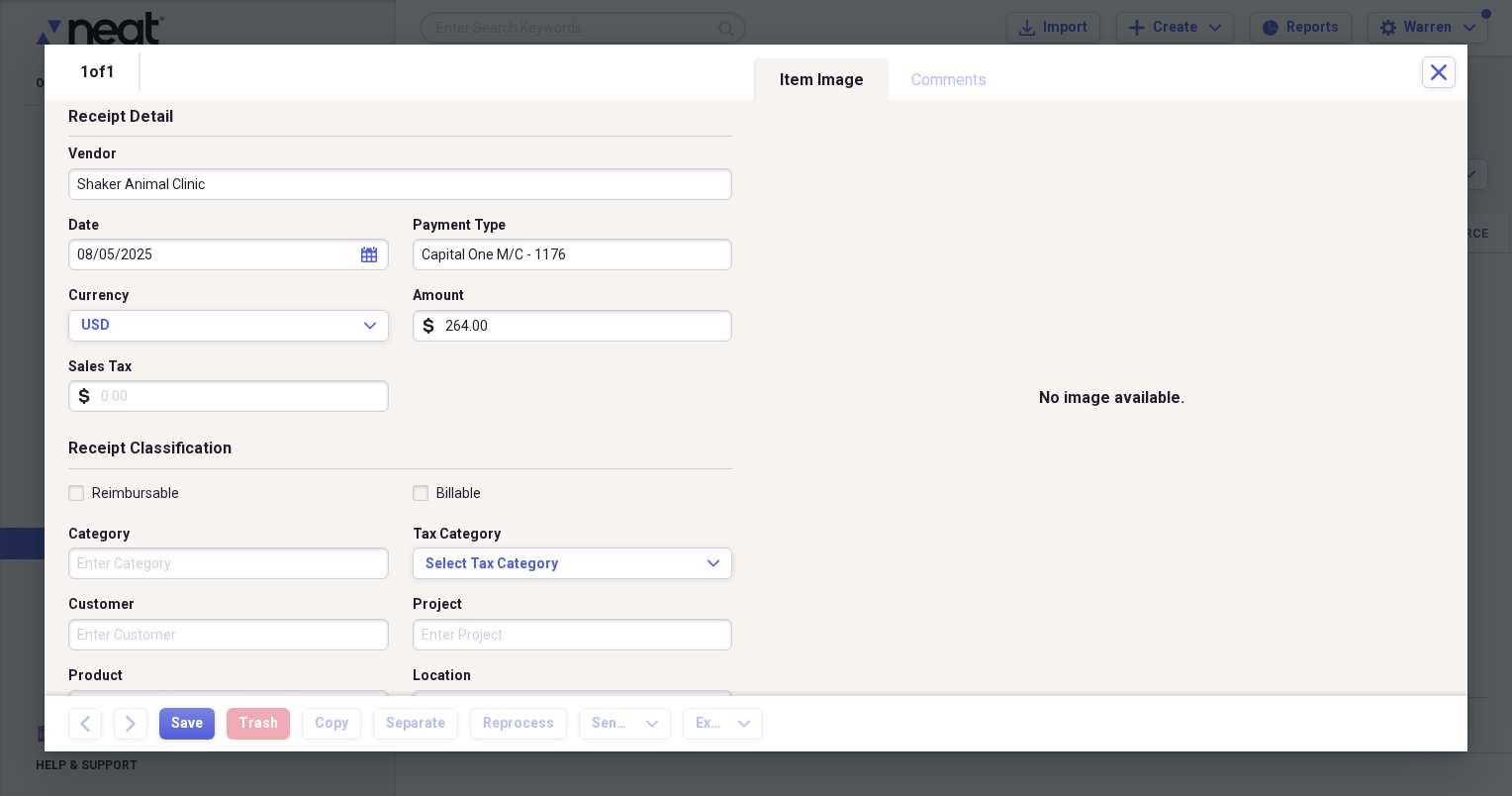 type on "264.00" 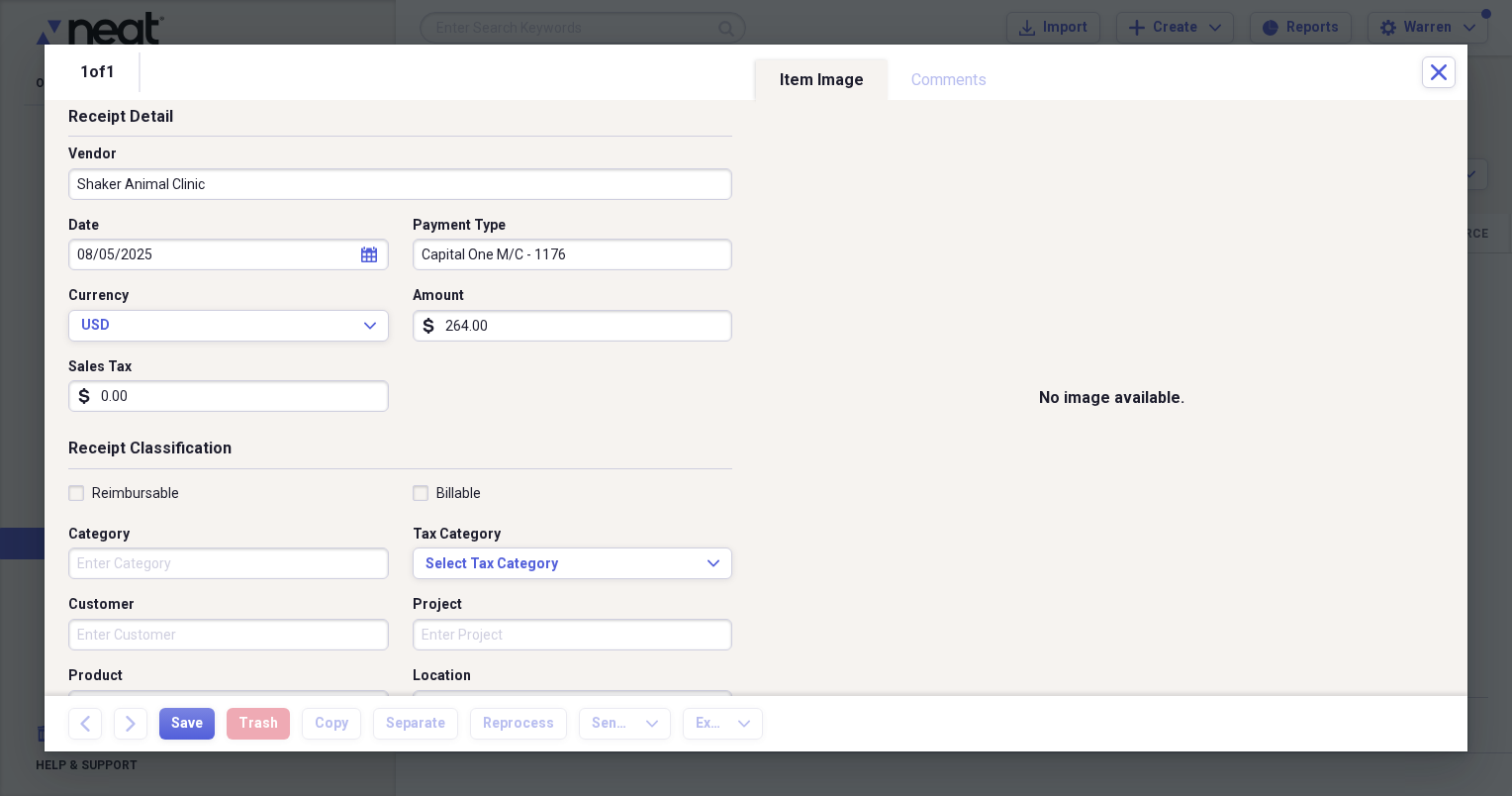 type on "0.00" 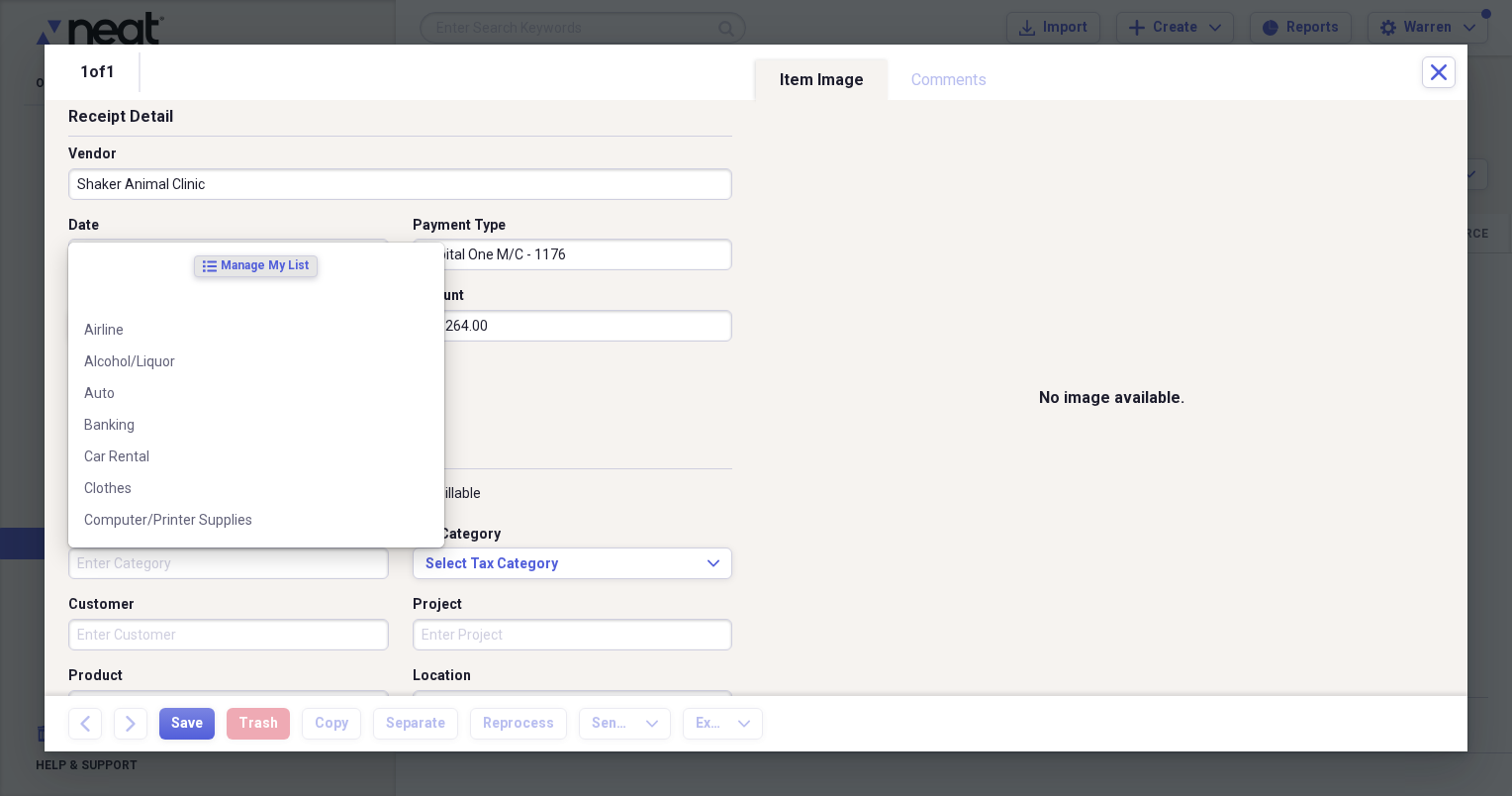click on "Category" at bounding box center [229, 563] 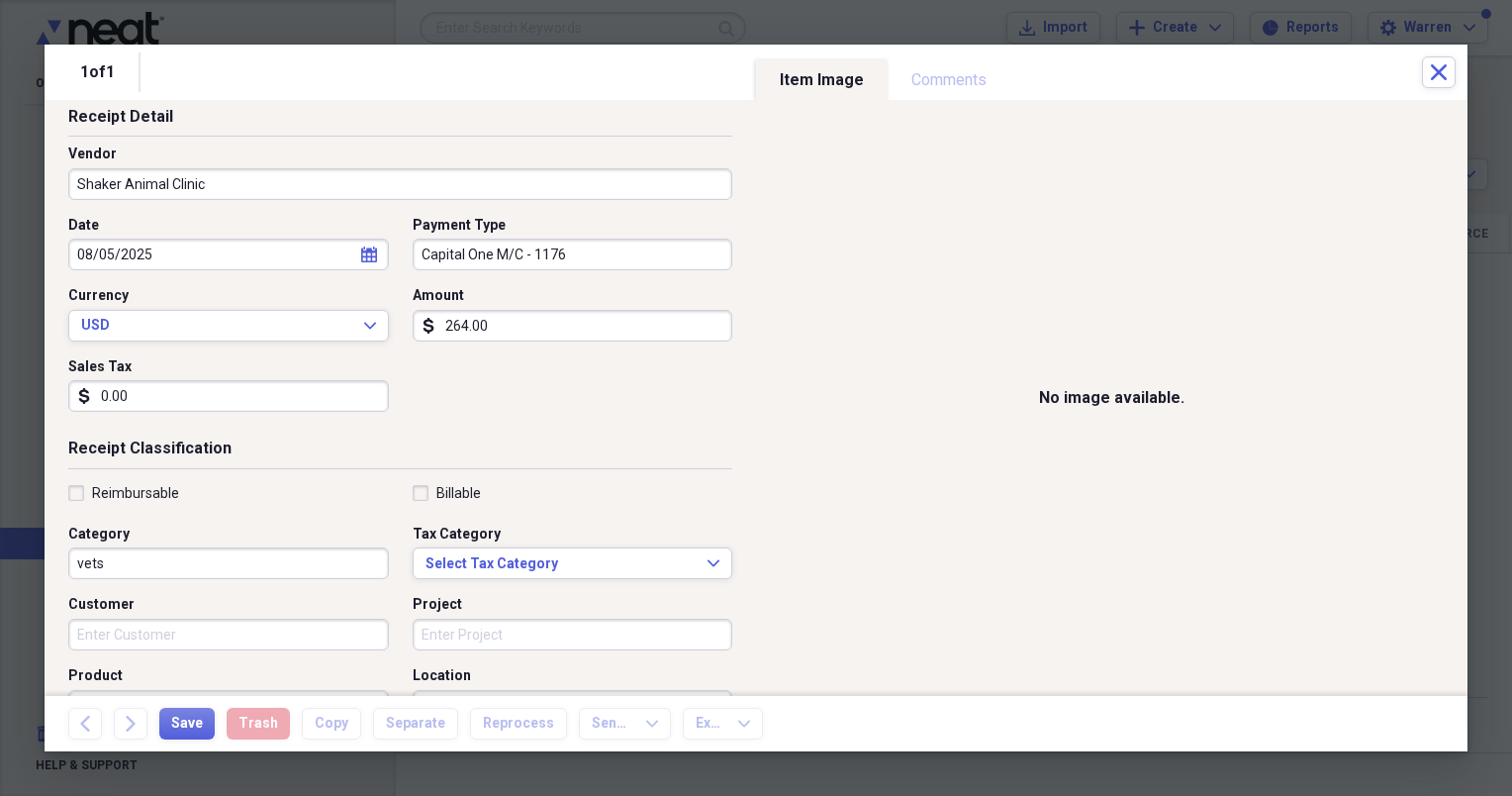 drag, startPoint x: 75, startPoint y: 558, endPoint x: 173, endPoint y: 560, distance: 98.0204 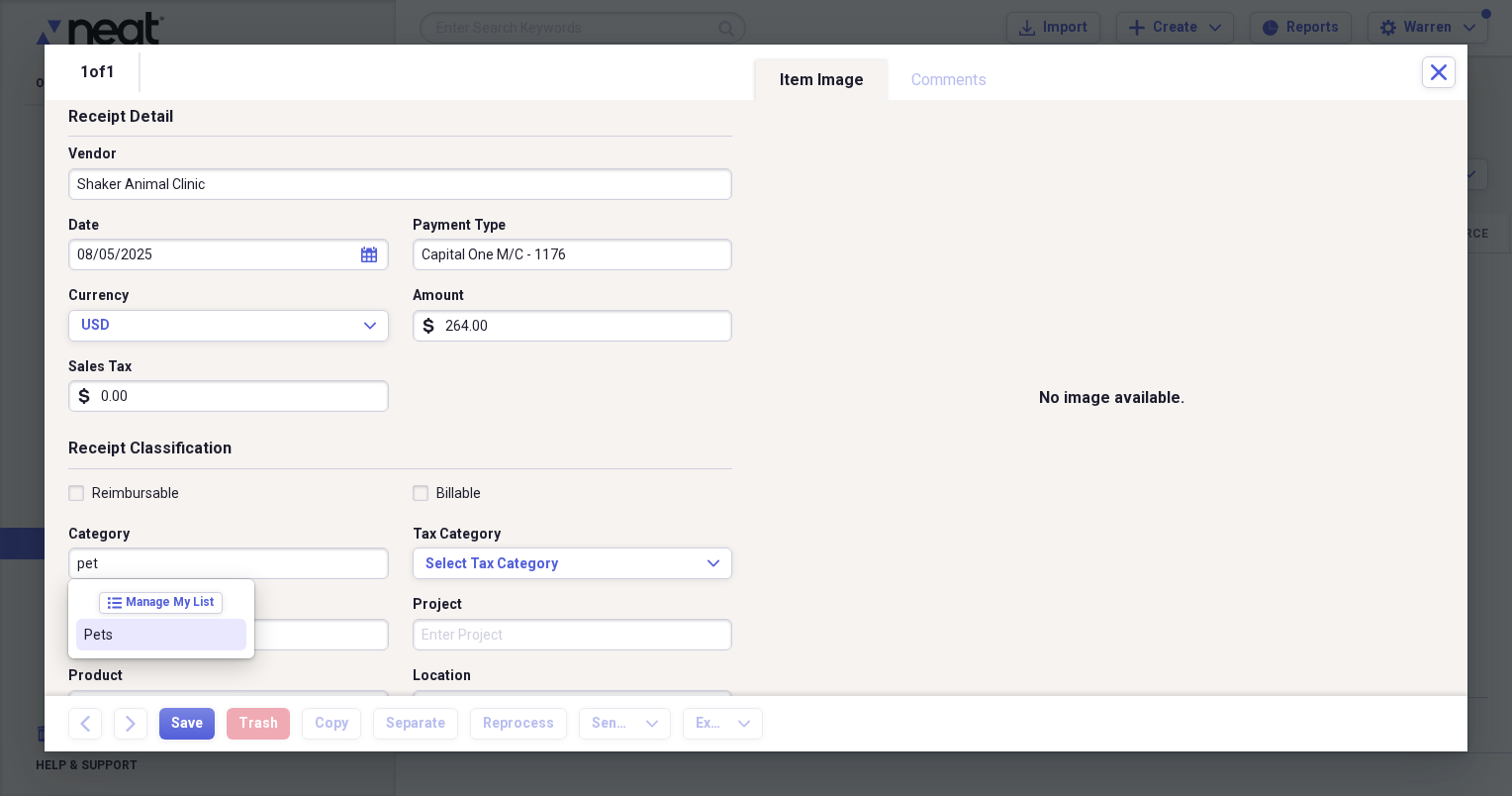 click on "Pets" at bounding box center [149, 635] 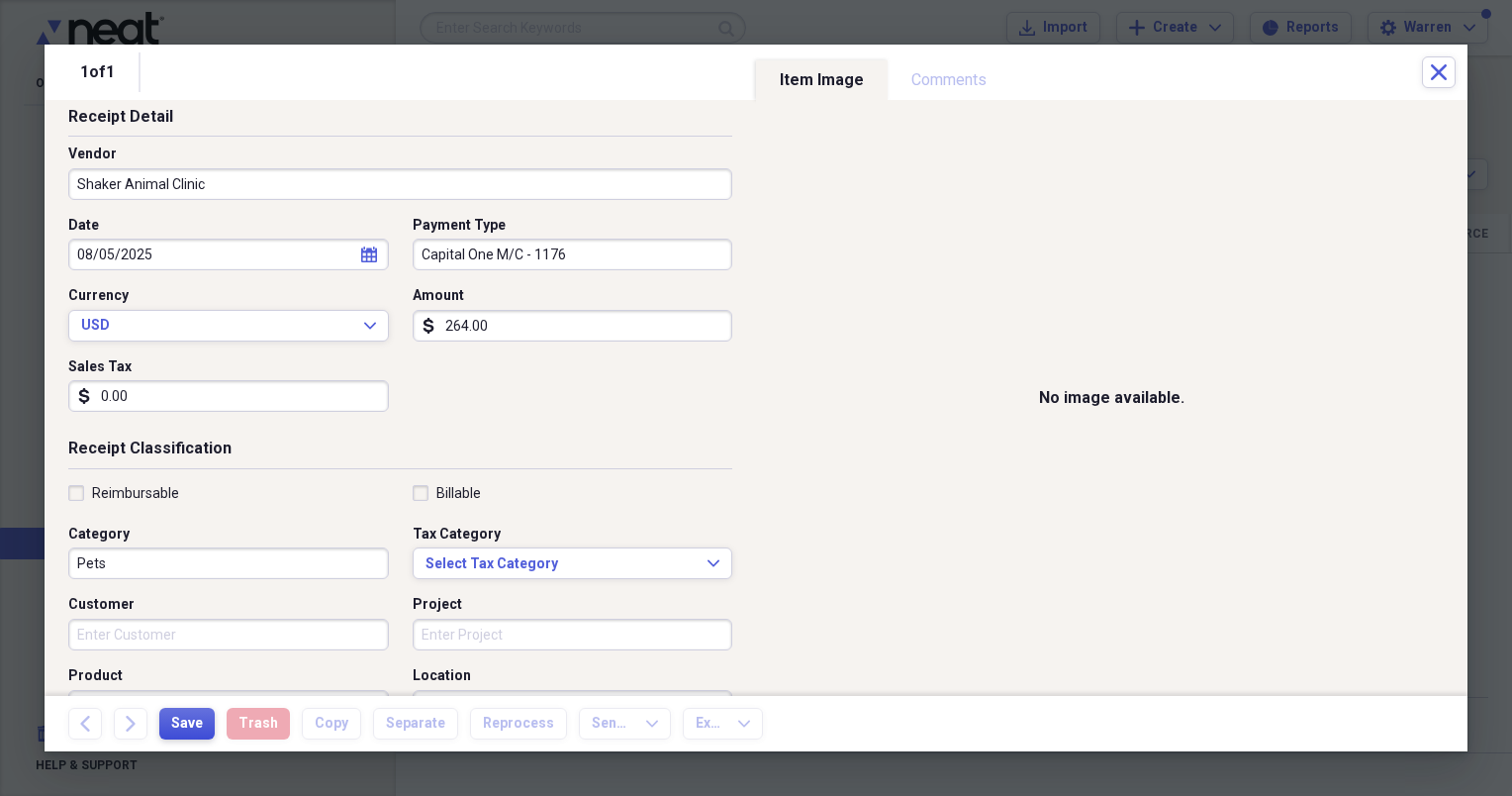 click on "Save" at bounding box center (187, 724) 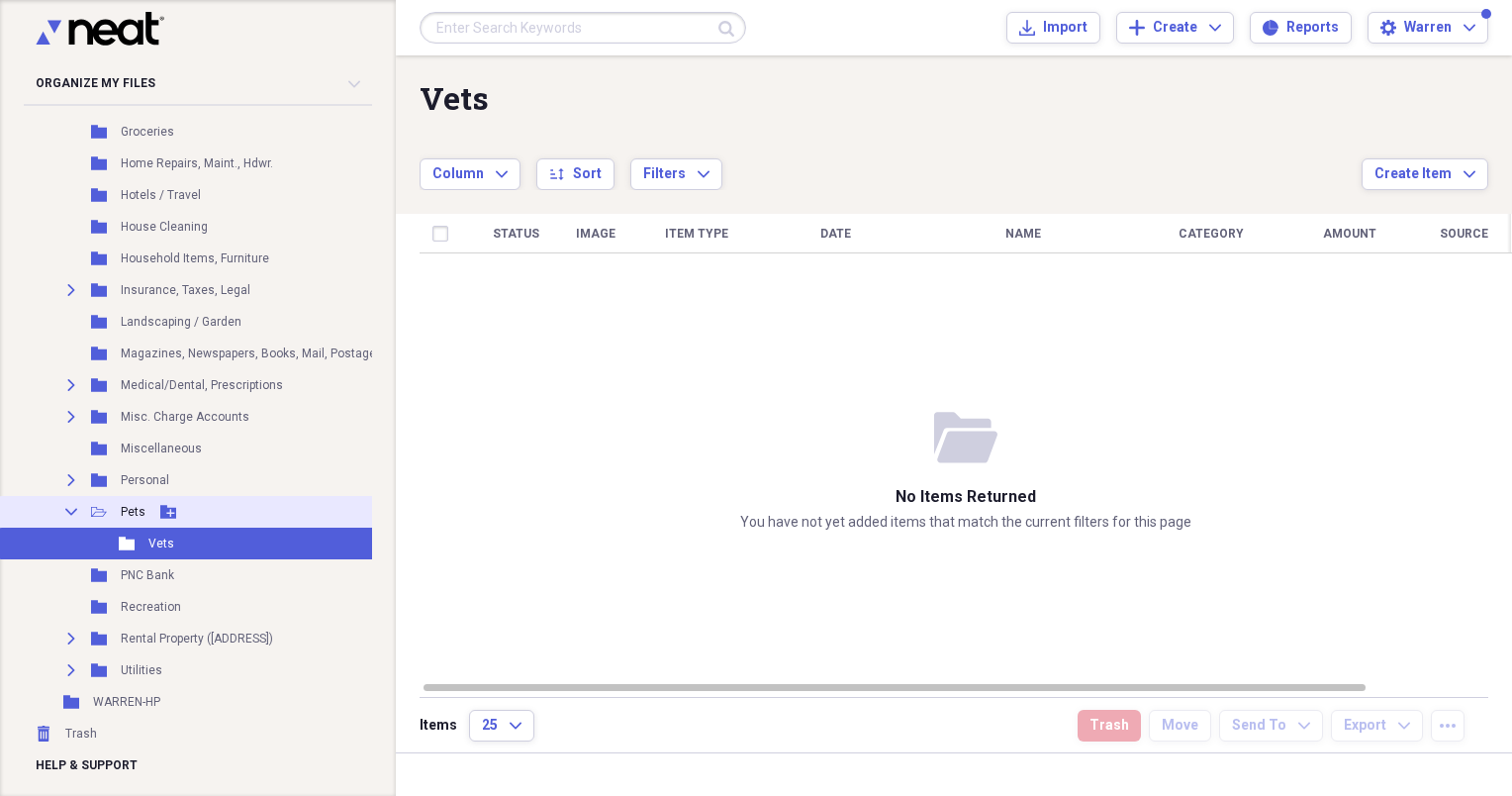click on "Pets" at bounding box center (133, 512) 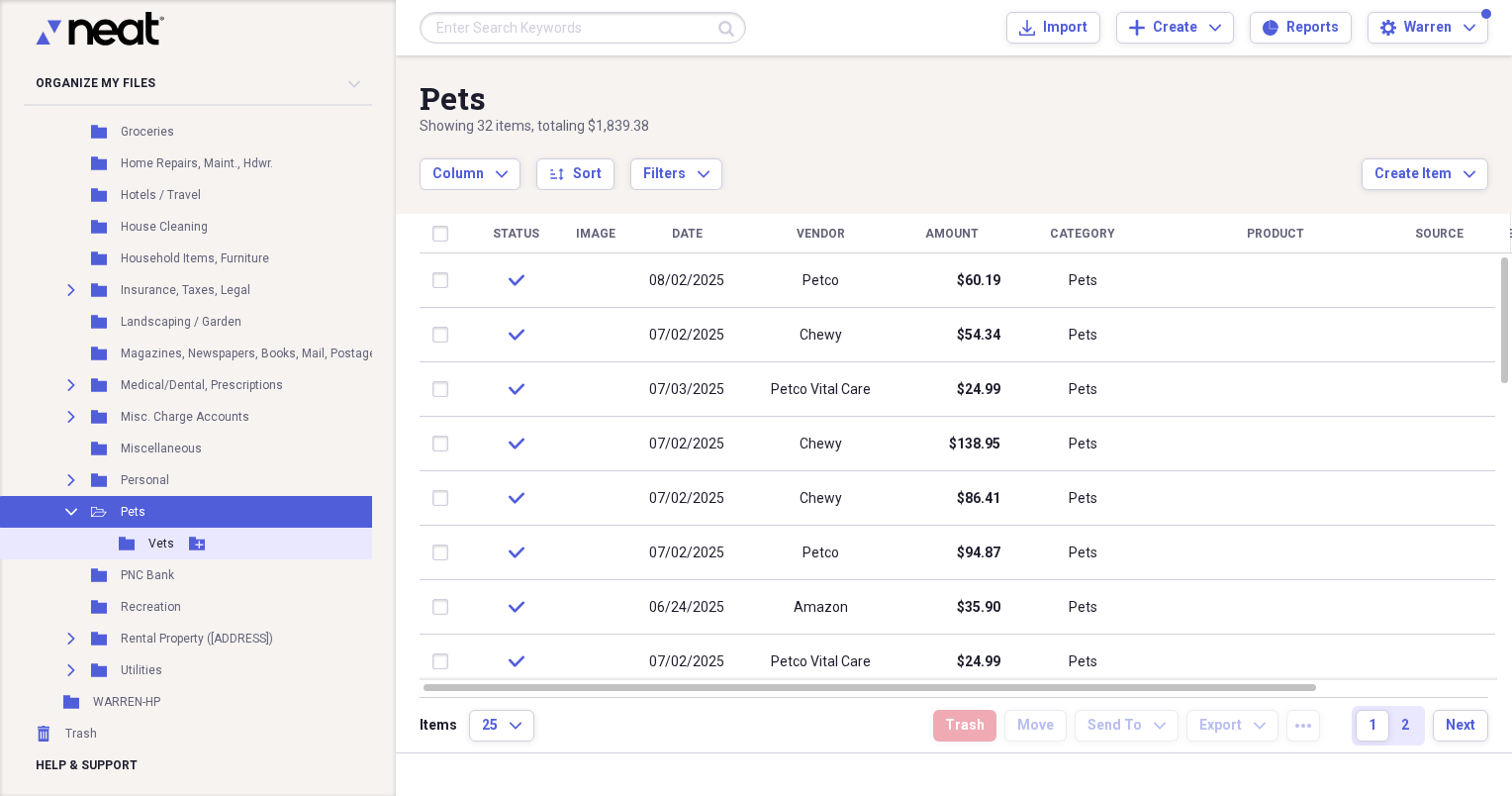click on "Vets" at bounding box center (161, 544) 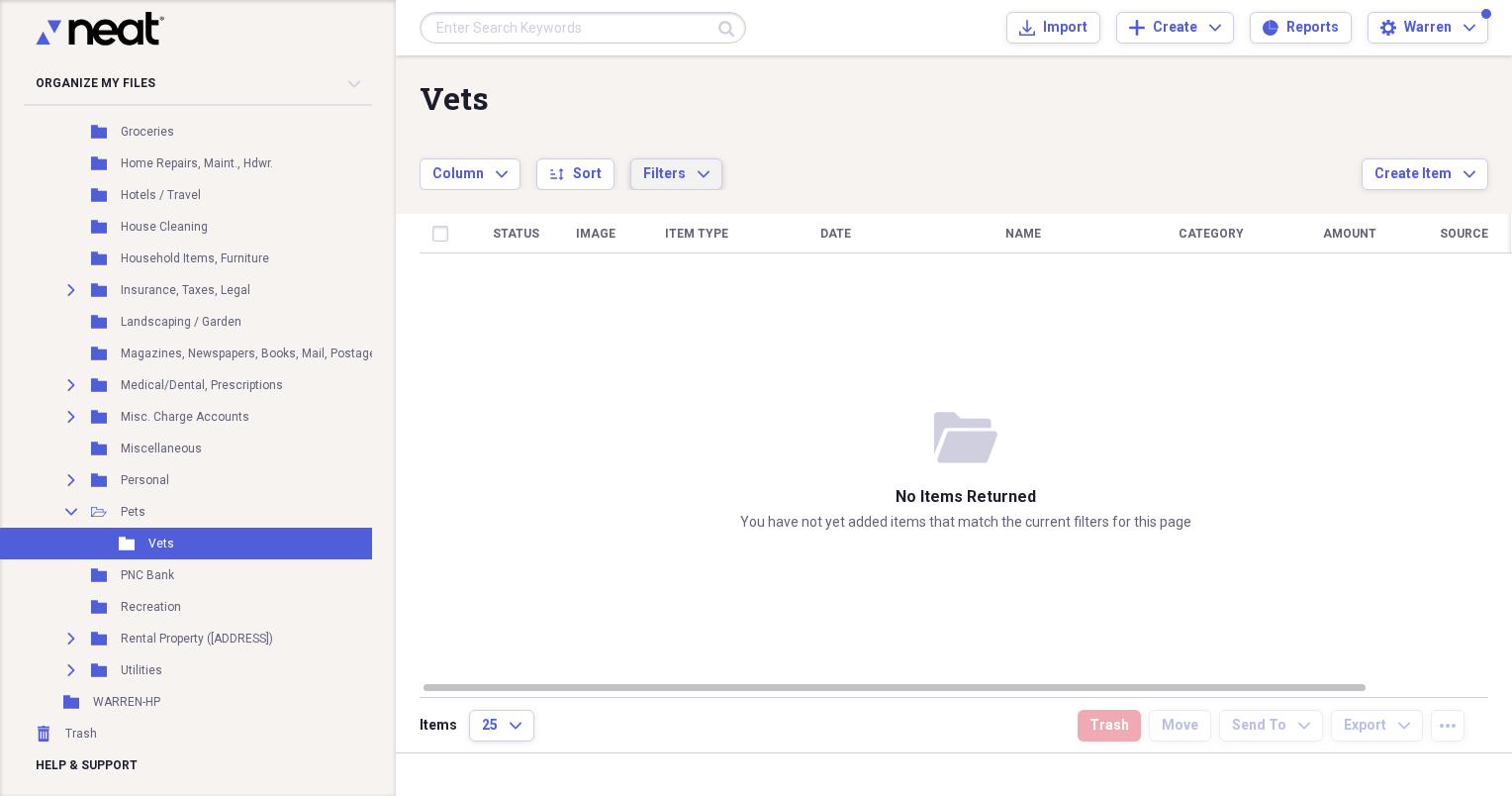 click on "Expand" 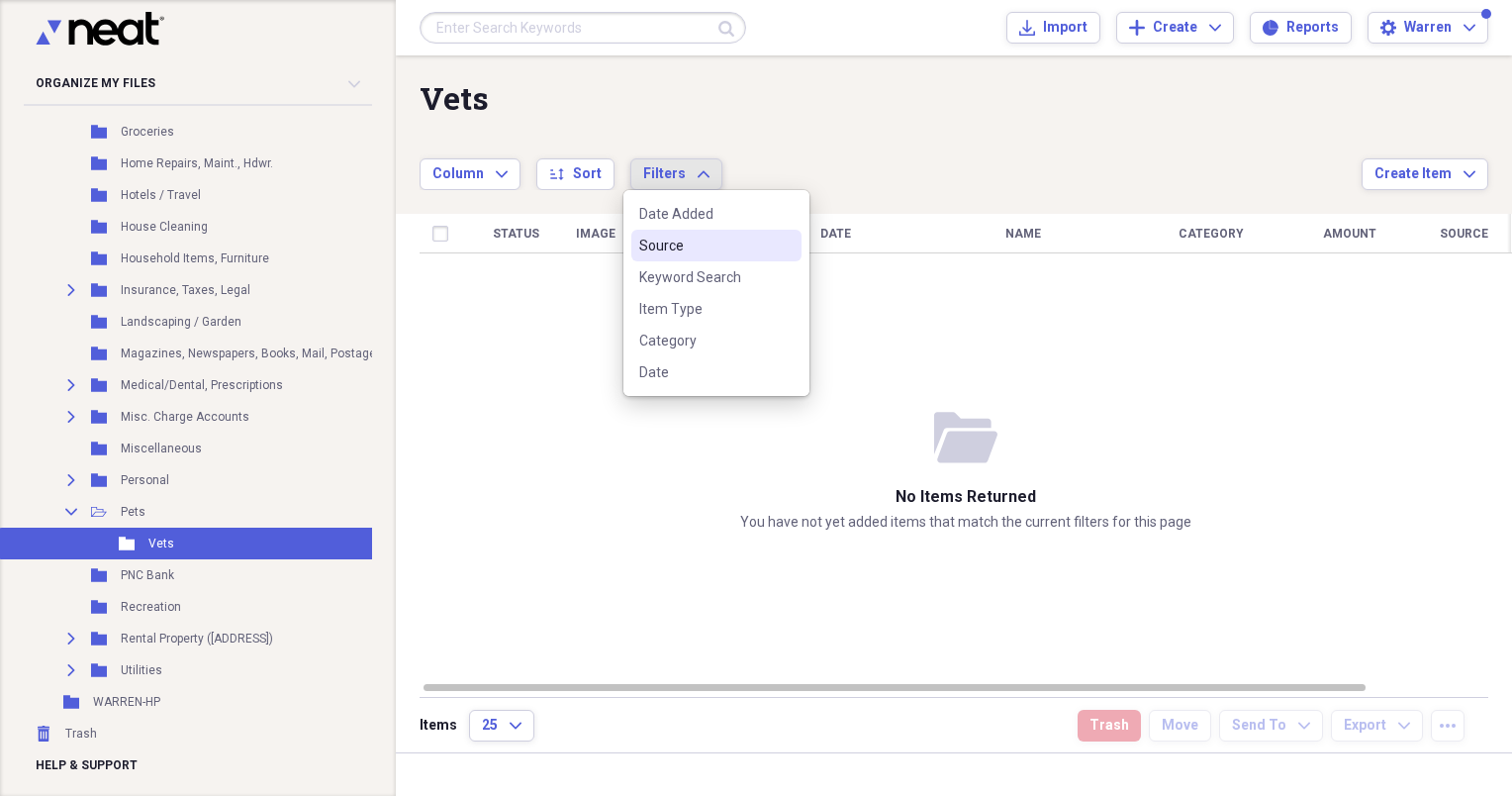 click on "Vets" at bounding box center [891, 98] 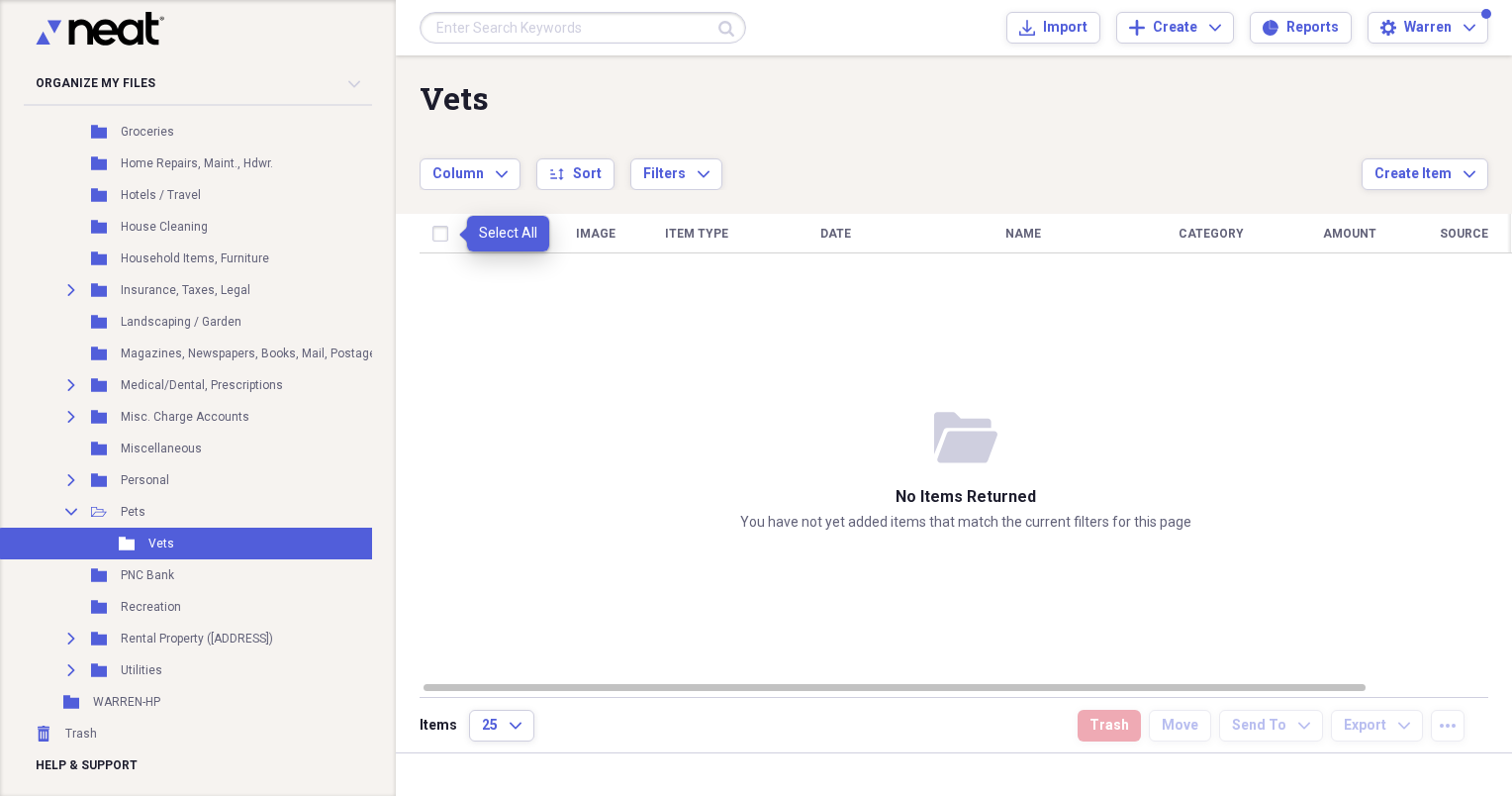 click at bounding box center (444, 234) 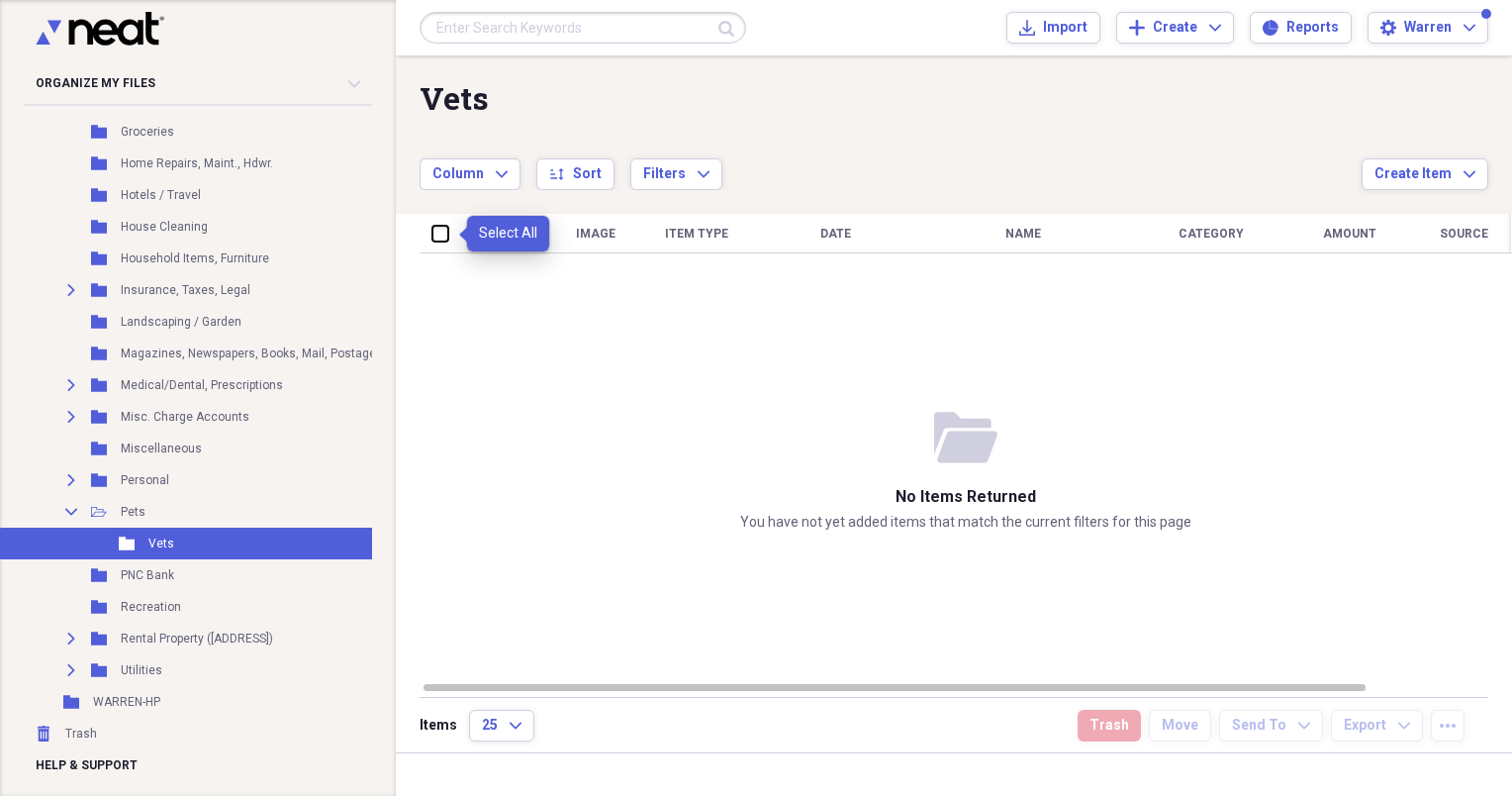 click at bounding box center [432, 233] 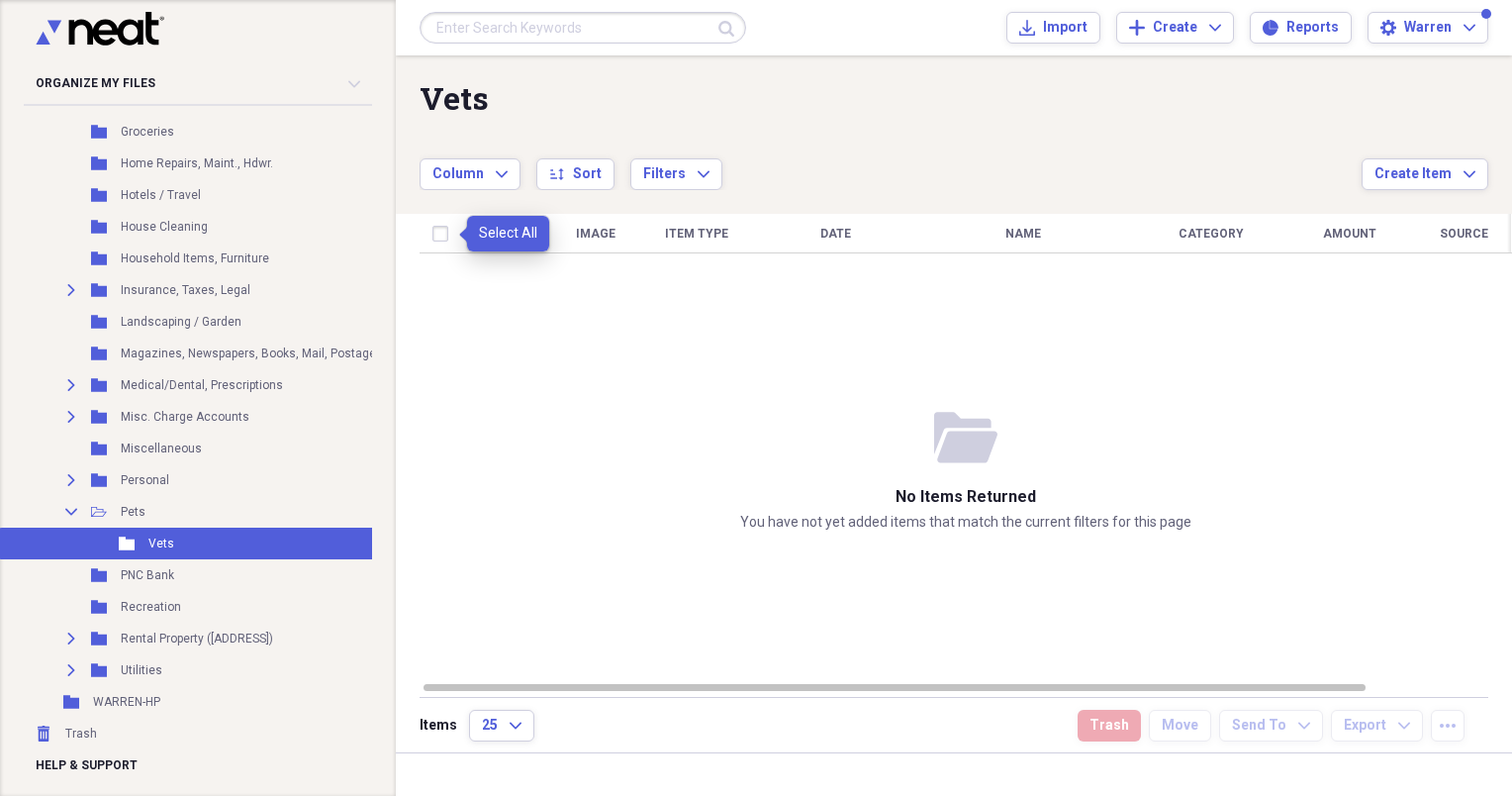 click at bounding box center (444, 234) 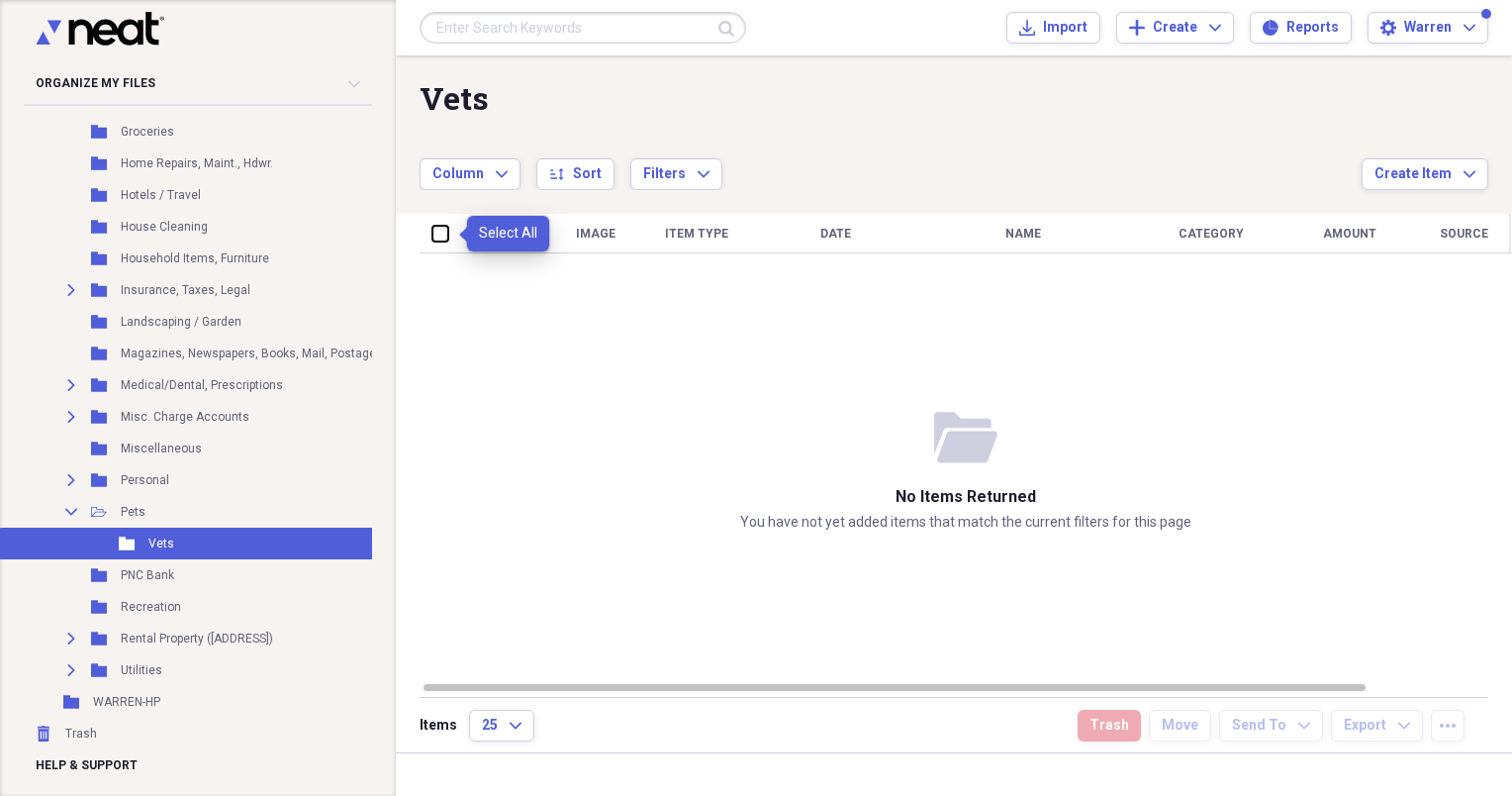 click at bounding box center (432, 233) 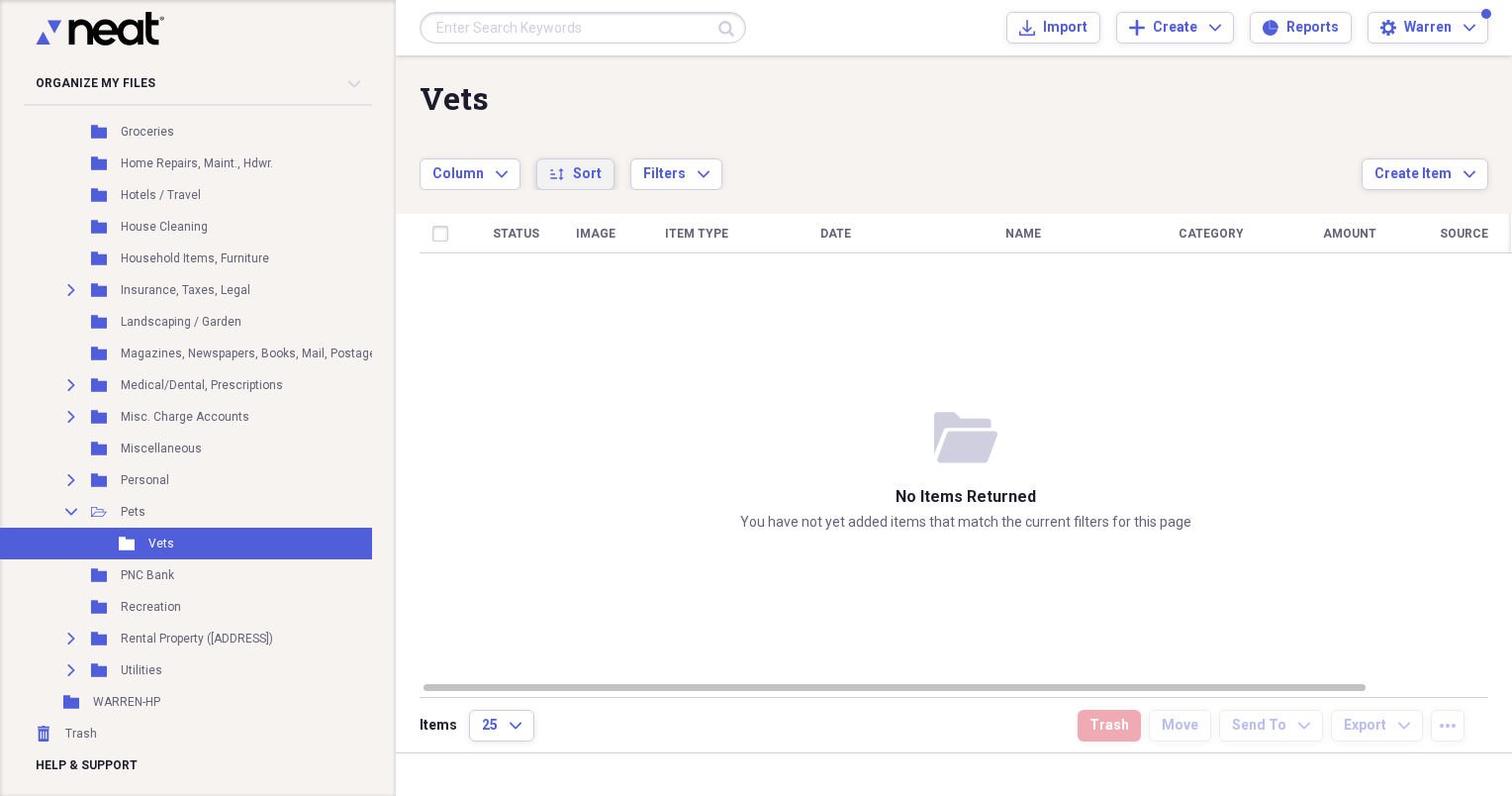 click on "Sort" at bounding box center (587, 174) 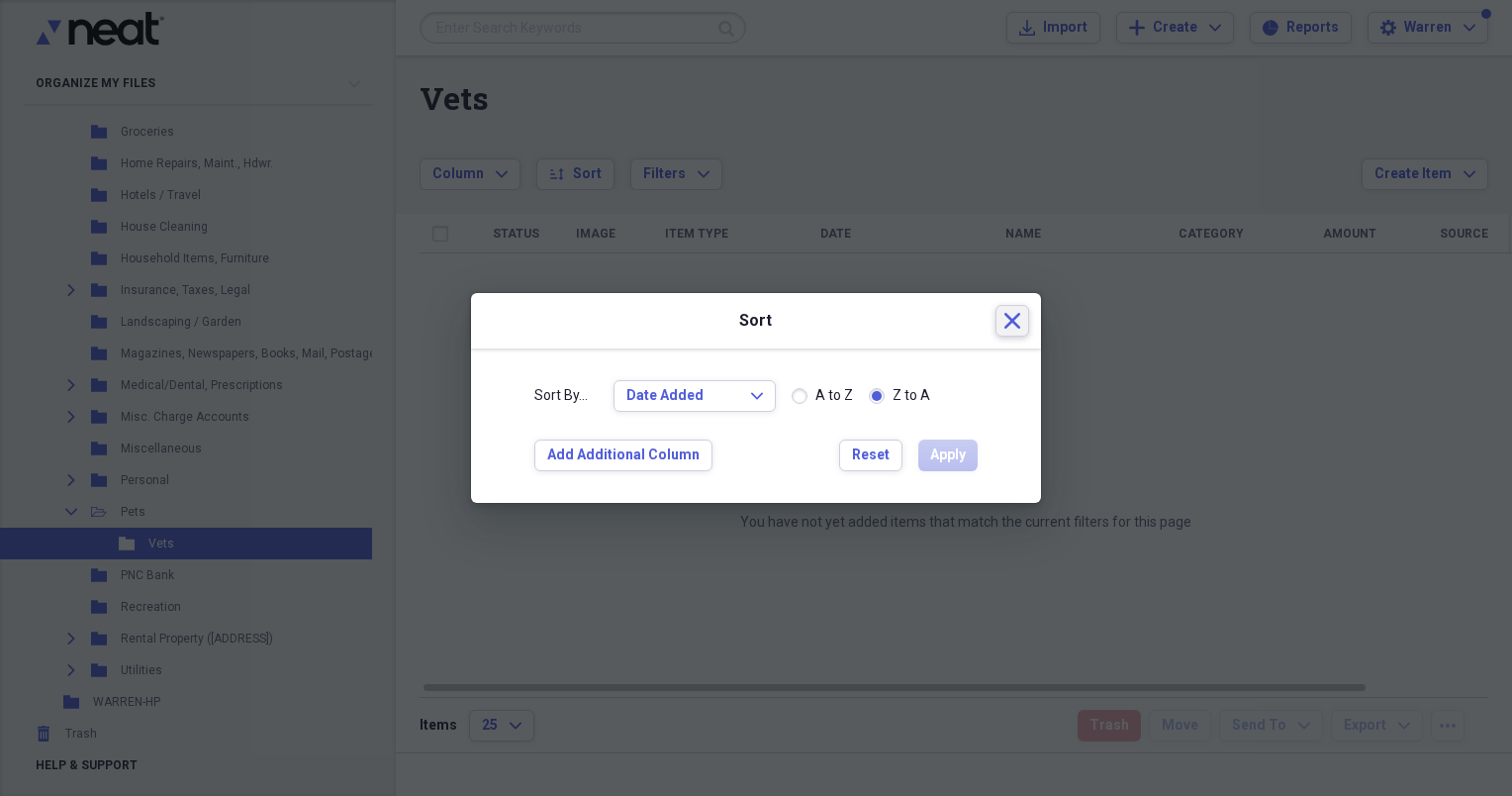 click 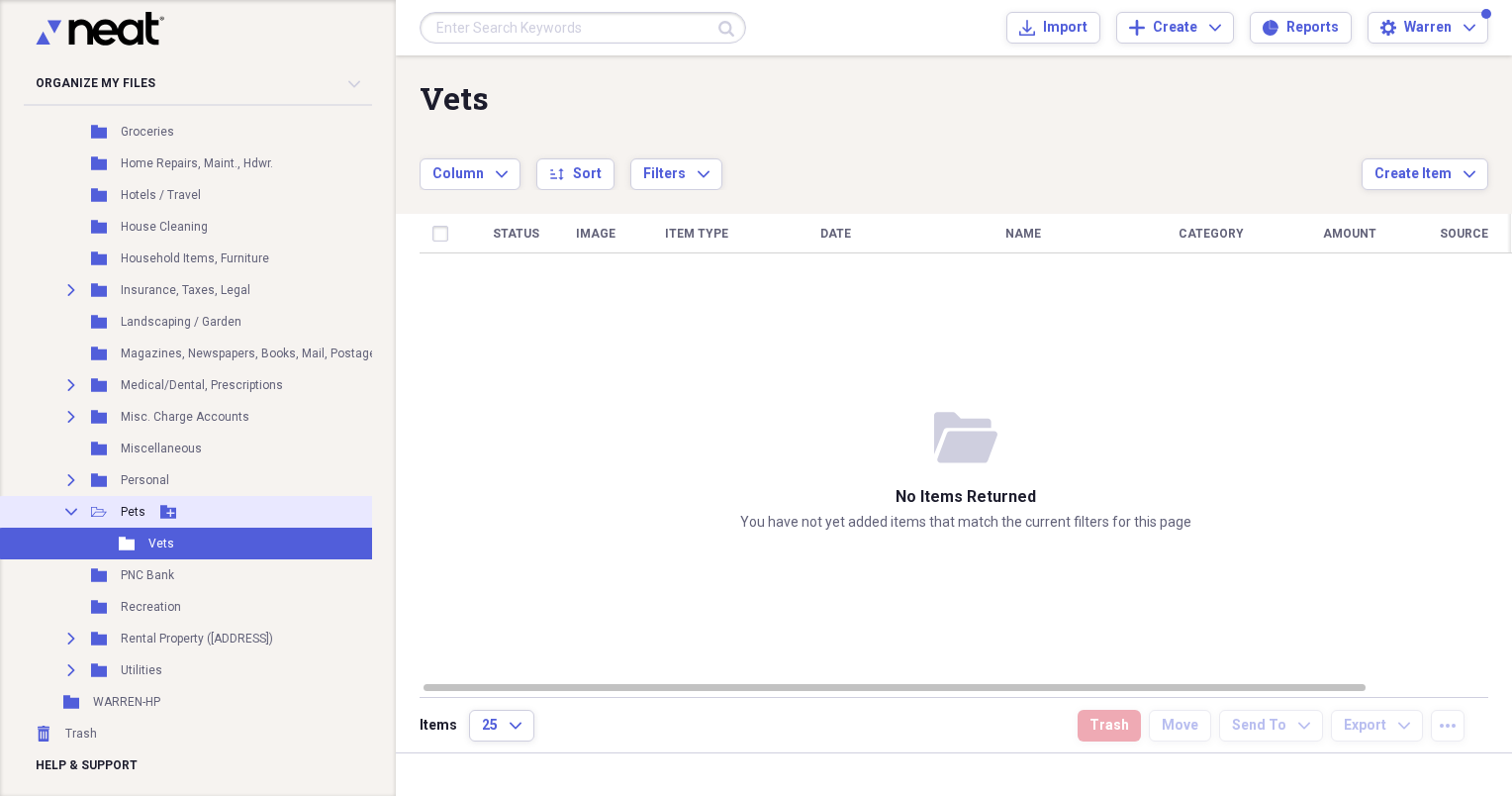 click on "Pets" at bounding box center (133, 512) 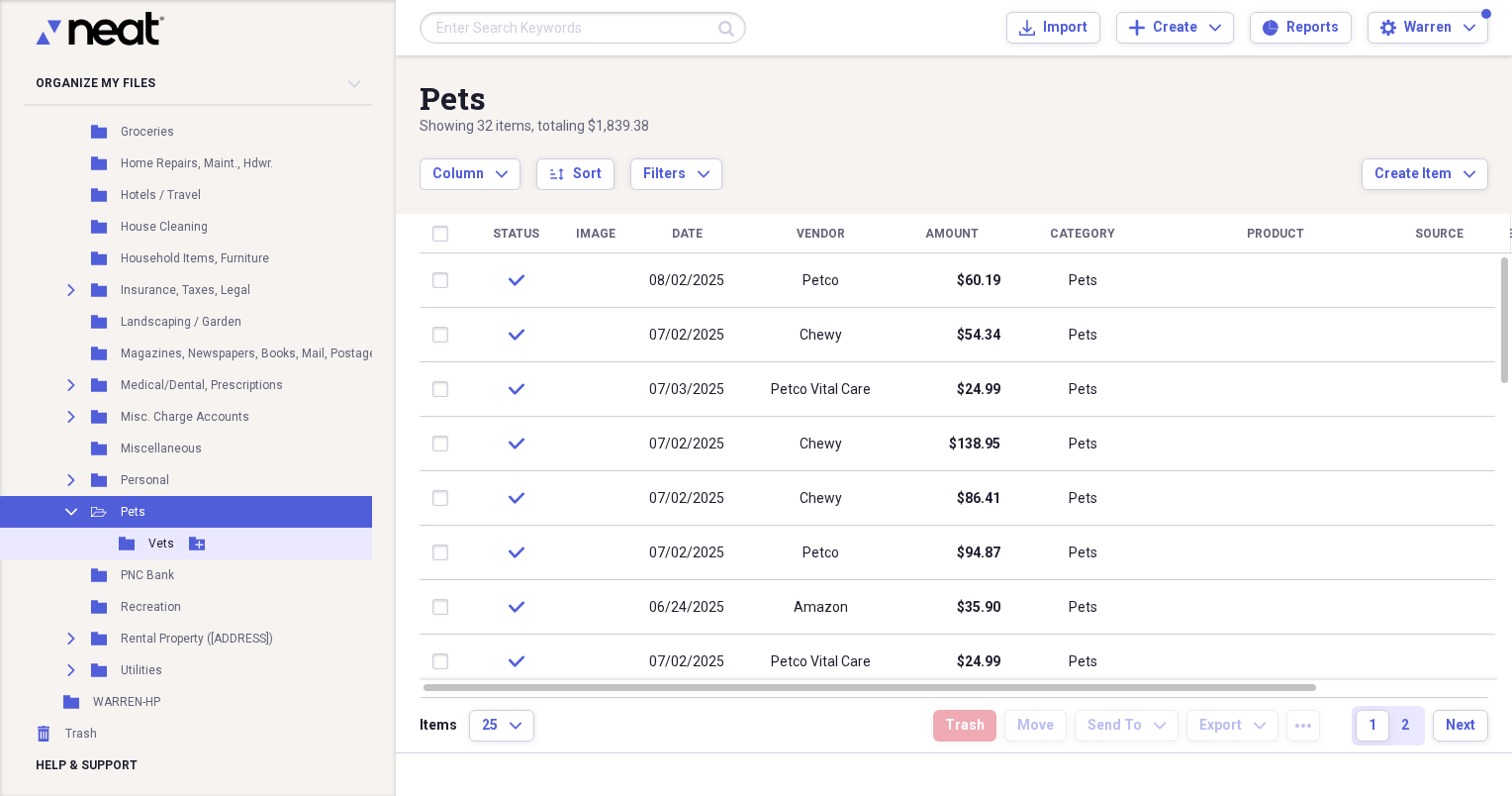 click on "Vets" at bounding box center (161, 544) 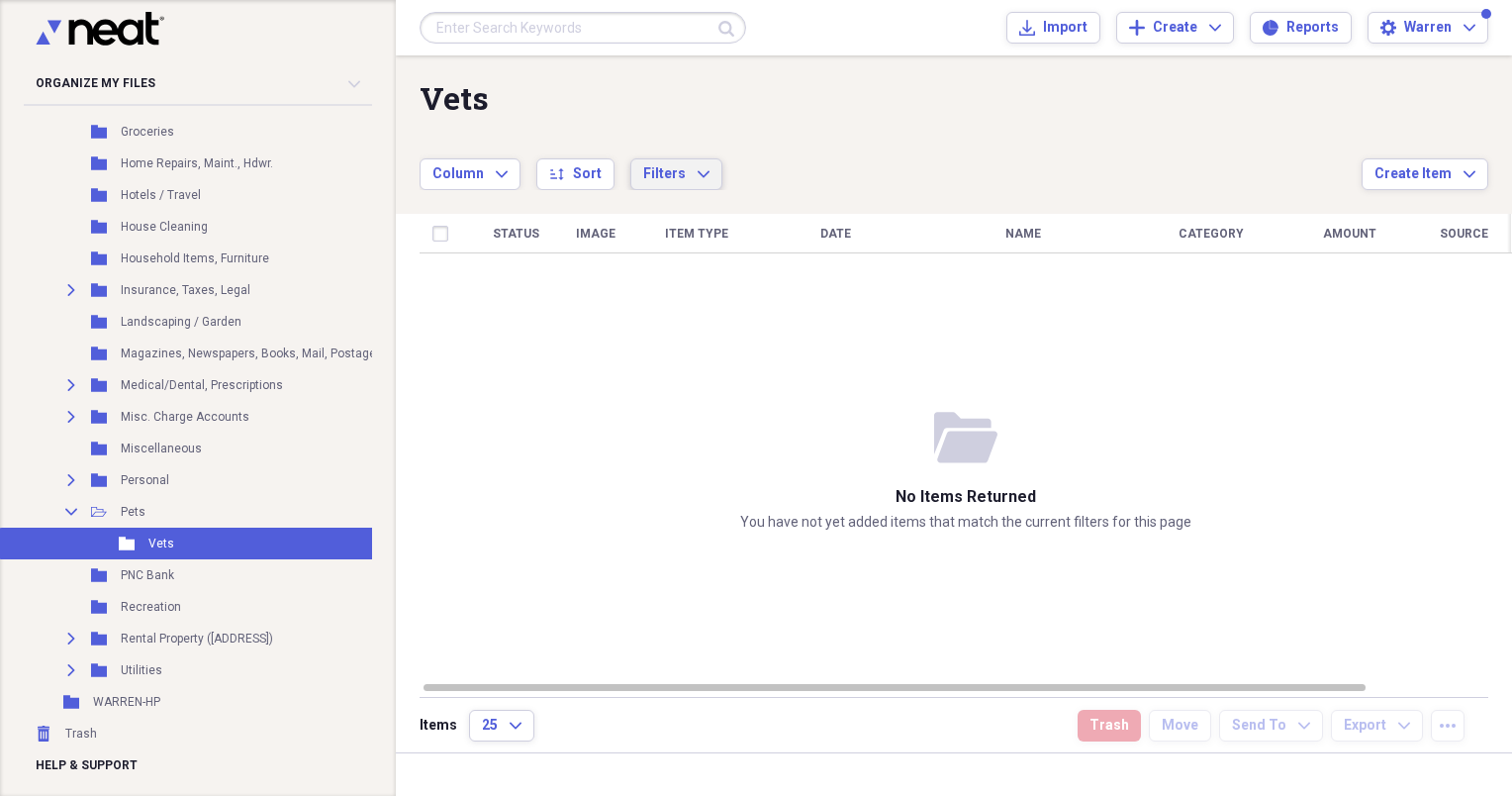 click 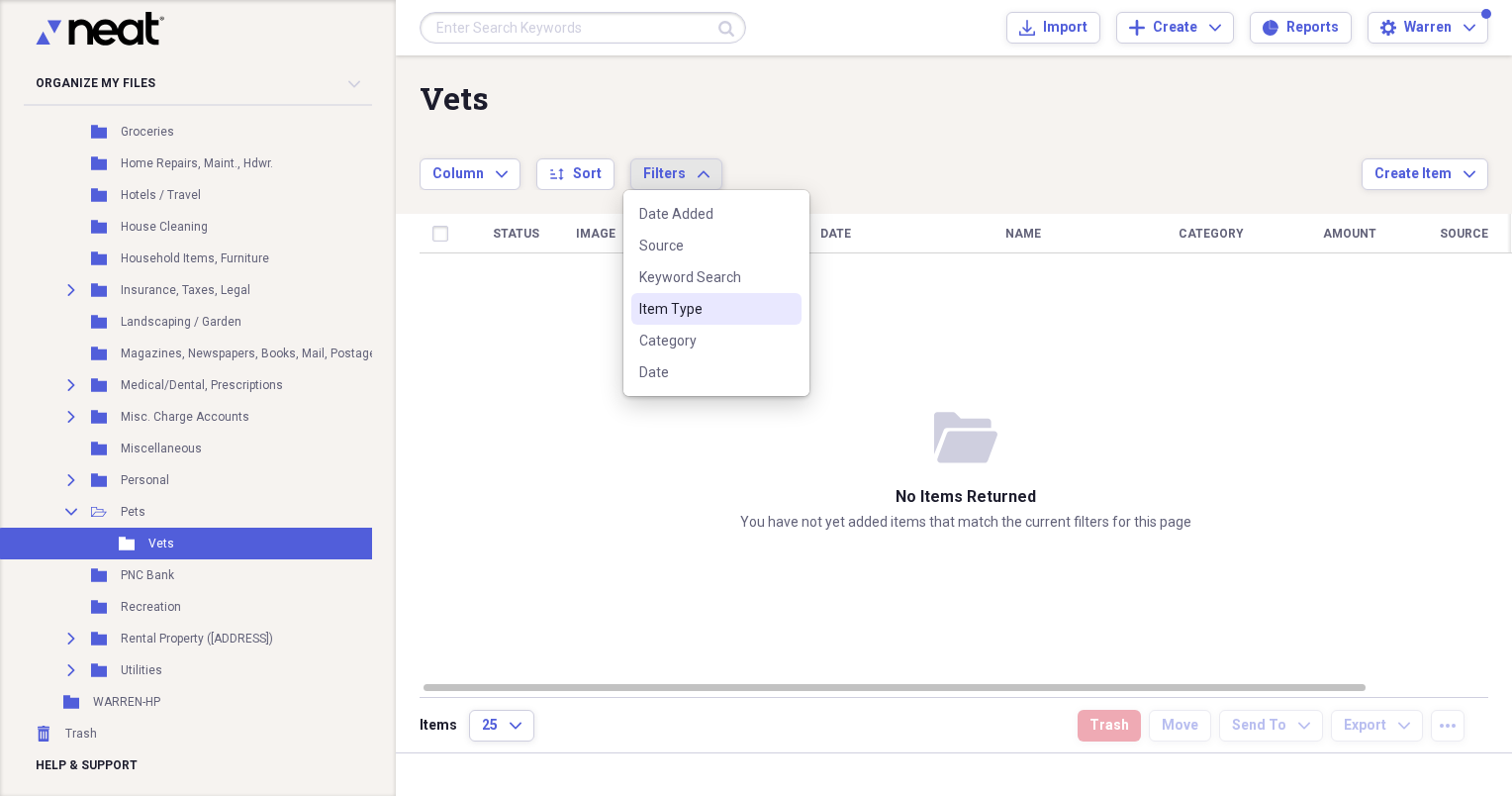 click on "Item Type" at bounding box center (705, 309) 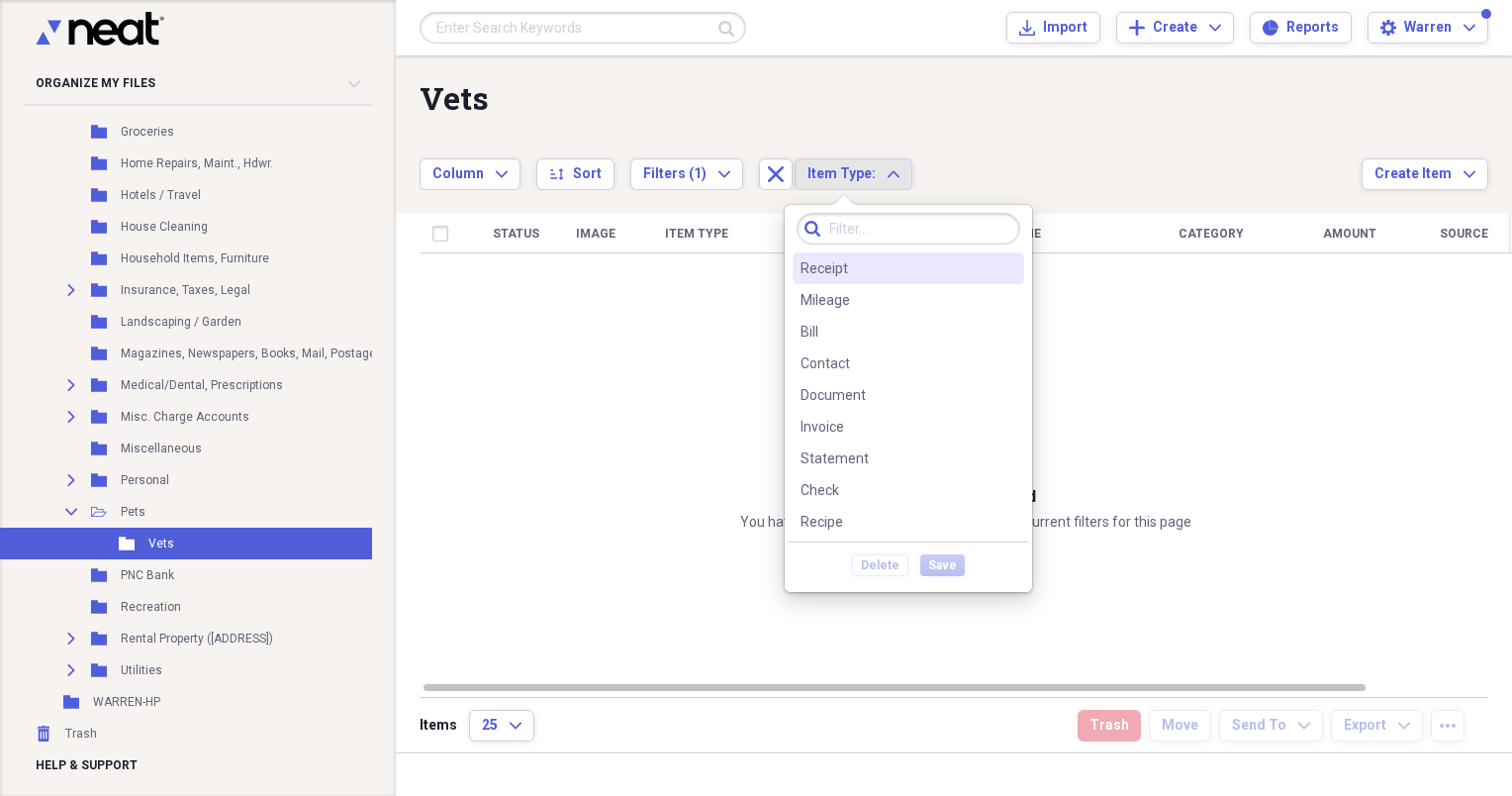 click on "Receipt" at bounding box center (824, 268) 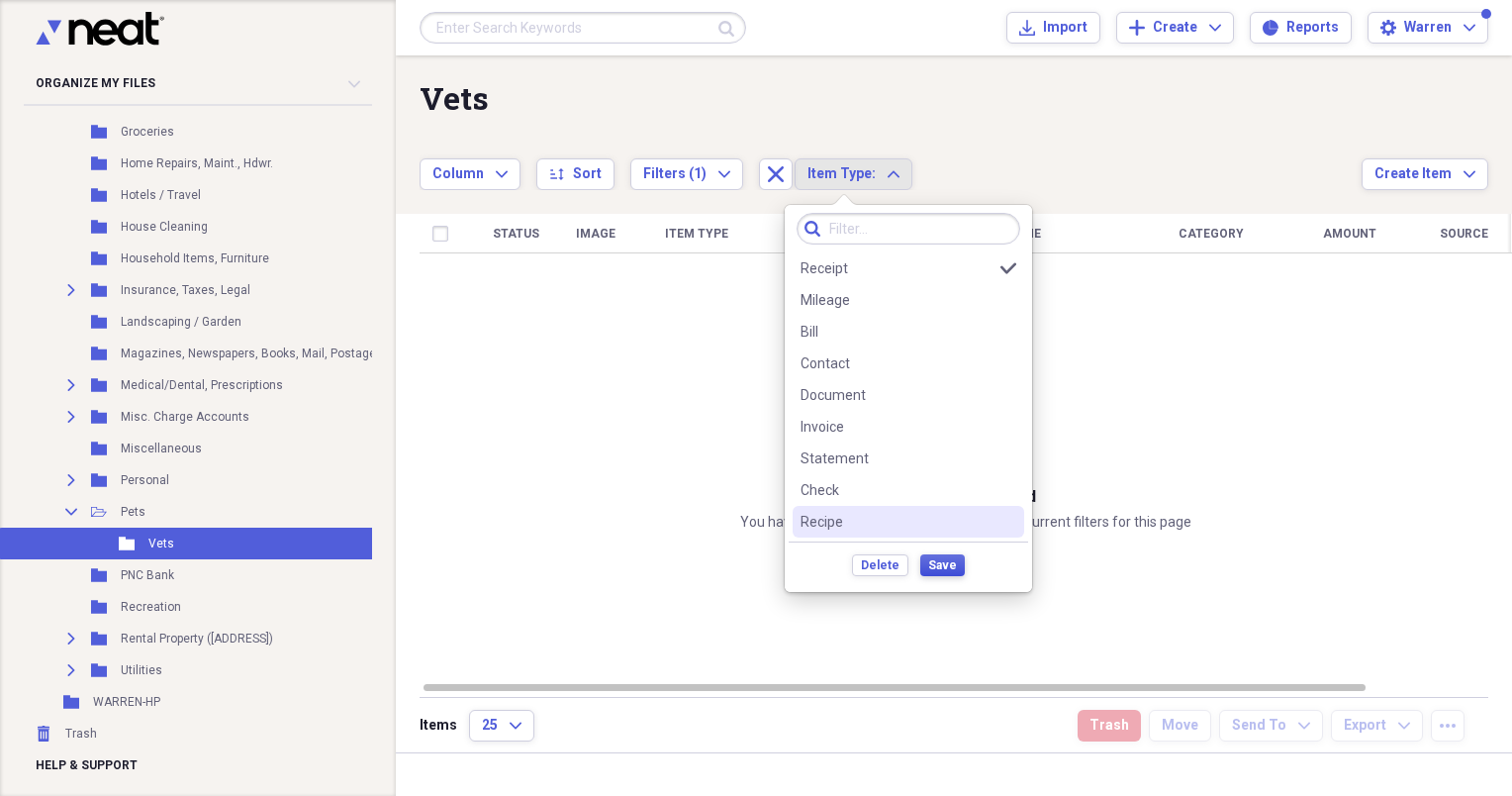 click on "Save" at bounding box center [942, 565] 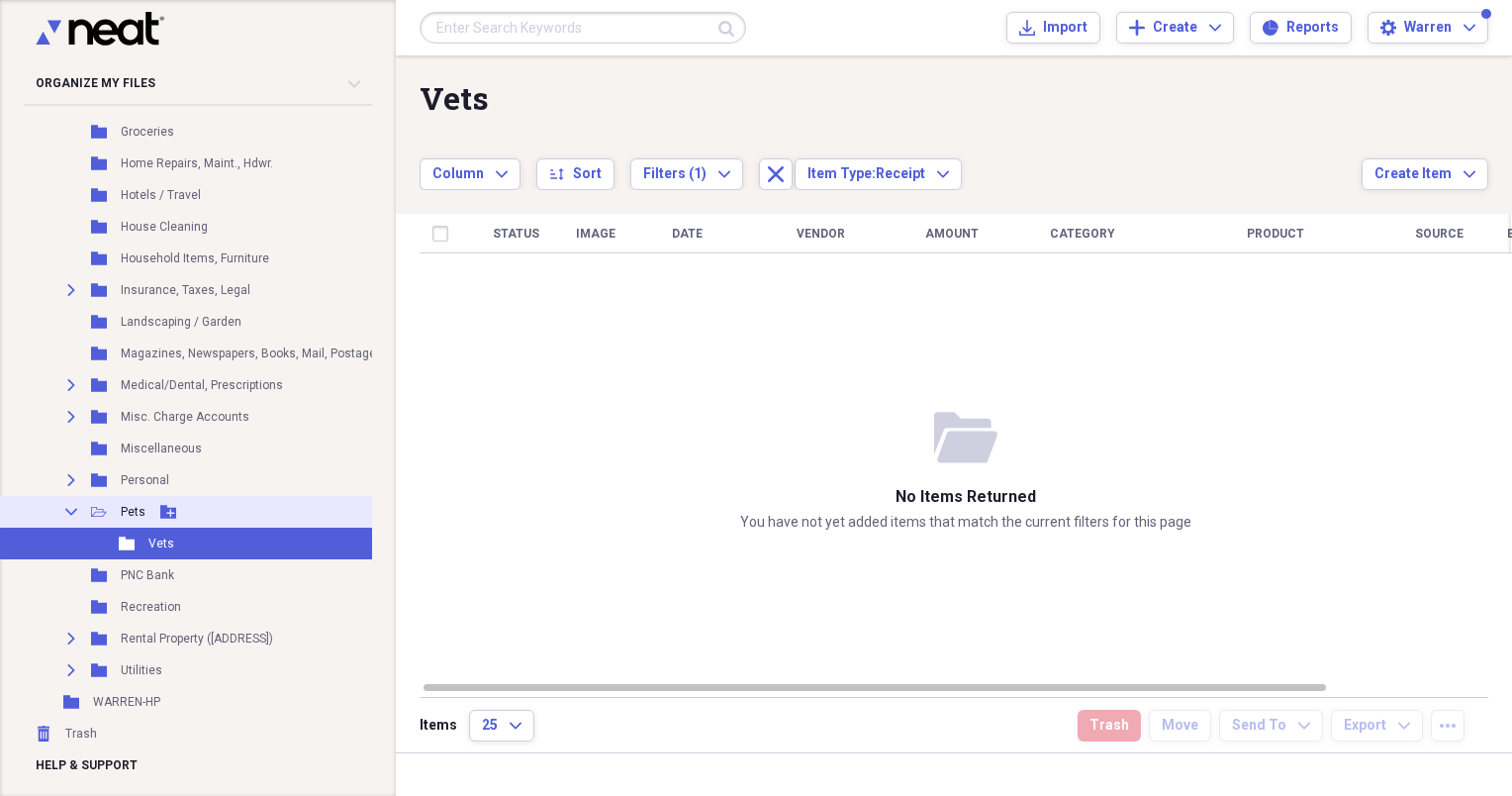 click on "Pets" at bounding box center (133, 512) 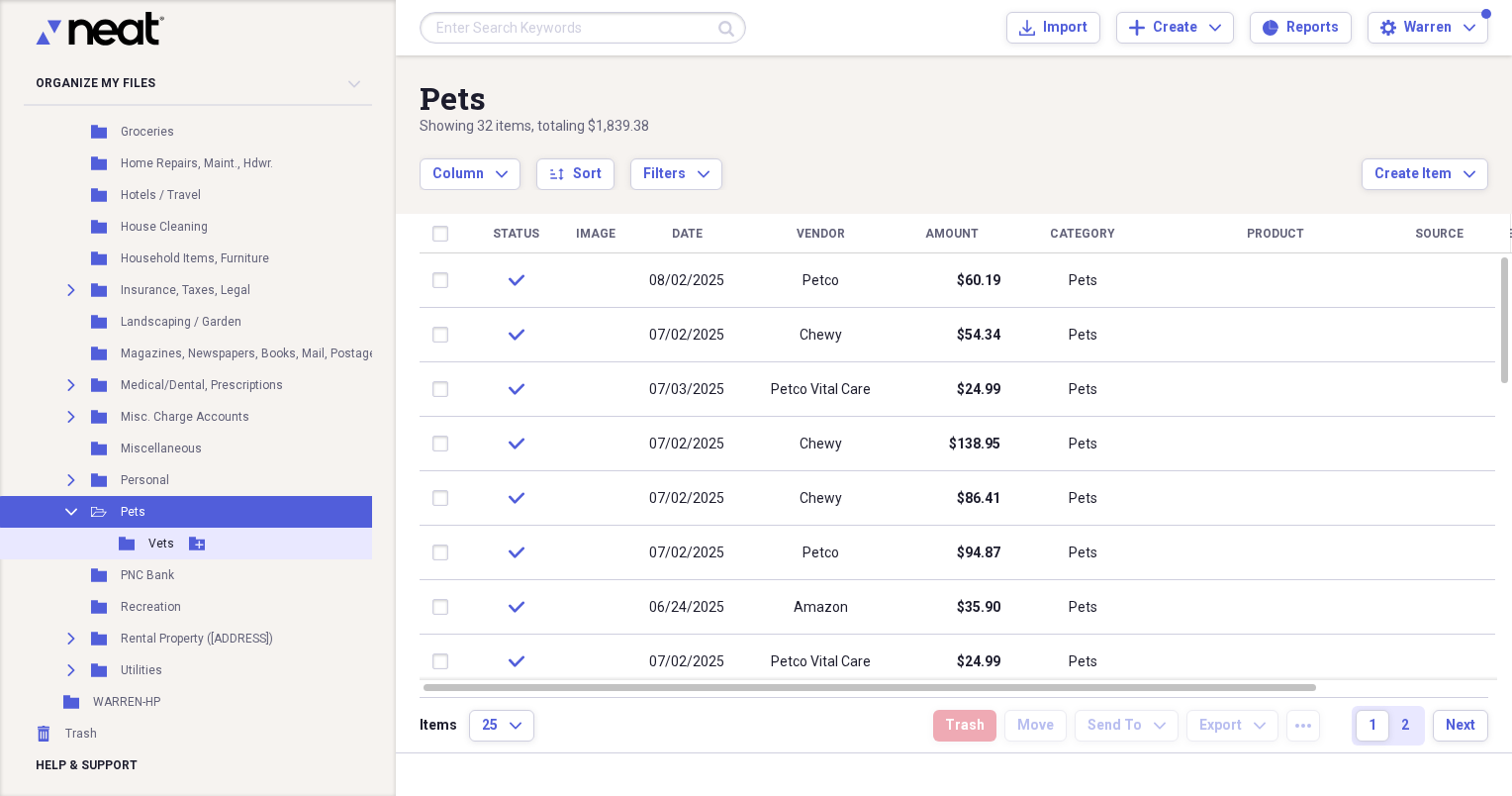 click on "Vets" at bounding box center [161, 544] 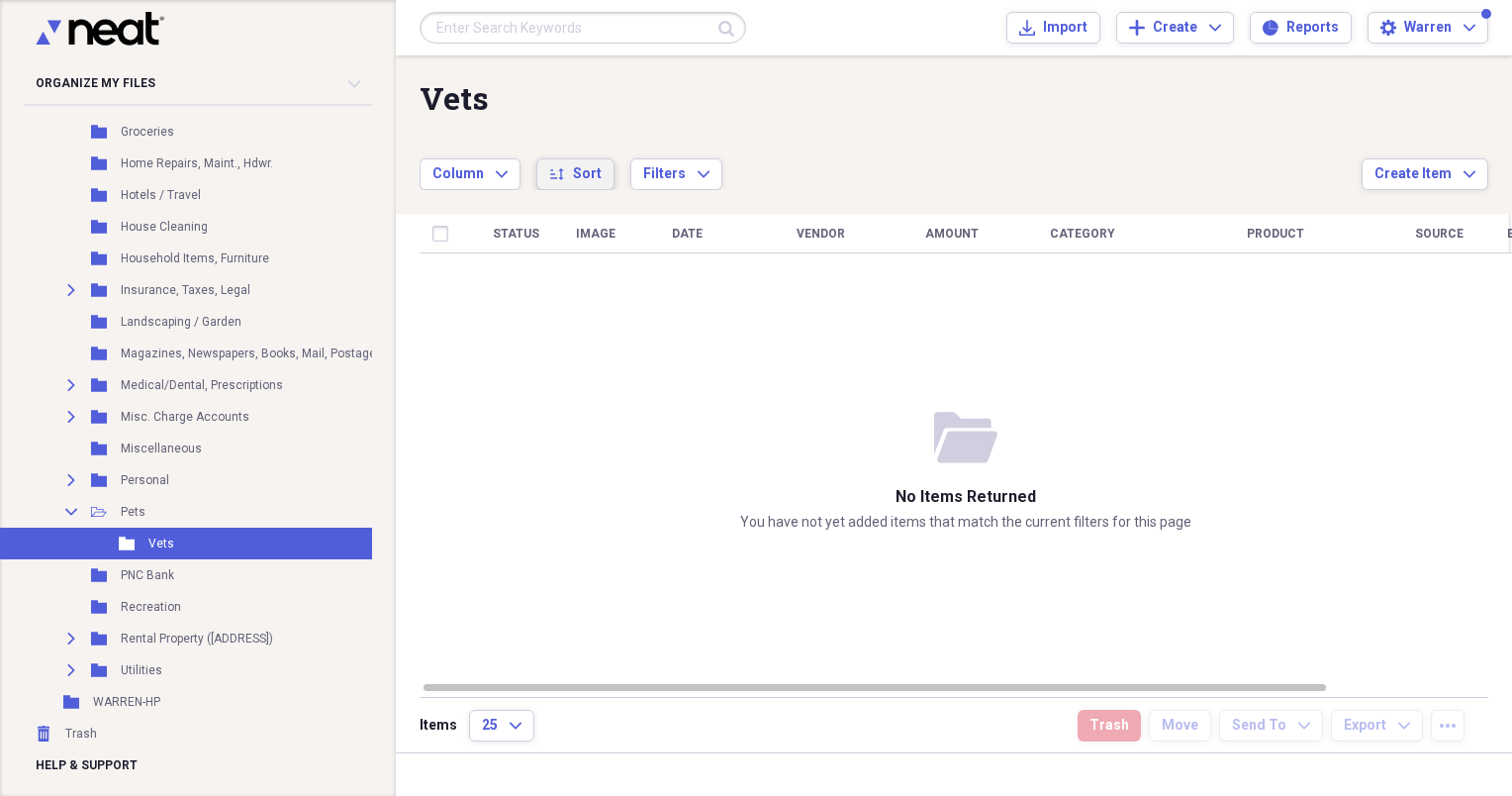 click on "Sort" at bounding box center (587, 174) 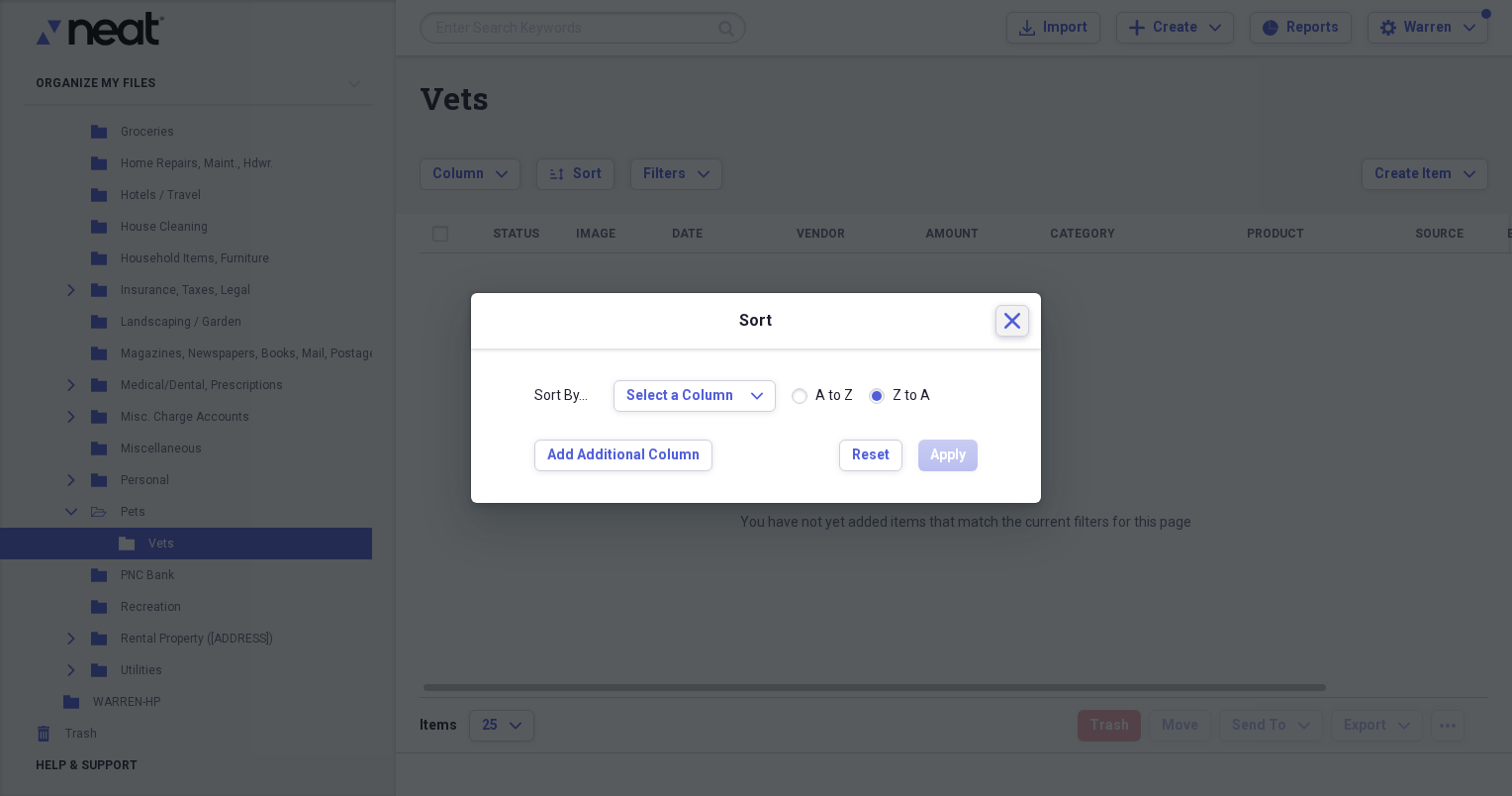 click 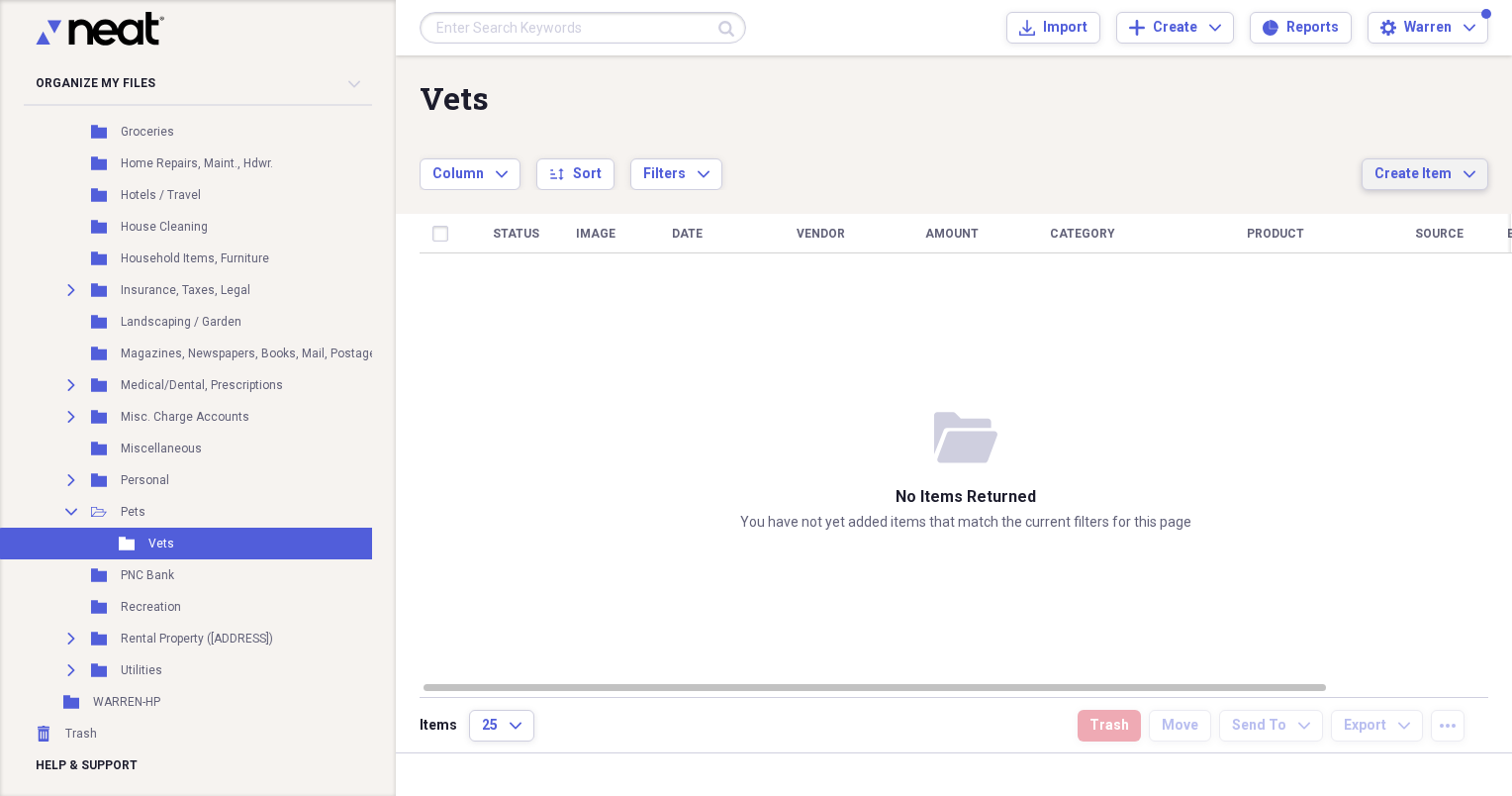 click on "Create Item" at bounding box center [1413, 174] 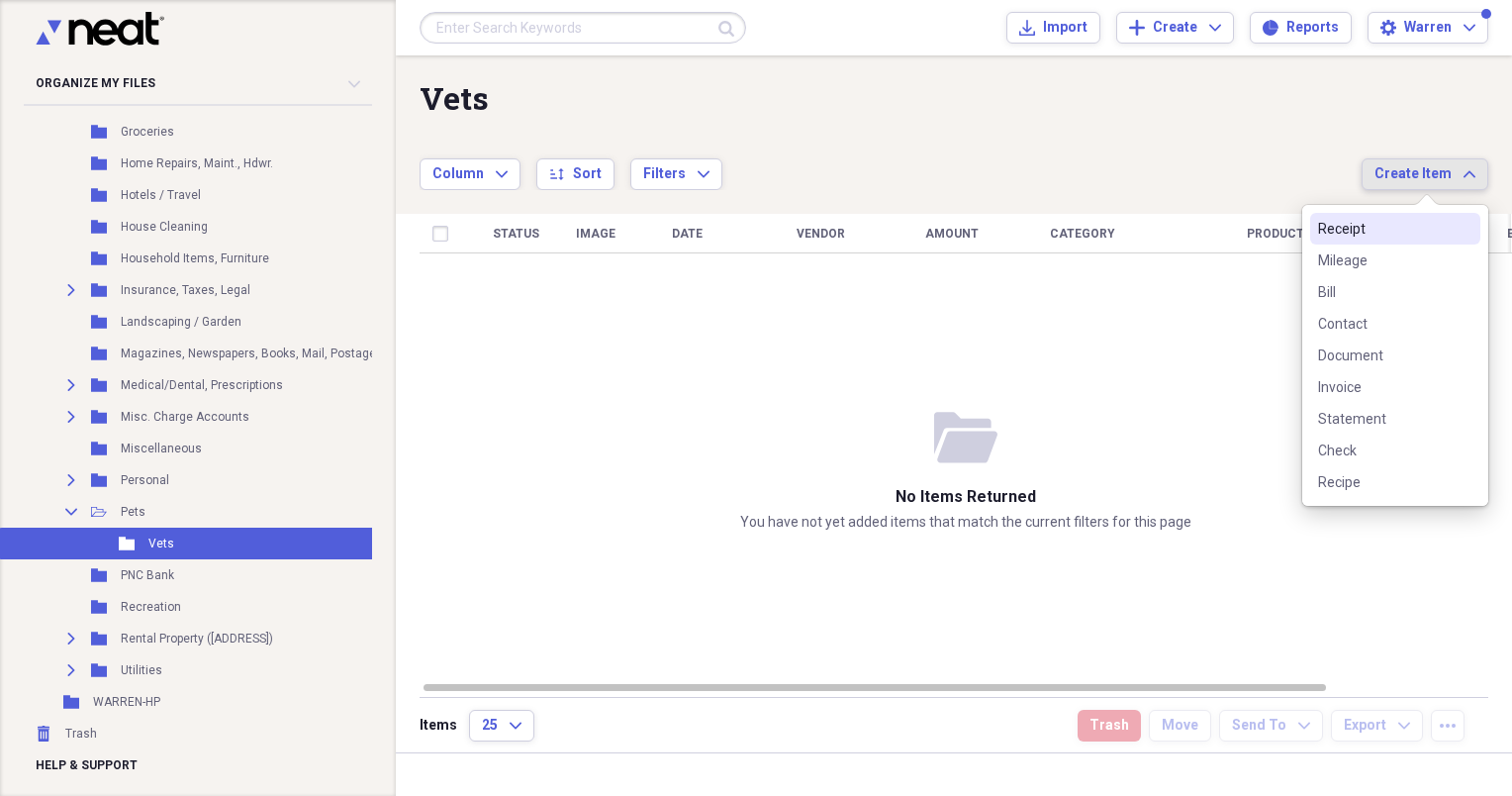 click on "Receipt" at bounding box center (1383, 229) 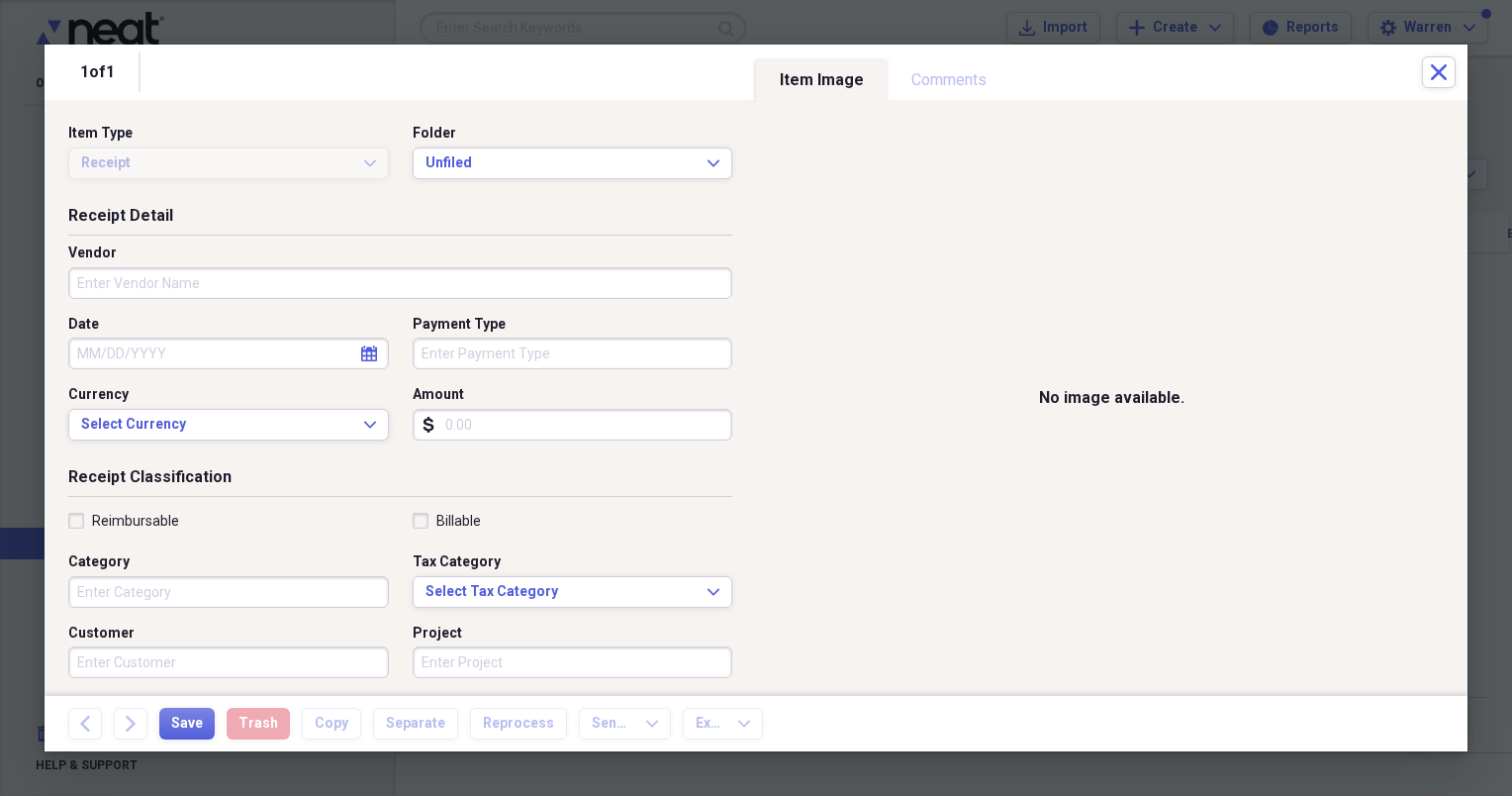 click on "Vendor" at bounding box center [400, 283] 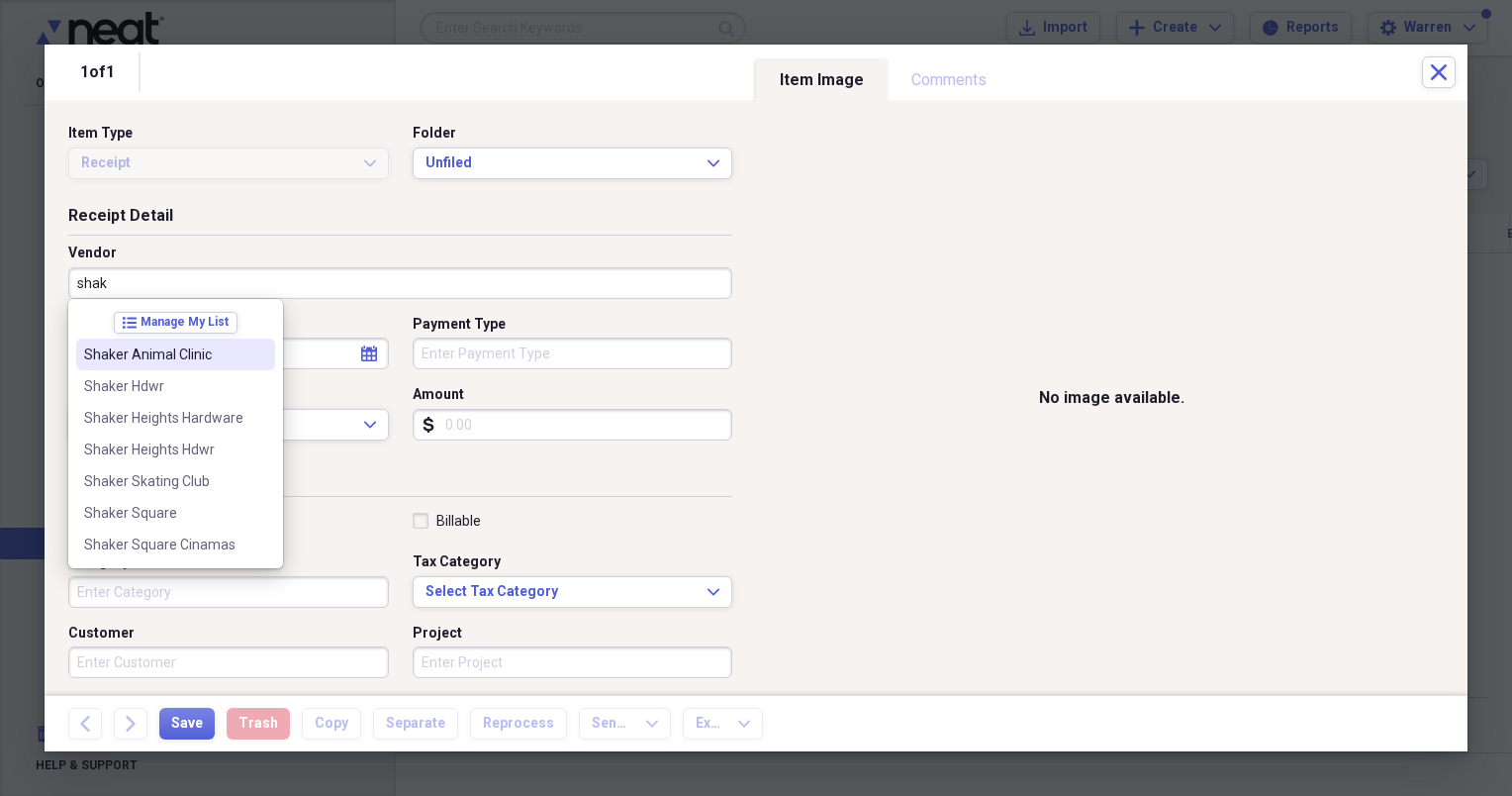 click on "Shaker Animal Clinic" at bounding box center [163, 354] 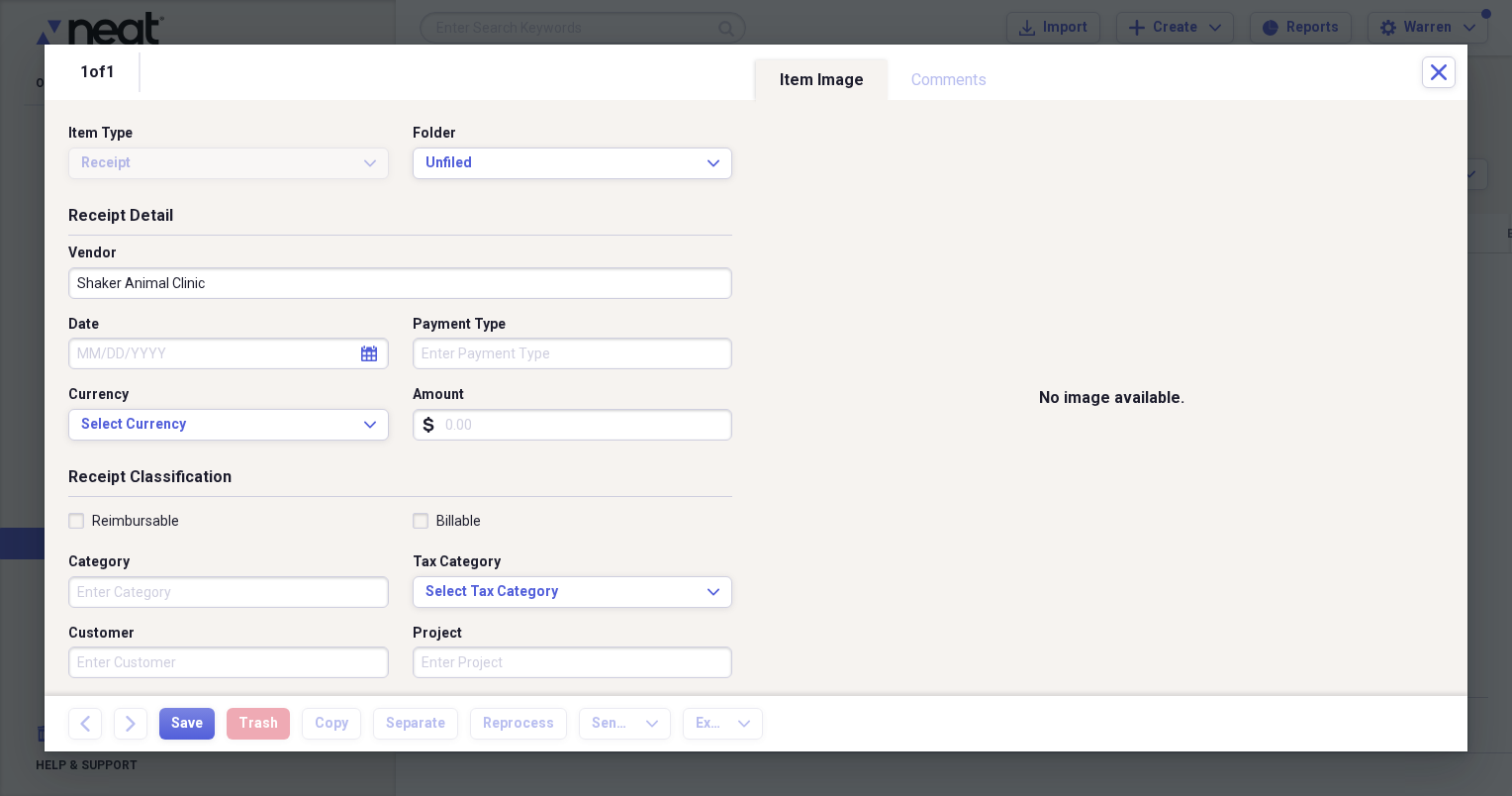 click on "calendar" 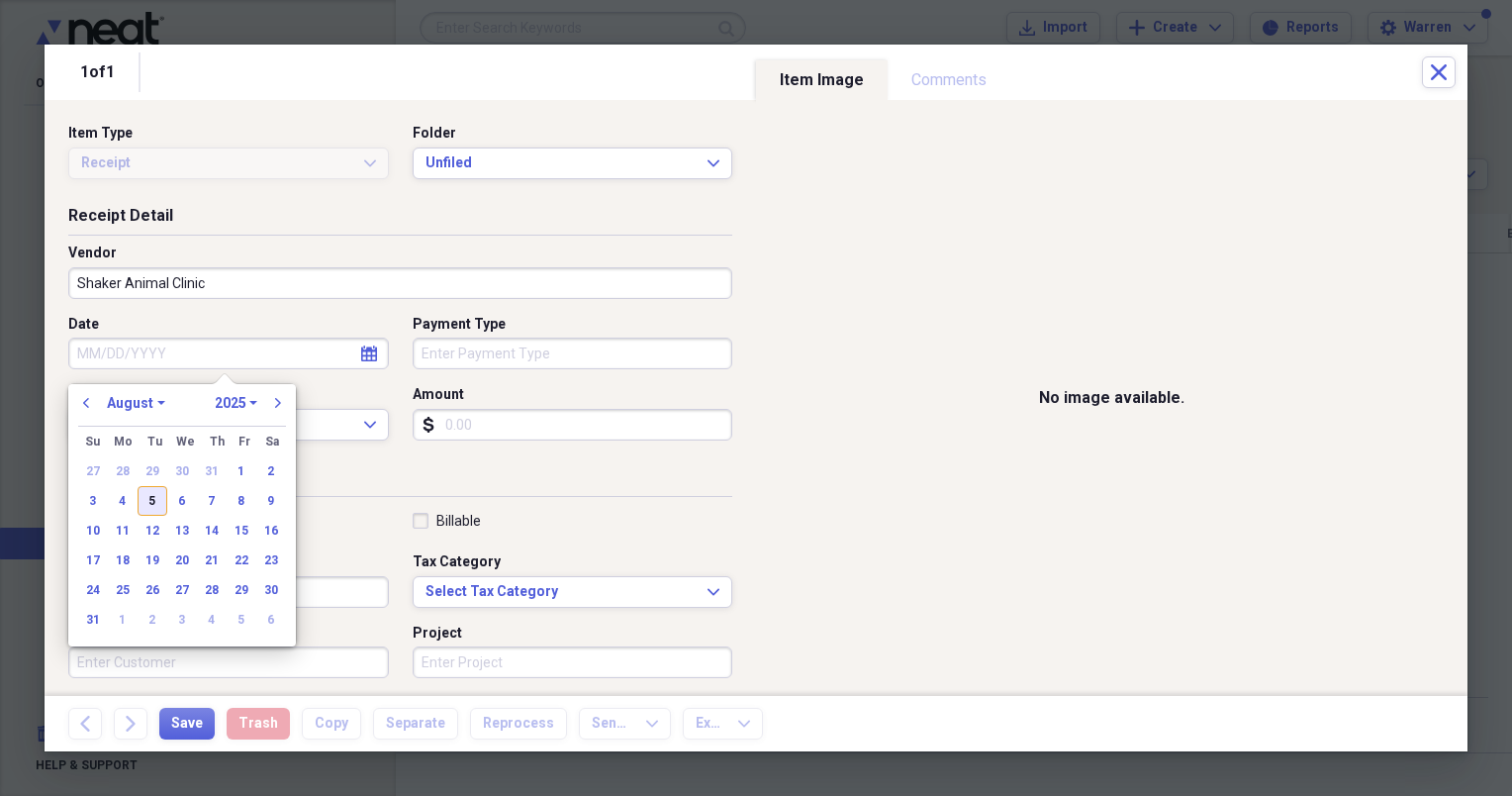 click on "5" at bounding box center [152, 501] 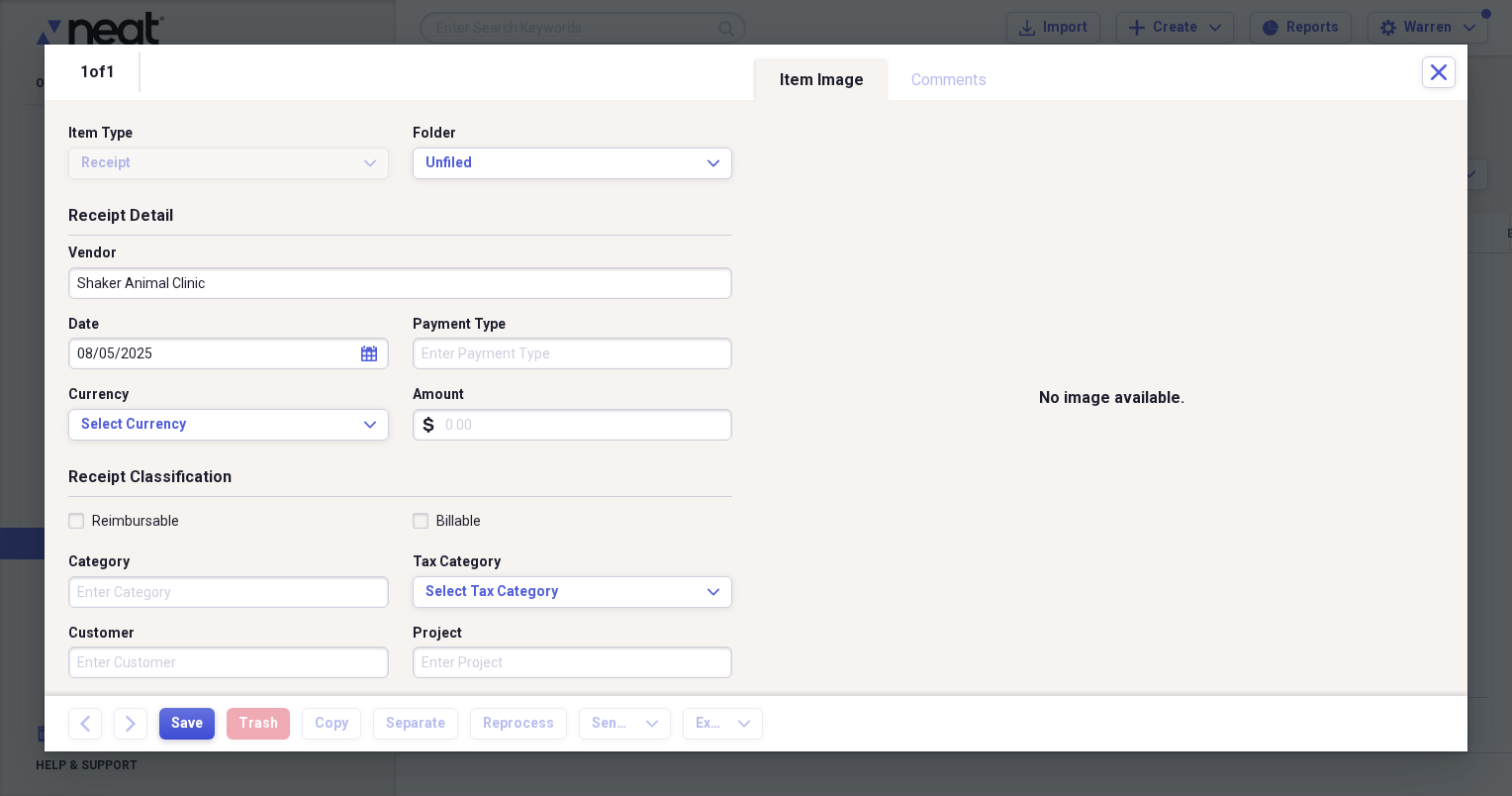 click on "Save" at bounding box center (187, 724) 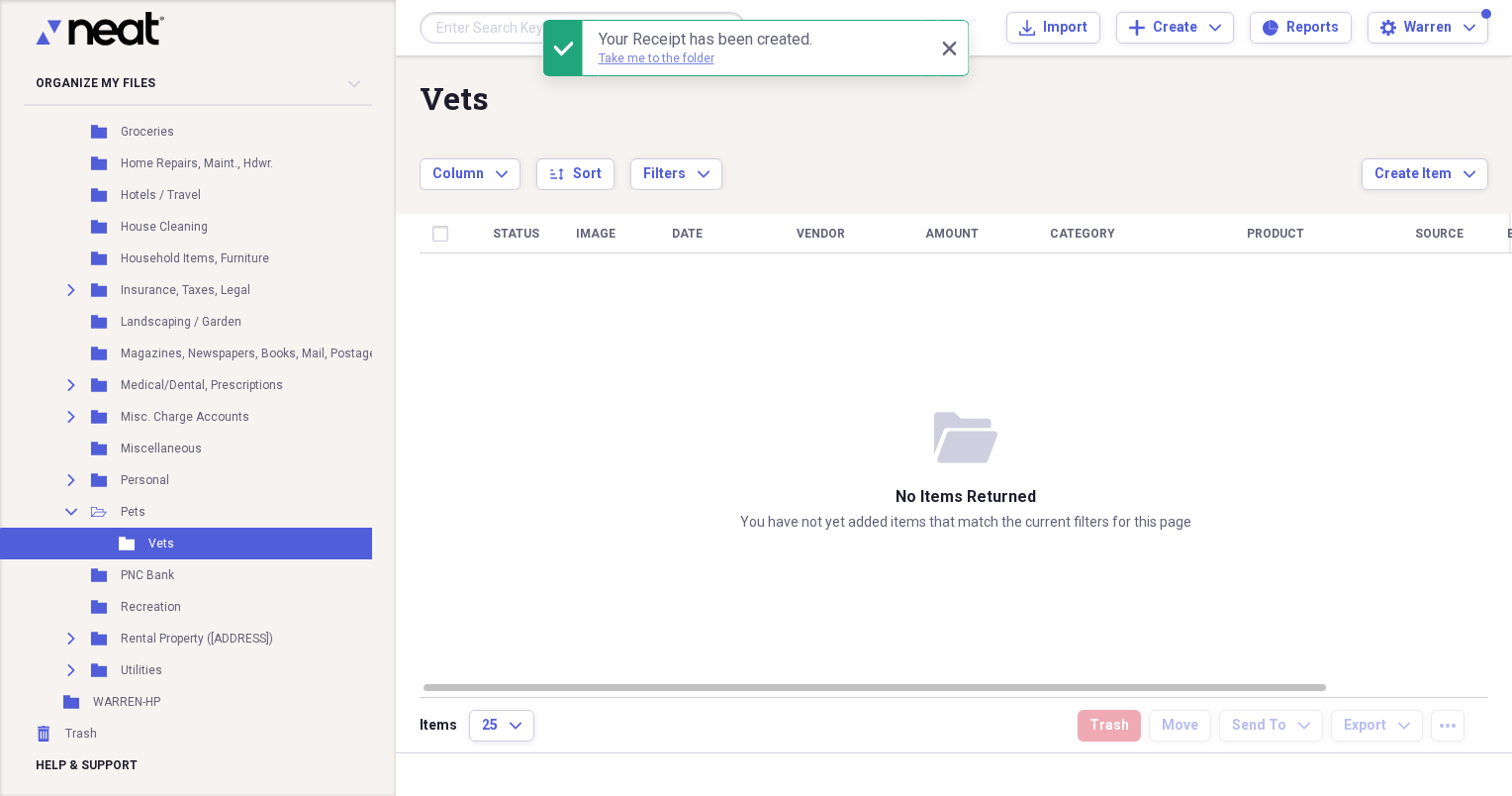 click on "Take me to the folder" at bounding box center (656, 58) 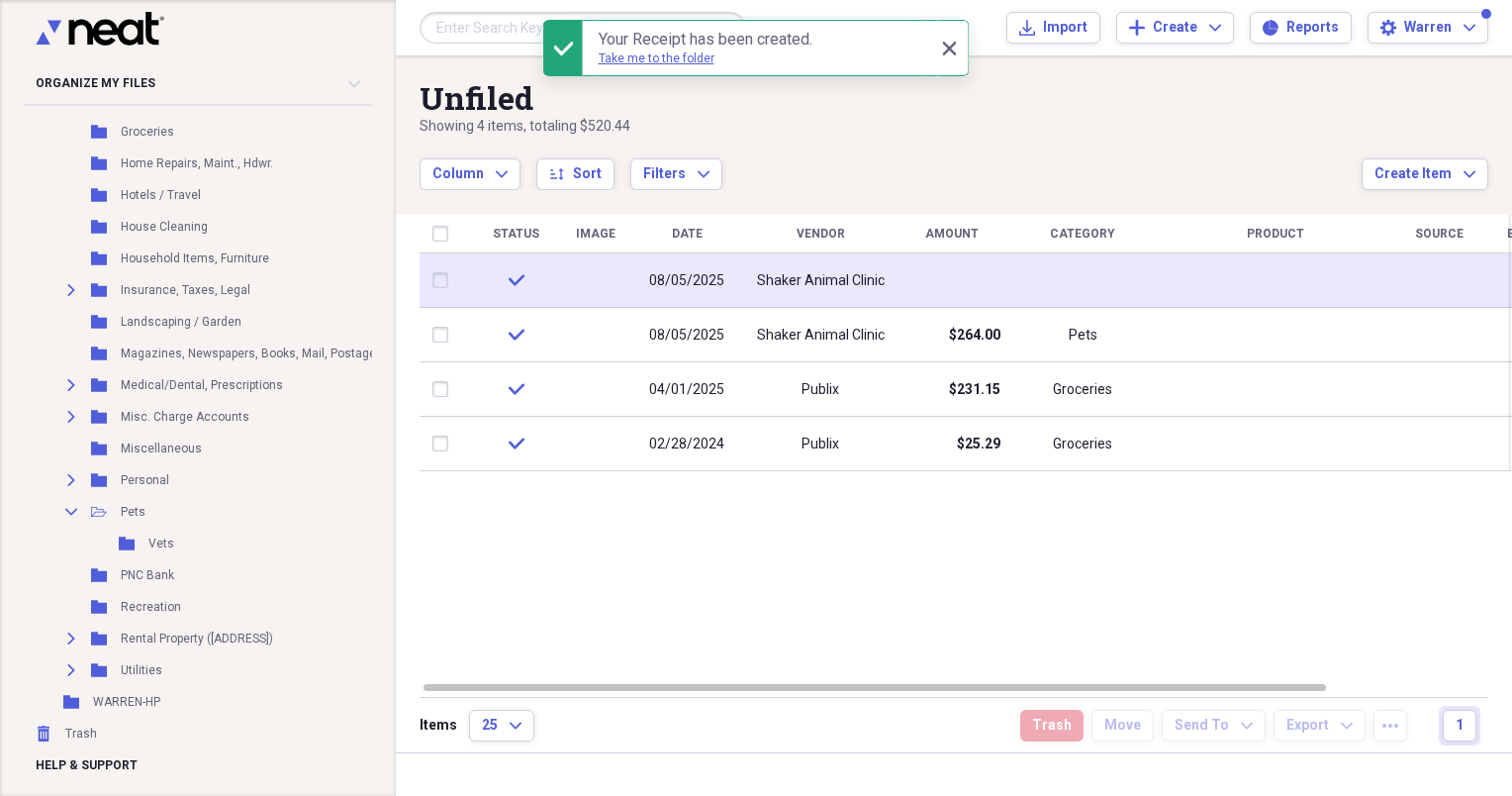 click at bounding box center (444, 280) 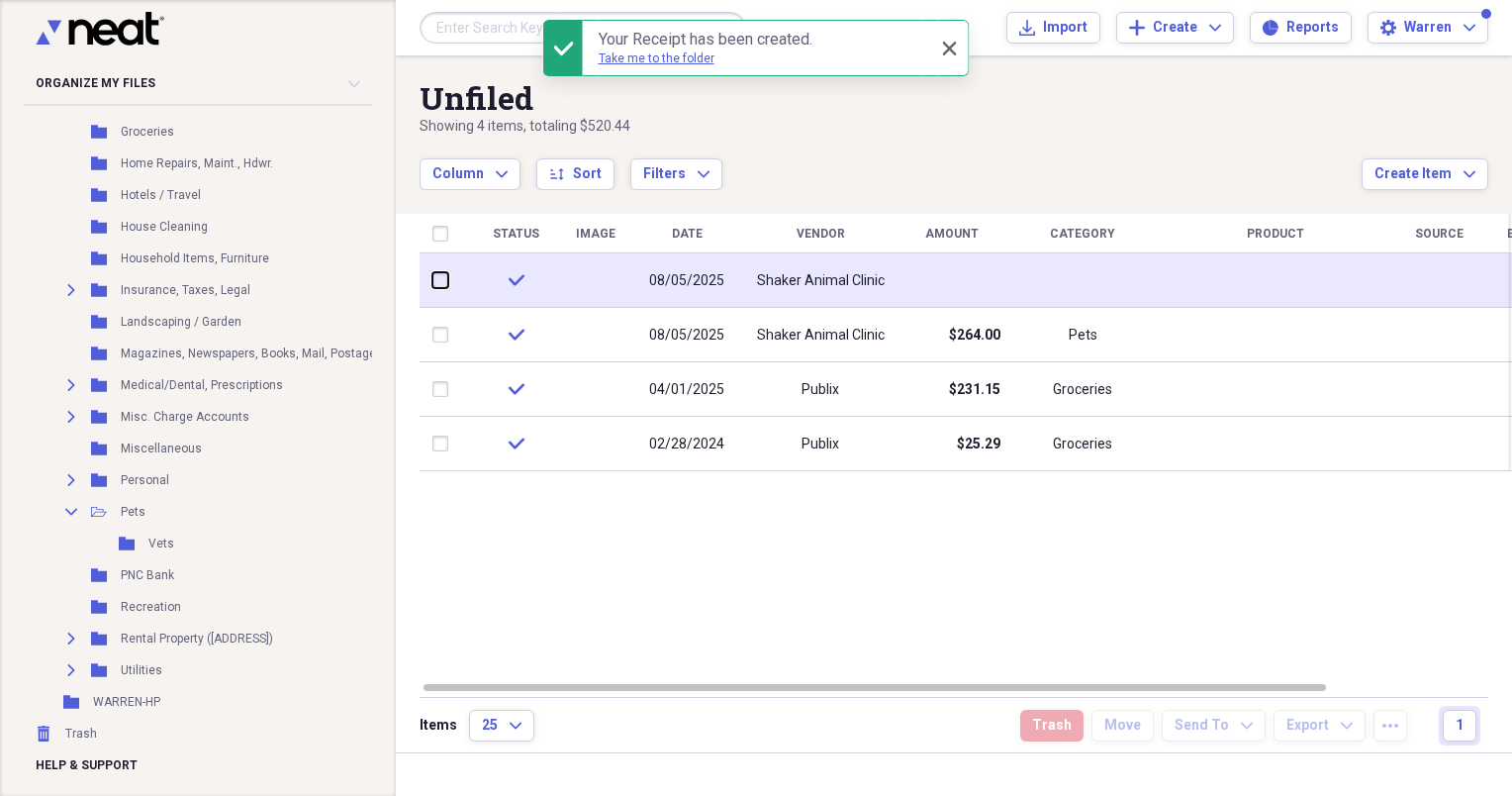 click at bounding box center (432, 280) 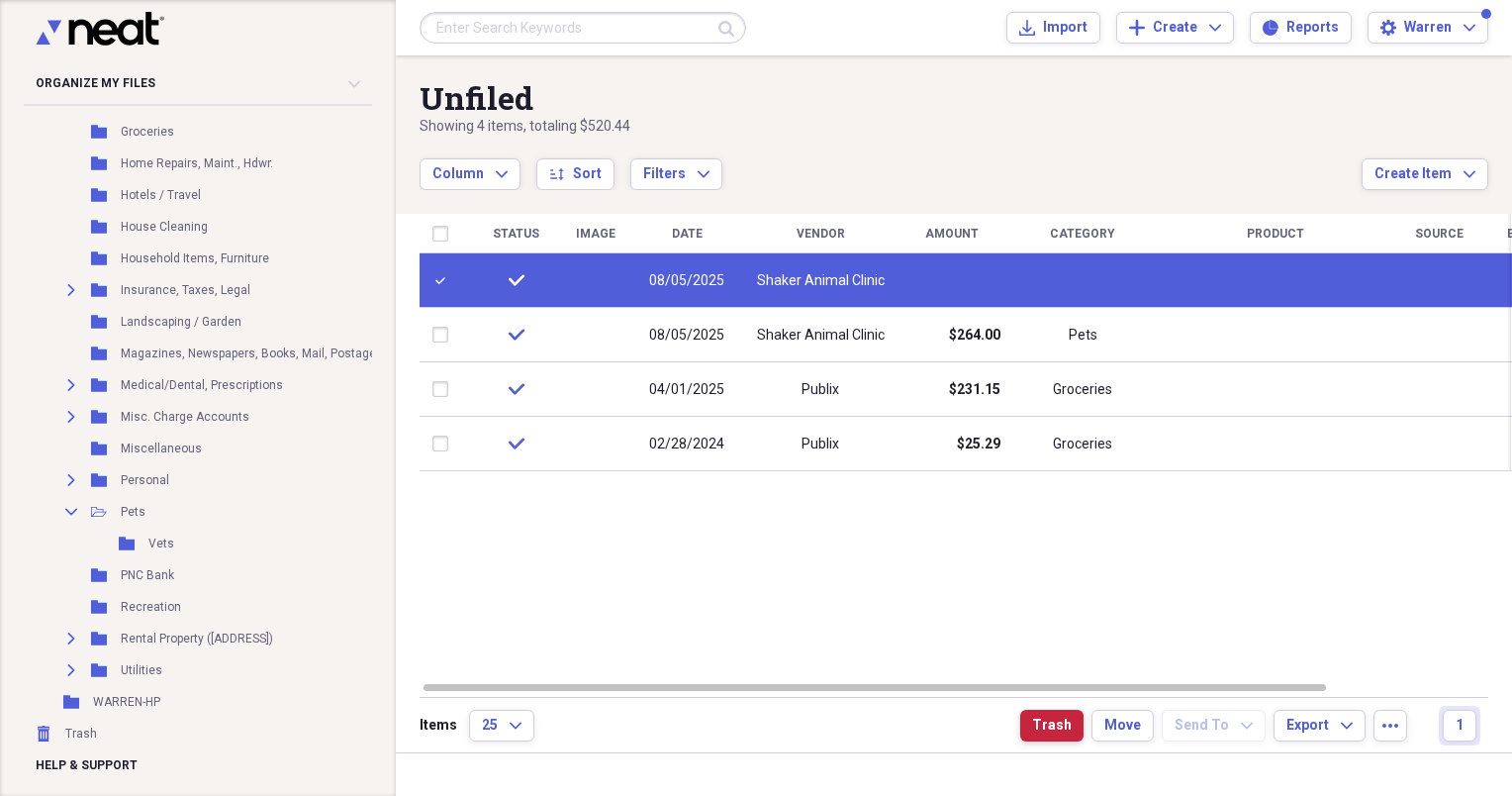 click on "Trash" at bounding box center (1052, 726) 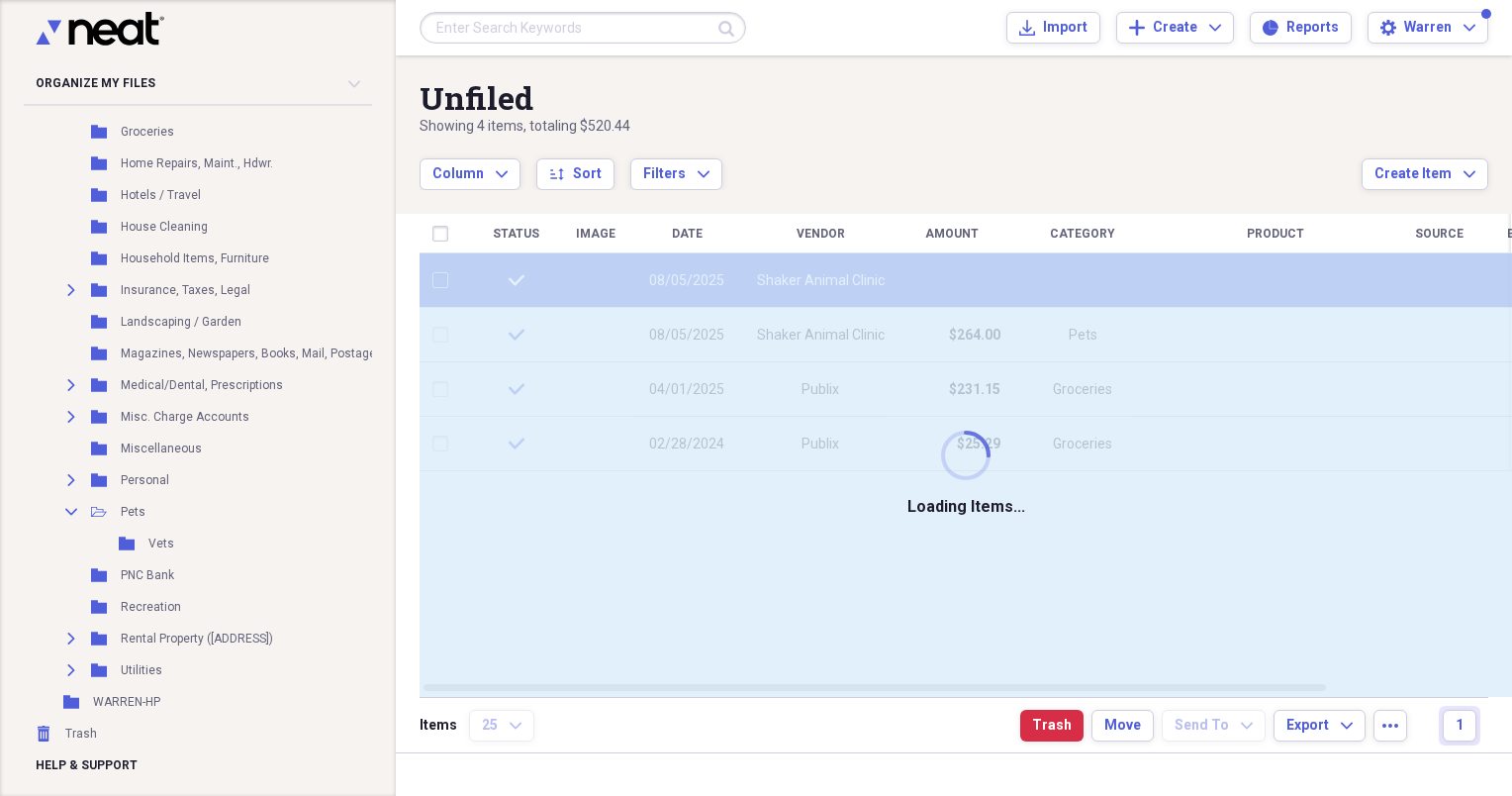 checkbox on "false" 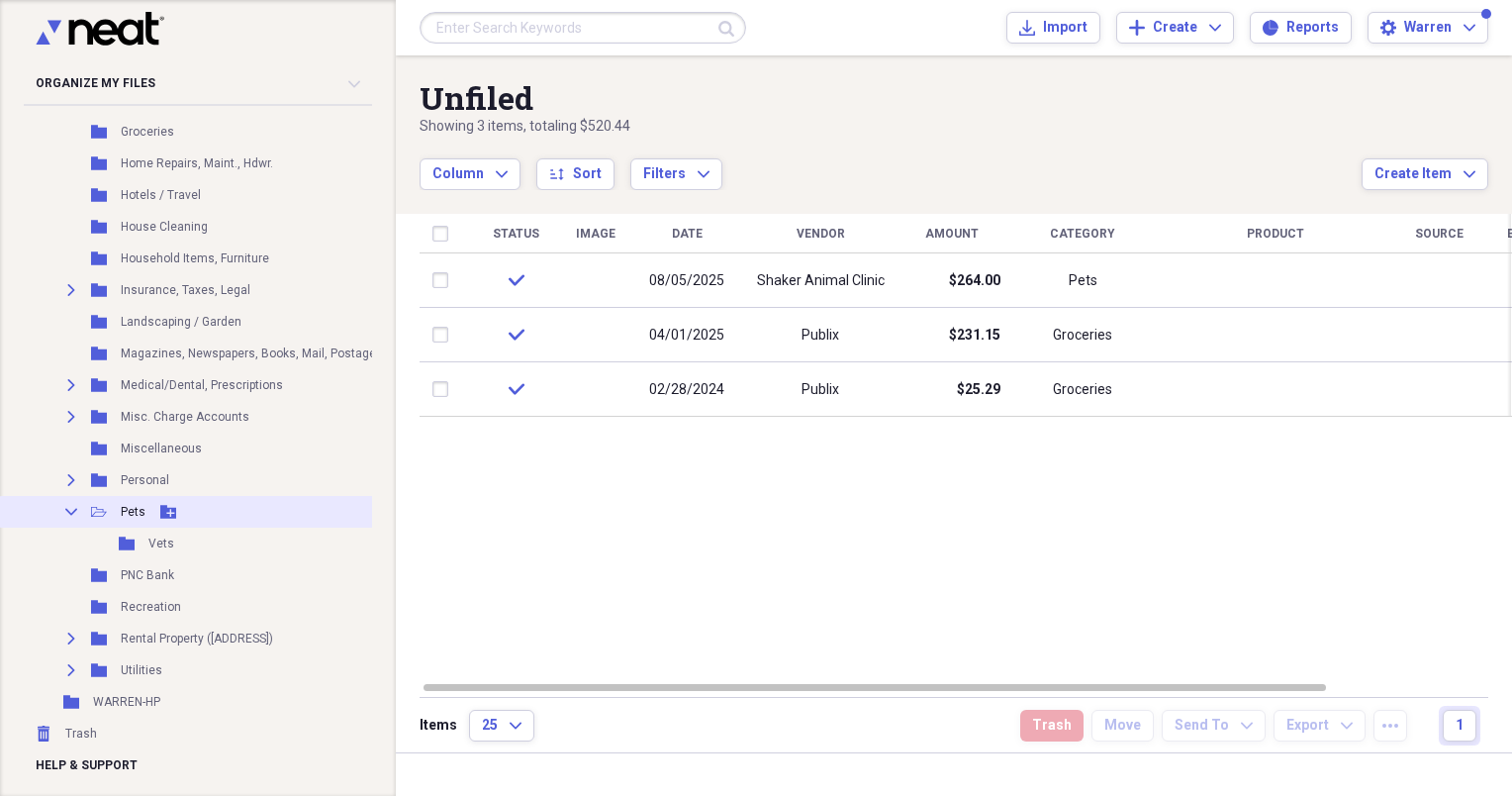 click on "Pets" at bounding box center [133, 512] 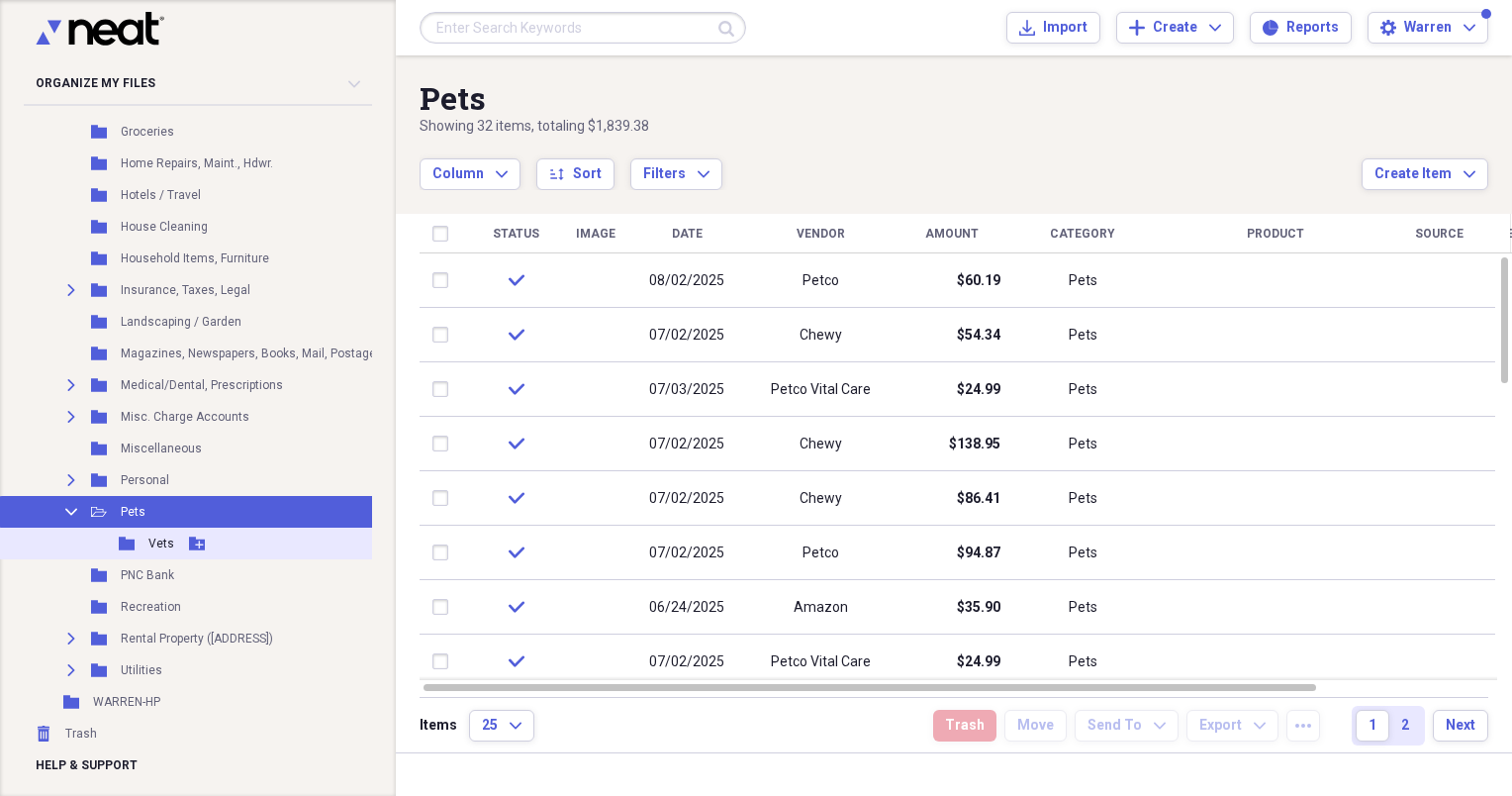 click on "Vets" at bounding box center (161, 544) 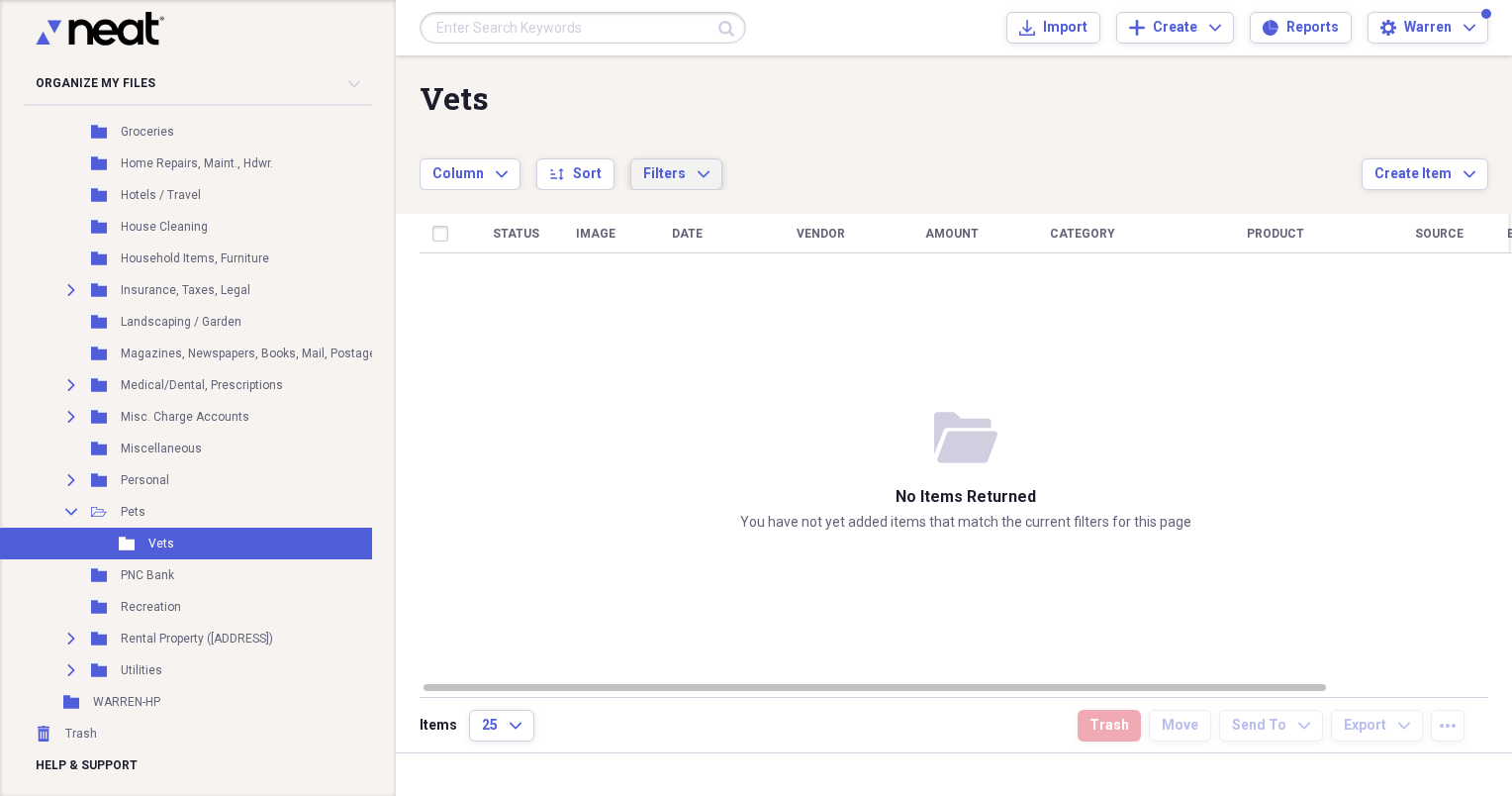 click on "Expand" 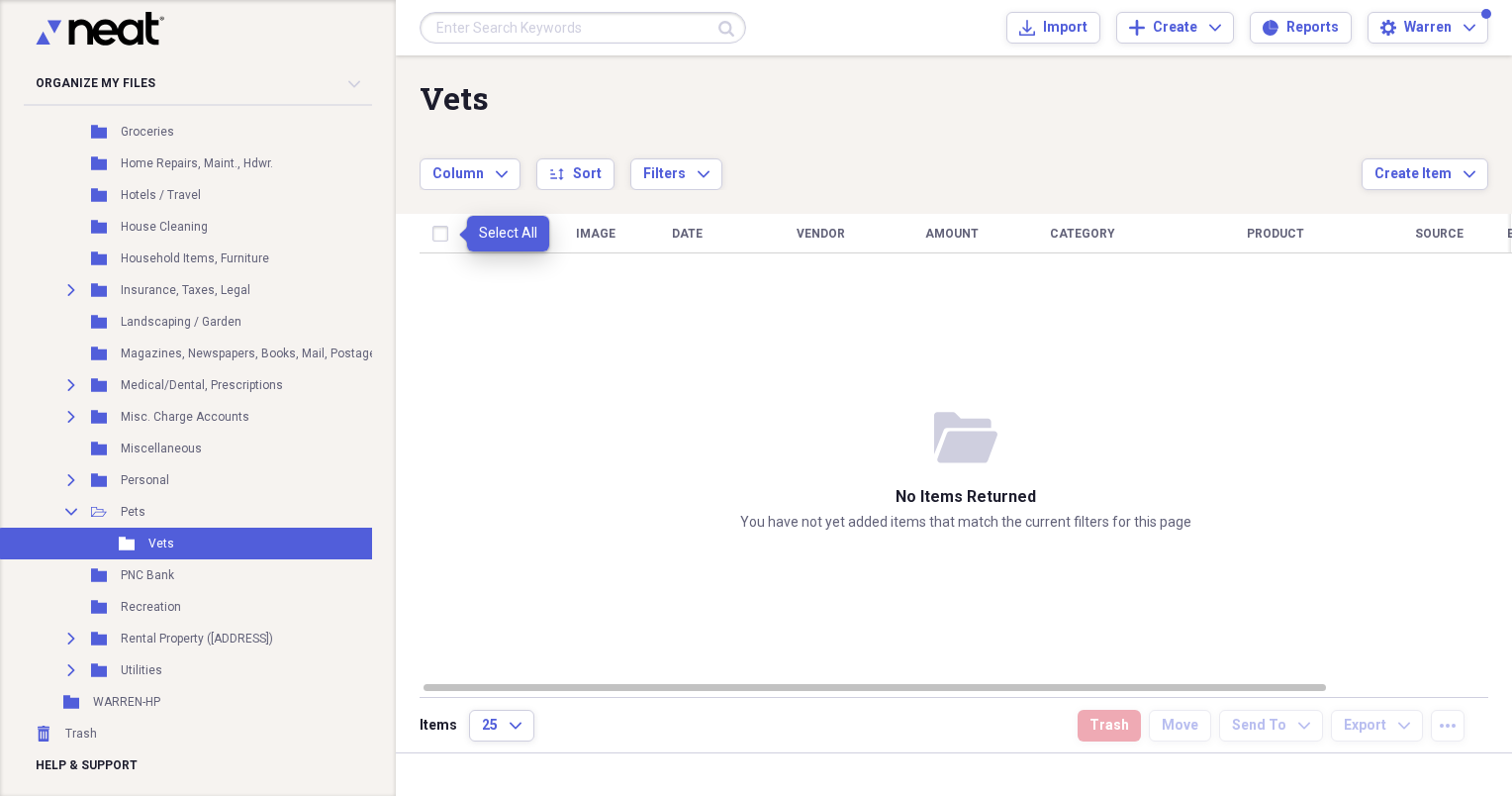 click at bounding box center (444, 234) 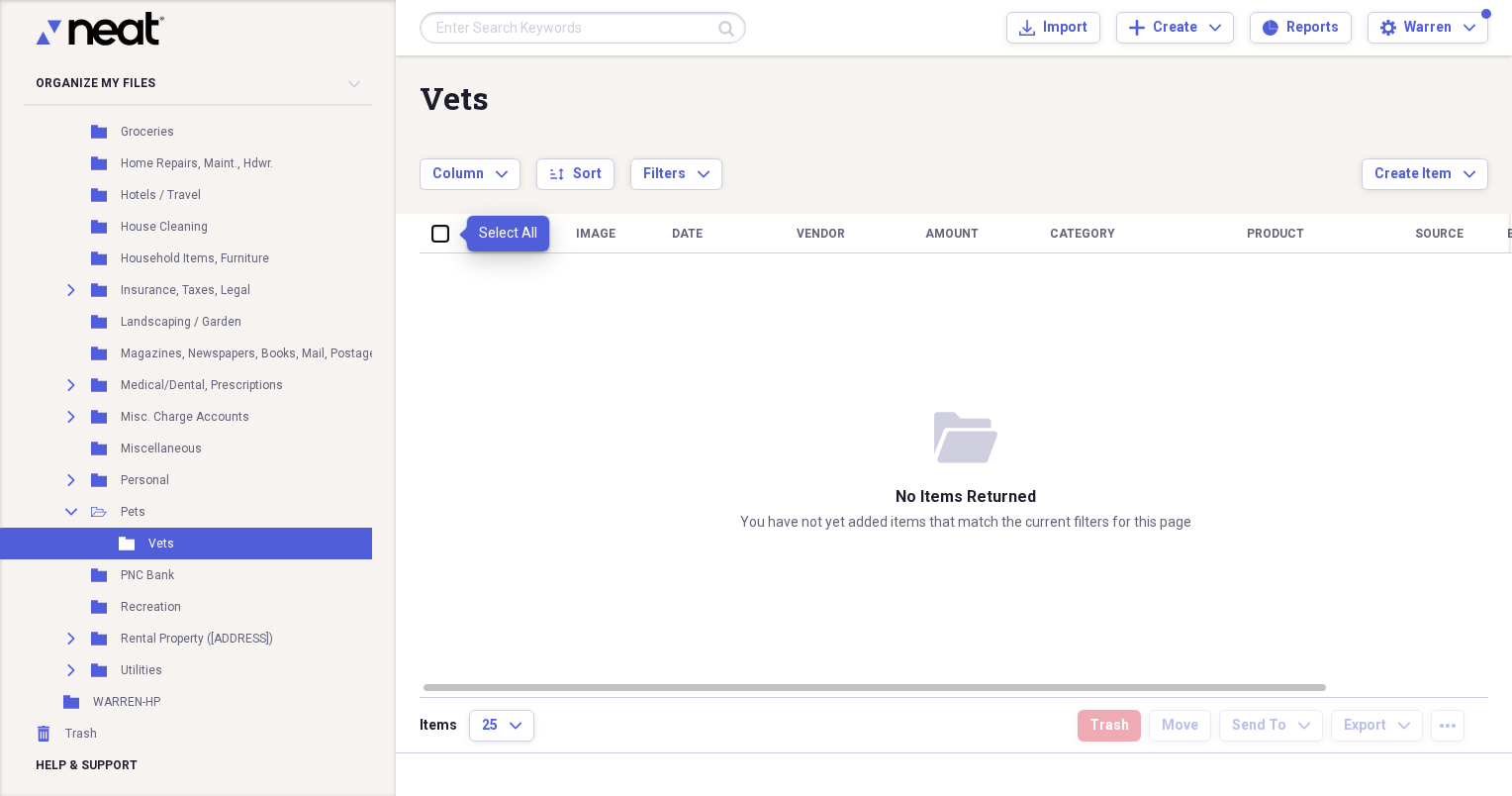 click at bounding box center (432, 233) 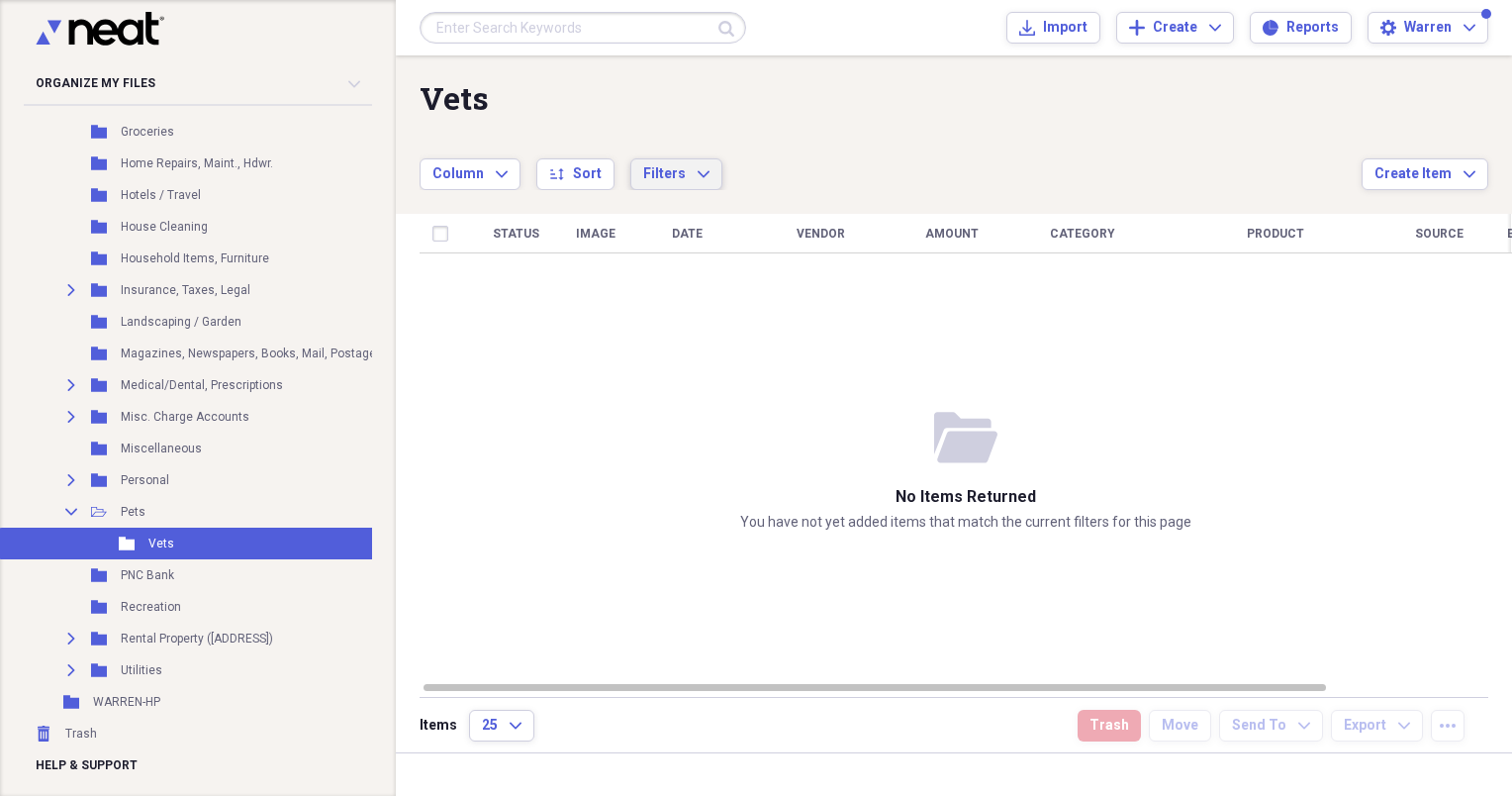 click on "Expand" 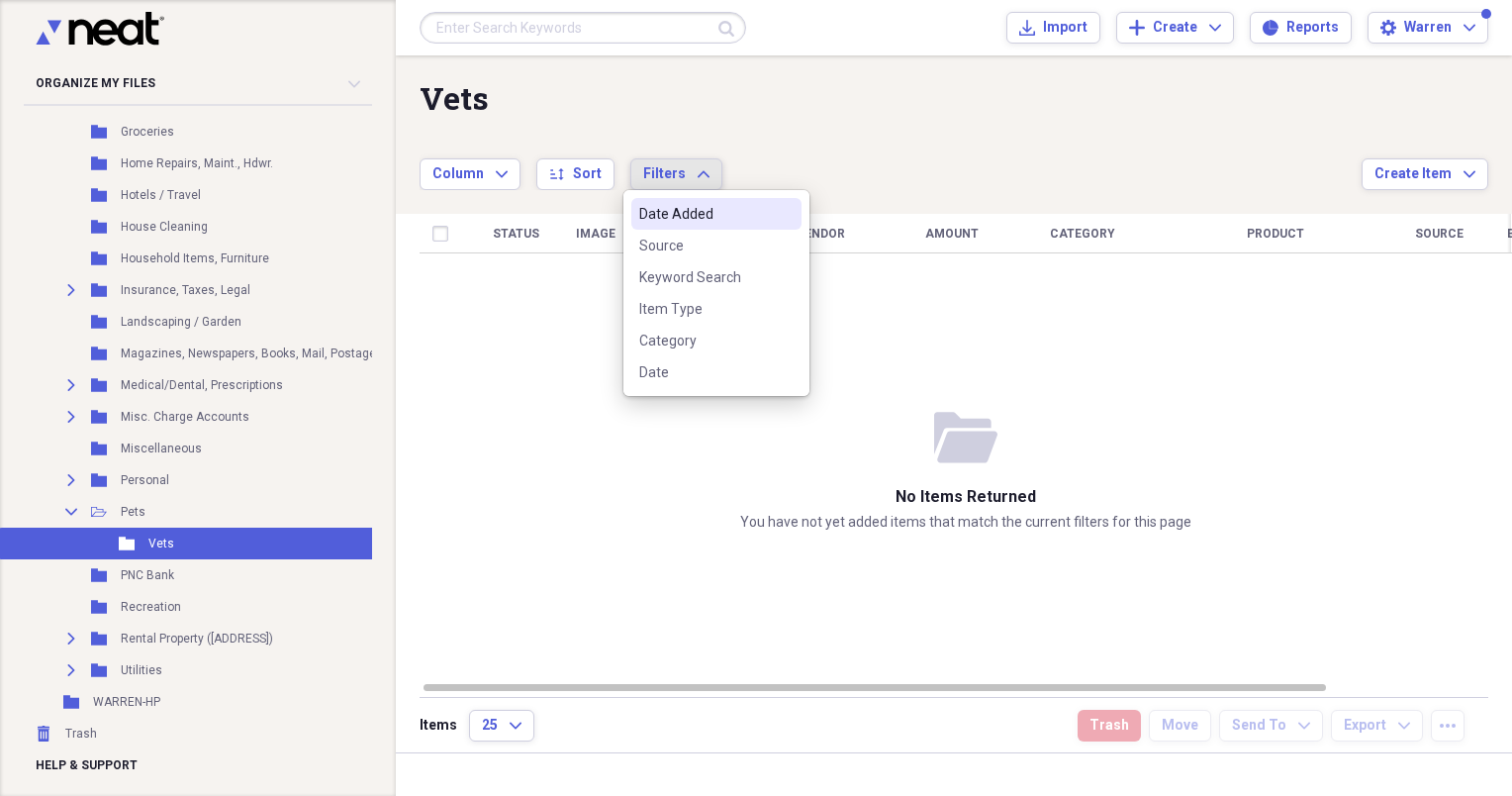 click on "Date Added" at bounding box center (705, 214) 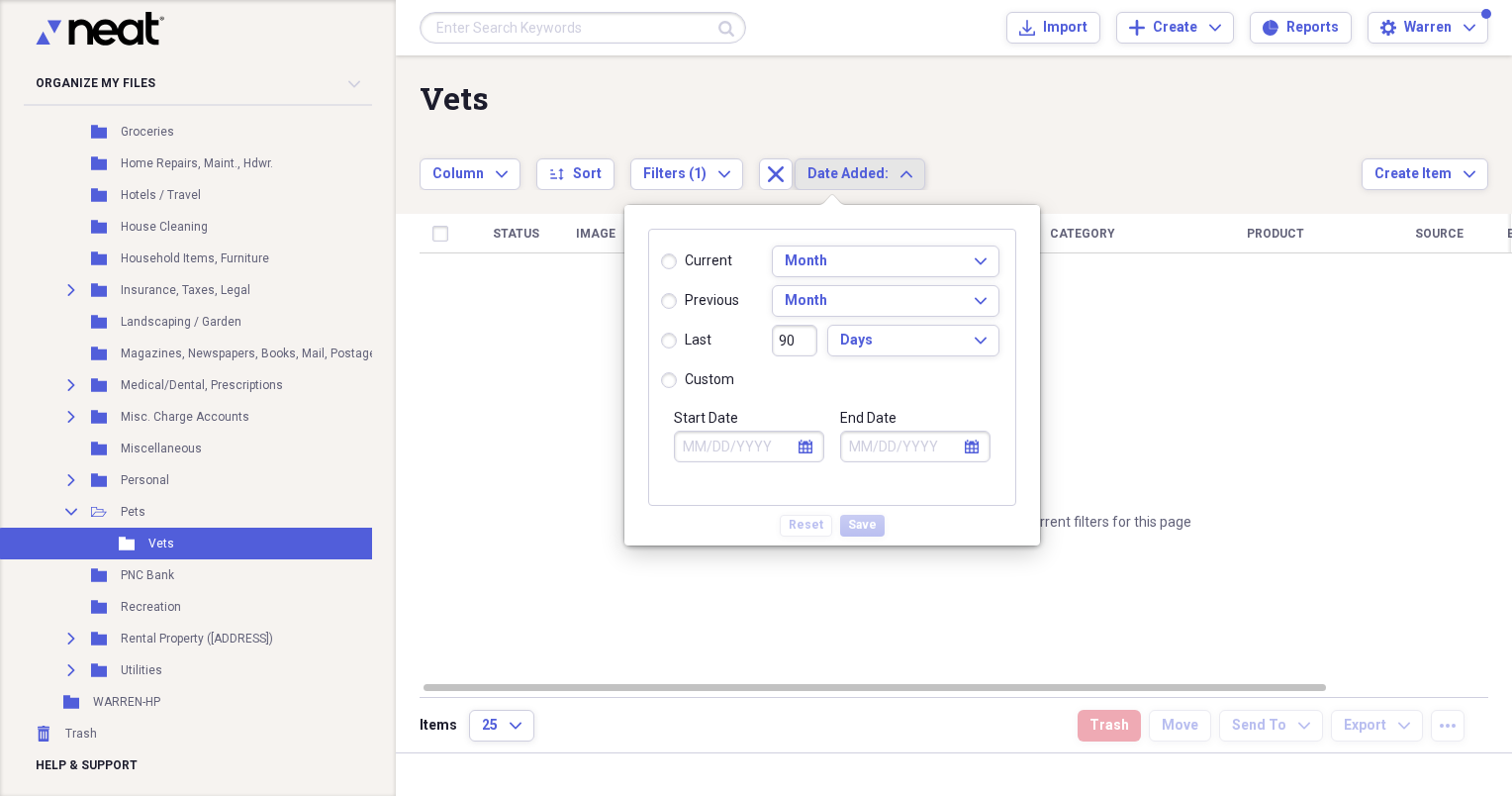 click on "Column Expand sort Sort Filters (1) Expand Close Date Added:  Expand" at bounding box center (891, 163) 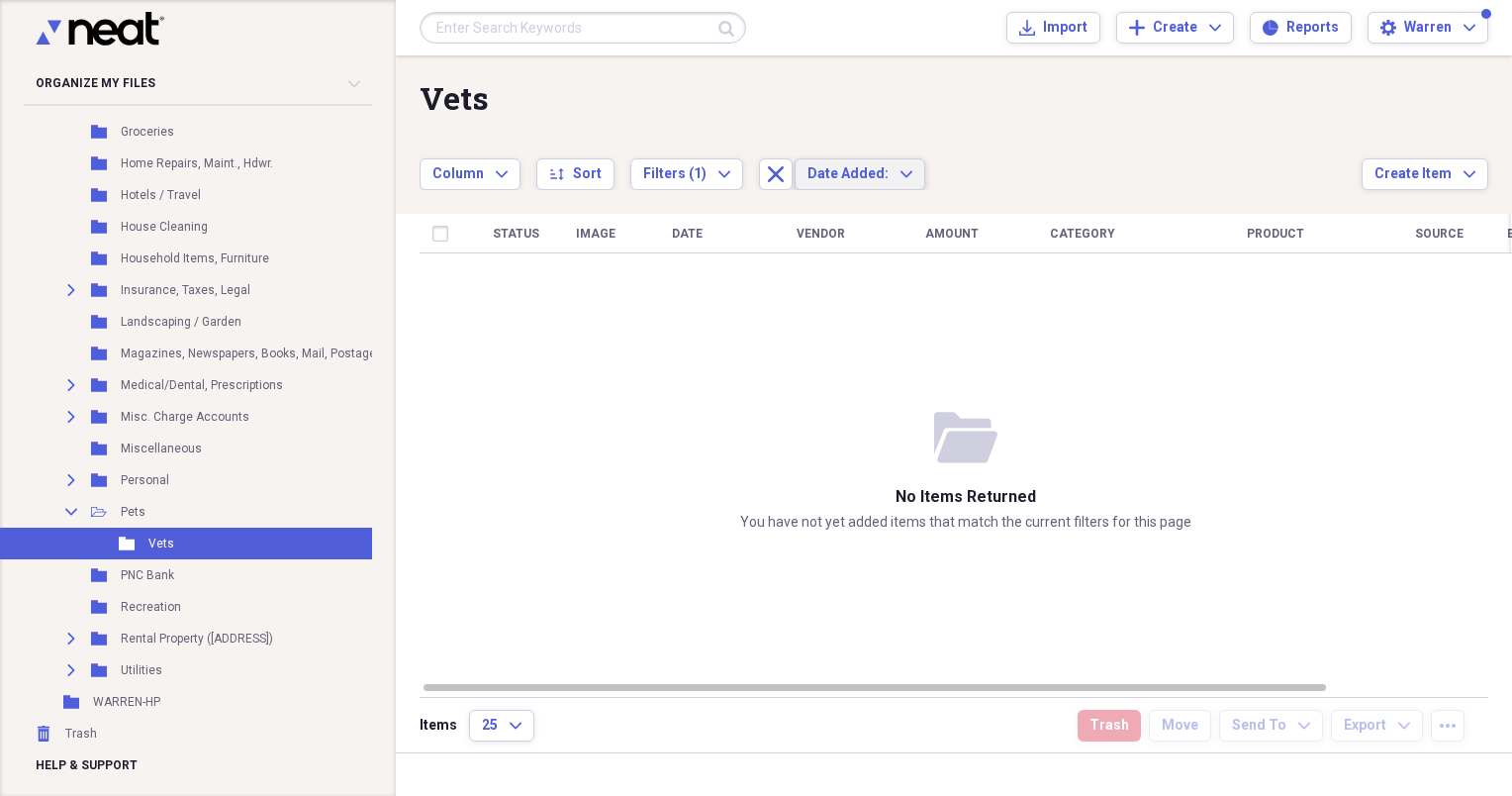 click on "Date Added:  Expand" at bounding box center [860, 174] 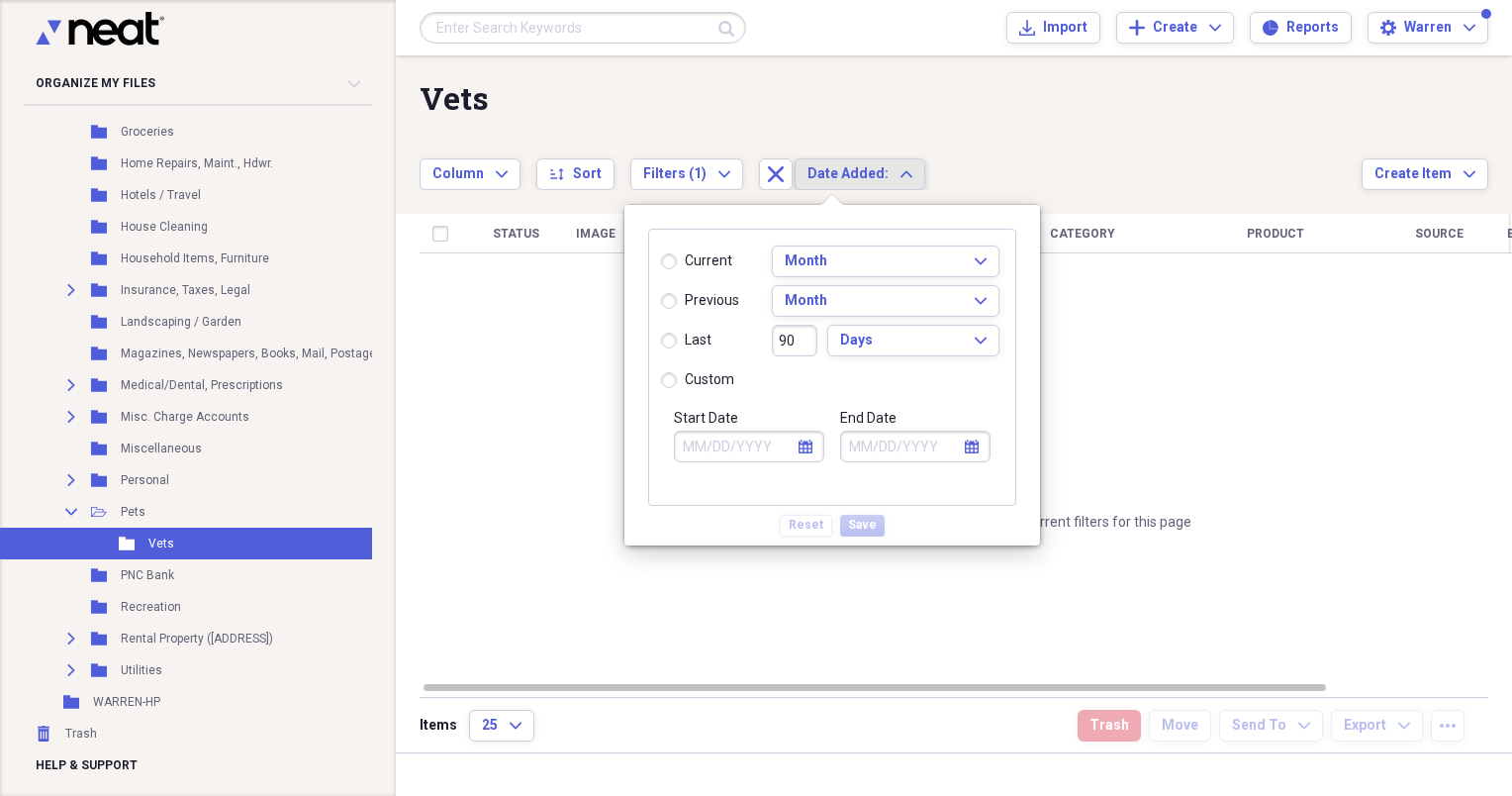 click on "Column Expand sort Sort Filters (1) Expand Close Date Added:  Expand" at bounding box center [891, 163] 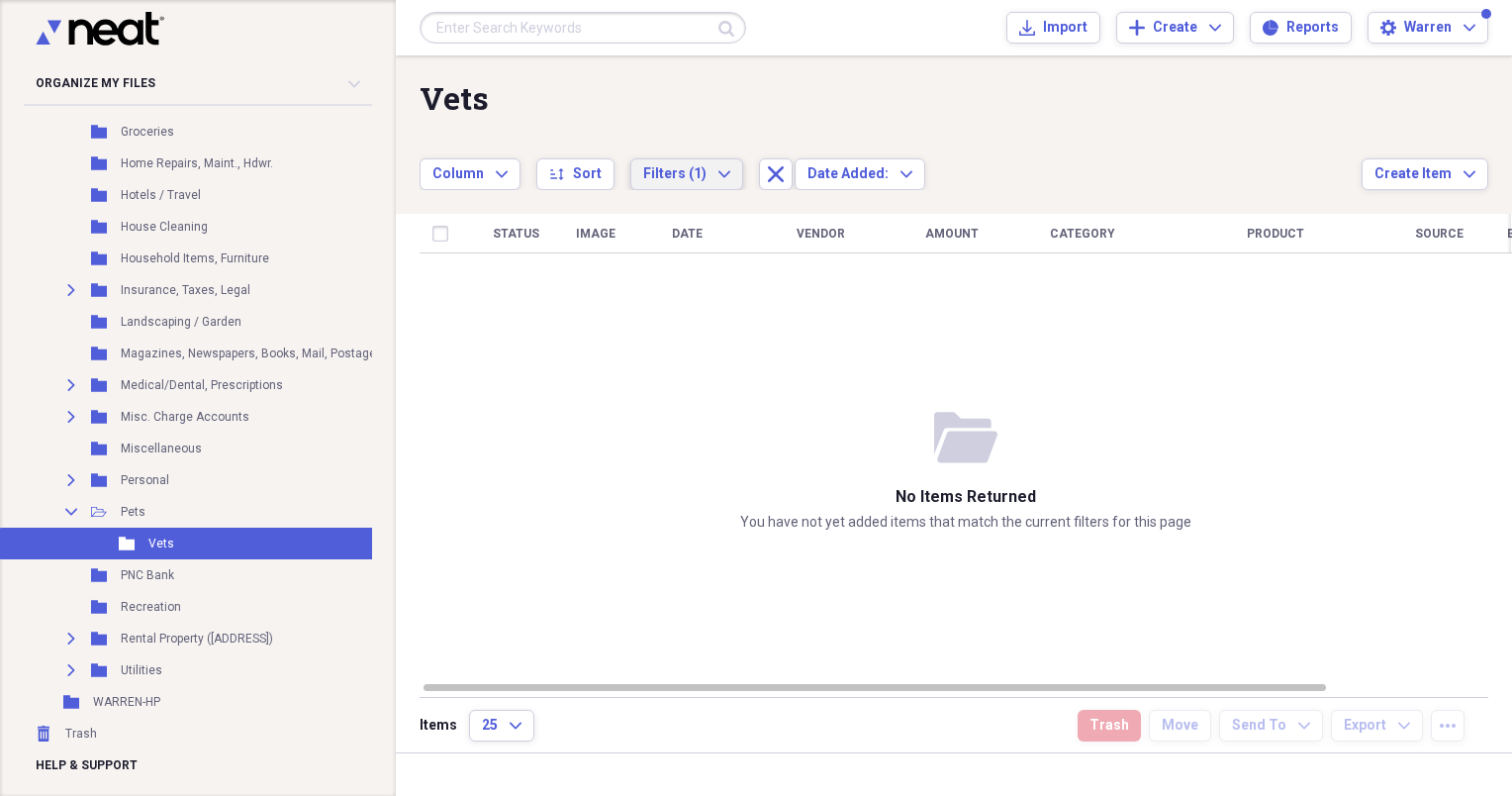 click on "Expand" 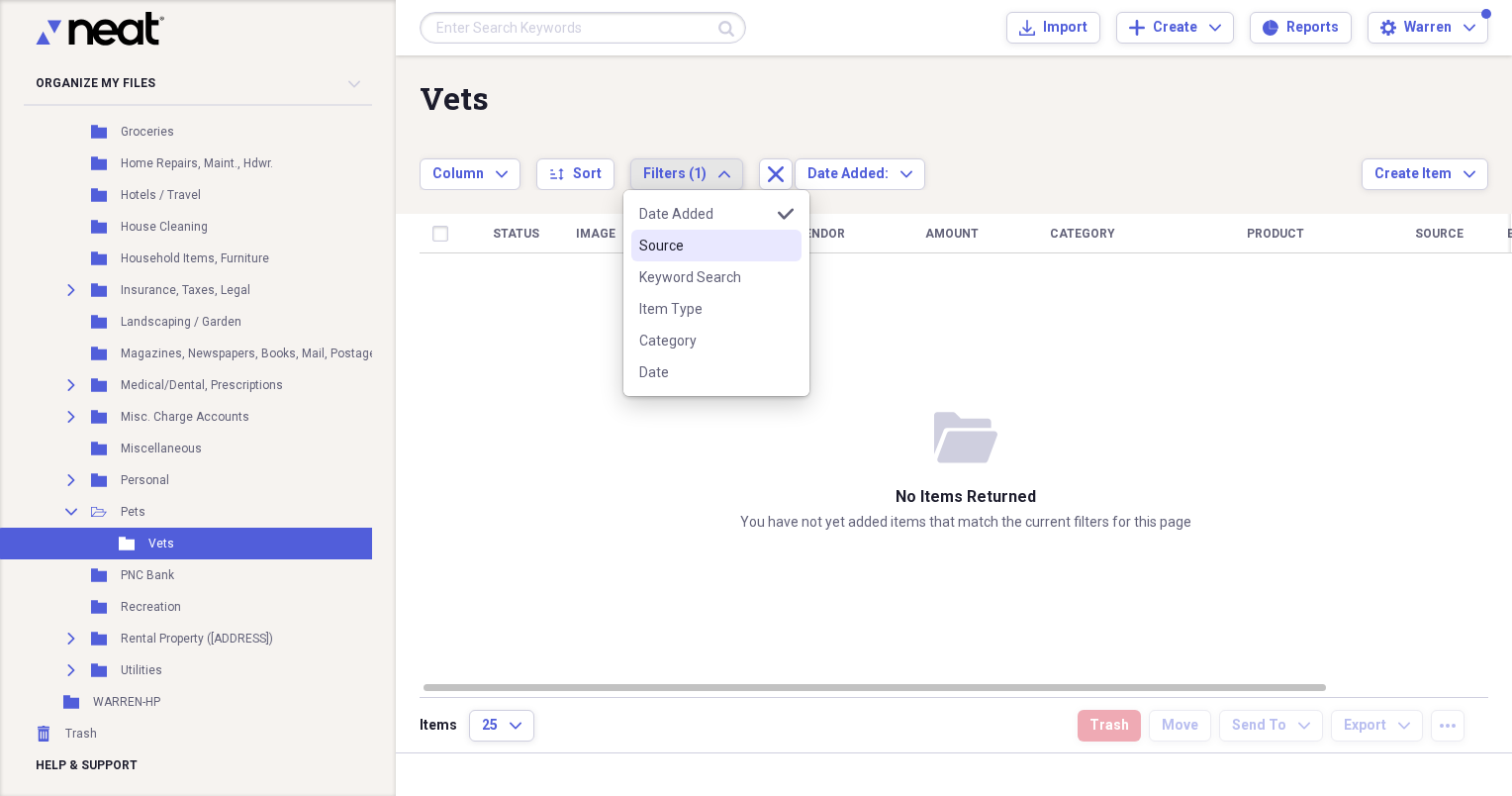click on "Source" at bounding box center [705, 246] 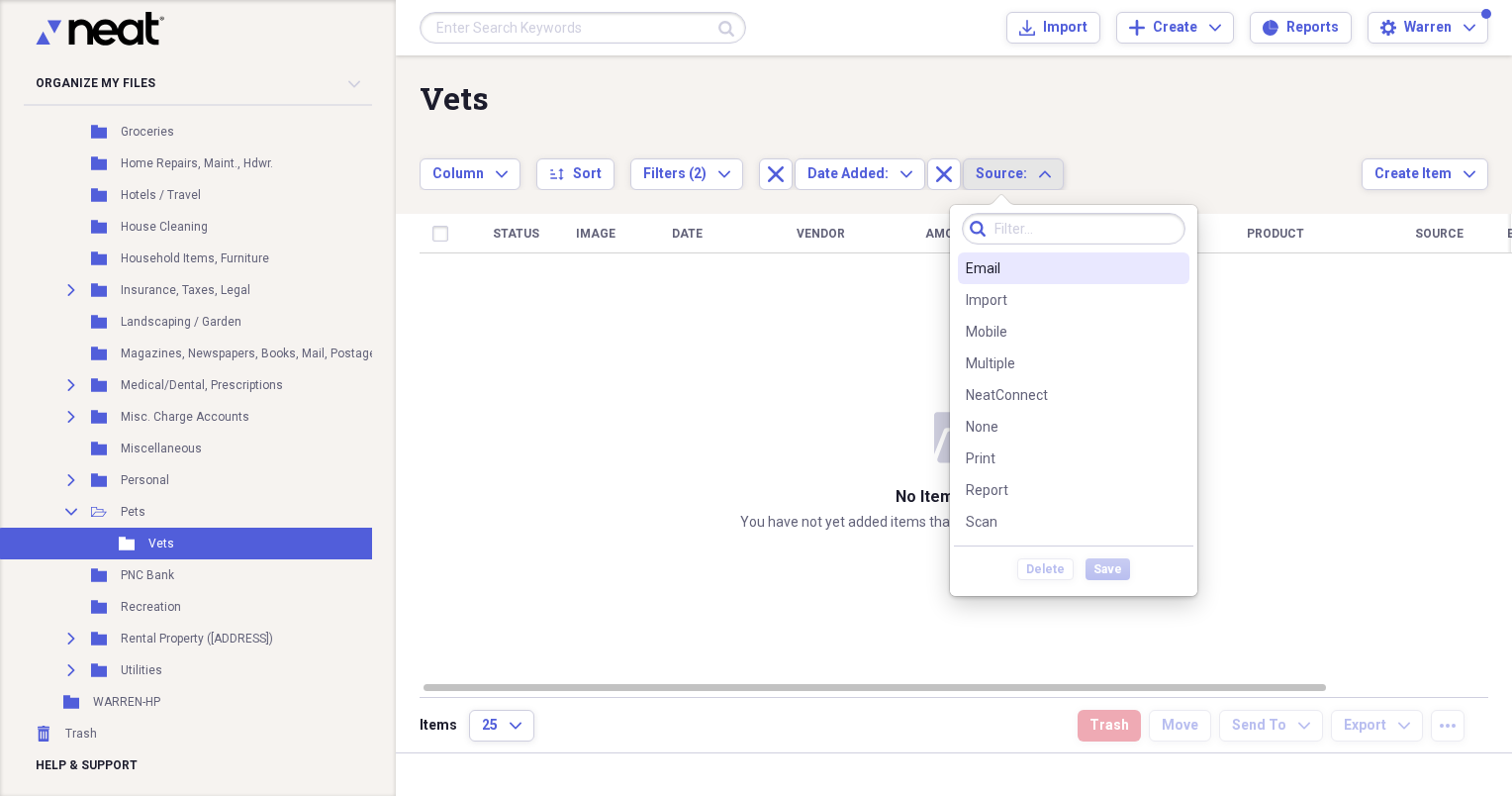 click on "Vets Showing 0 items Column Expand sort Sort Filters (2) Expand Close Date Added:  Expand Close Source:  Expand" at bounding box center (891, 135) 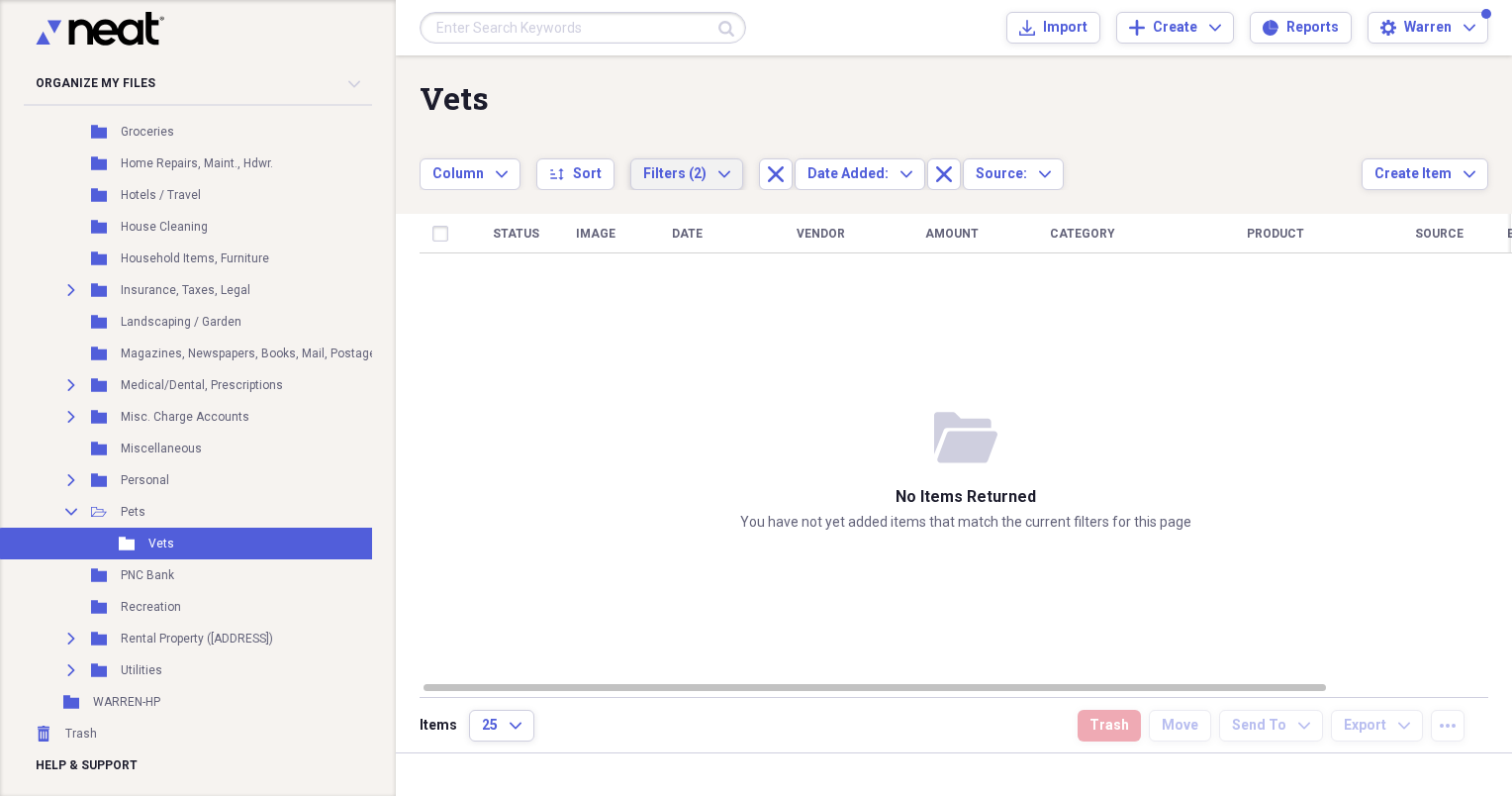 click on "Expand" 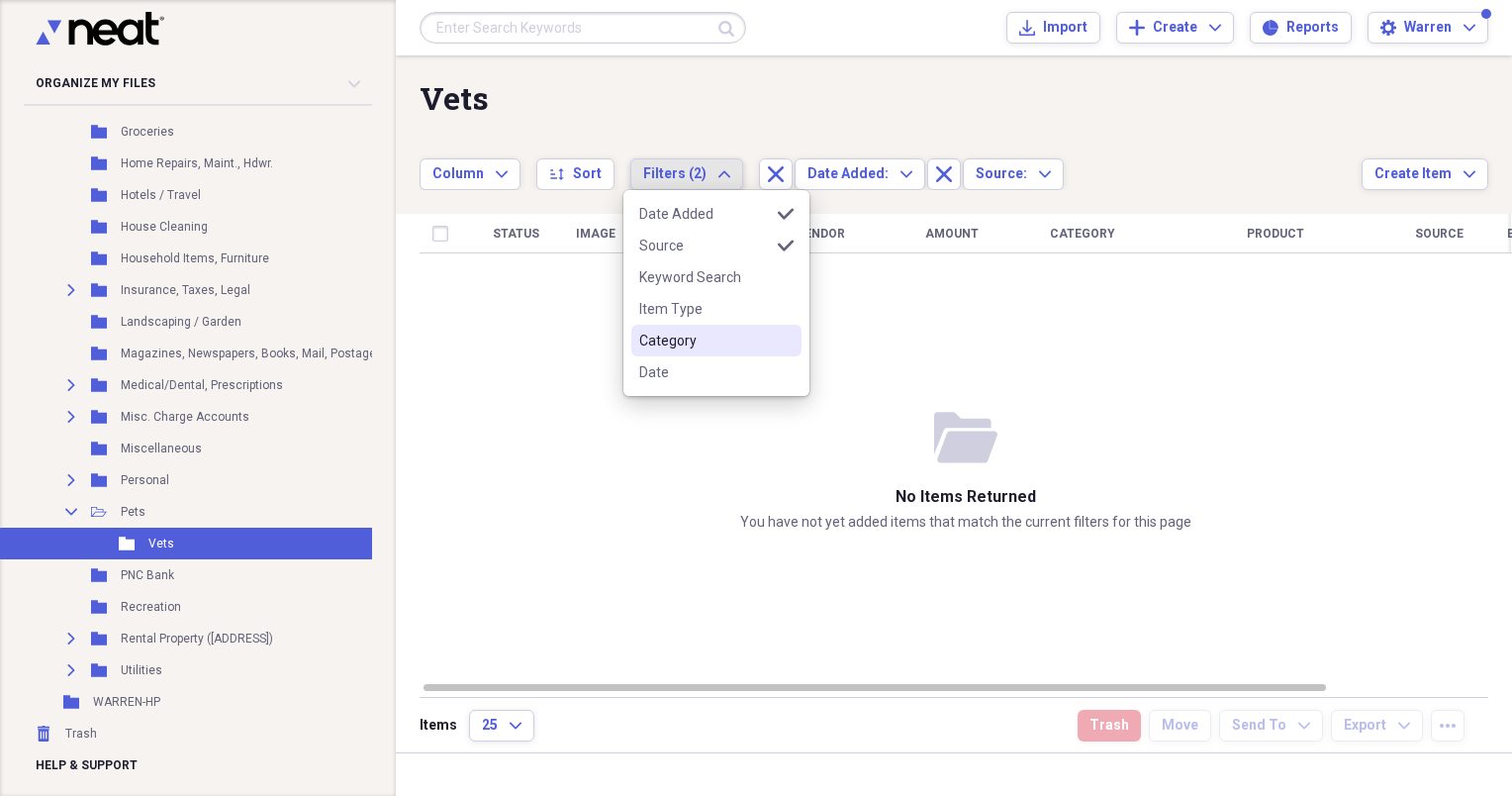 click on "Category" at bounding box center (705, 341) 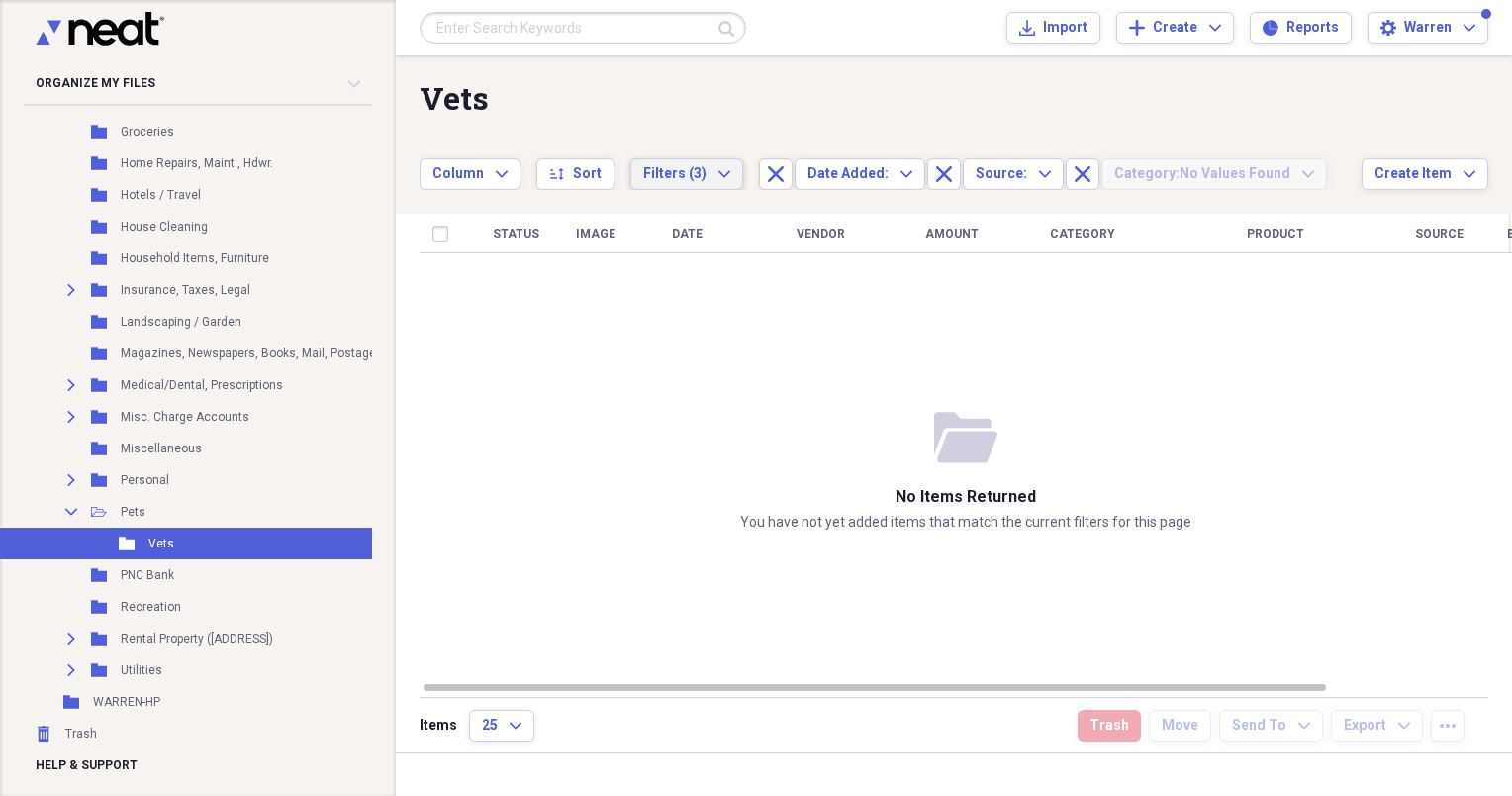 click on "Filters (3)" at bounding box center [675, 173] 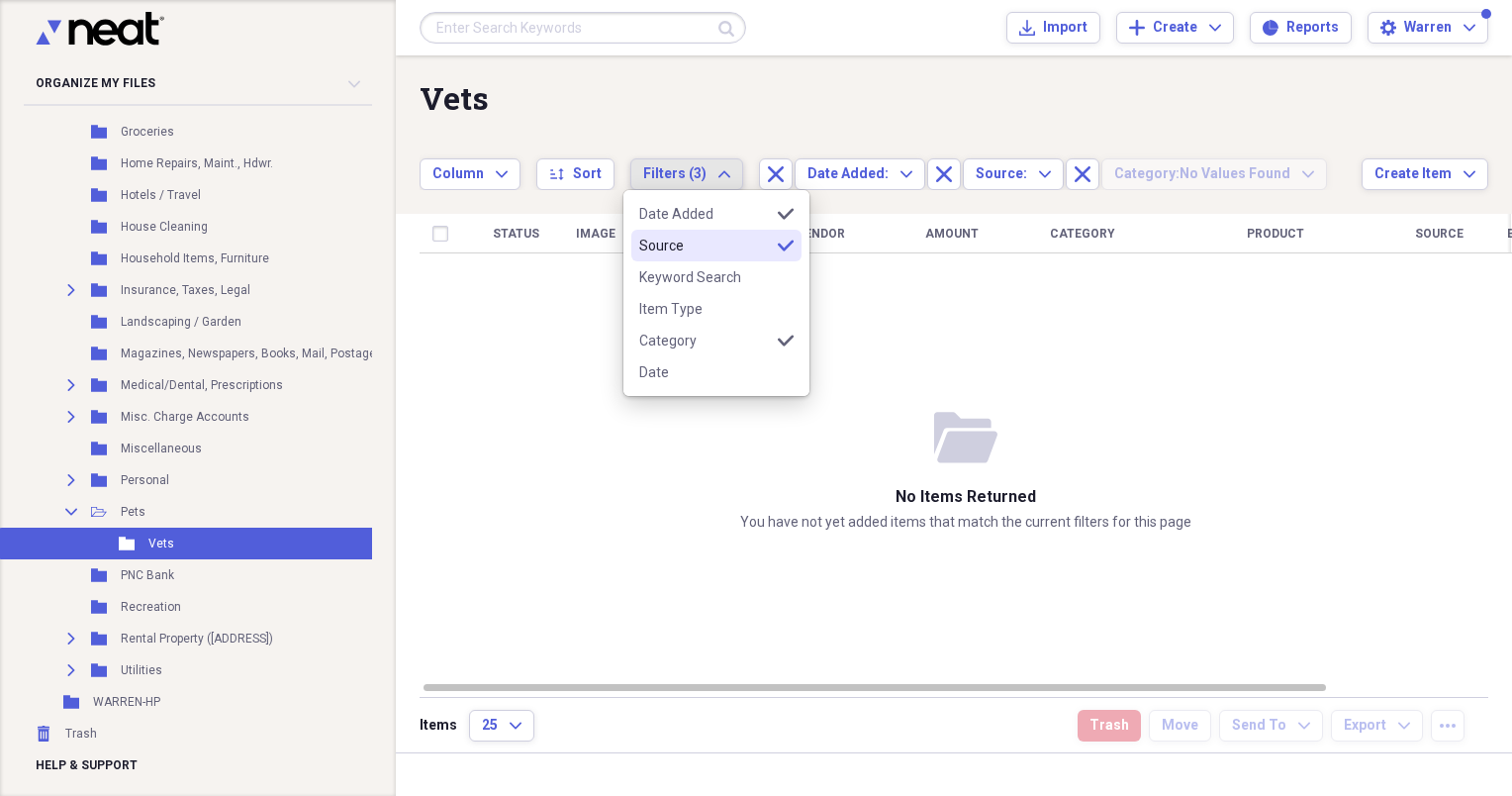 click on "Status Image Date Vendor Amount Category Product Source Billable Reimbursable" at bounding box center (966, 447) 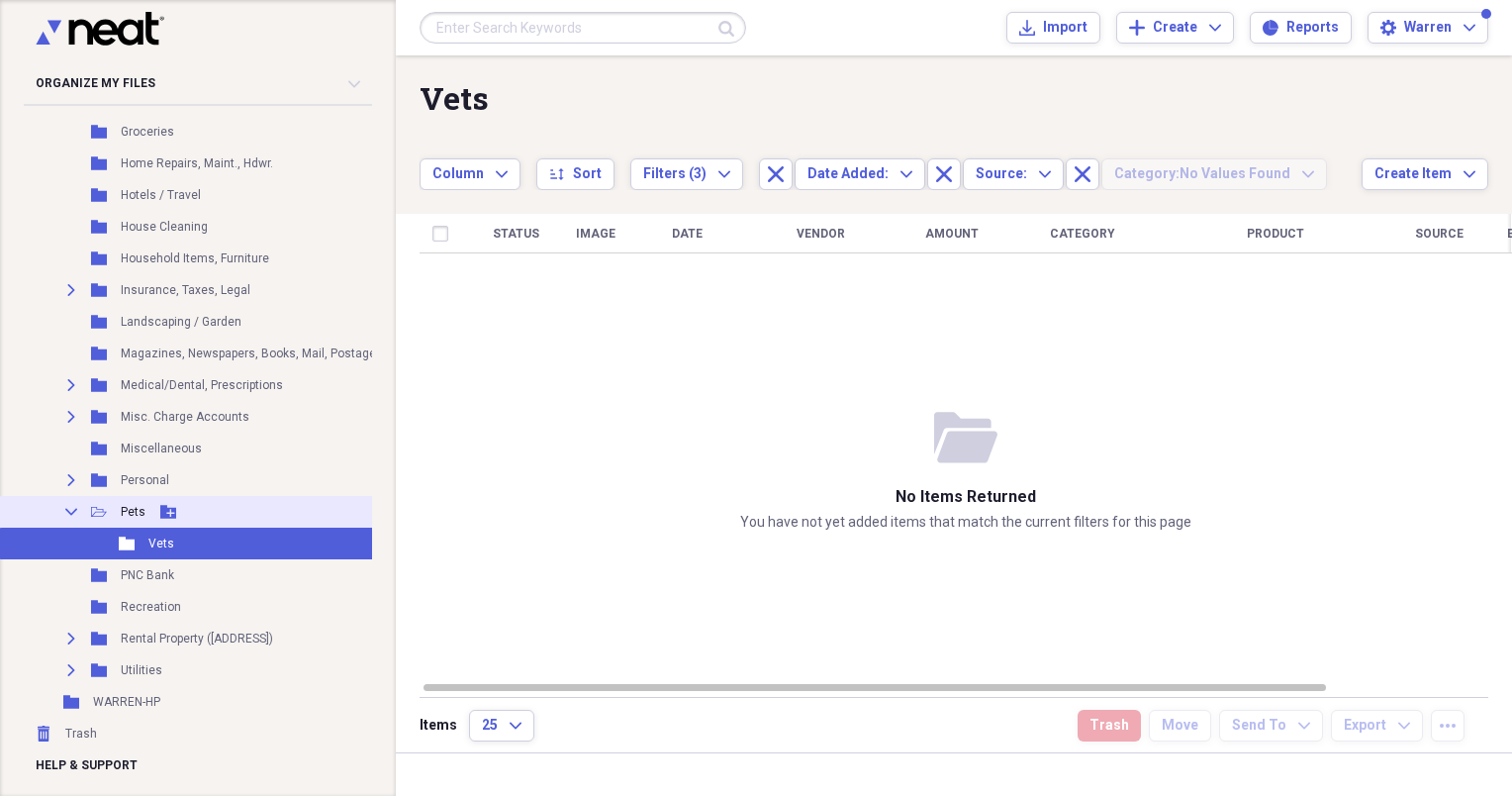 click on "Pets" at bounding box center [133, 512] 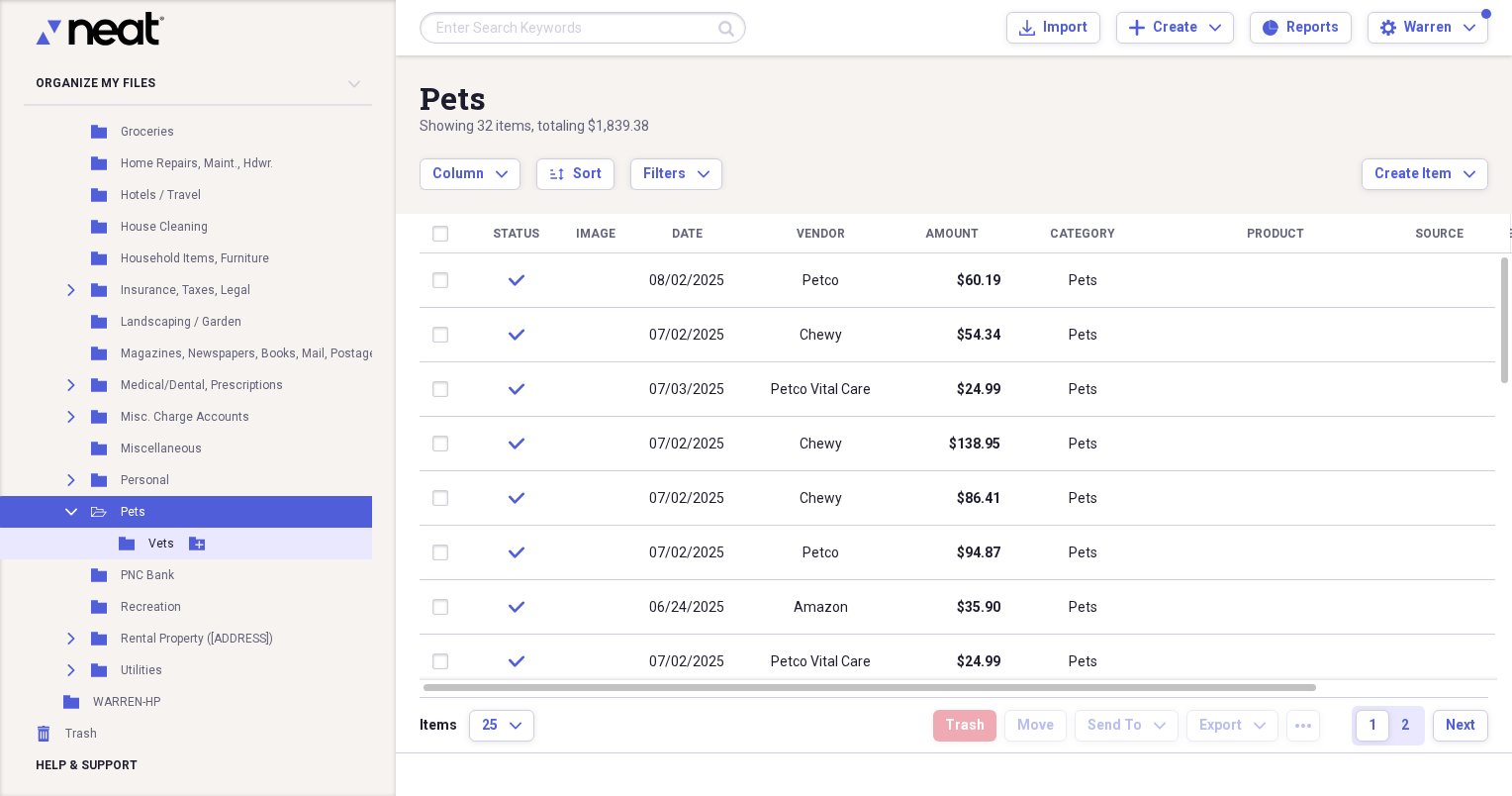 click on "Vets" at bounding box center (161, 544) 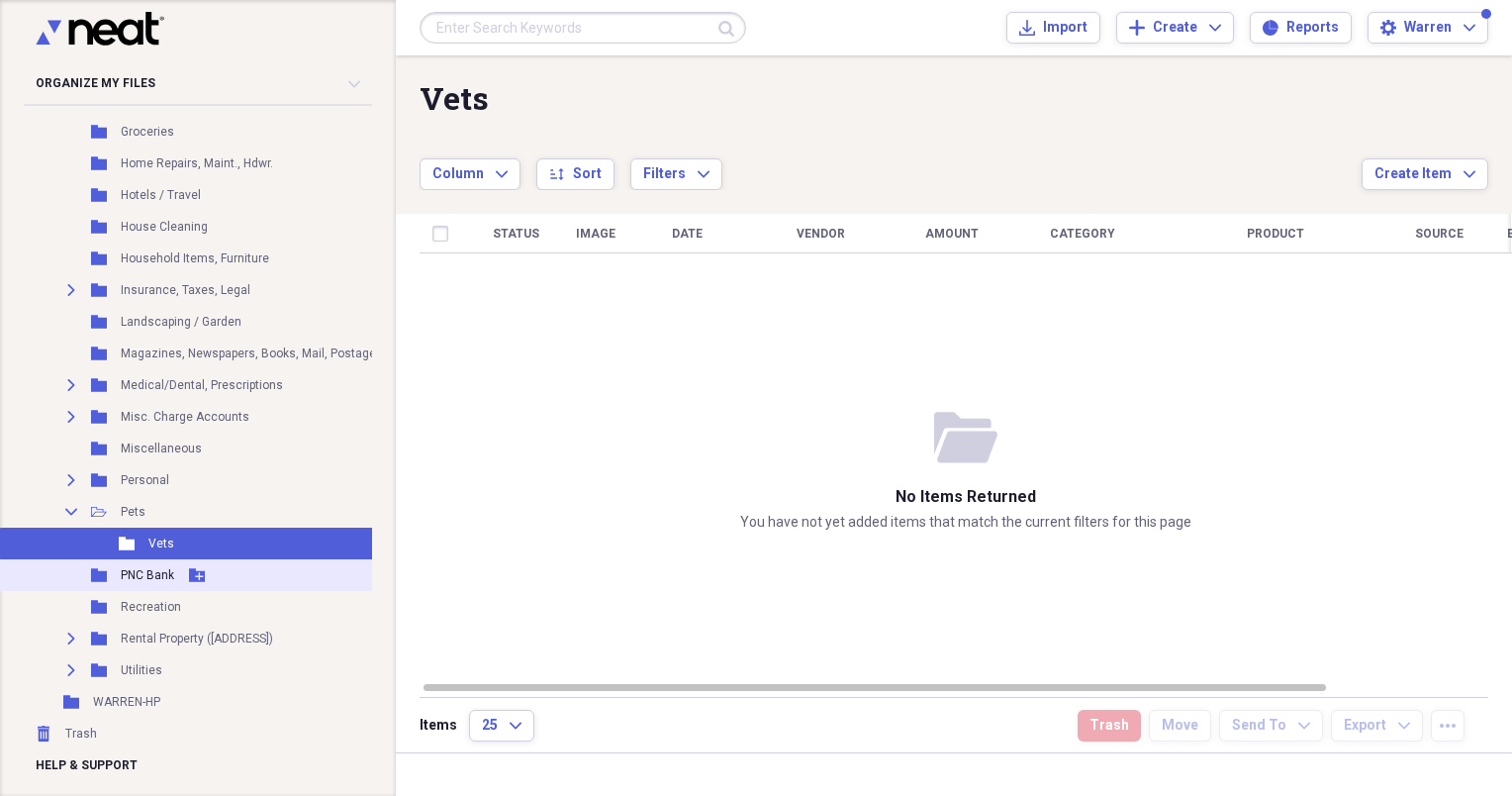 click on "PNC Bank" at bounding box center [147, 575] 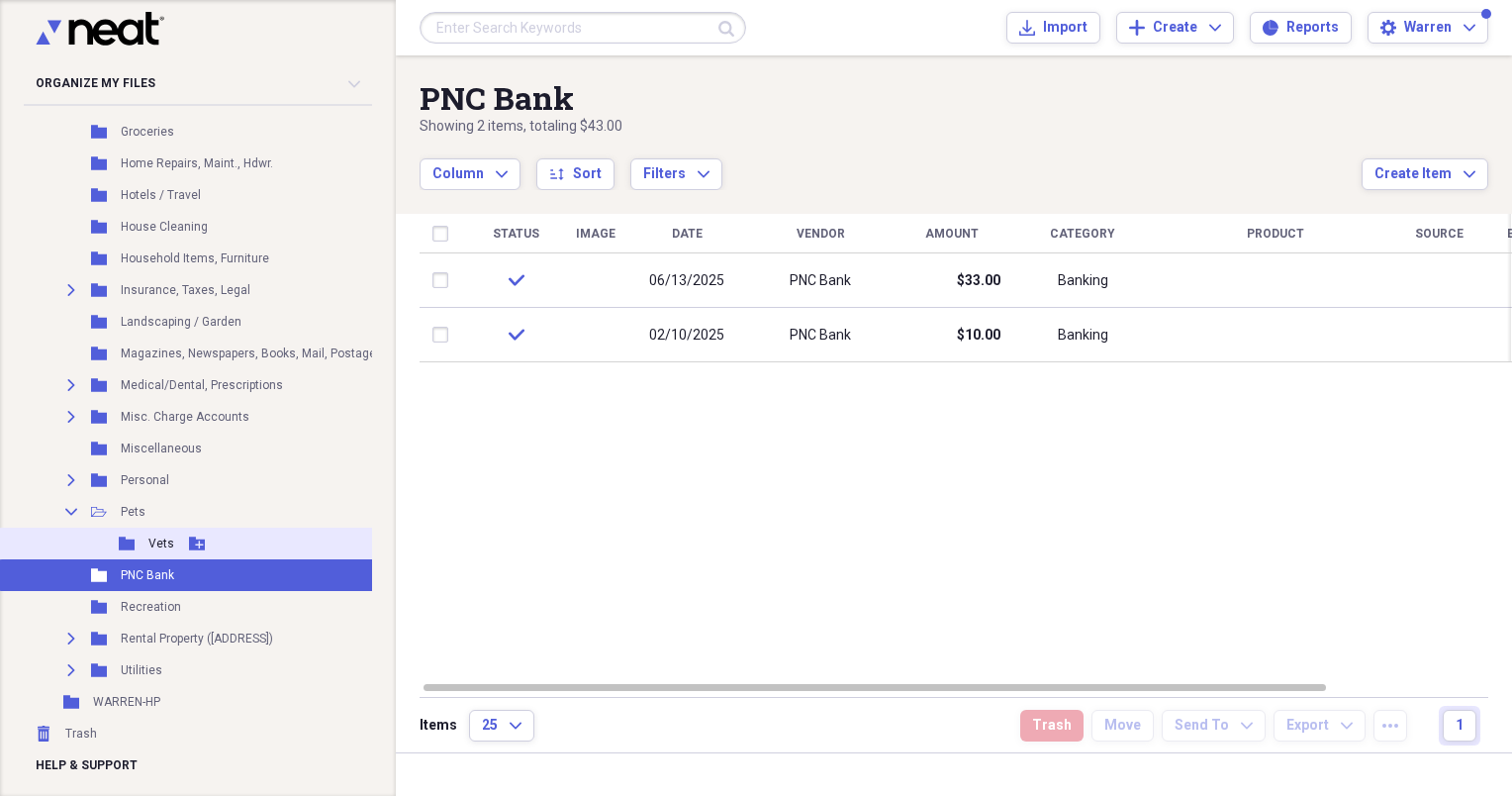 click on "Folder Vets Add Folder" at bounding box center (232, 544) 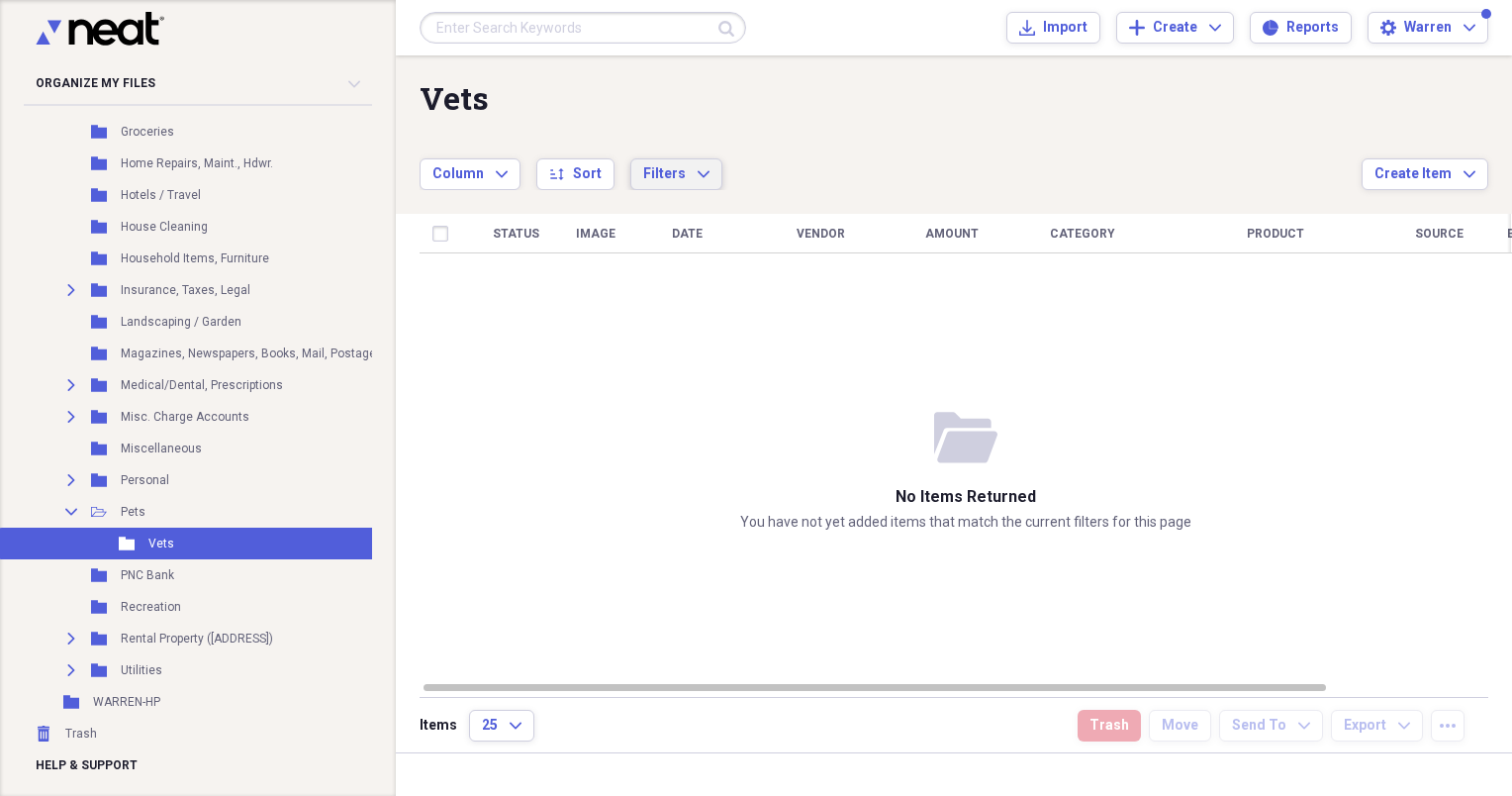 click on "Expand" 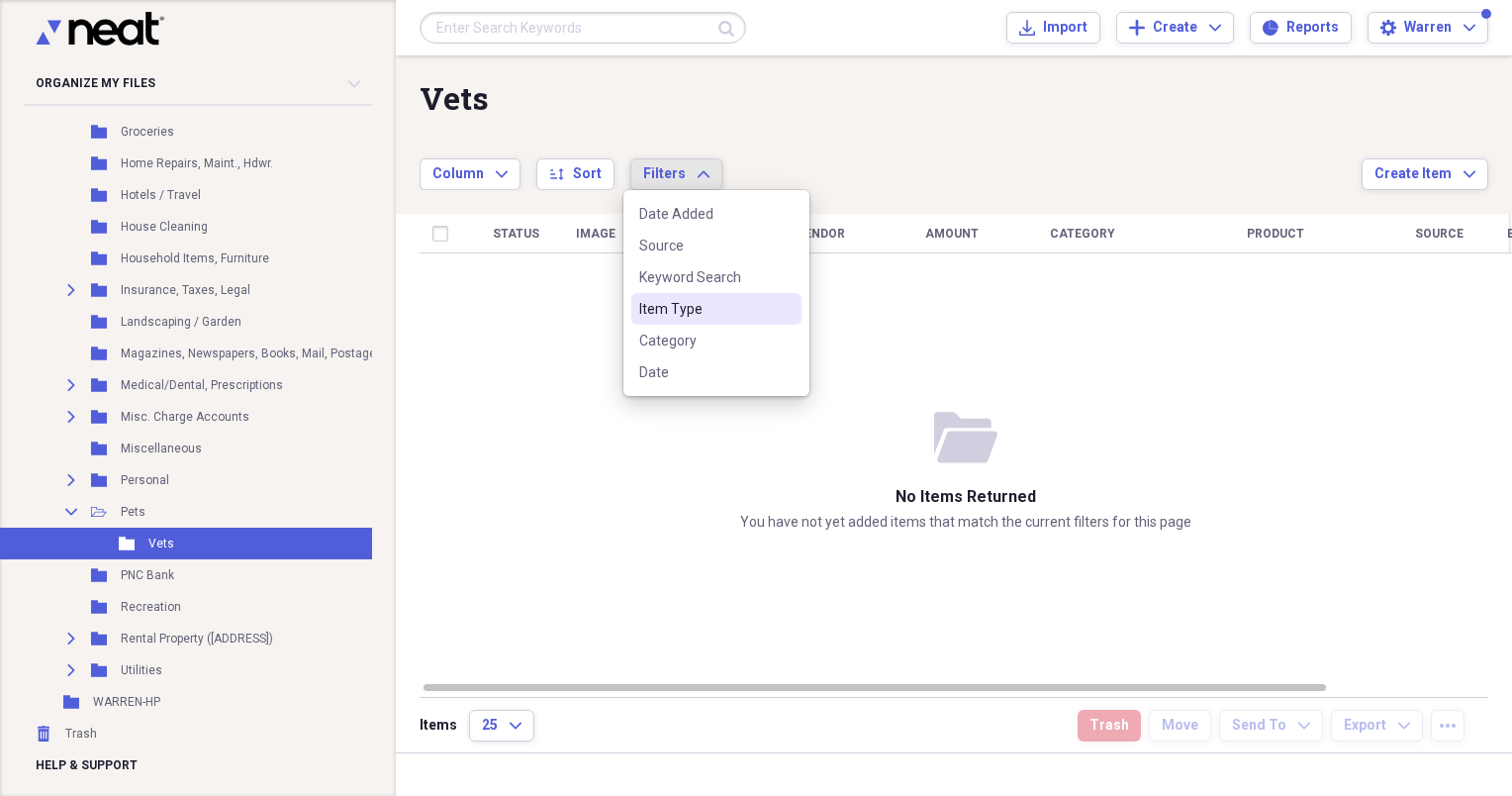 click on "Item Type" at bounding box center [705, 309] 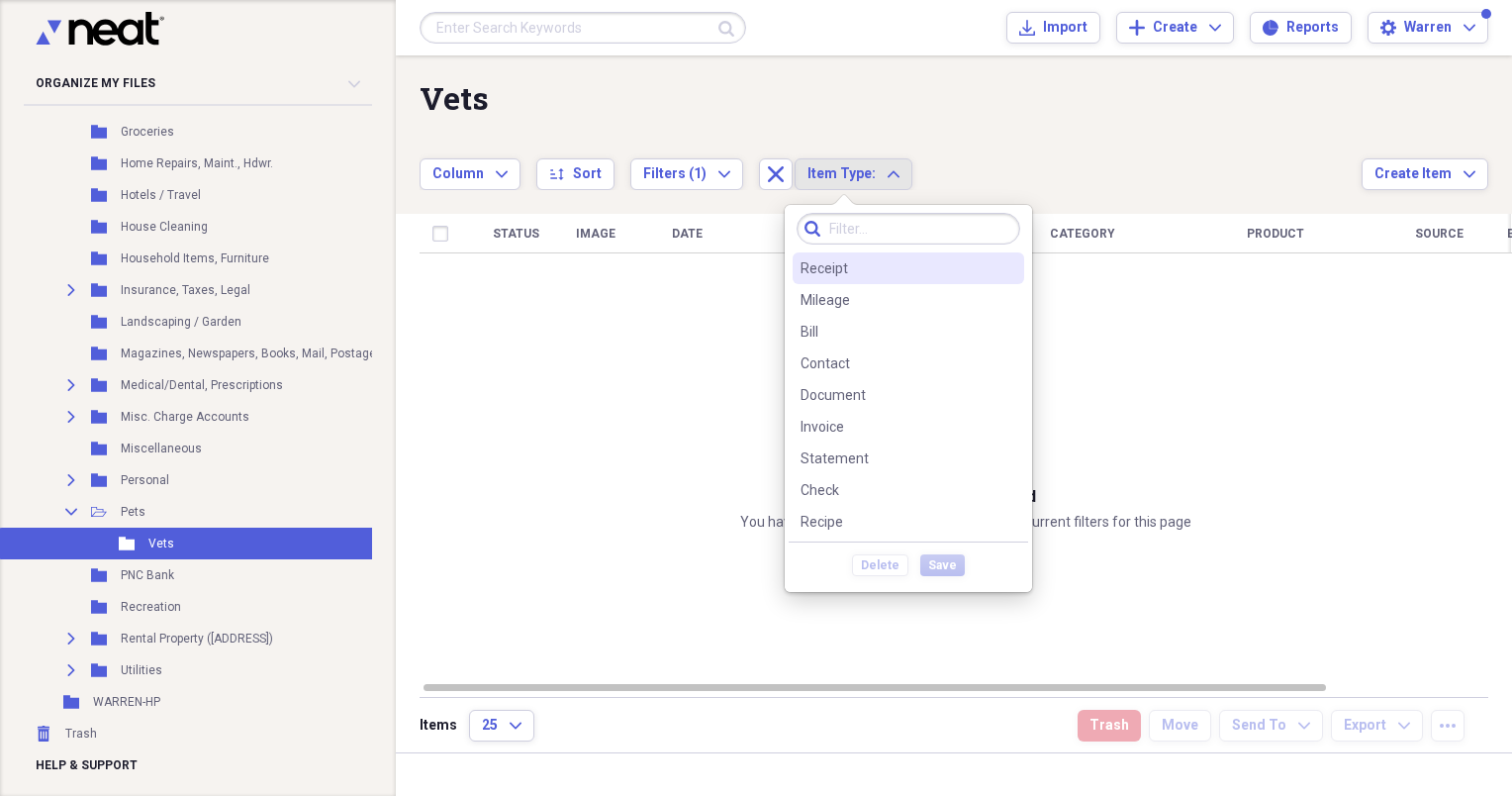 click on "Receipt" at bounding box center (824, 268) 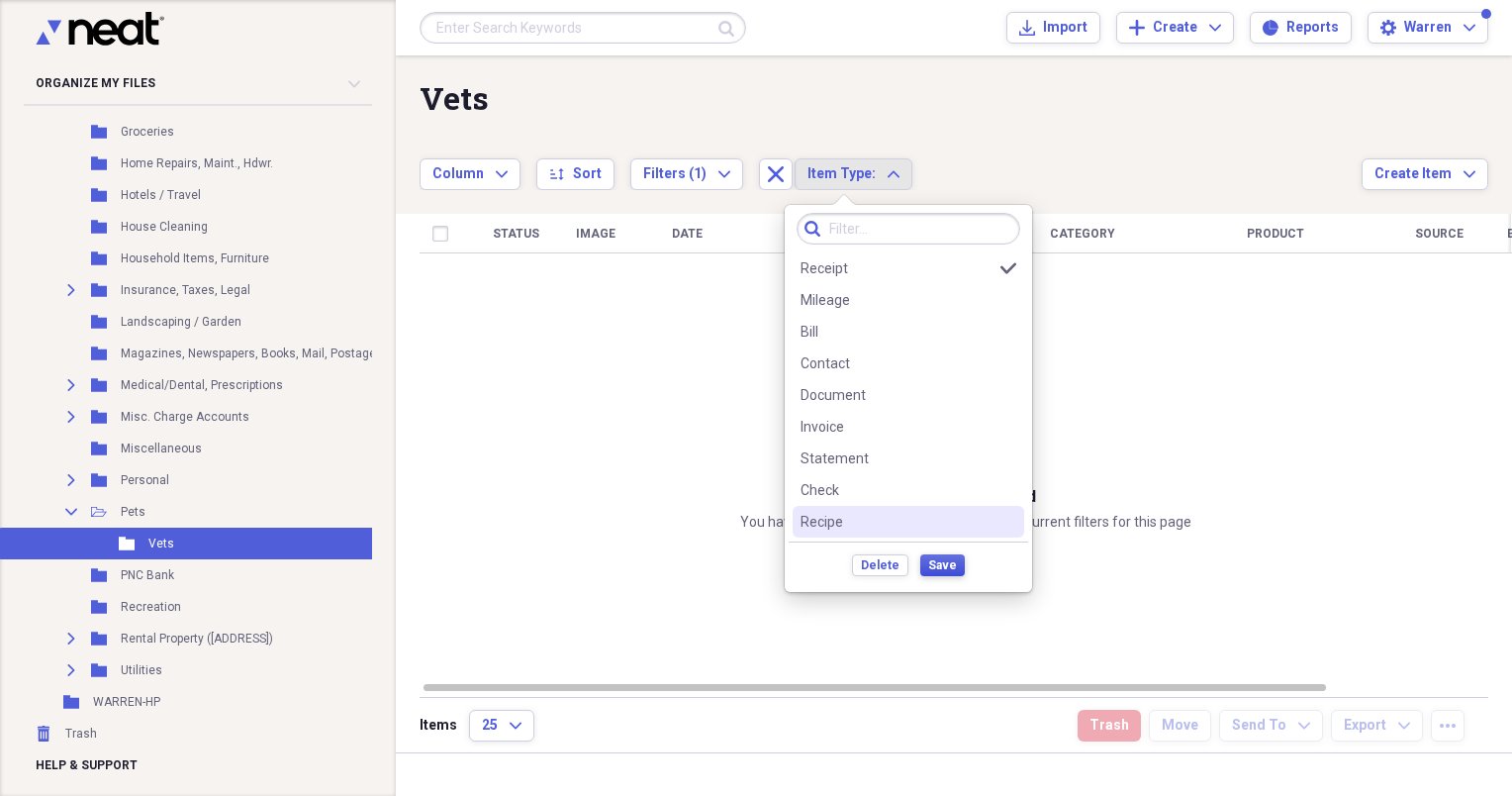 click on "Save" at bounding box center [942, 565] 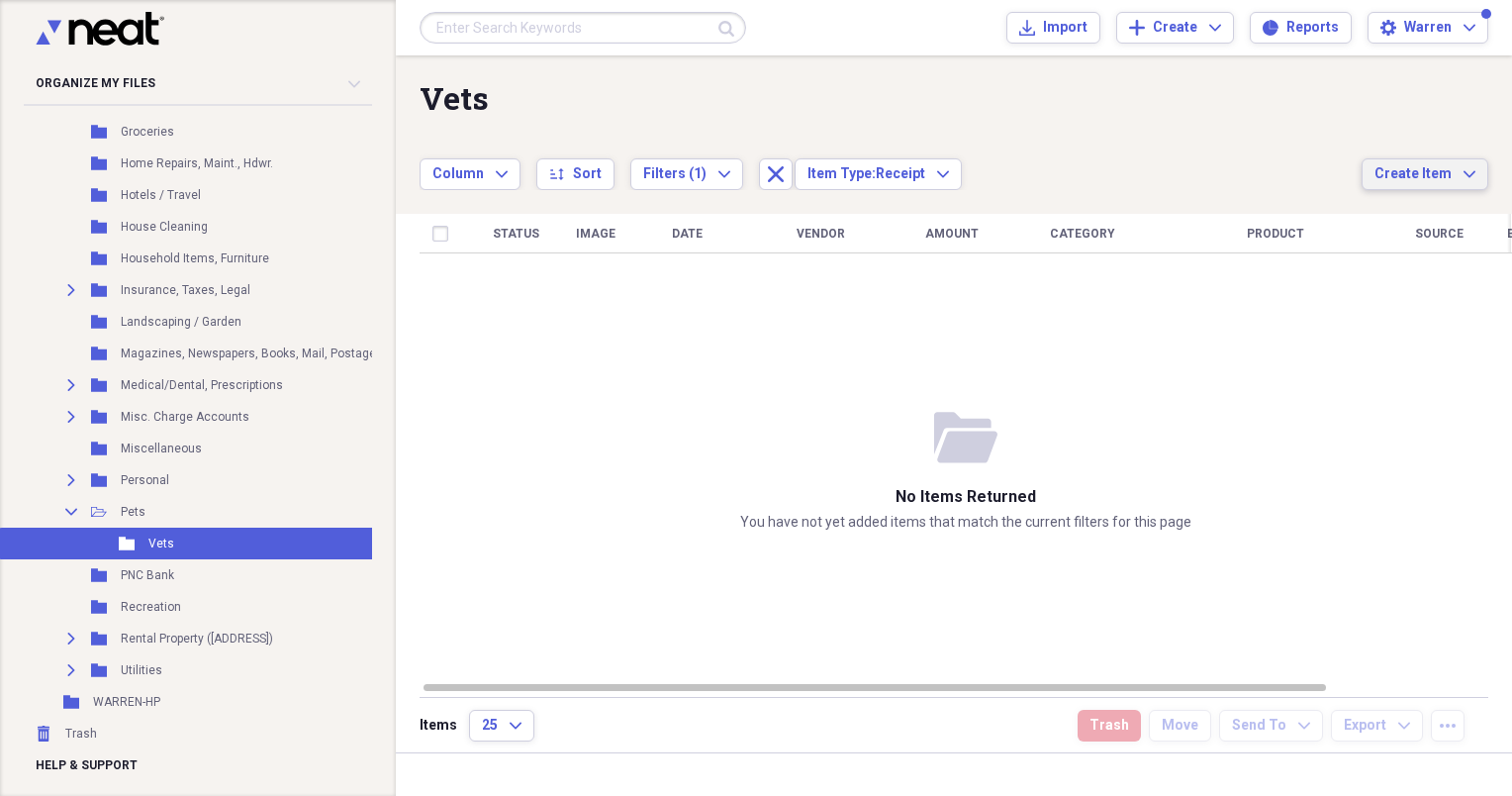 click on "Create Item" at bounding box center [1413, 174] 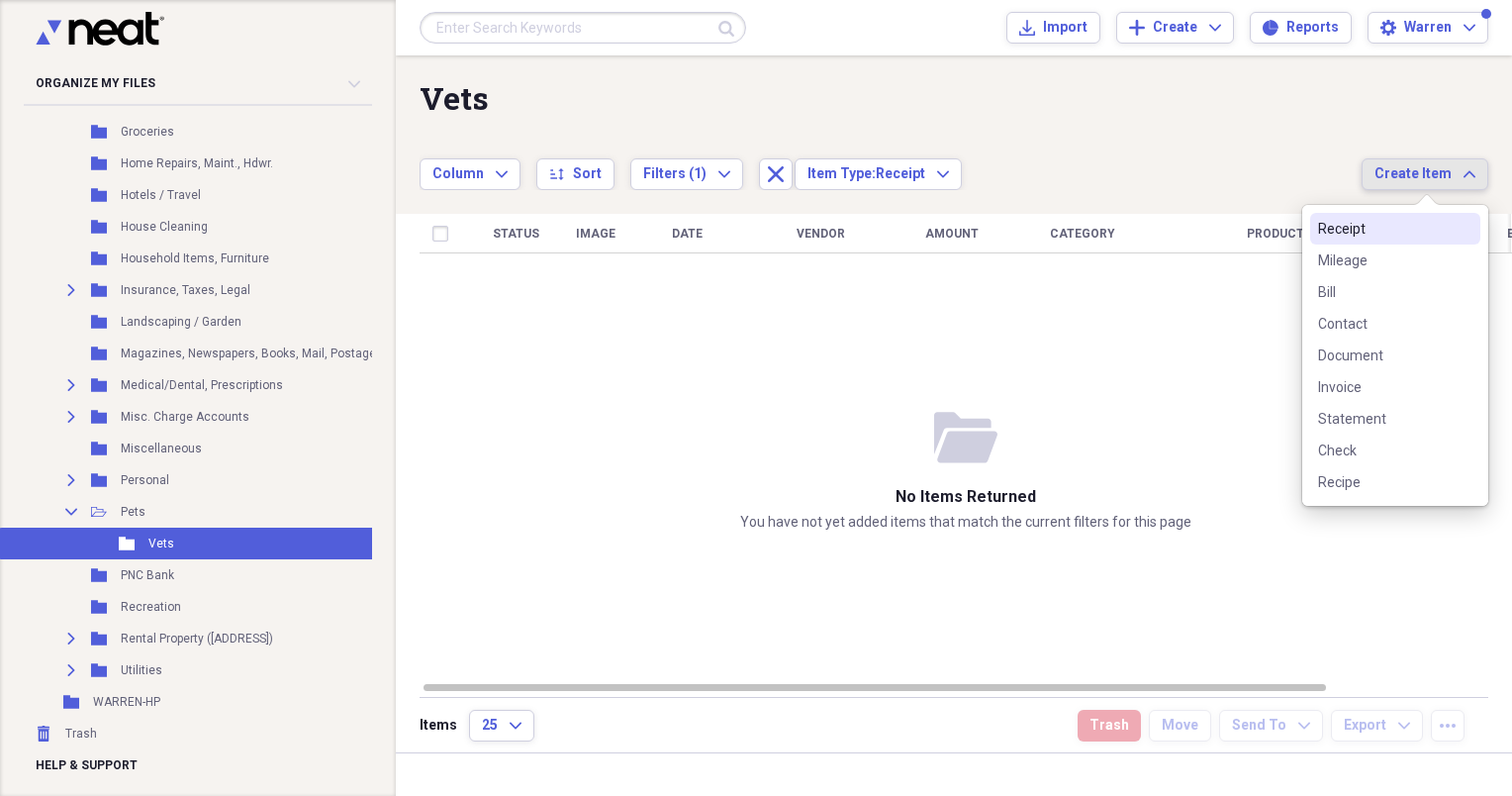 click on "Receipt" at bounding box center (1383, 229) 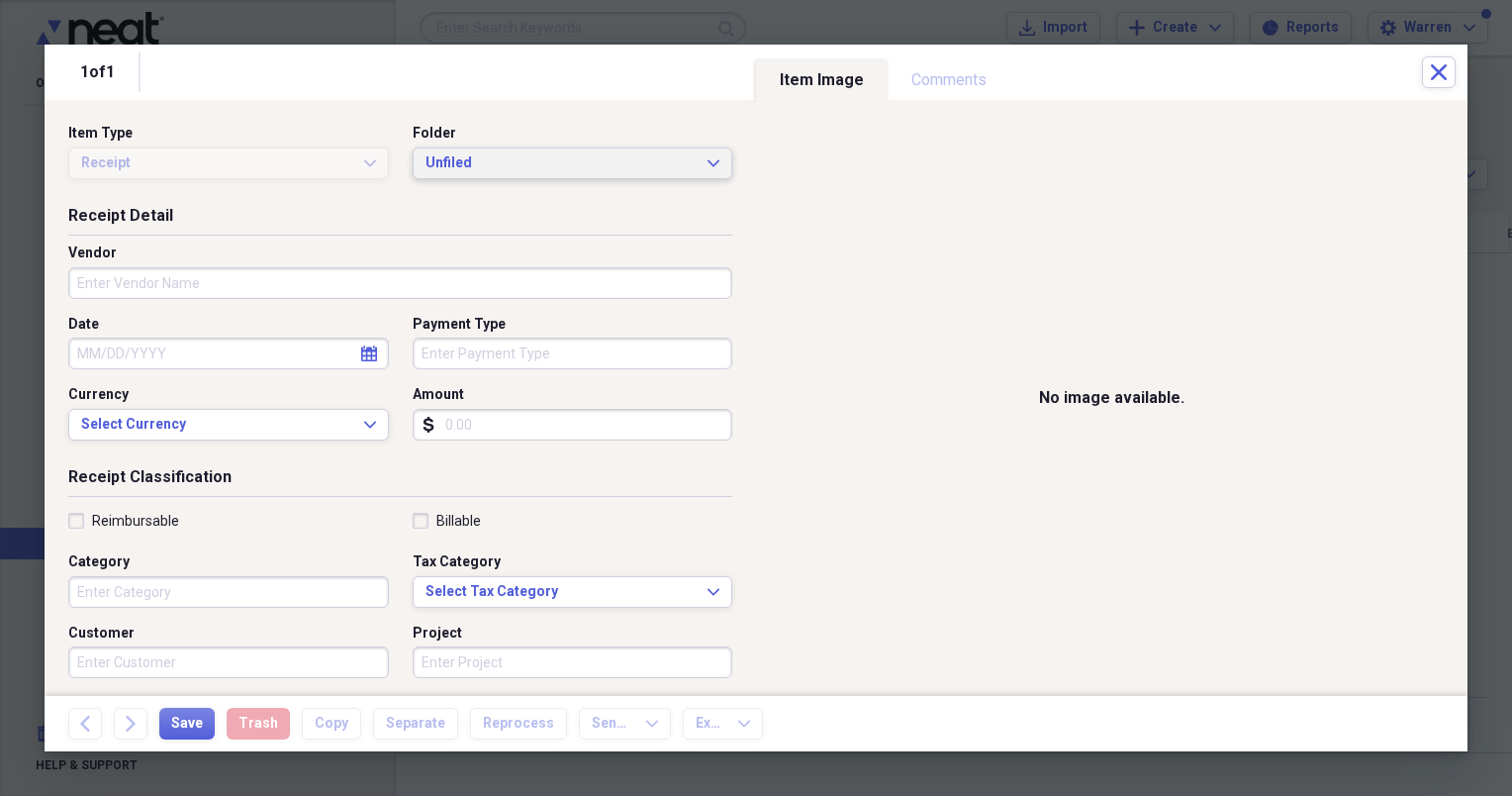 click on "Expand" 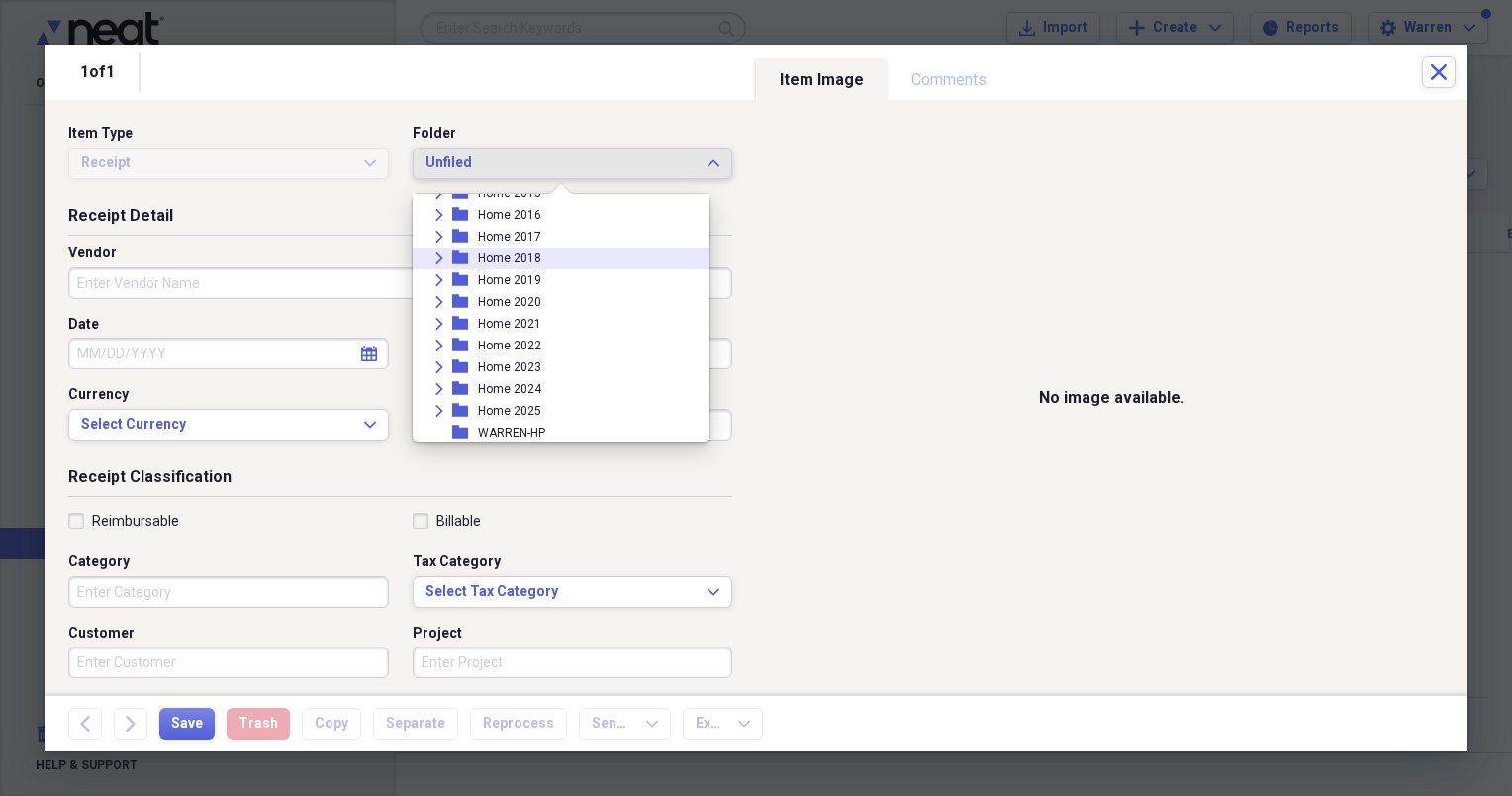 scroll, scrollTop: 115, scrollLeft: 0, axis: vertical 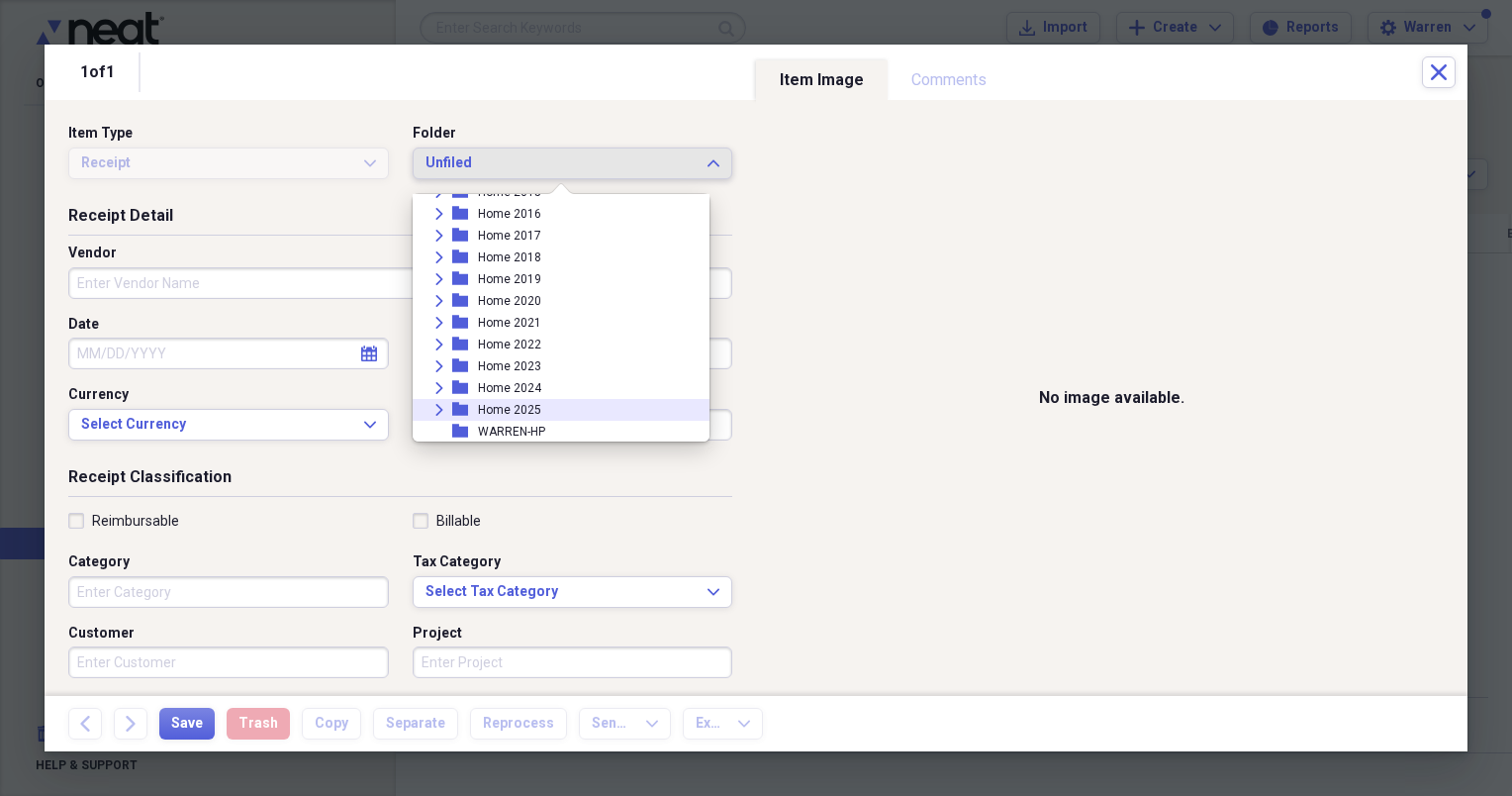click on "Expand" 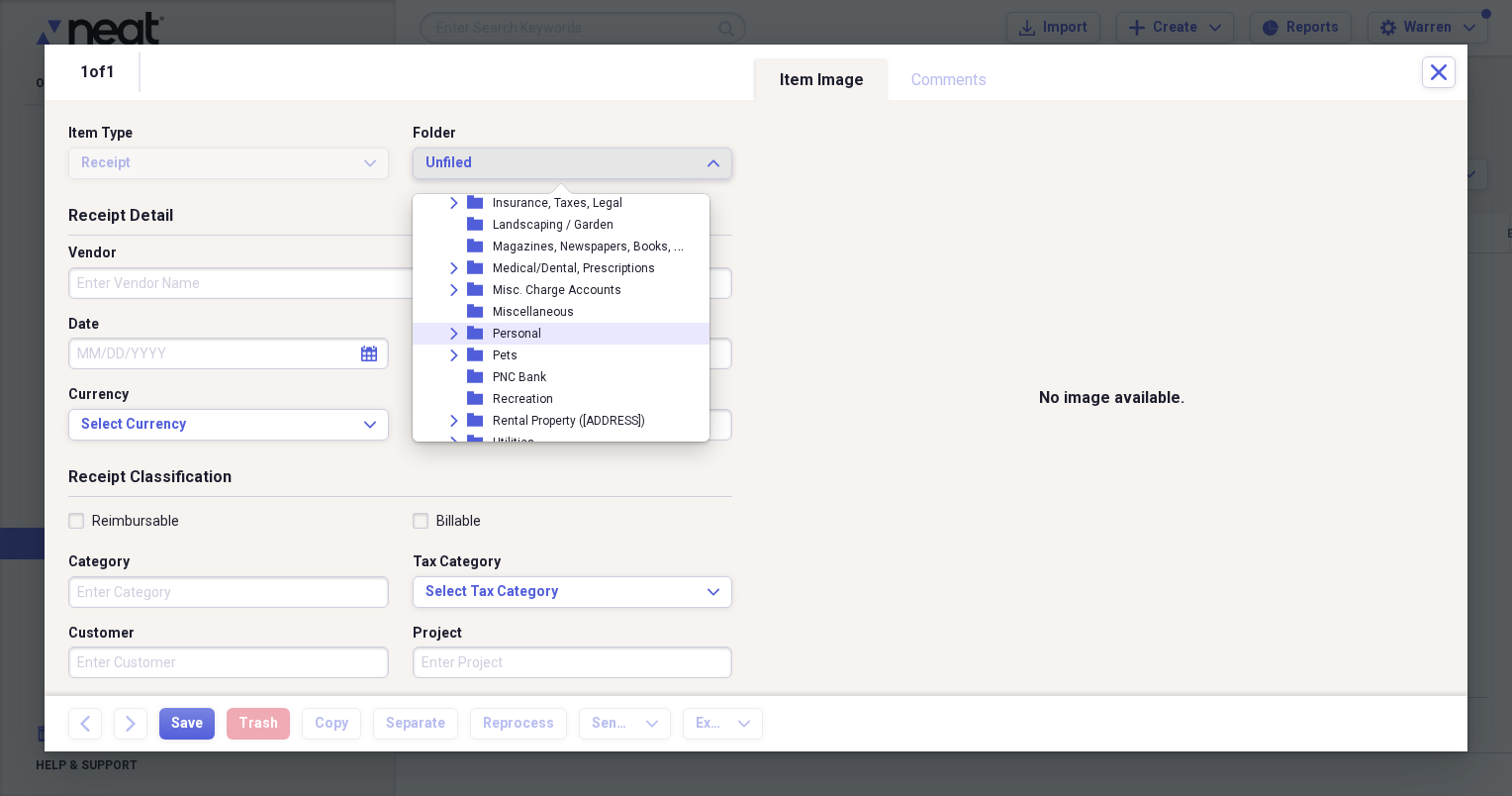 scroll, scrollTop: 681, scrollLeft: 0, axis: vertical 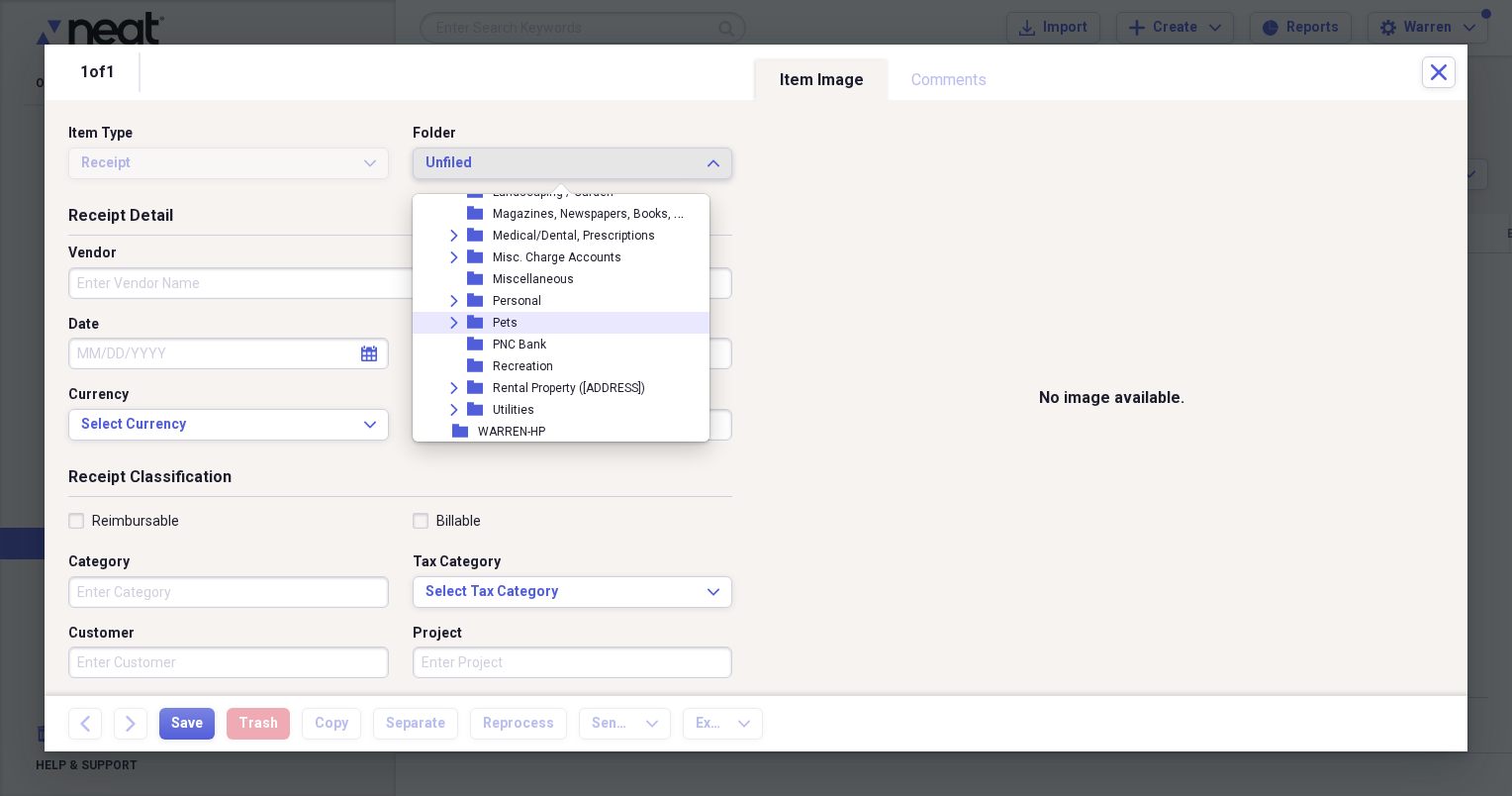 click on "Expand" 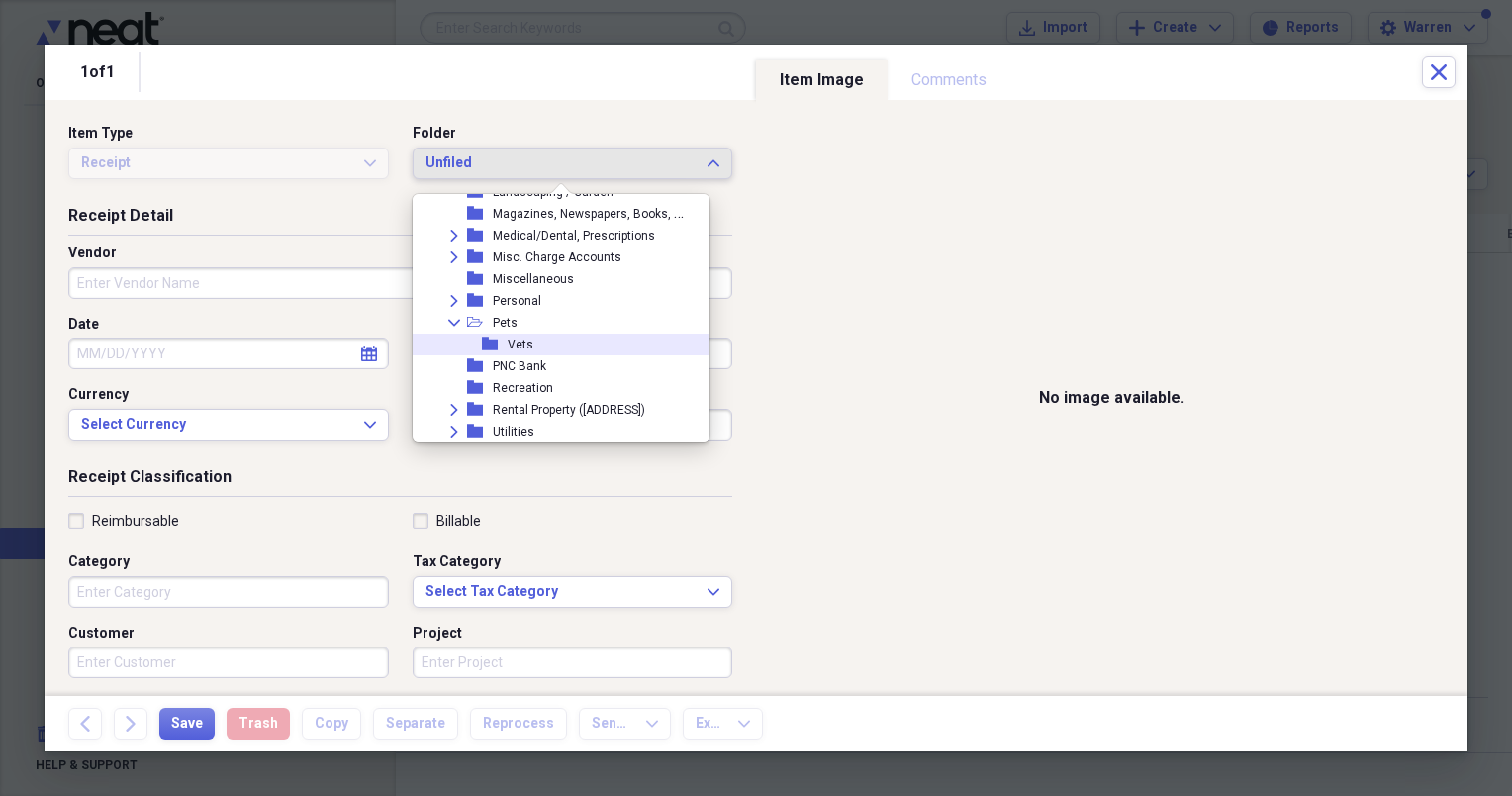 click on "folder Vets" at bounding box center [553, 345] 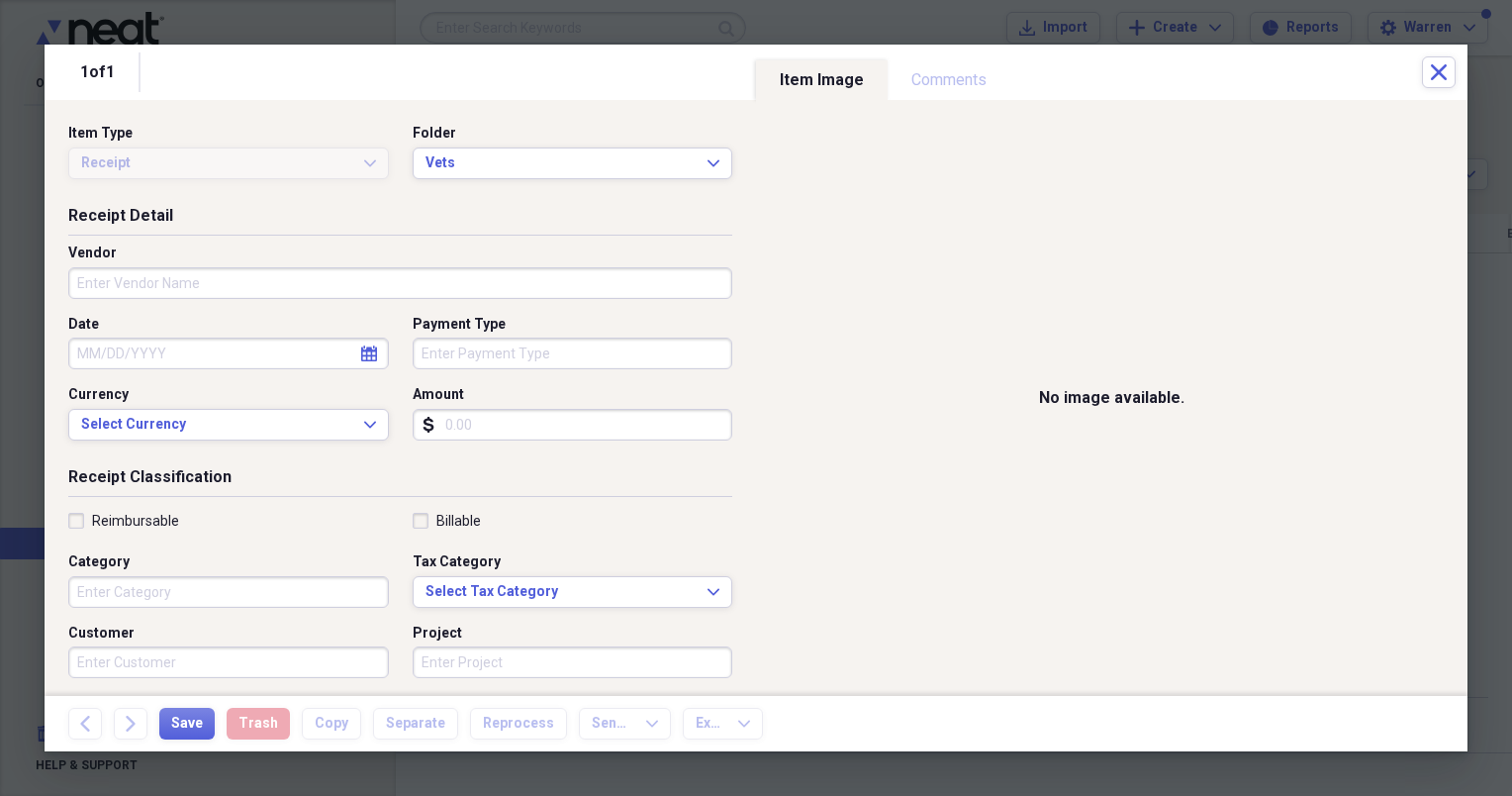 click on "Vendor" at bounding box center (400, 283) 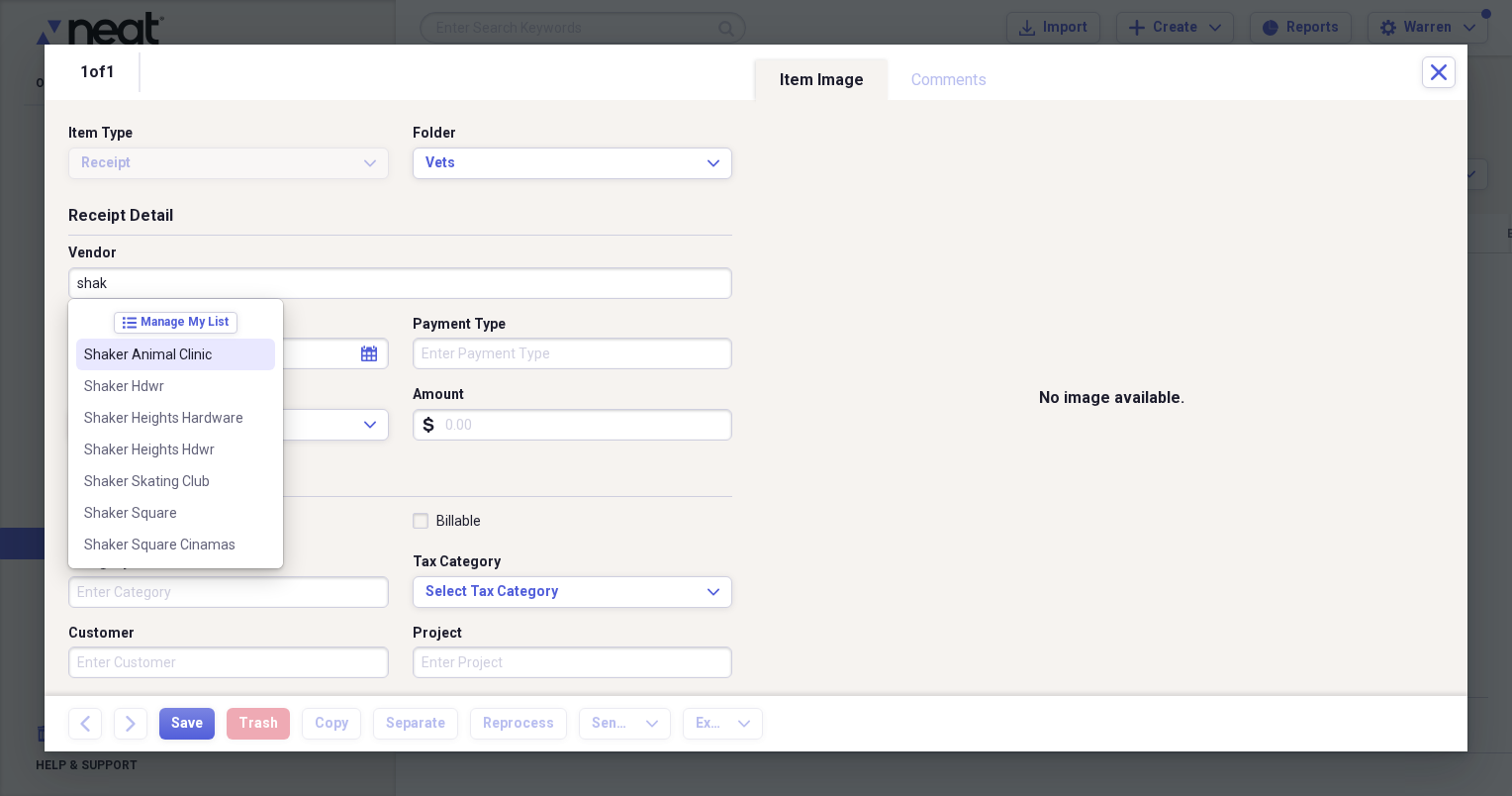 click on "Shaker Animal Clinic" at bounding box center [163, 354] 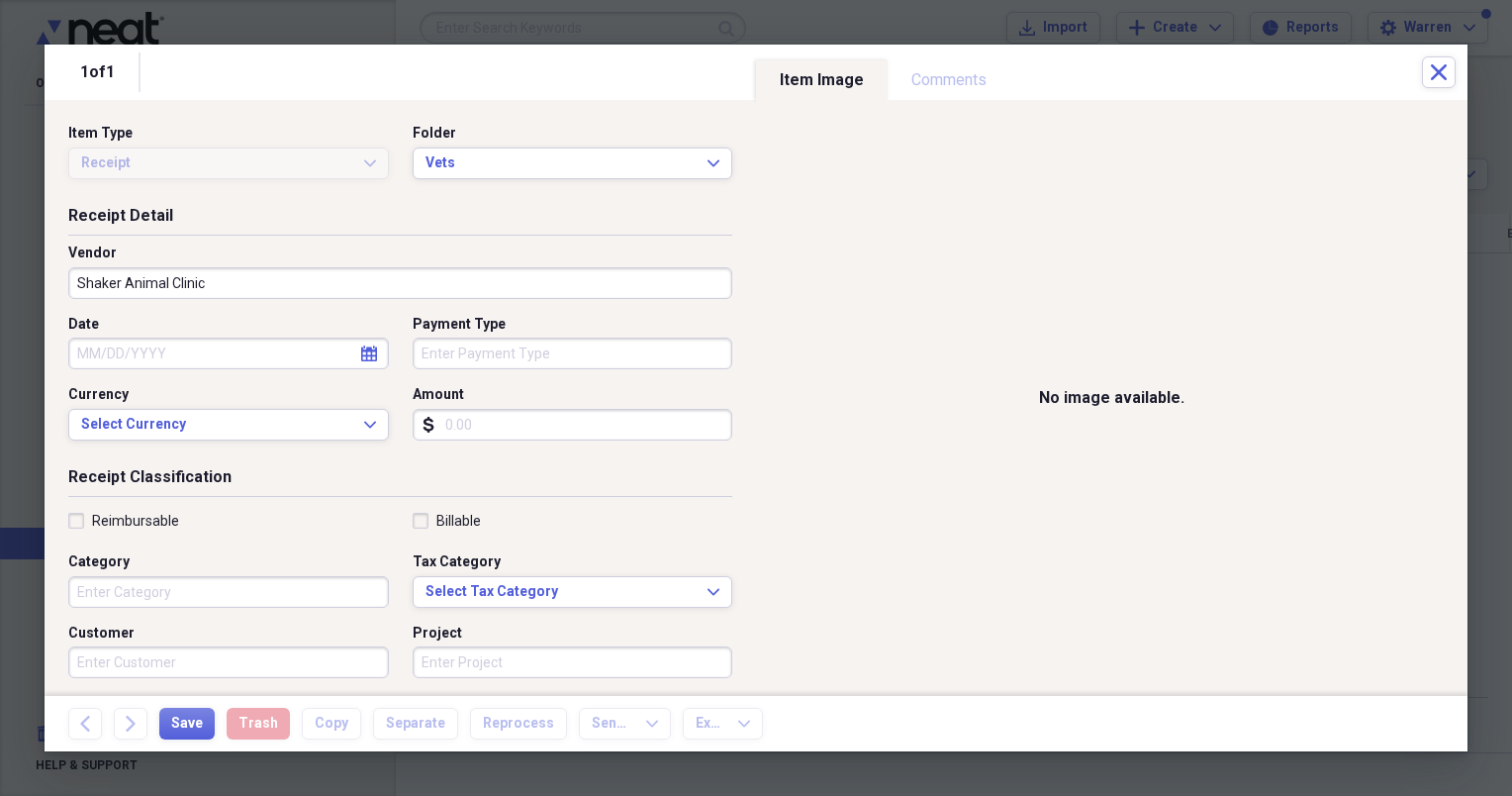 click on "calendar" 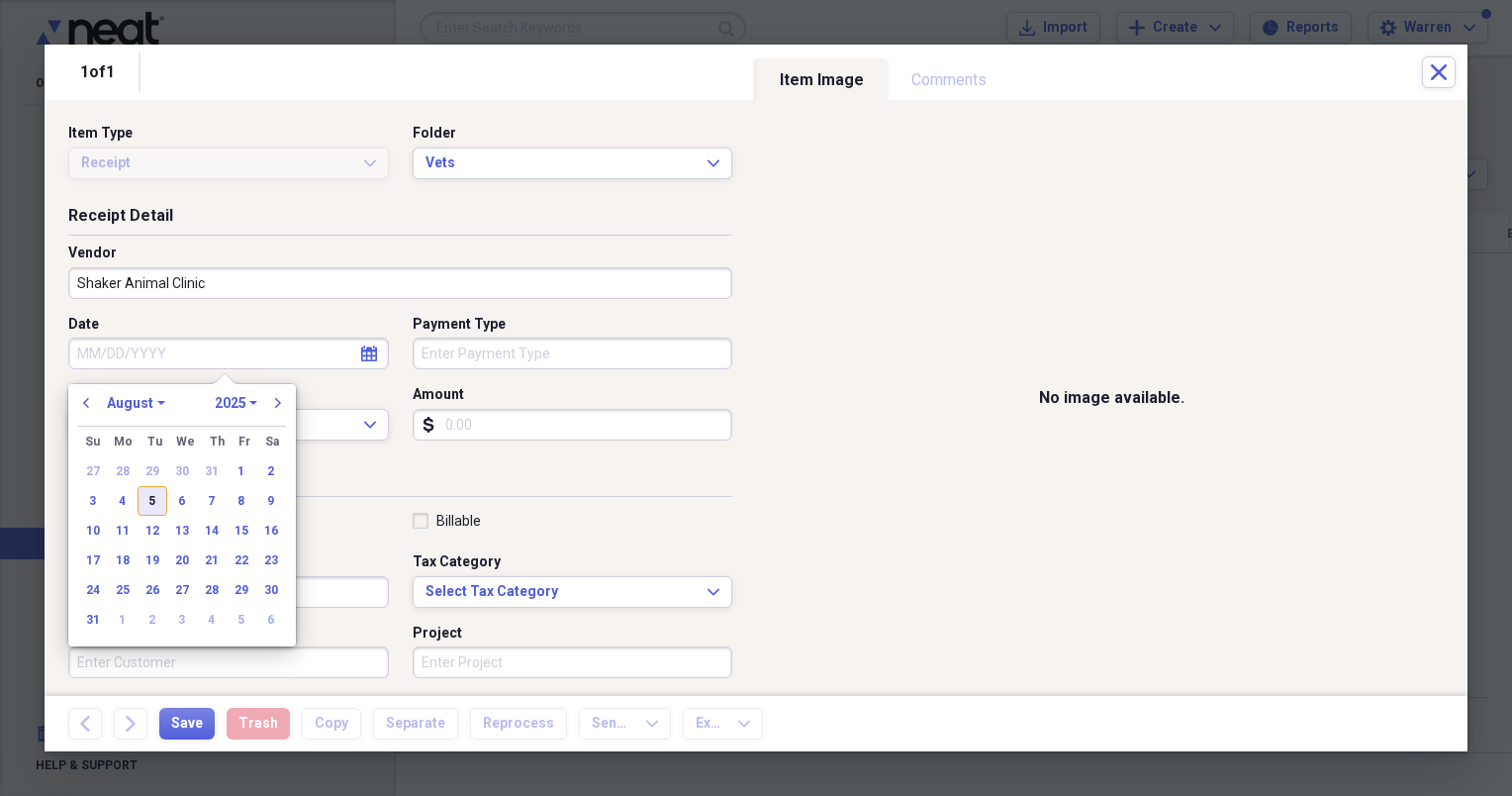 click on "5" at bounding box center (152, 501) 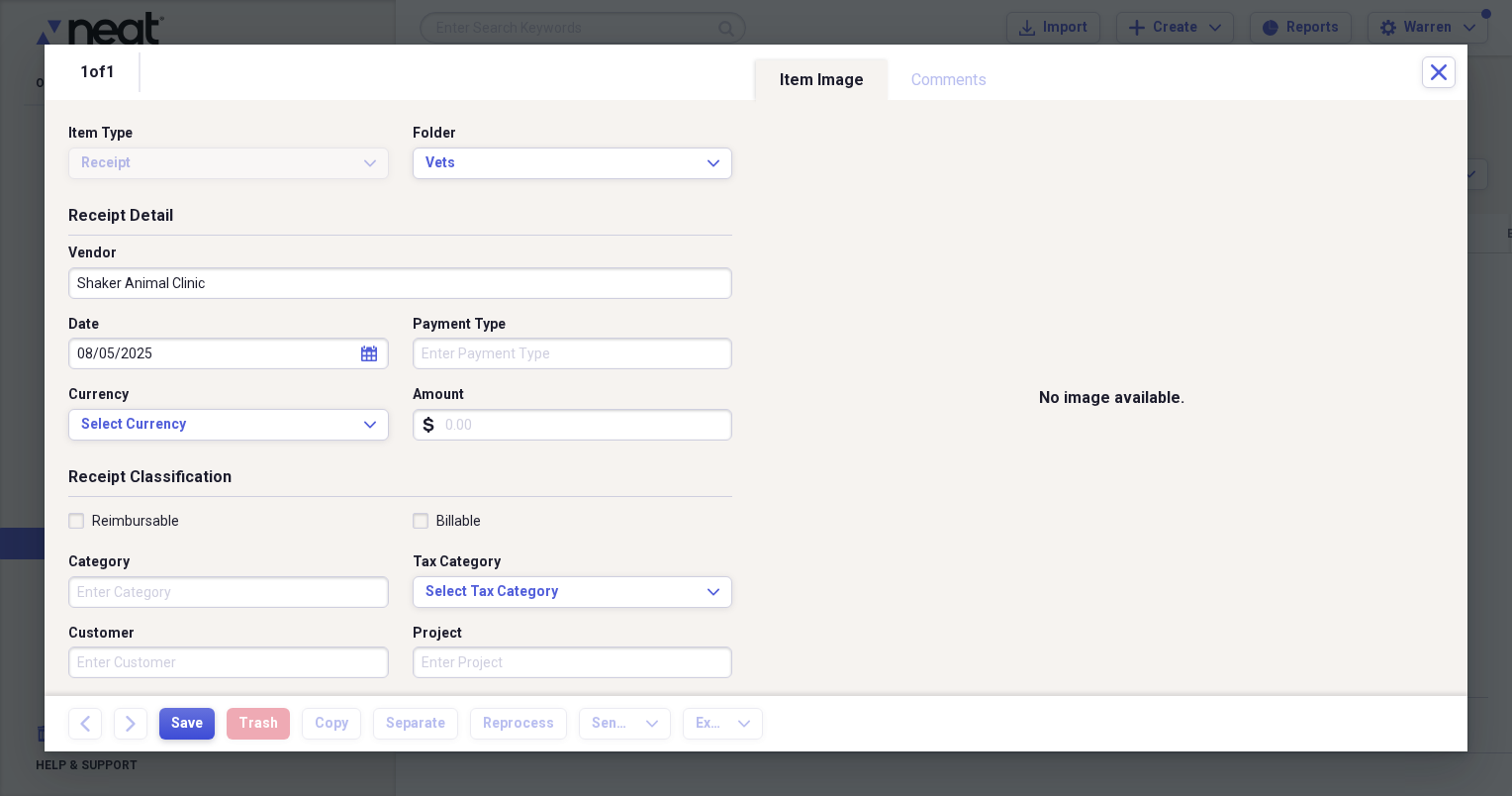 click on "Save" at bounding box center (187, 724) 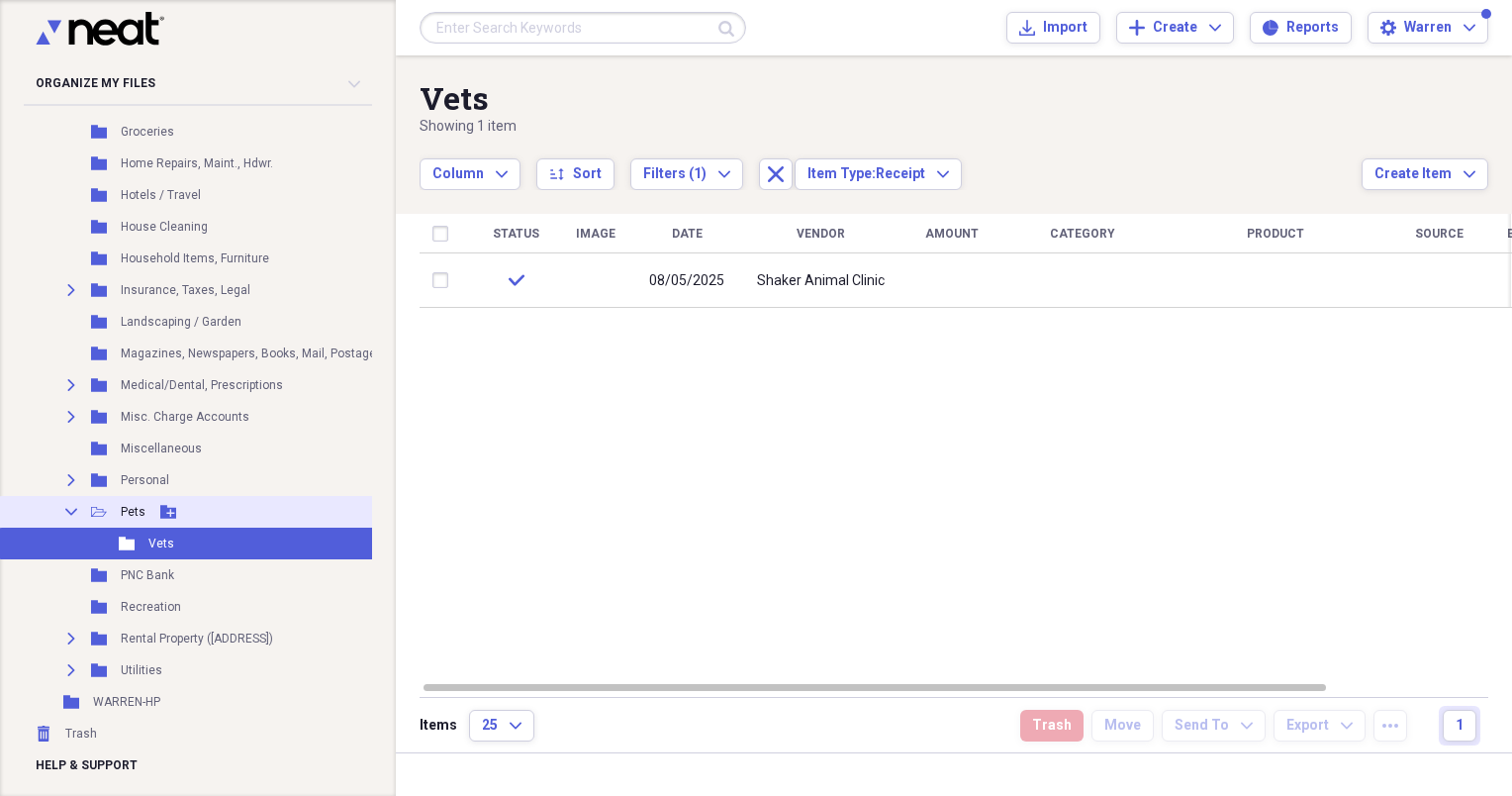click on "Pets" at bounding box center (133, 512) 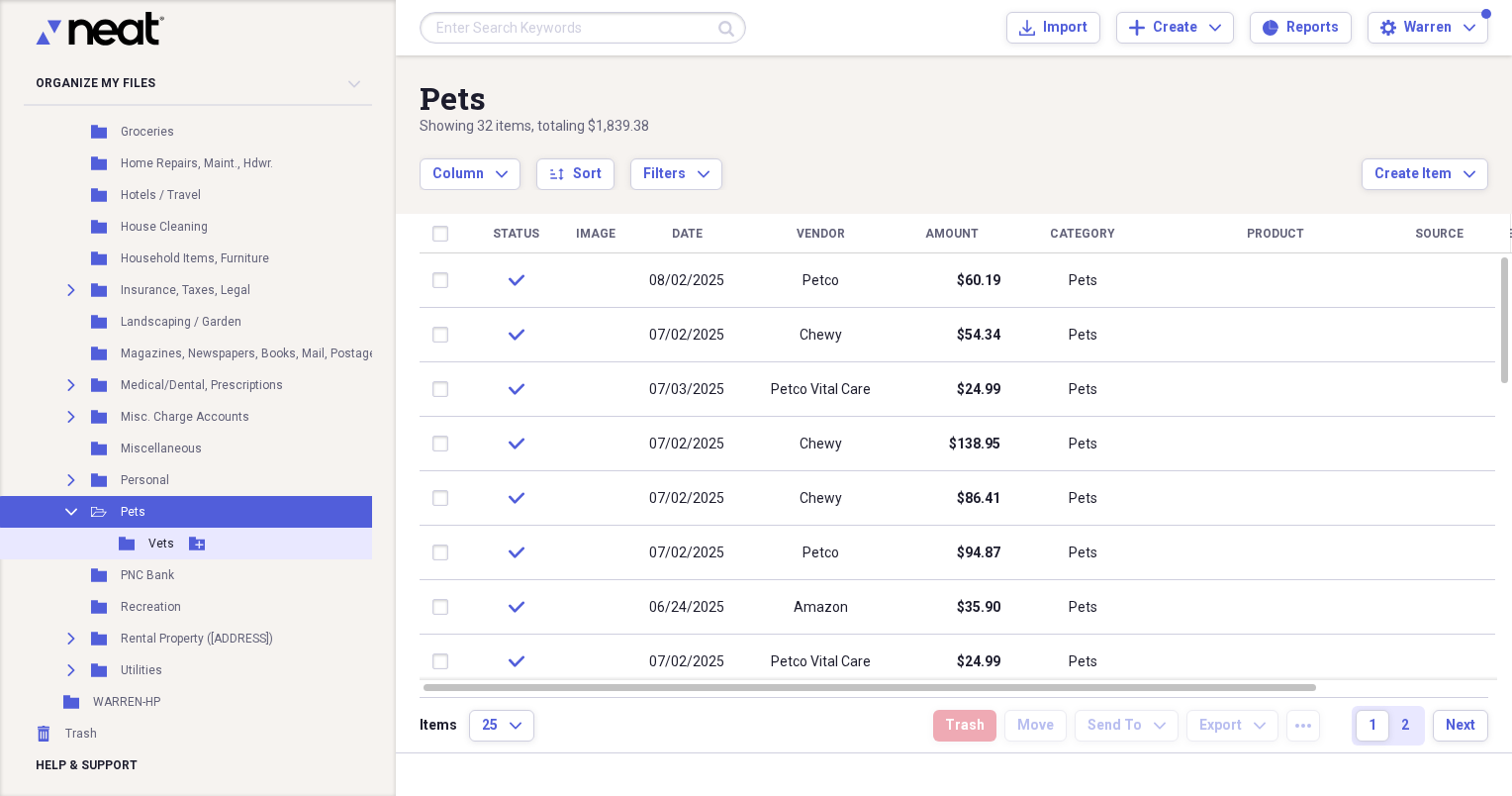 click on "Vets" at bounding box center [161, 544] 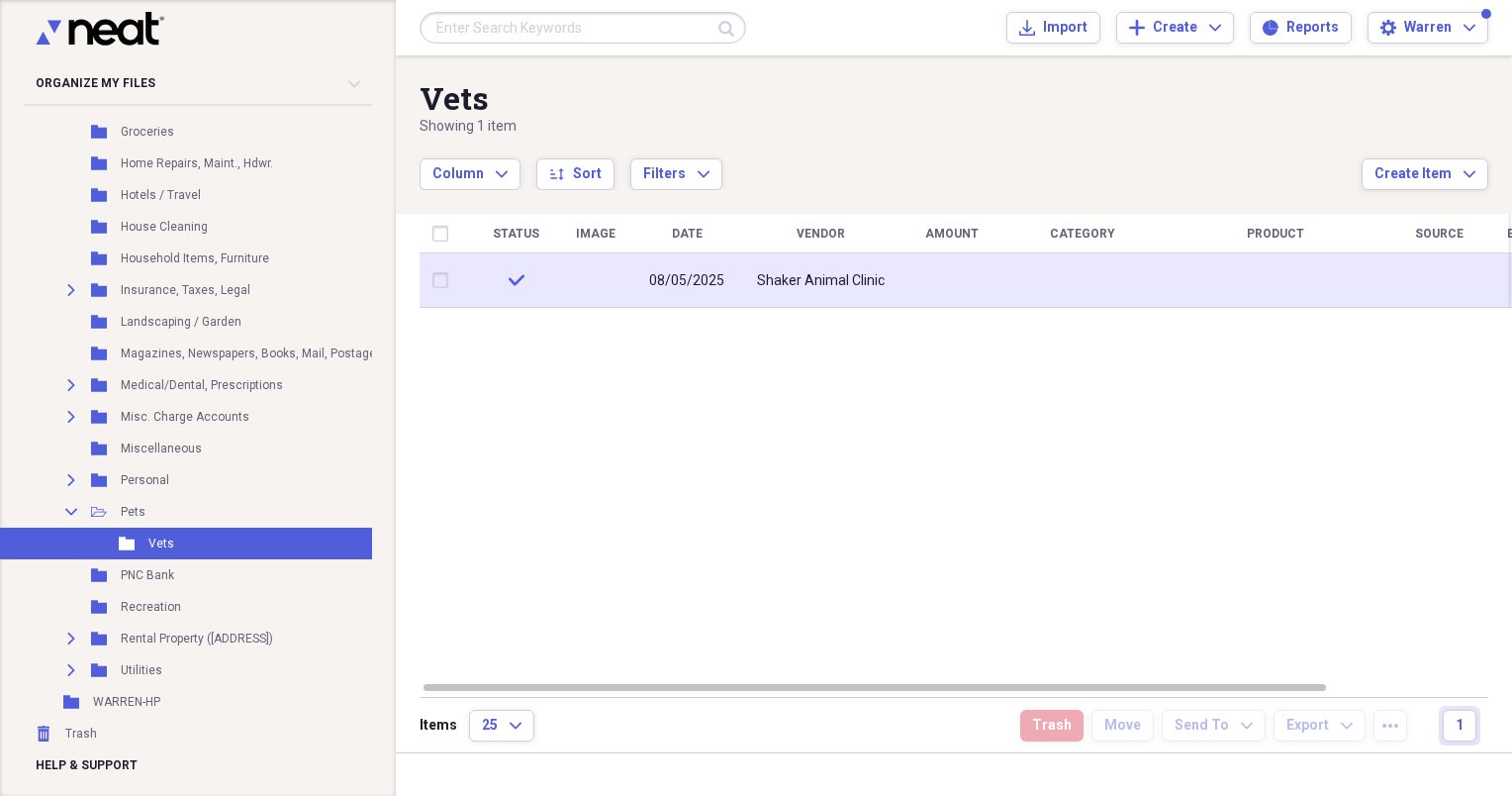 click on "08/05/2025" at bounding box center (687, 280) 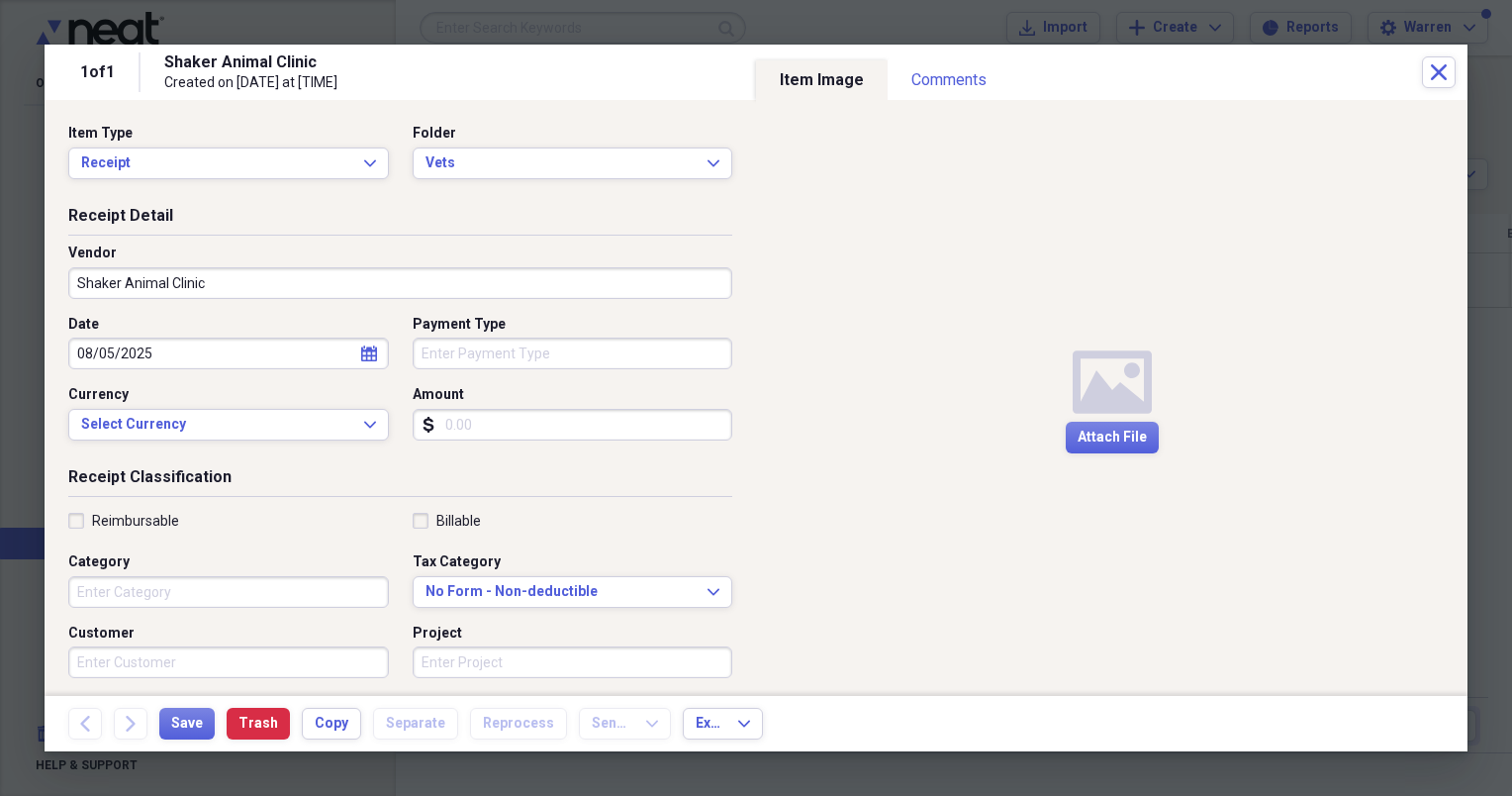 click on "Payment Type" at bounding box center [573, 353] 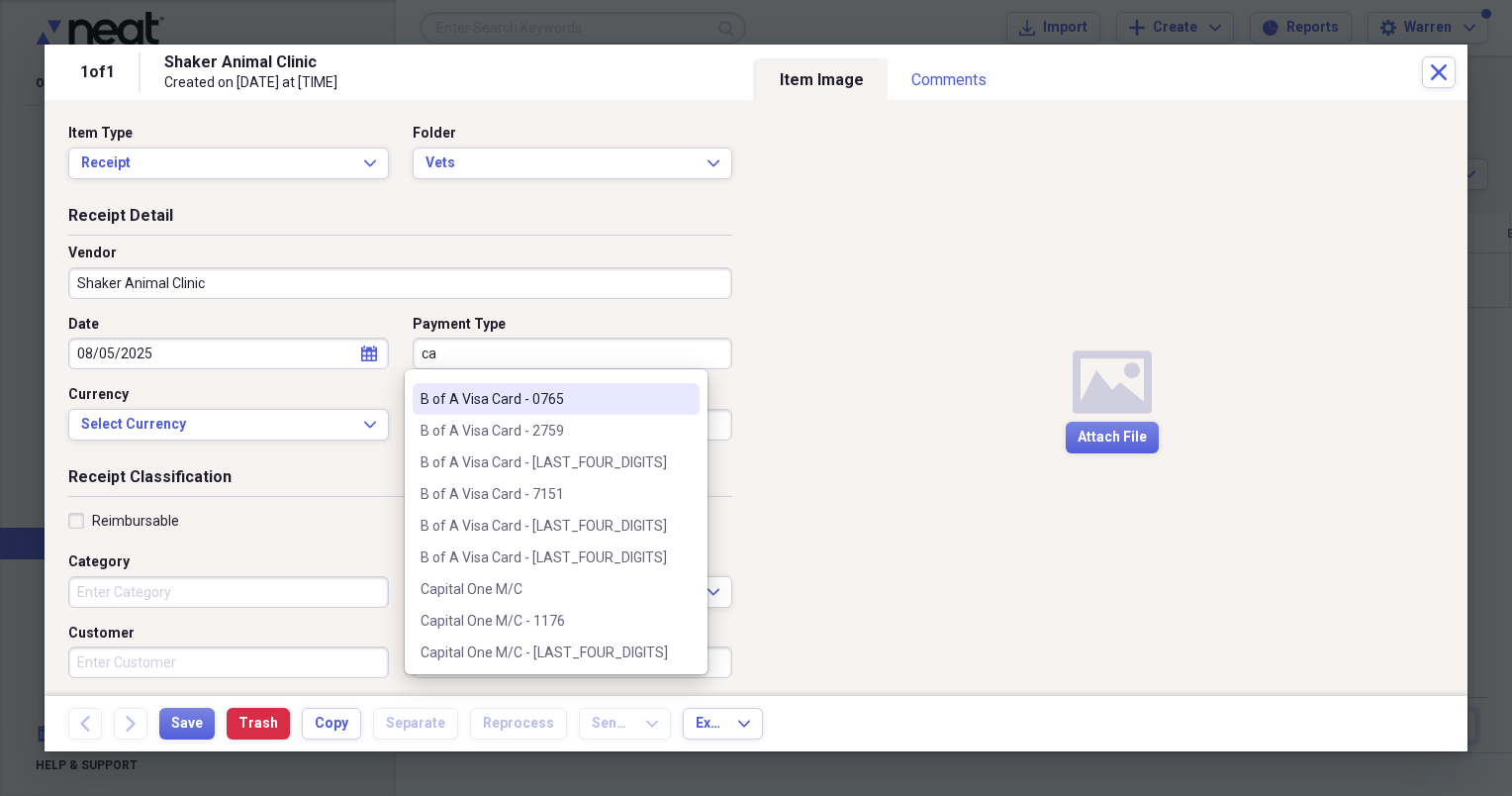 scroll, scrollTop: 198, scrollLeft: 0, axis: vertical 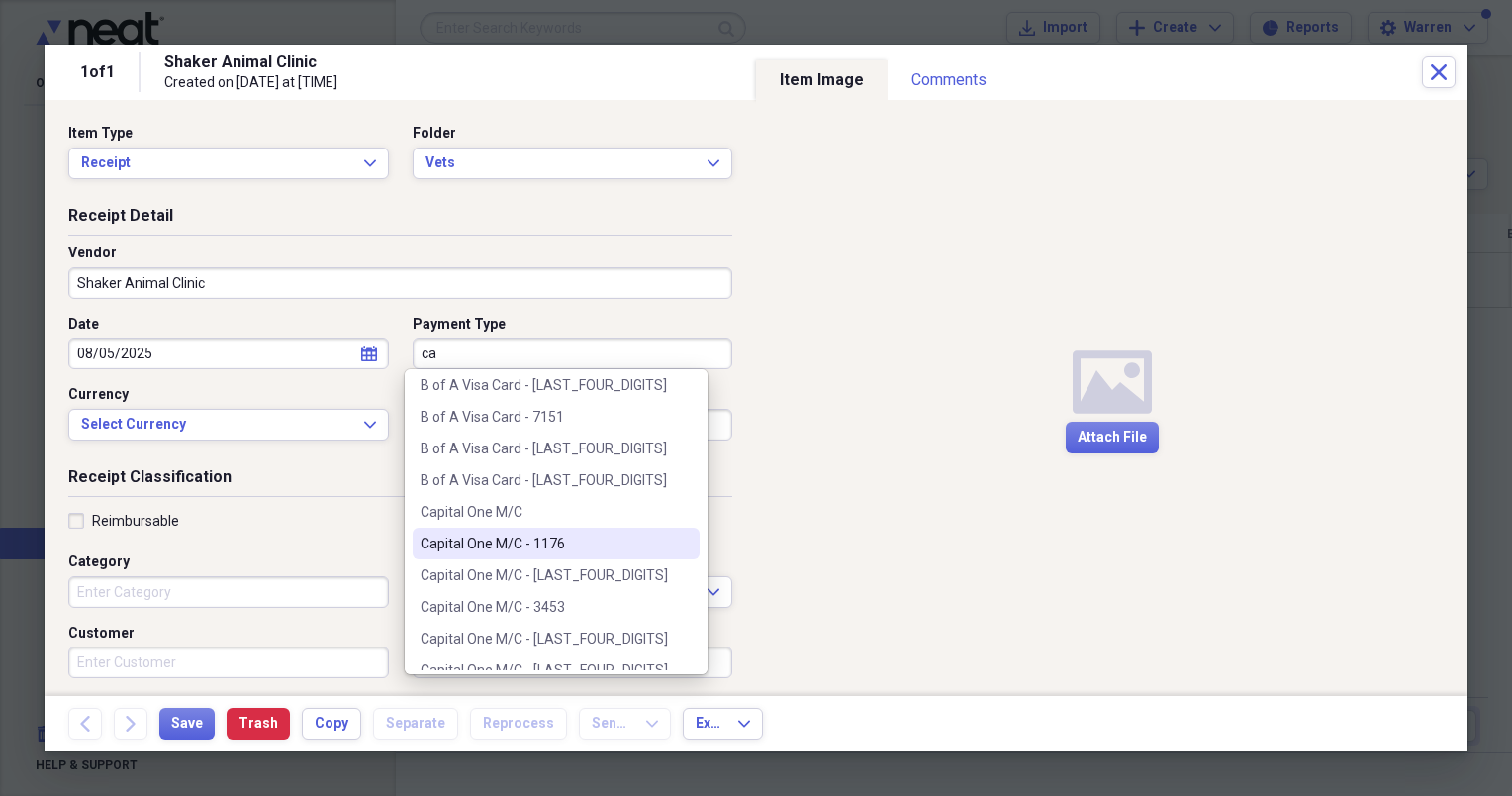 click on "Capital One M/C - 1176" at bounding box center (544, 544) 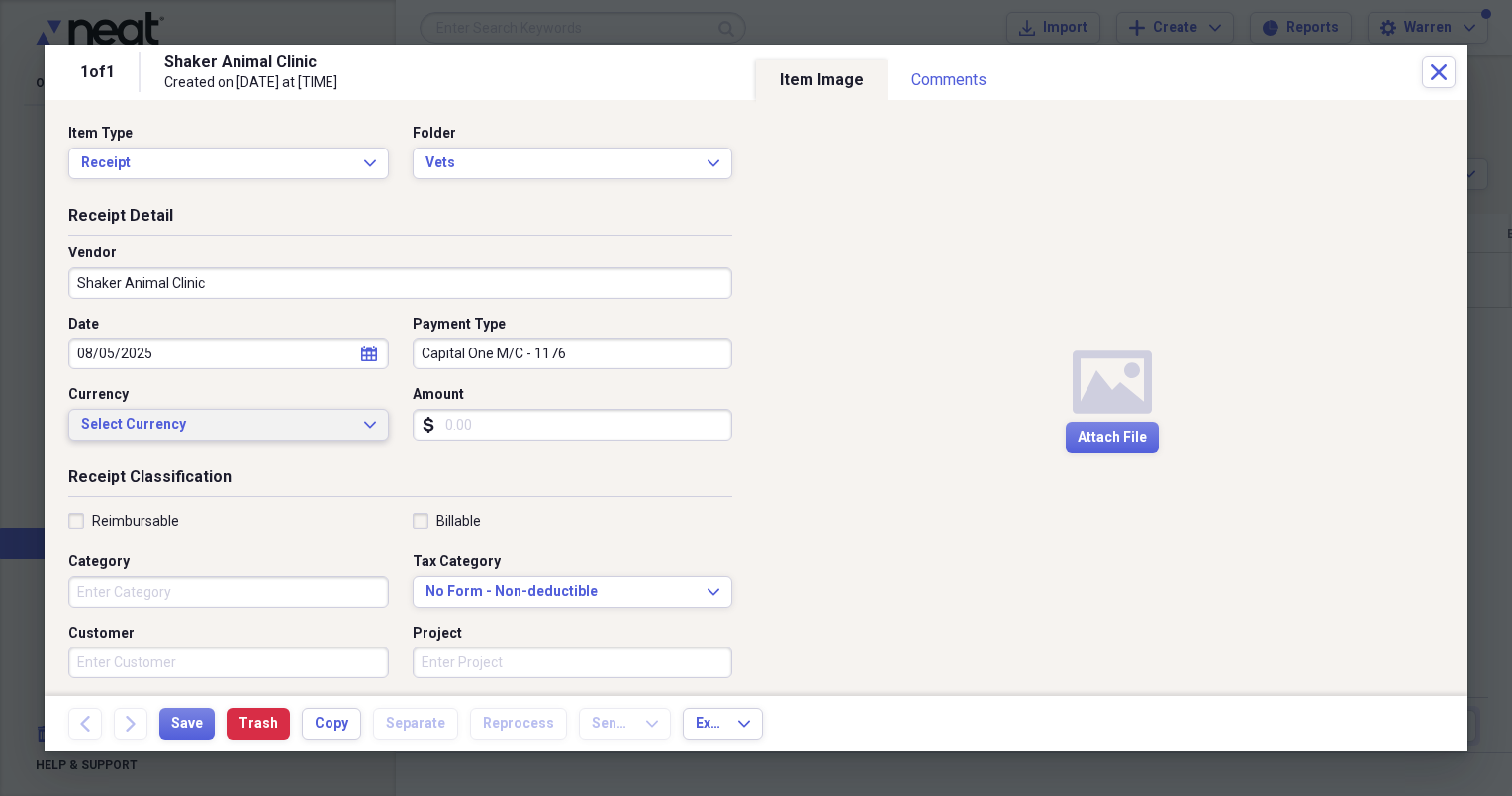 click on "Expand" 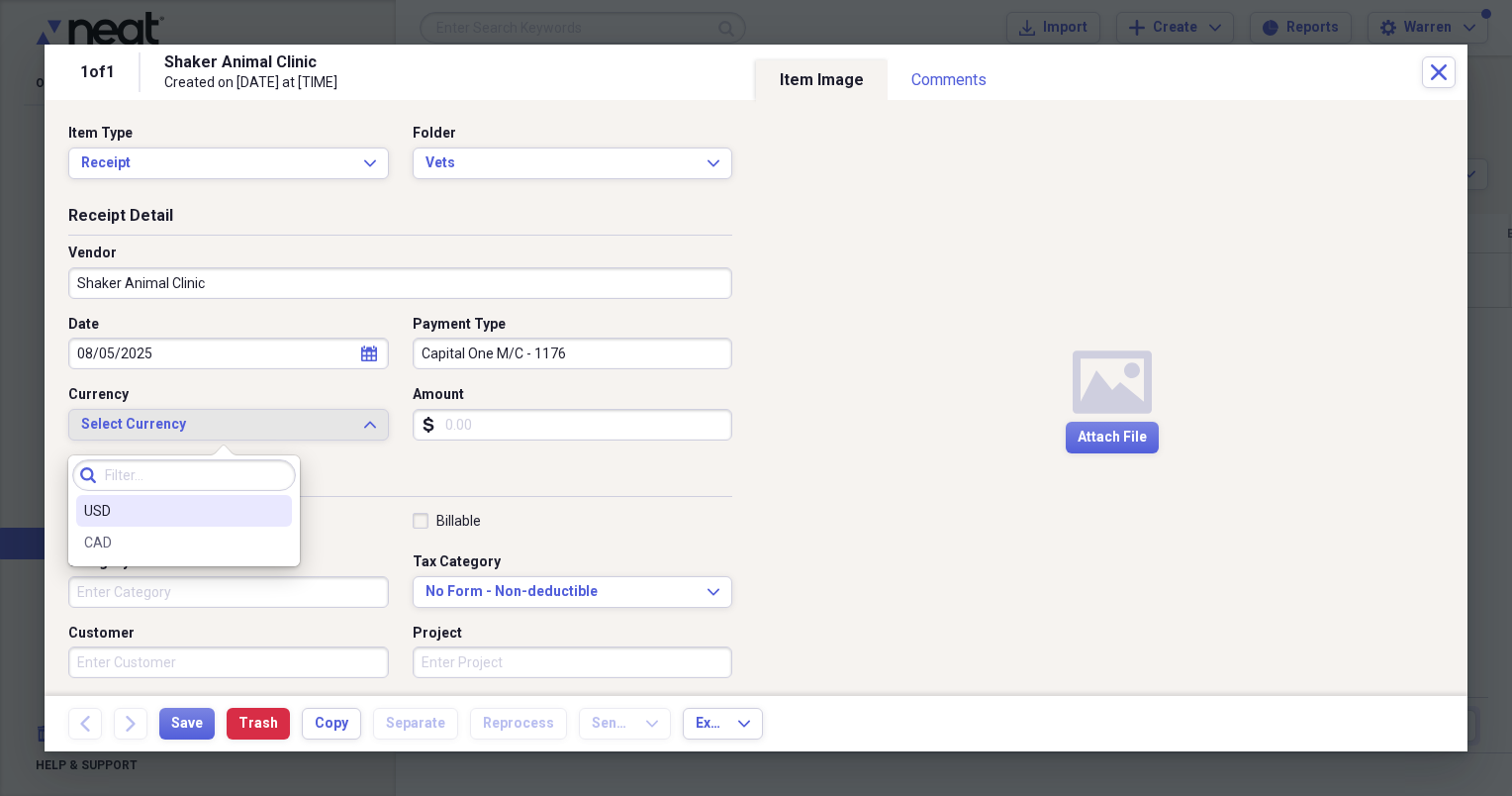click on "USD" at bounding box center (172, 511) 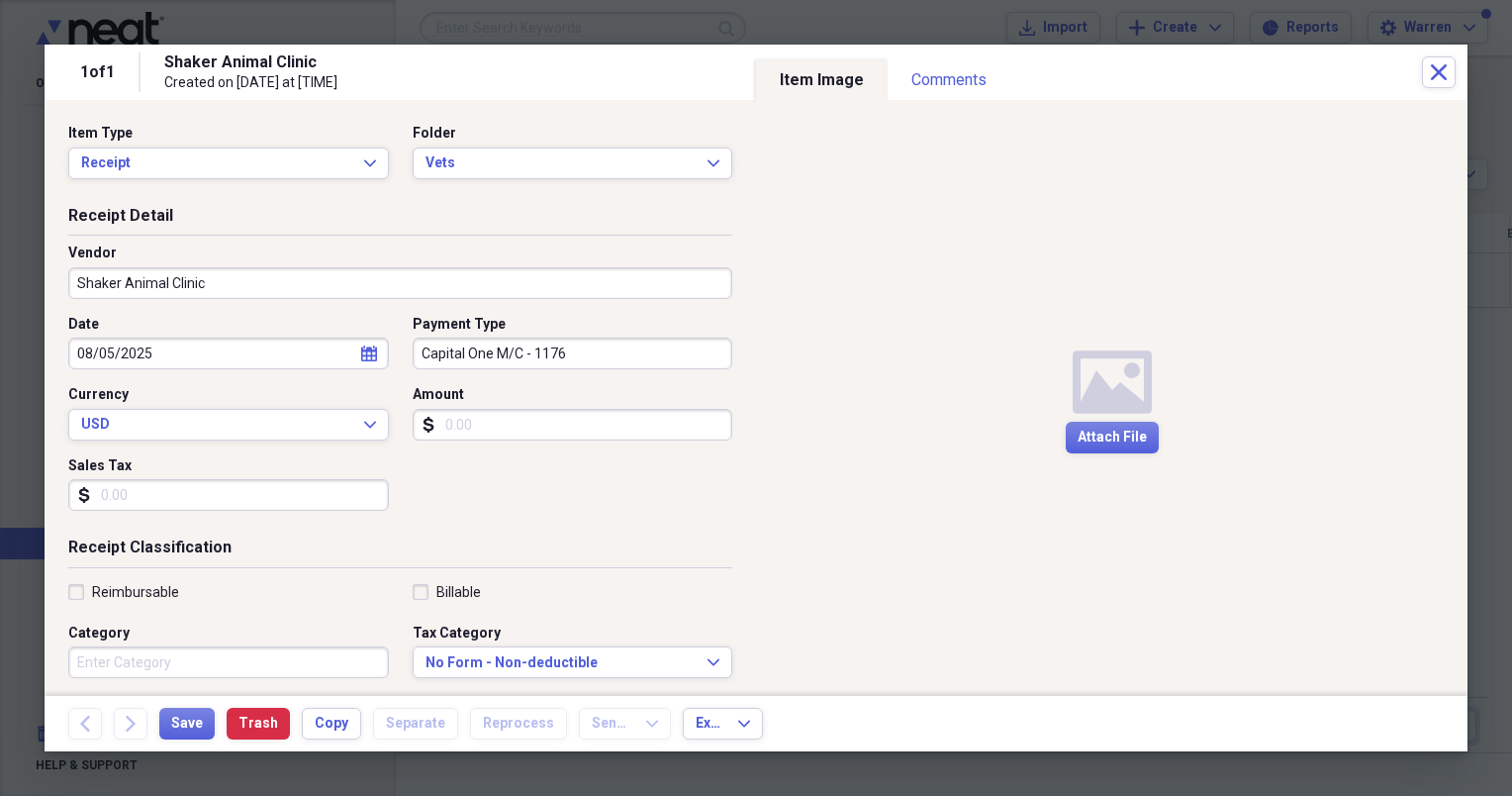 click on "Amount" at bounding box center [573, 425] 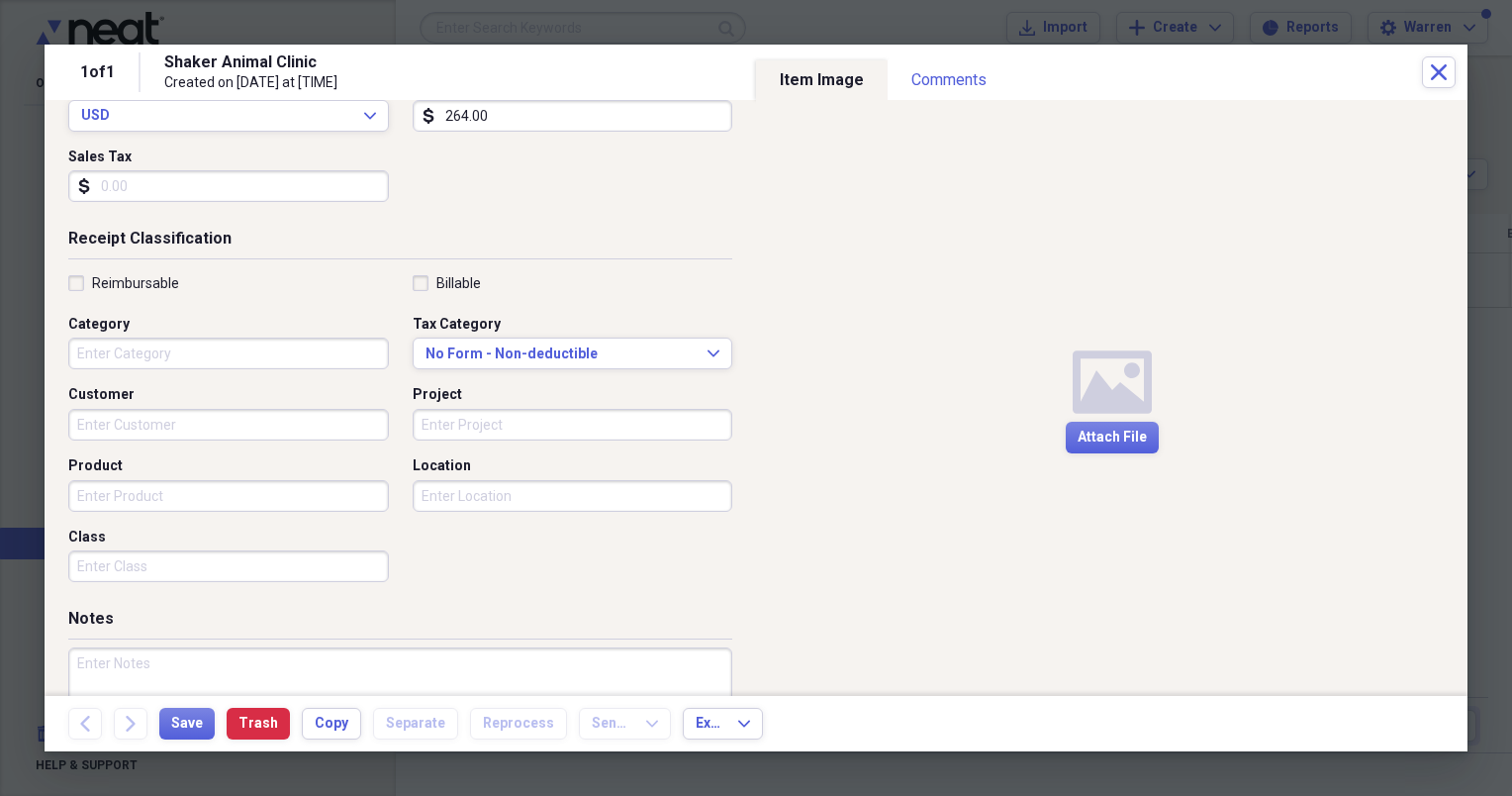 scroll, scrollTop: 116, scrollLeft: 0, axis: vertical 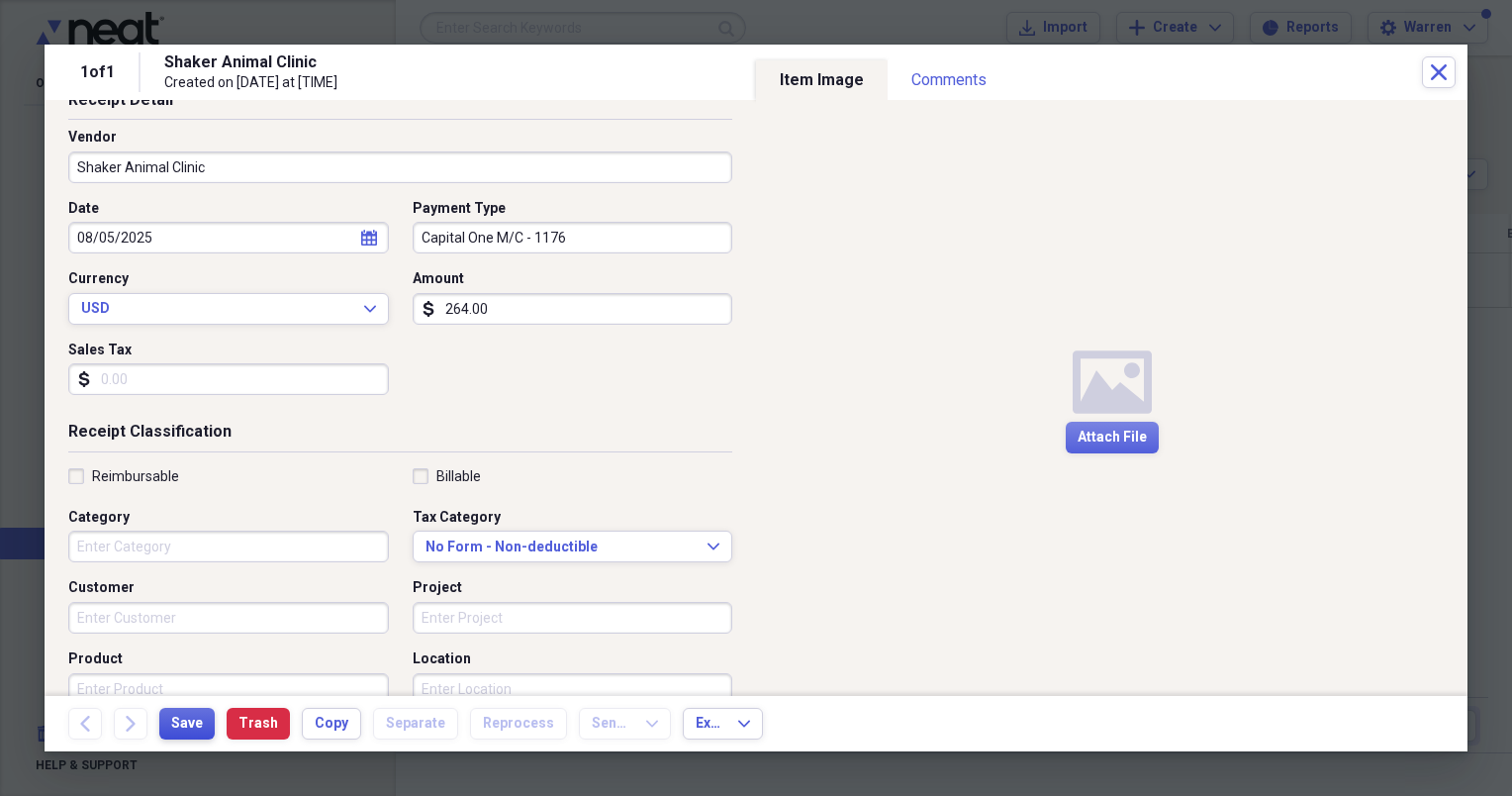 type on "264.00" 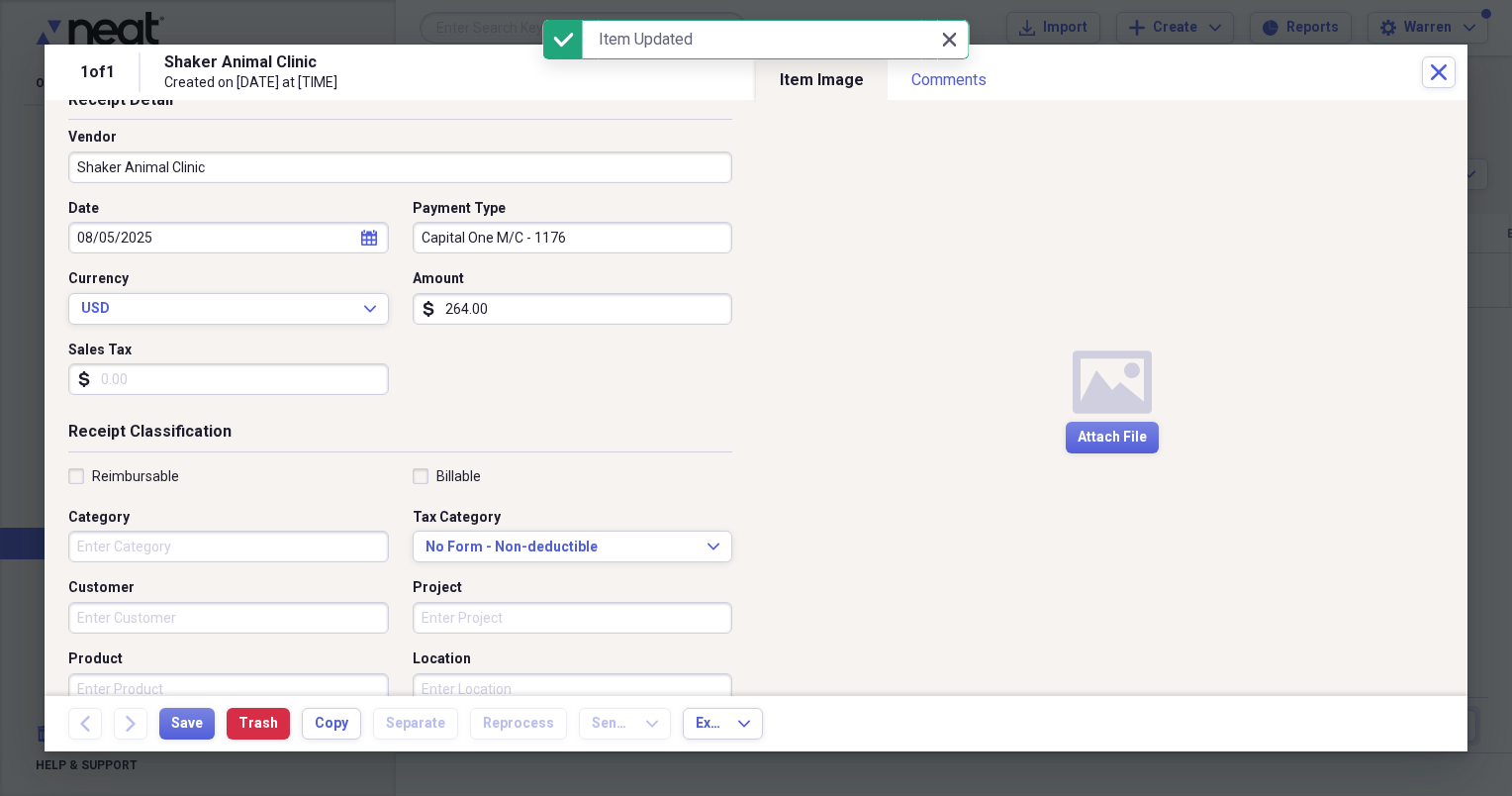 click 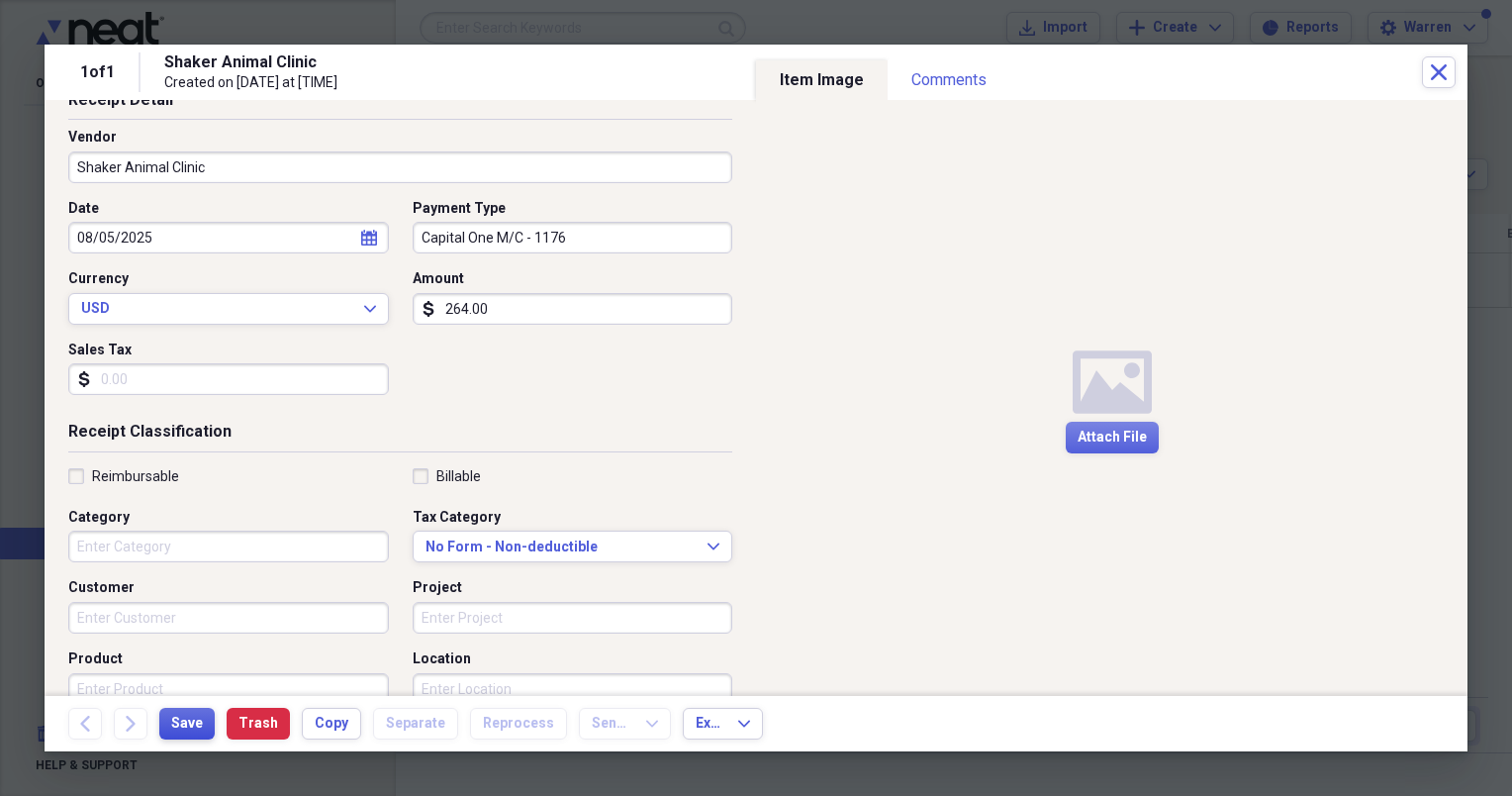 click on "Save" at bounding box center [187, 724] 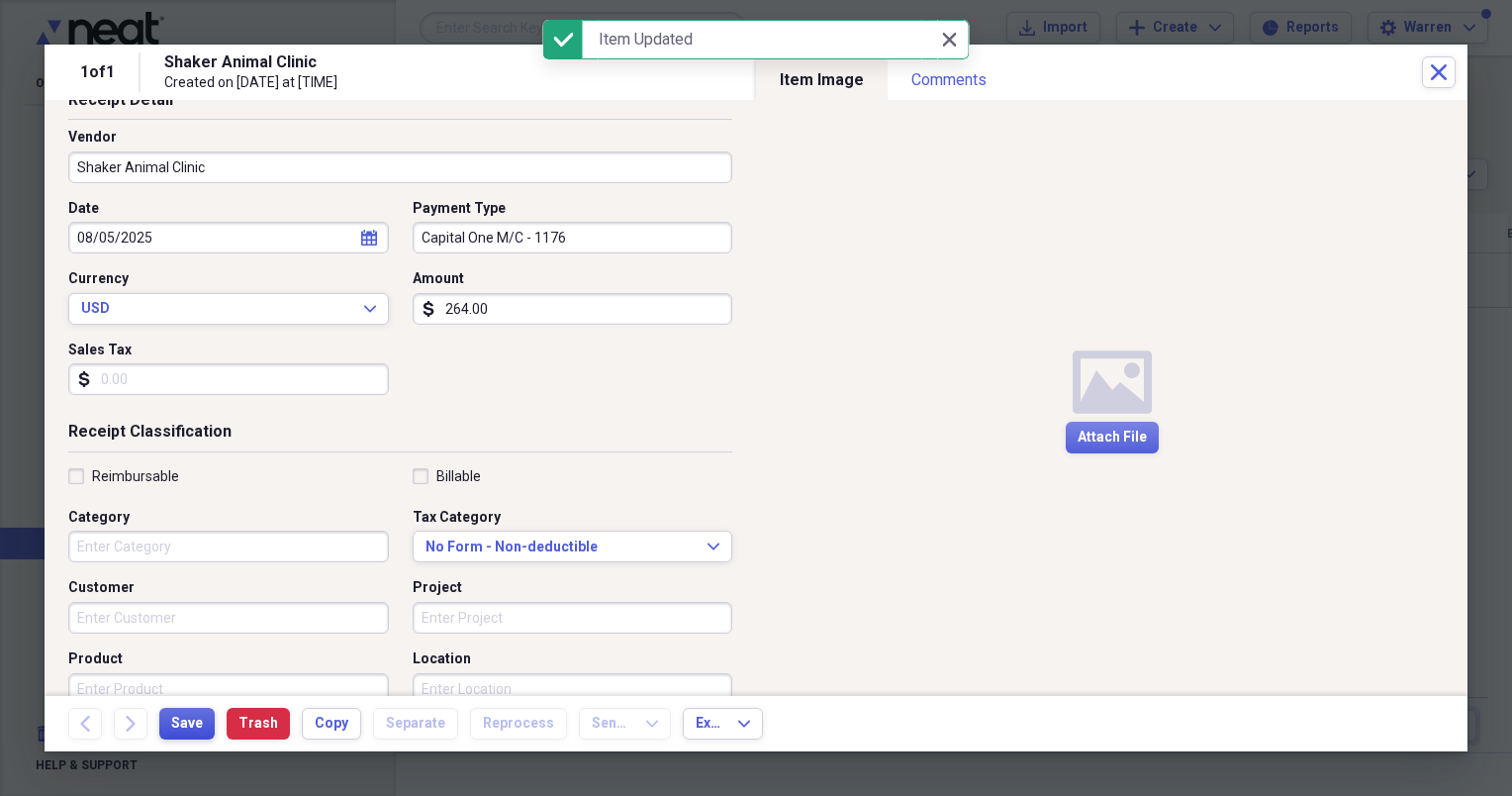 click on "Save" at bounding box center [187, 724] 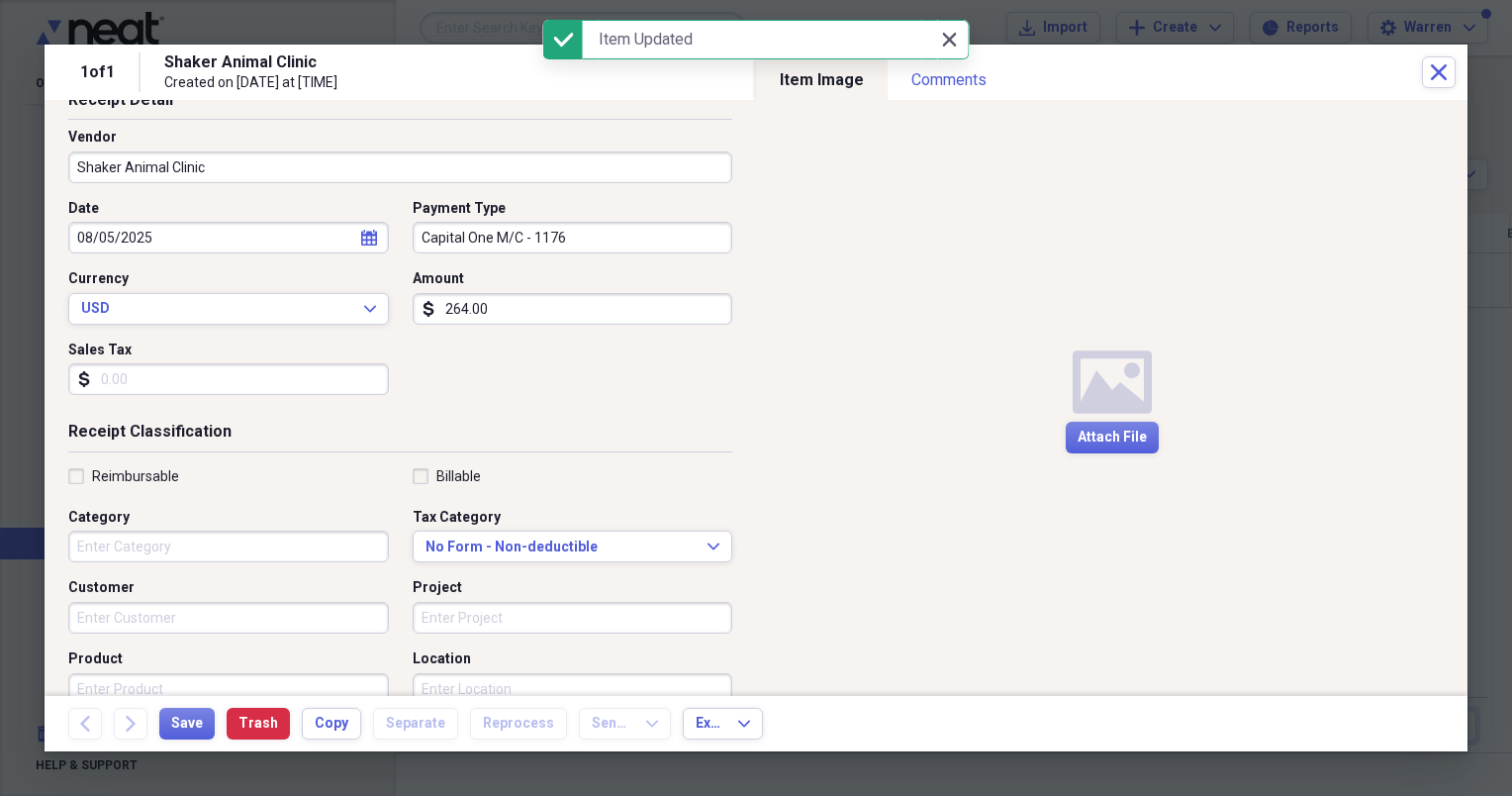 click 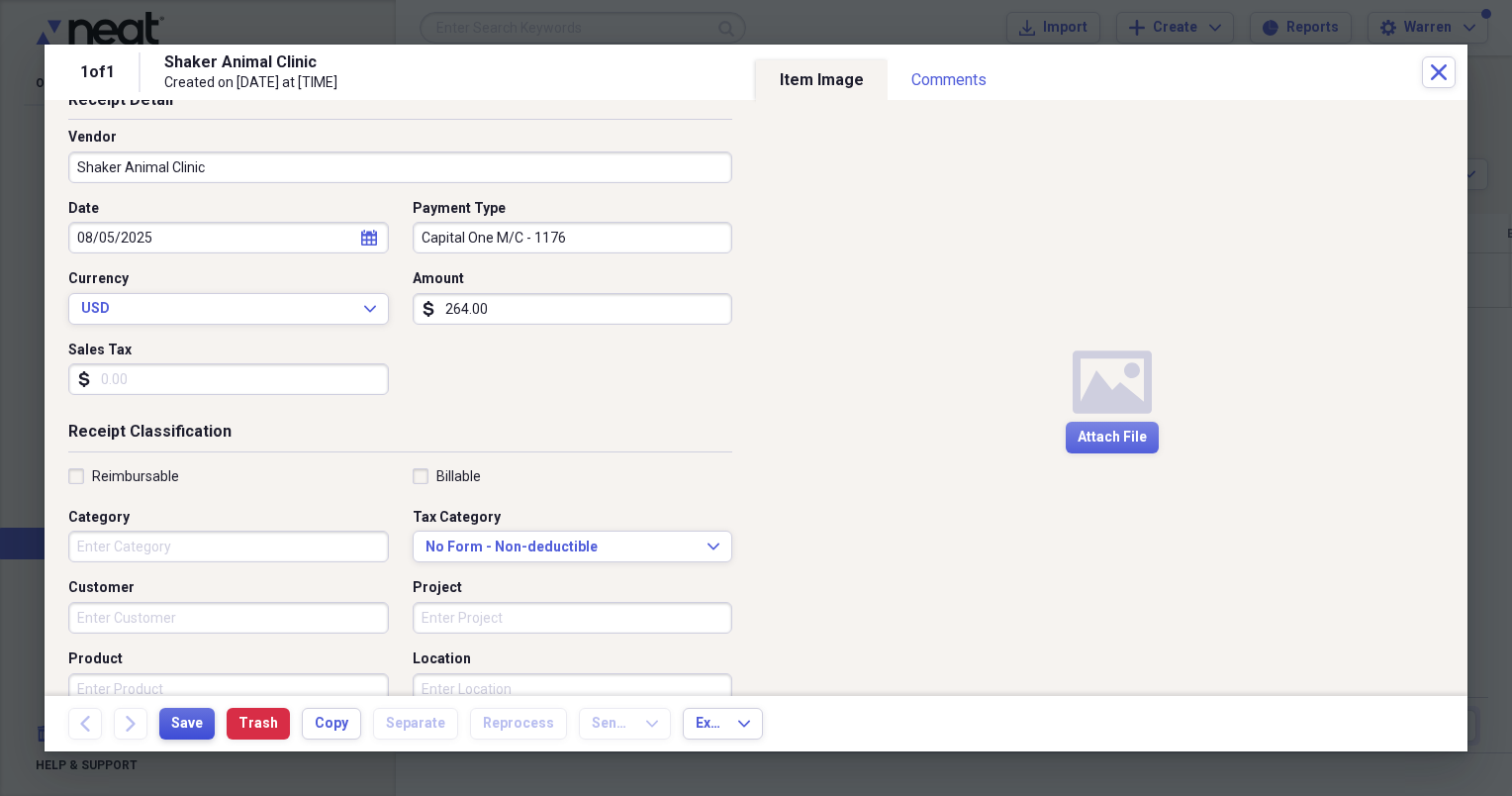 click on "Save" at bounding box center [187, 724] 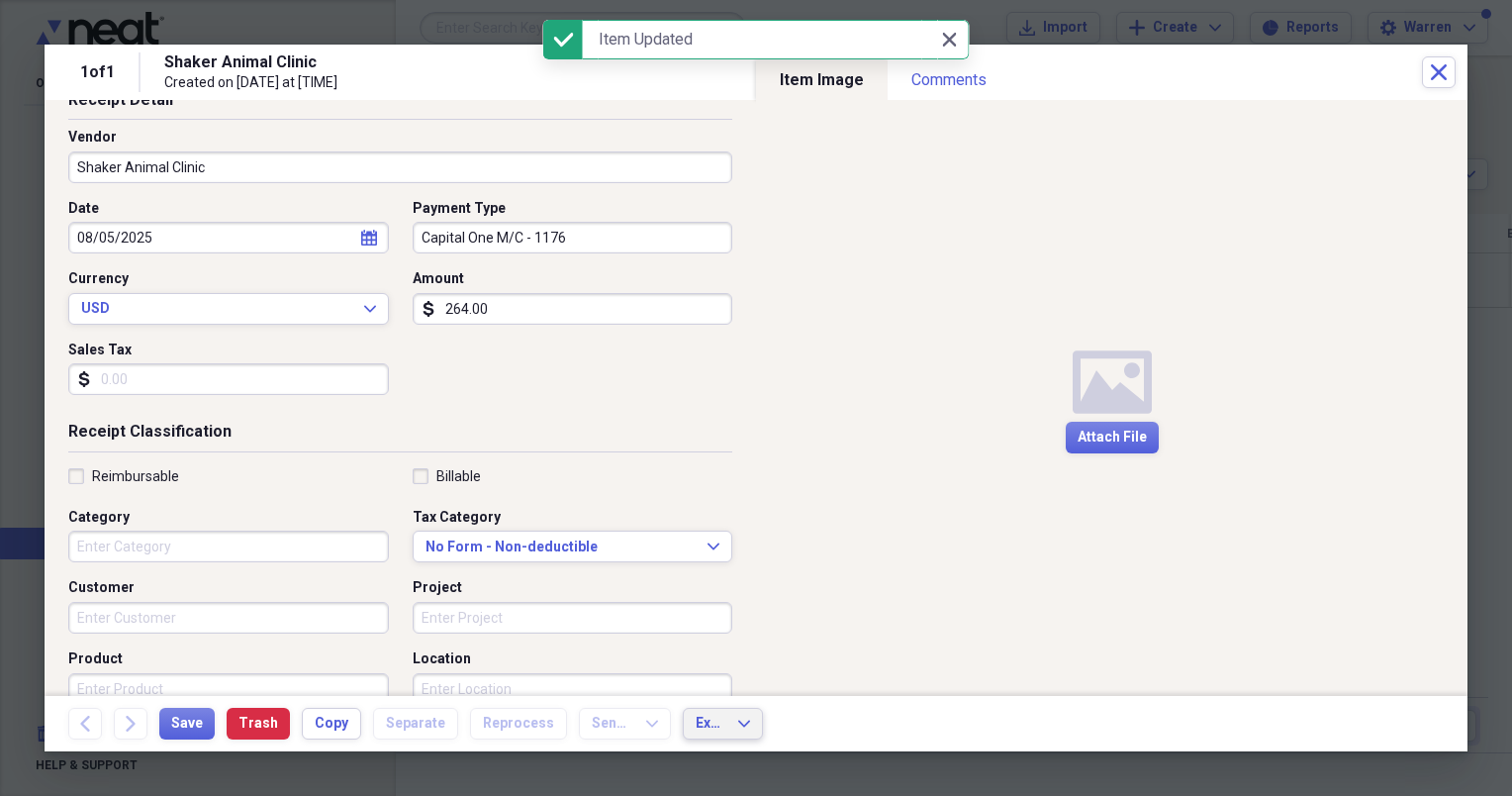 click on "Export" at bounding box center (710, 724) 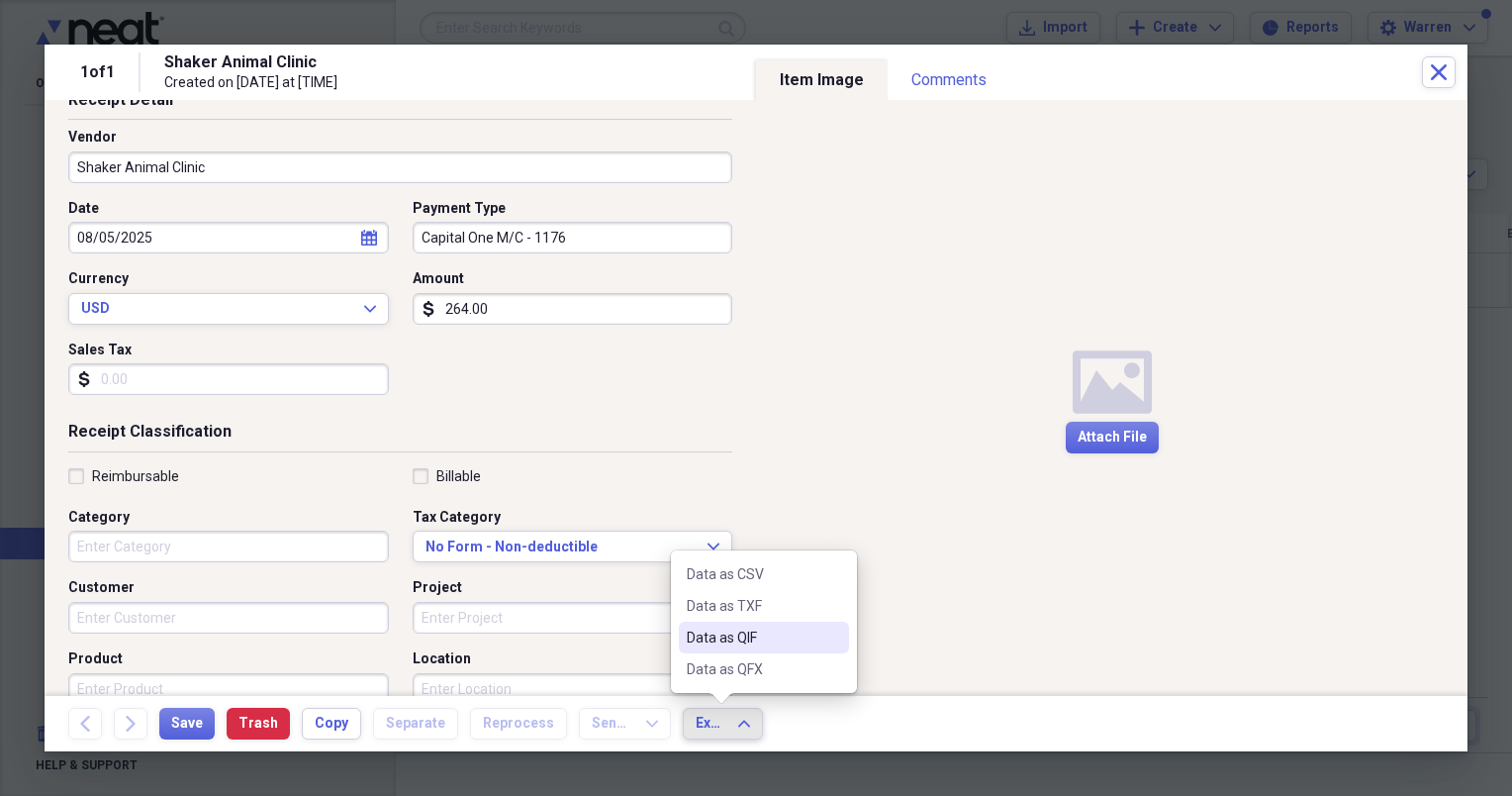 click on "Media Attach File" at bounding box center (1111, 398) 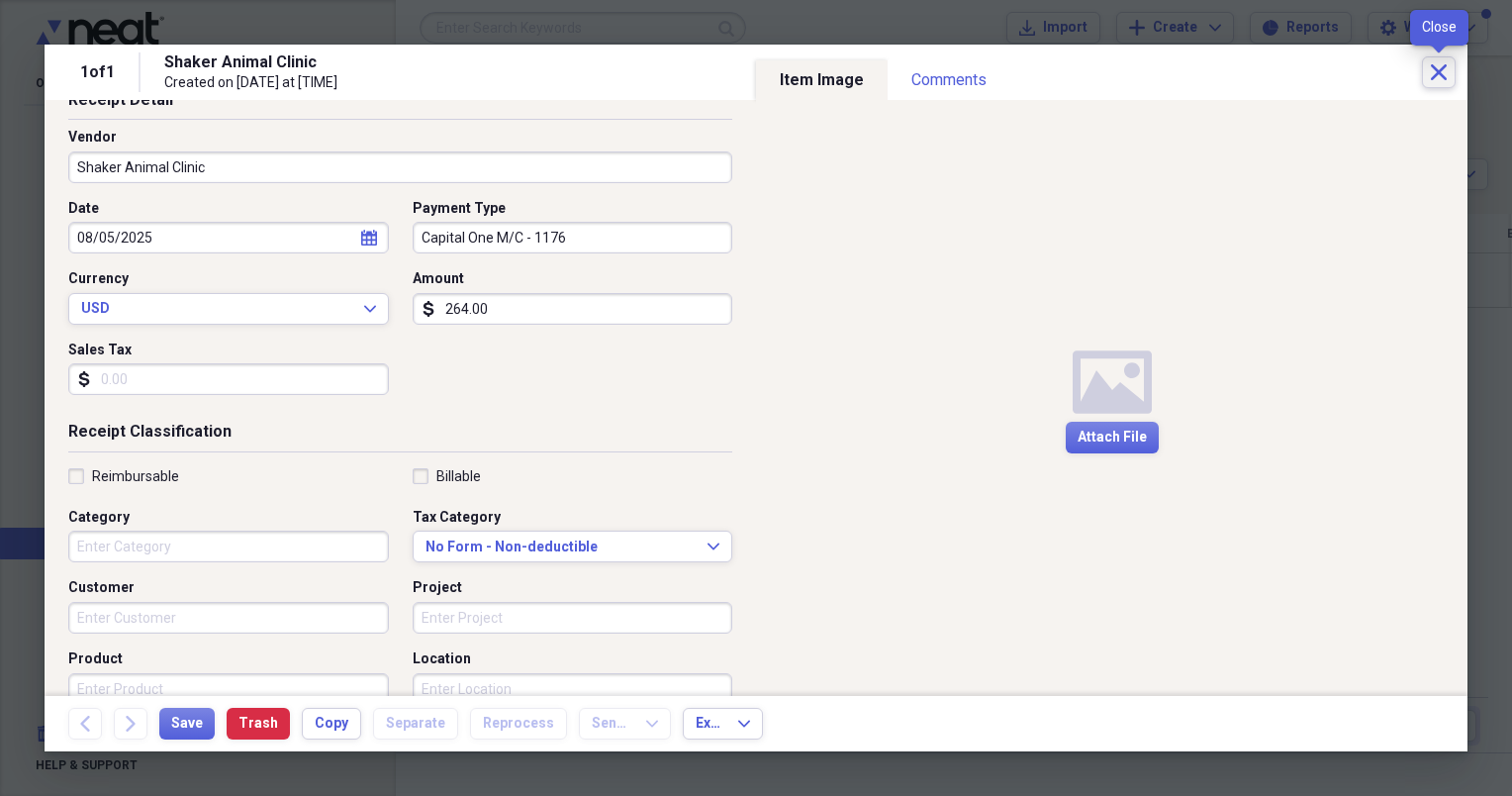 click on "Close" 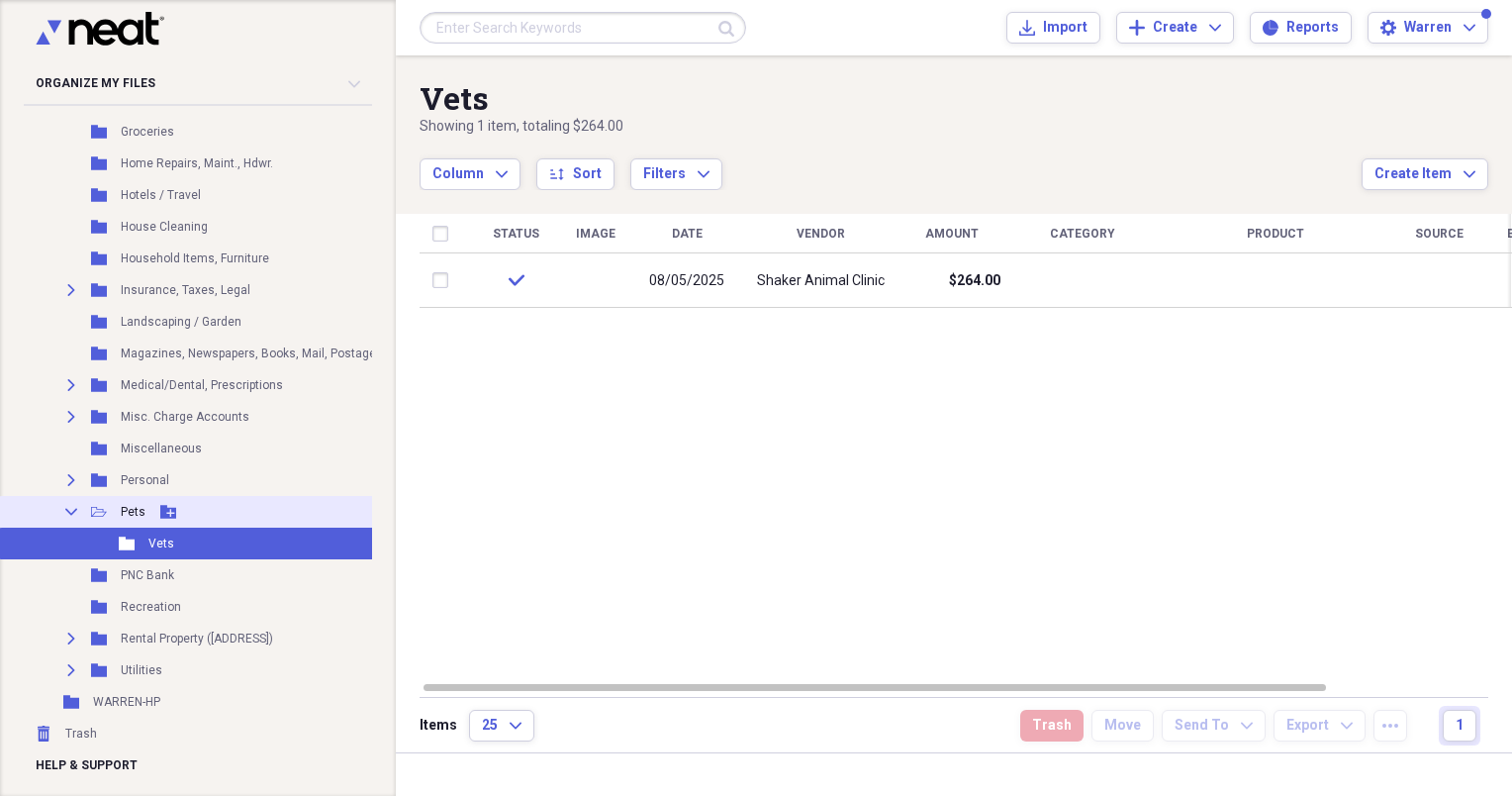 click on "Pets" at bounding box center (133, 512) 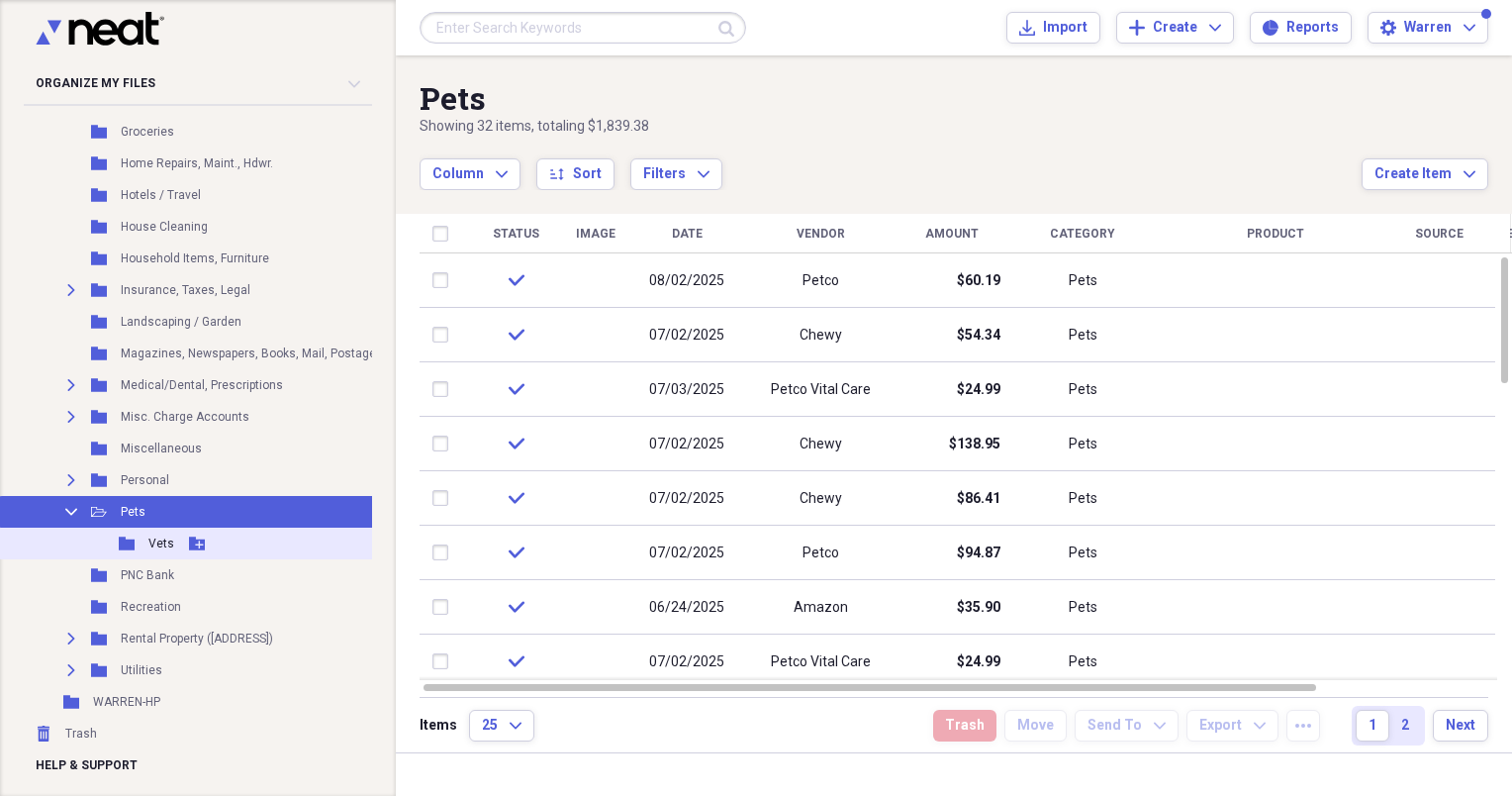 click on "Vets" at bounding box center (161, 544) 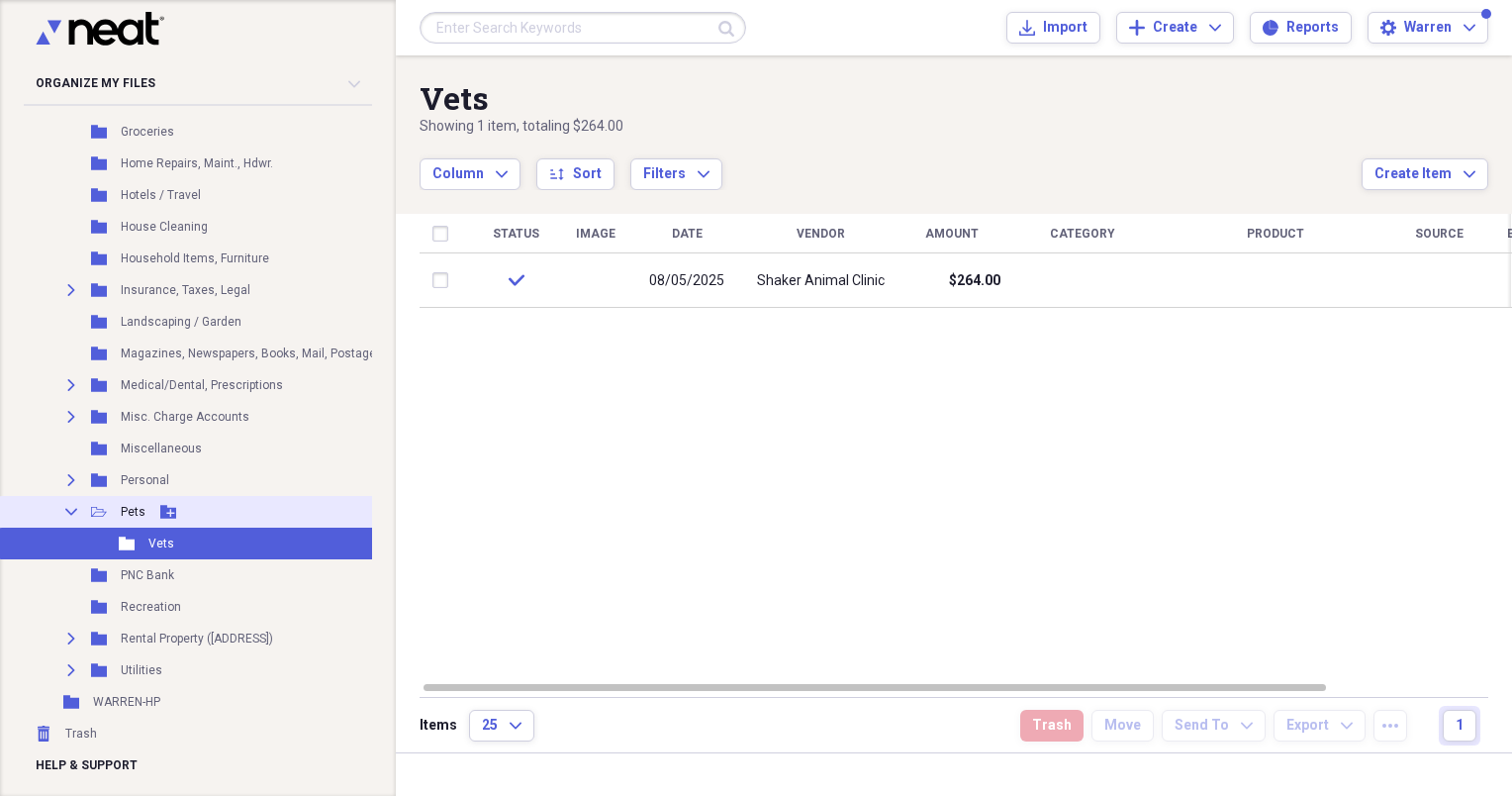 click on "Pets" at bounding box center [133, 512] 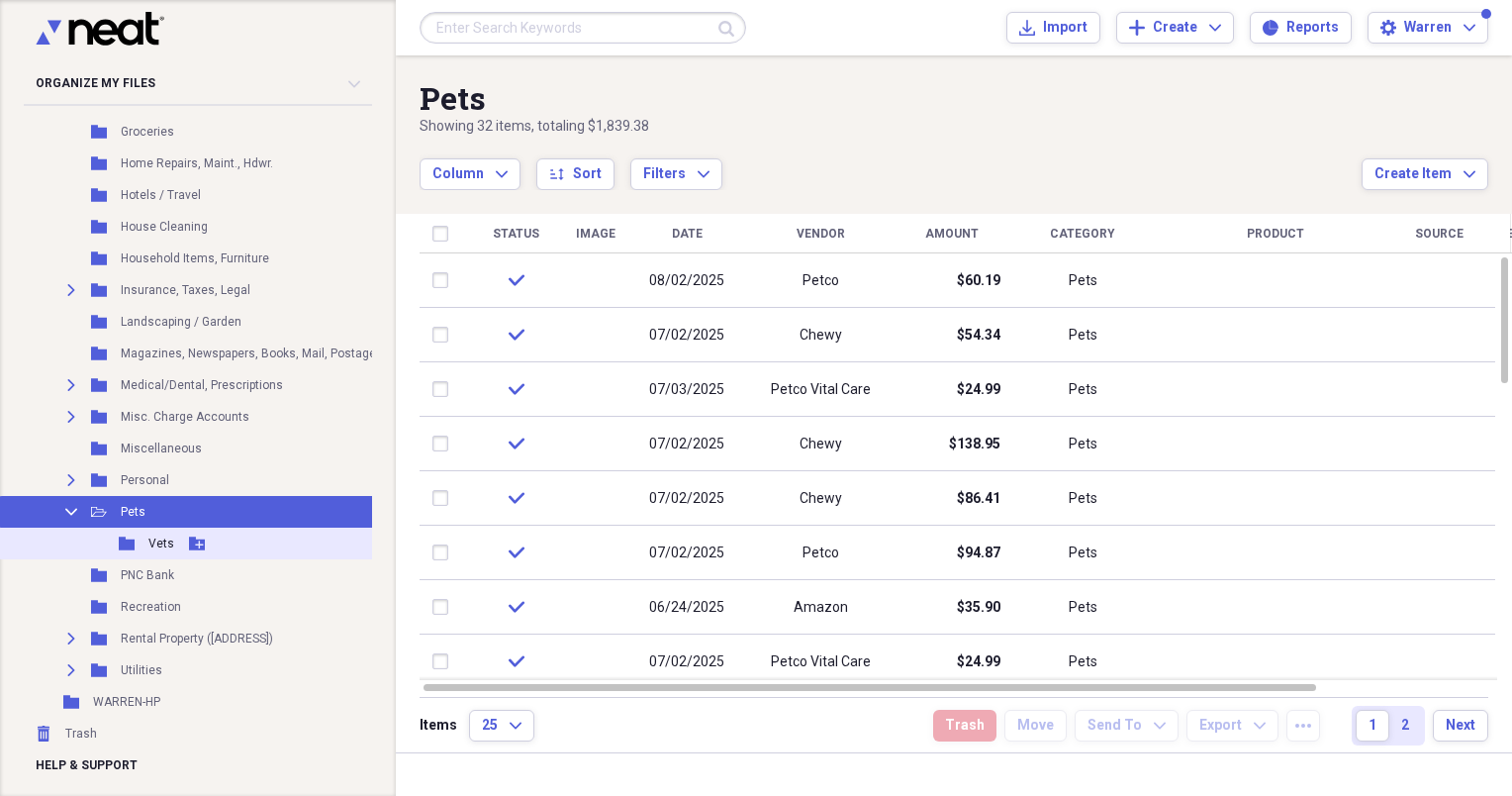 click on "Vets" at bounding box center [161, 544] 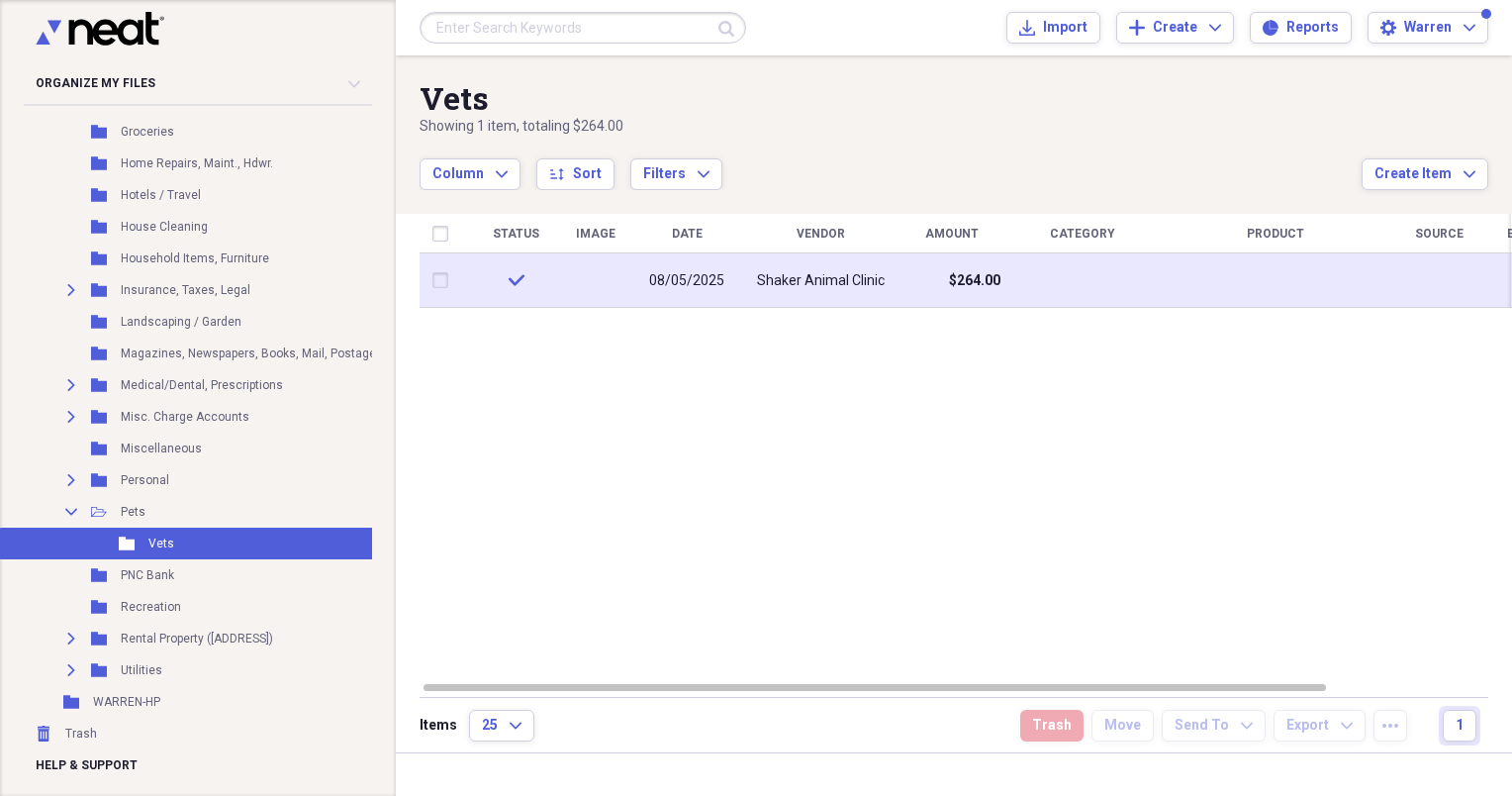 click on "$264.00" at bounding box center (951, 280) 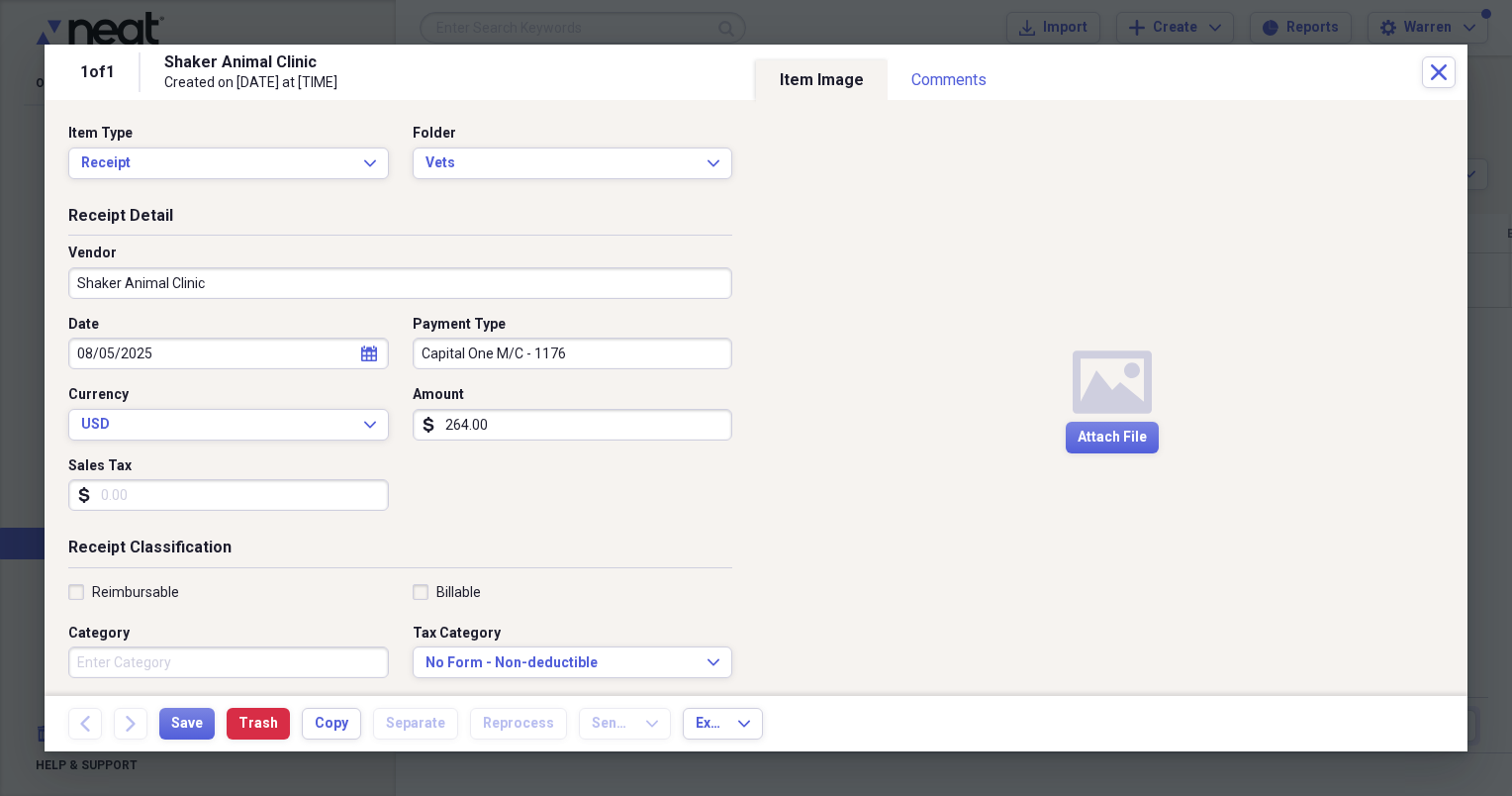 click on "Category" at bounding box center (229, 662) 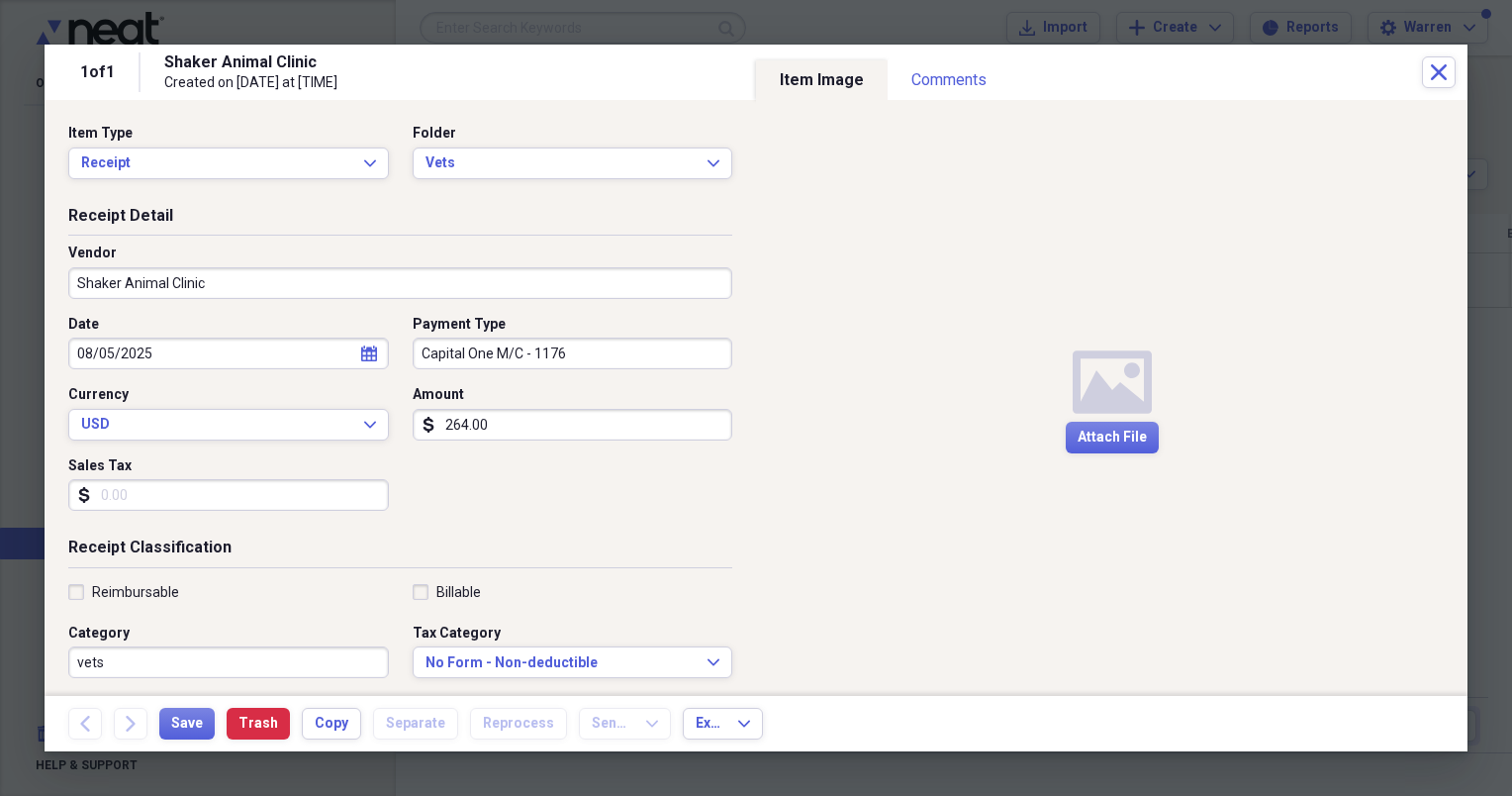 click on "vets" at bounding box center [229, 662] 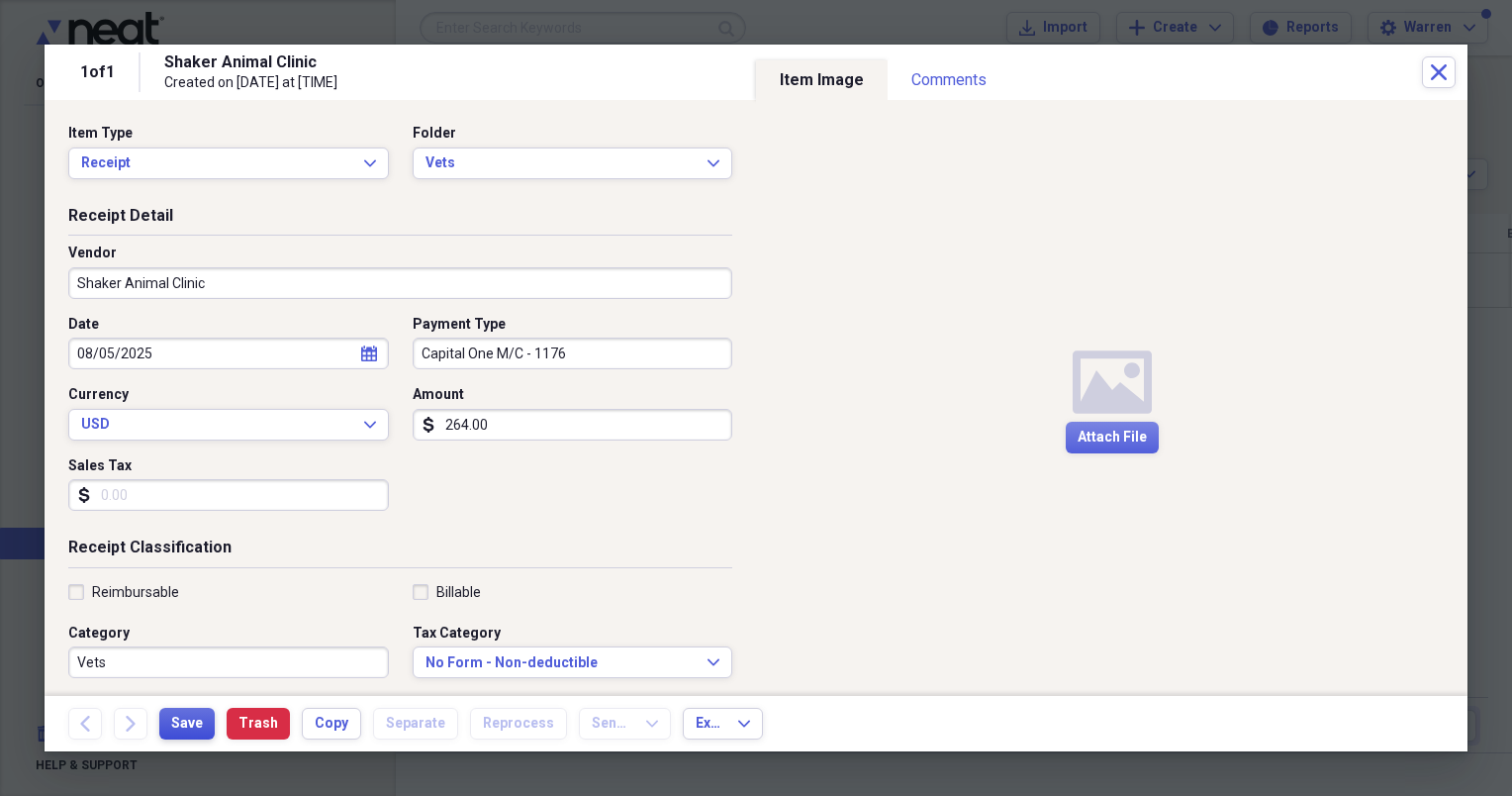 type on "Vets" 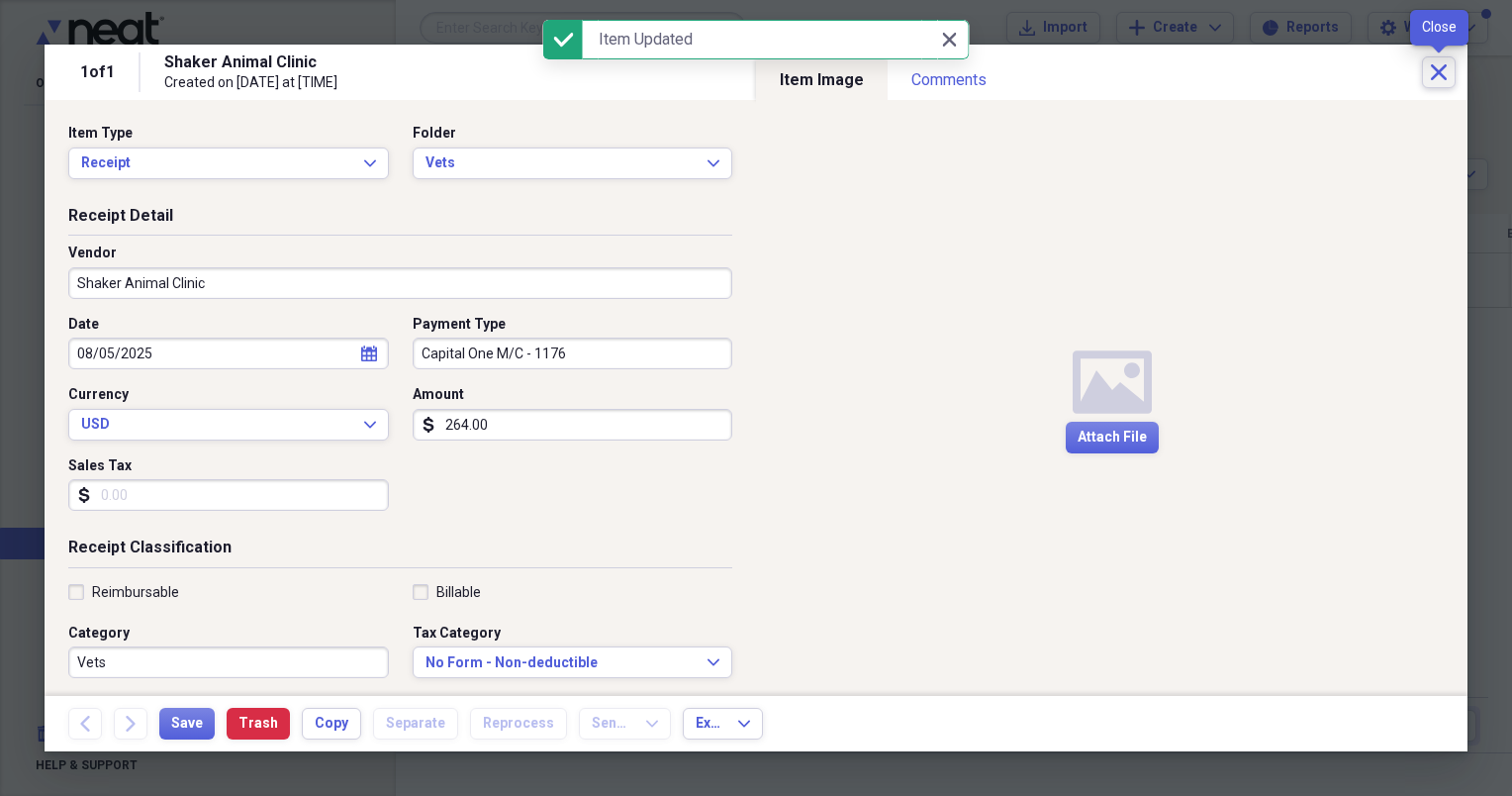 click on "Close" at bounding box center (1439, 72) 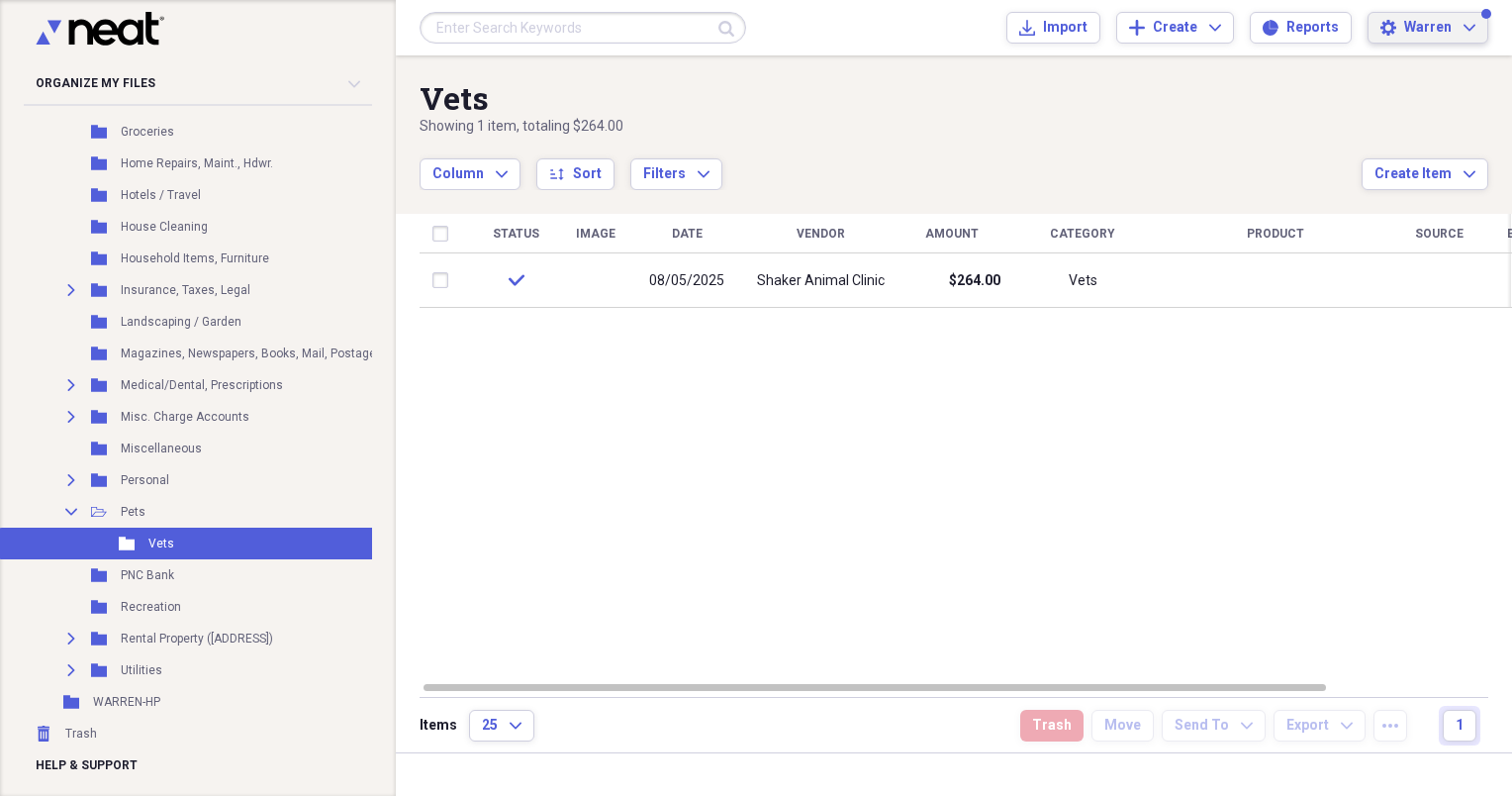 click on "Expand" 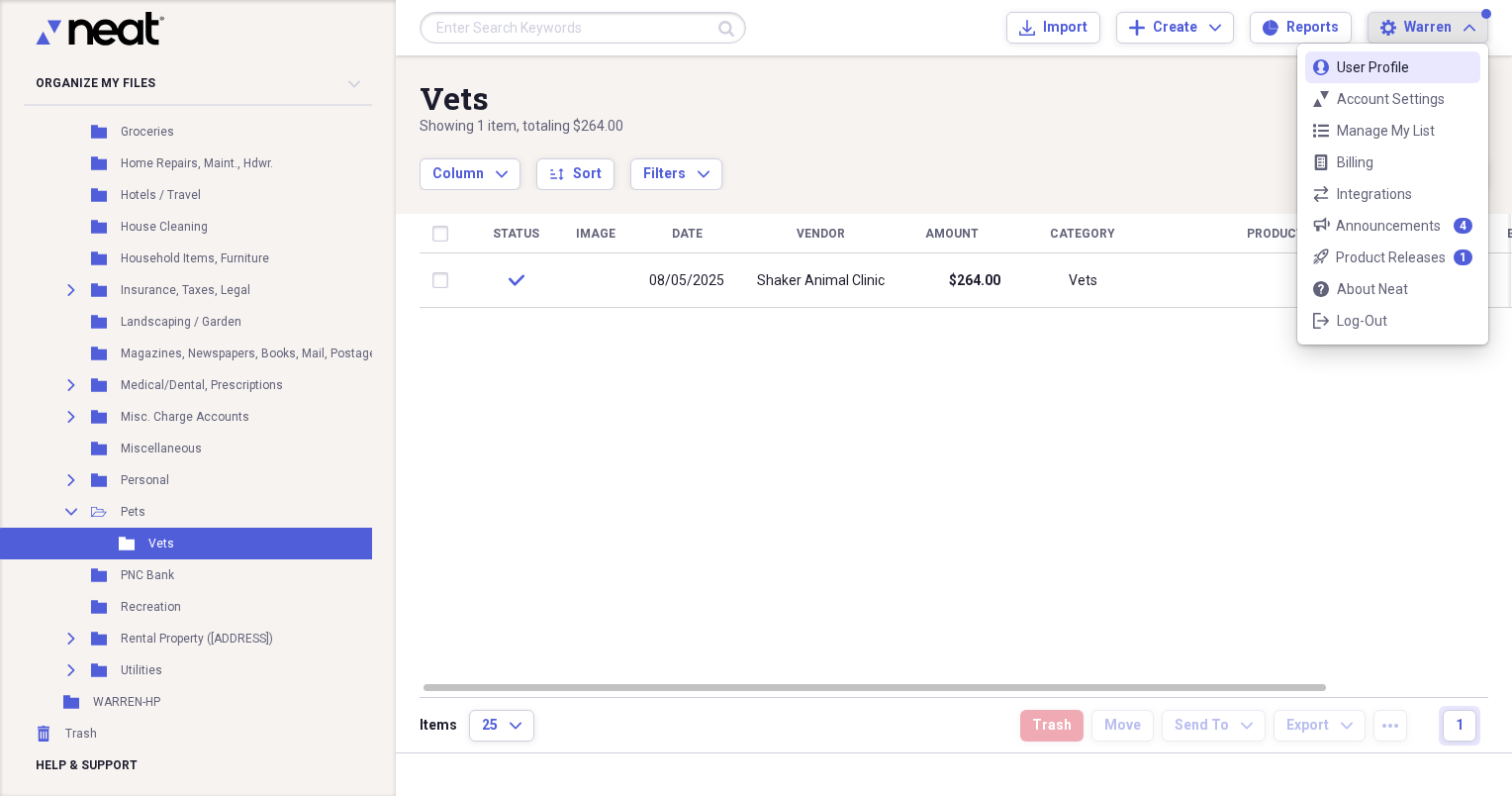 click on "Expand" 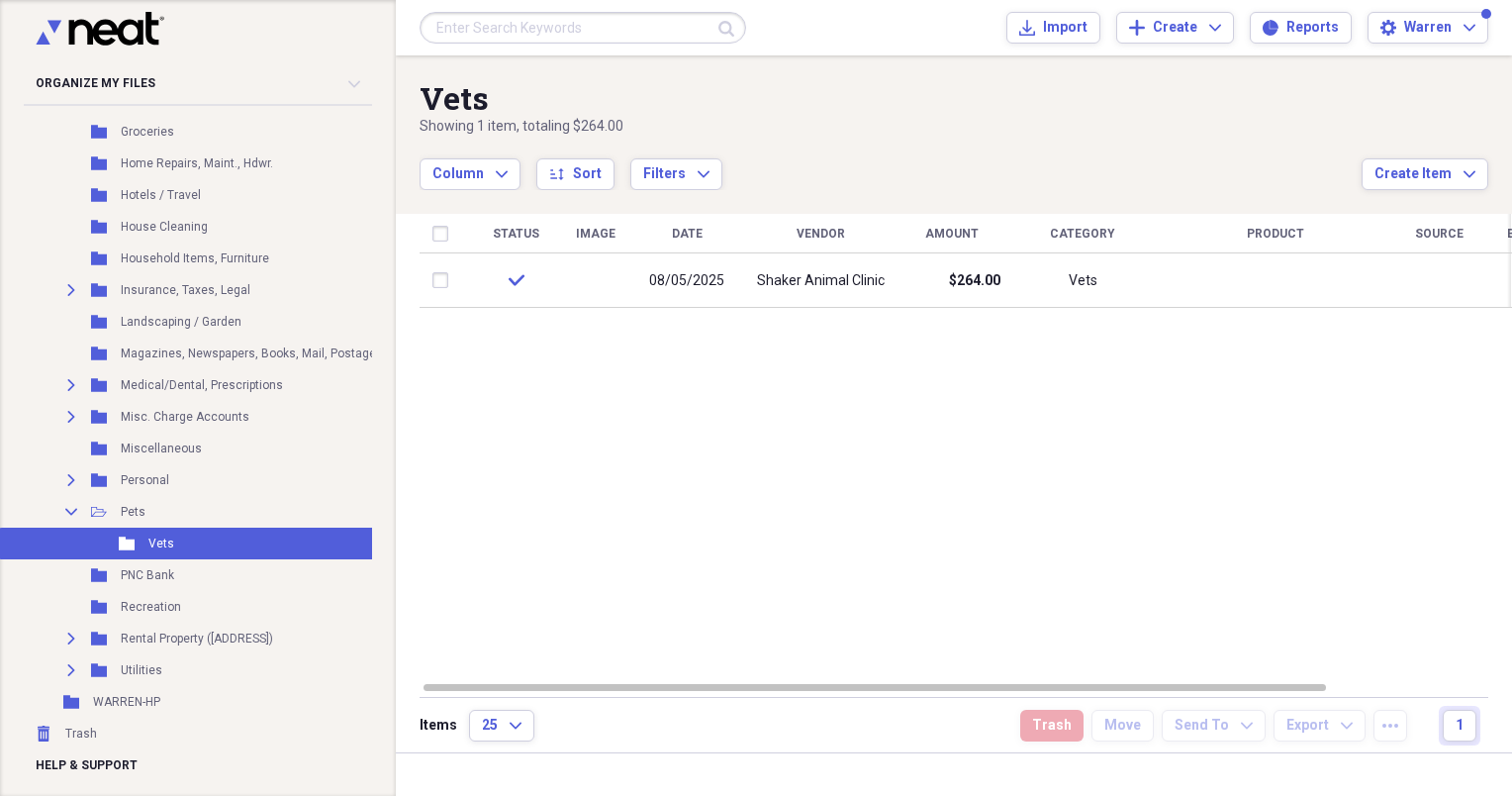 click on "Vets" at bounding box center [891, 98] 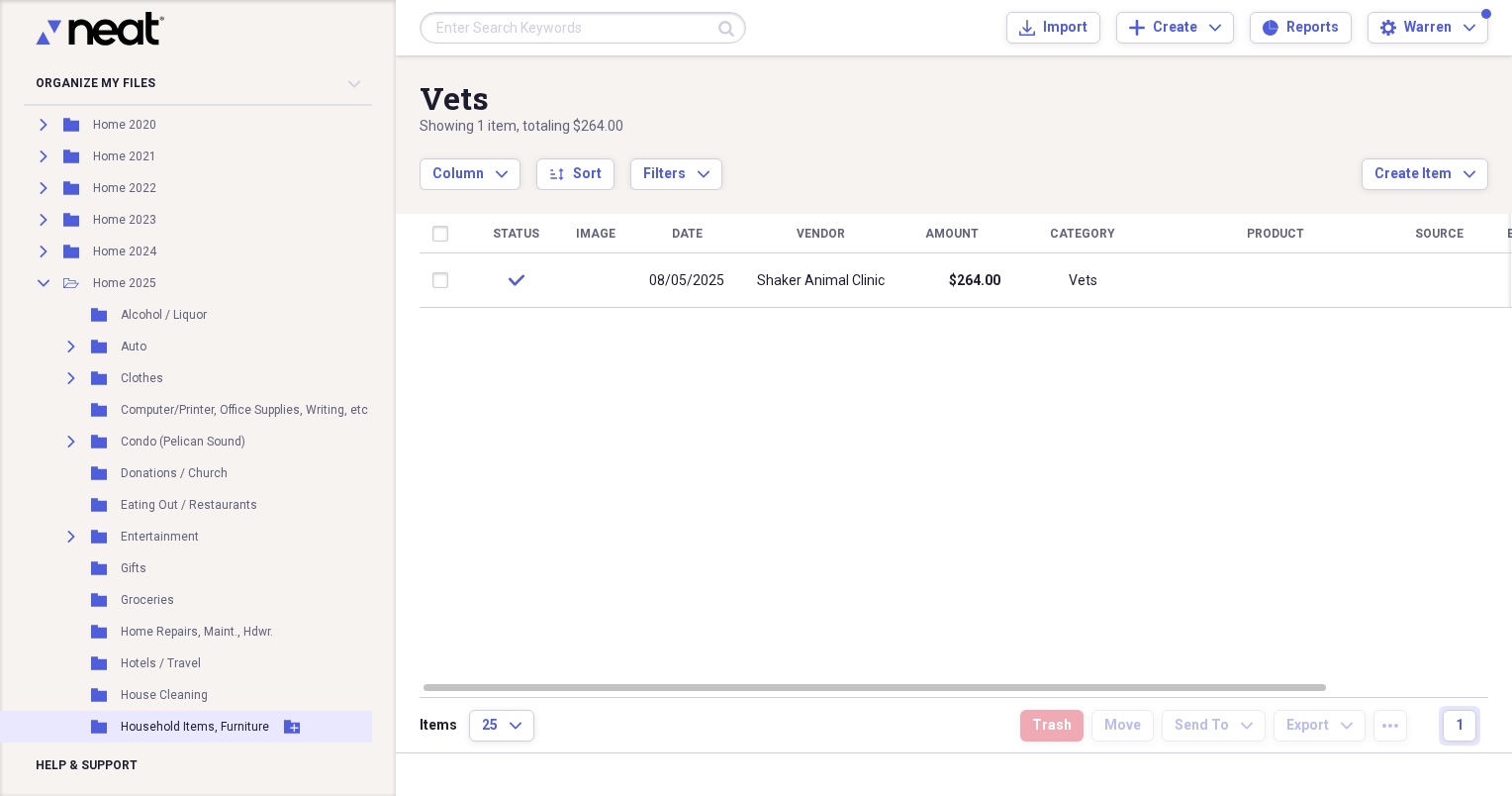 scroll, scrollTop: 371, scrollLeft: 0, axis: vertical 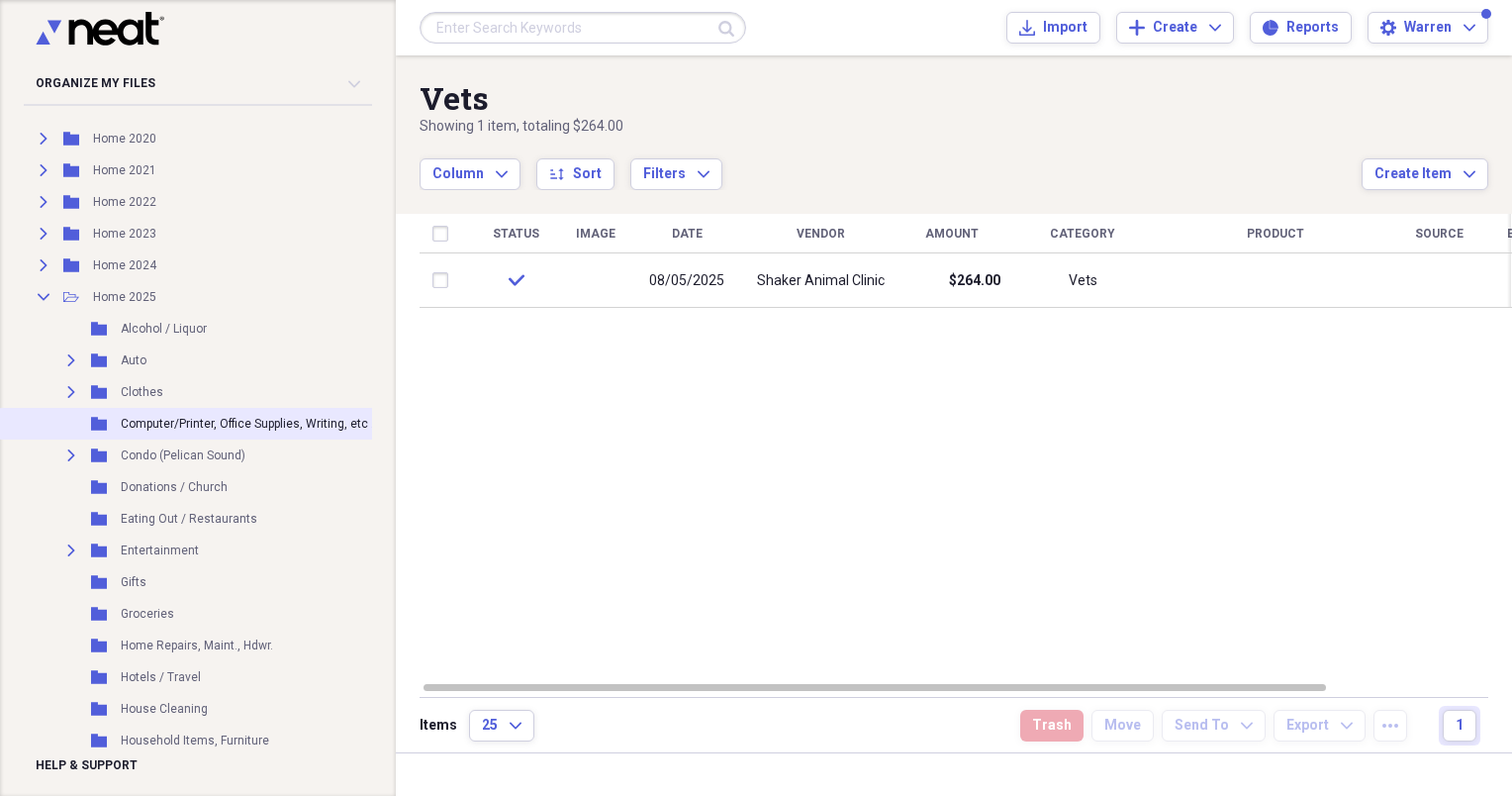 click on "Computer/Printer, Office Supplies, Writing, etc ." at bounding box center (247, 424) 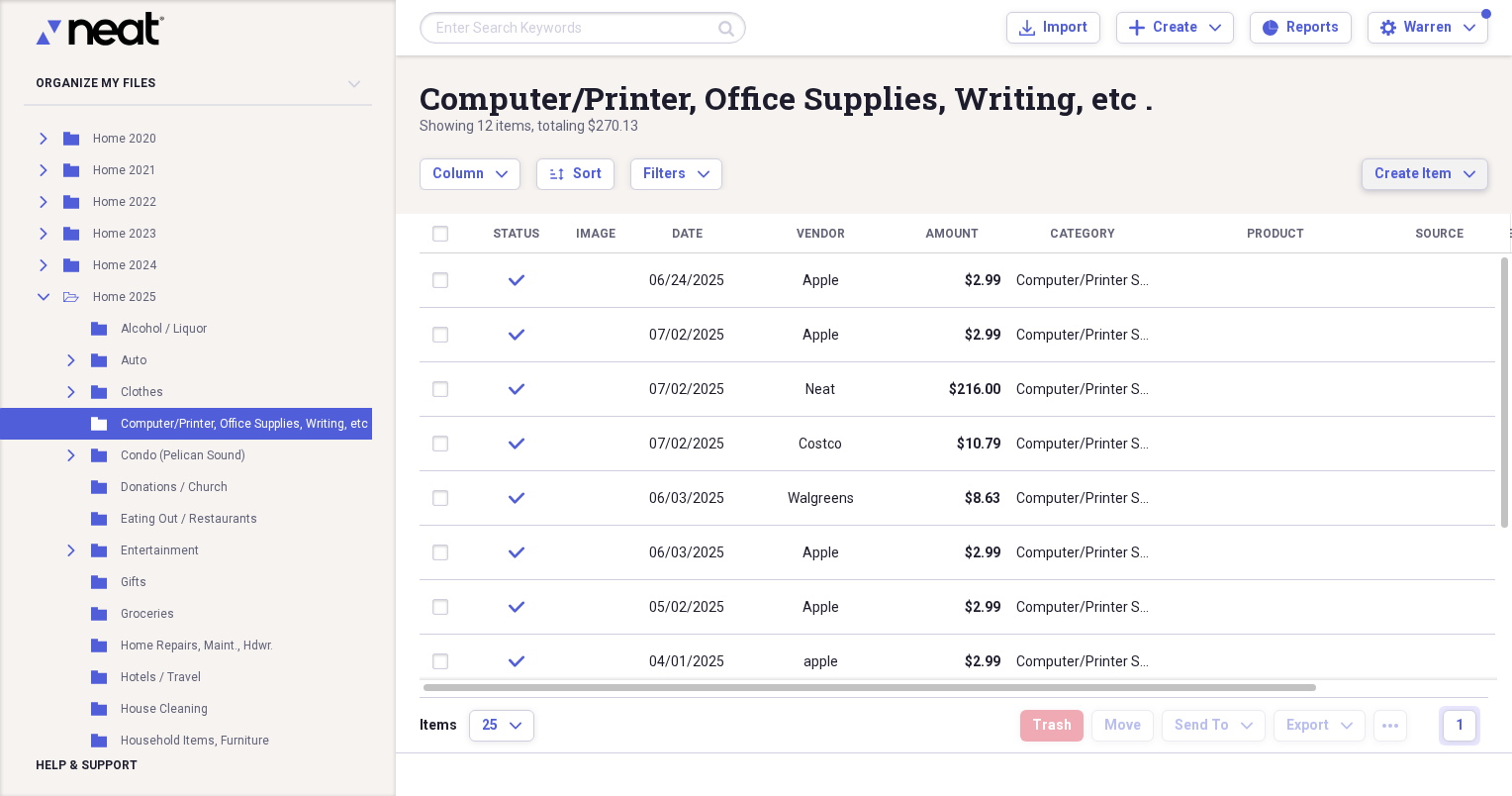 click on "Create Item" at bounding box center (1413, 174) 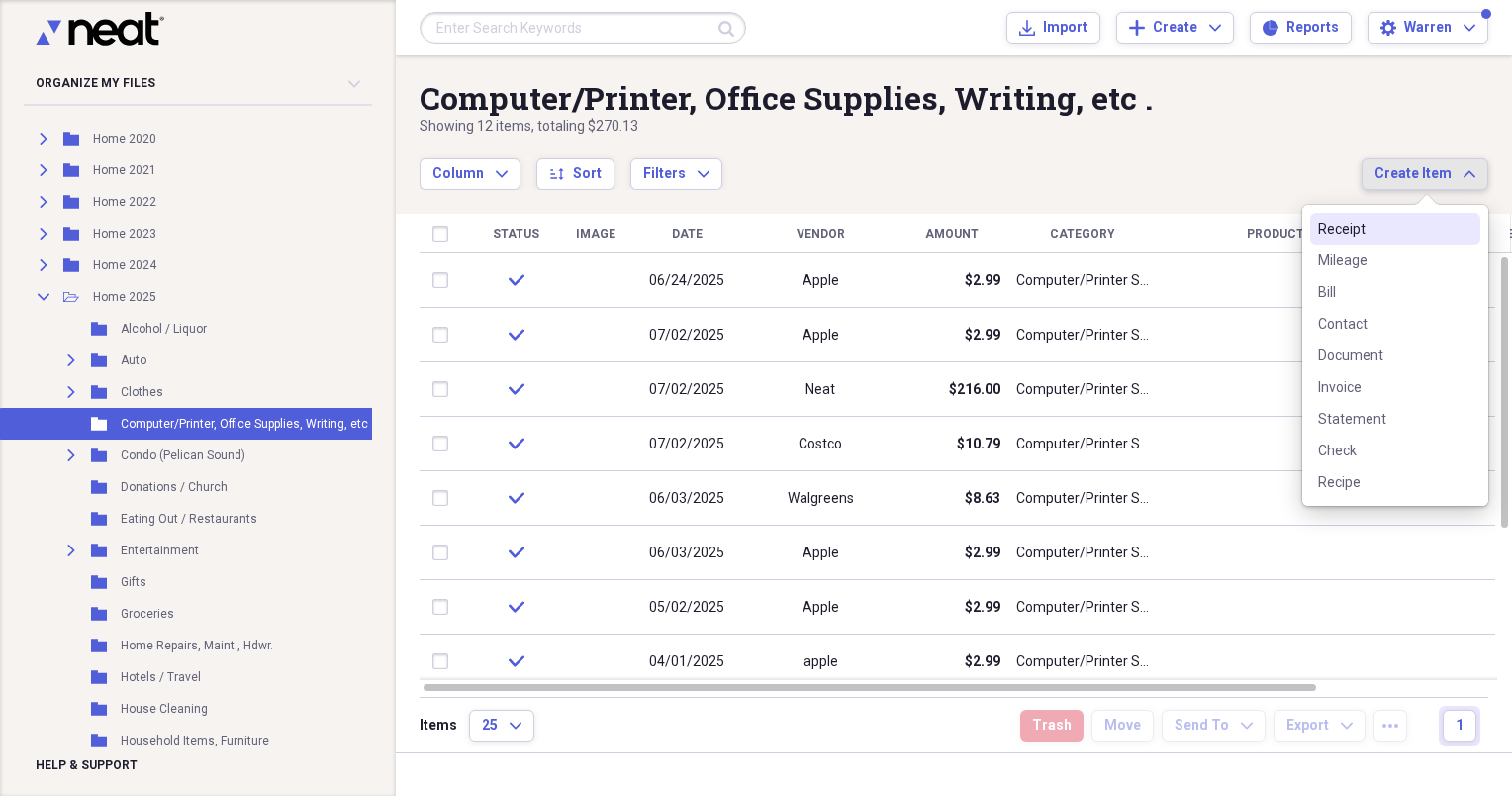 click on "Receipt" at bounding box center (1383, 229) 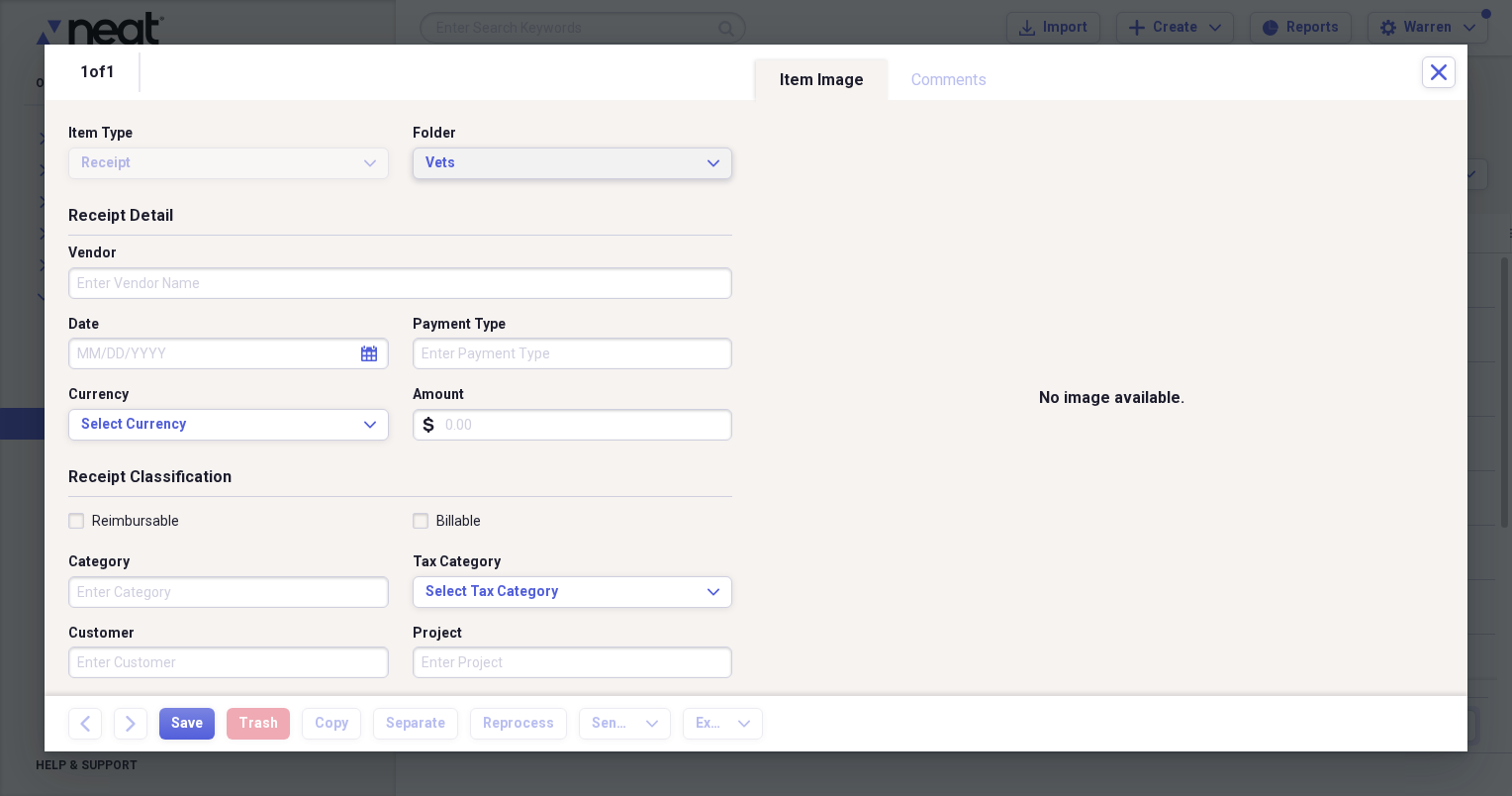 click on "Expand" 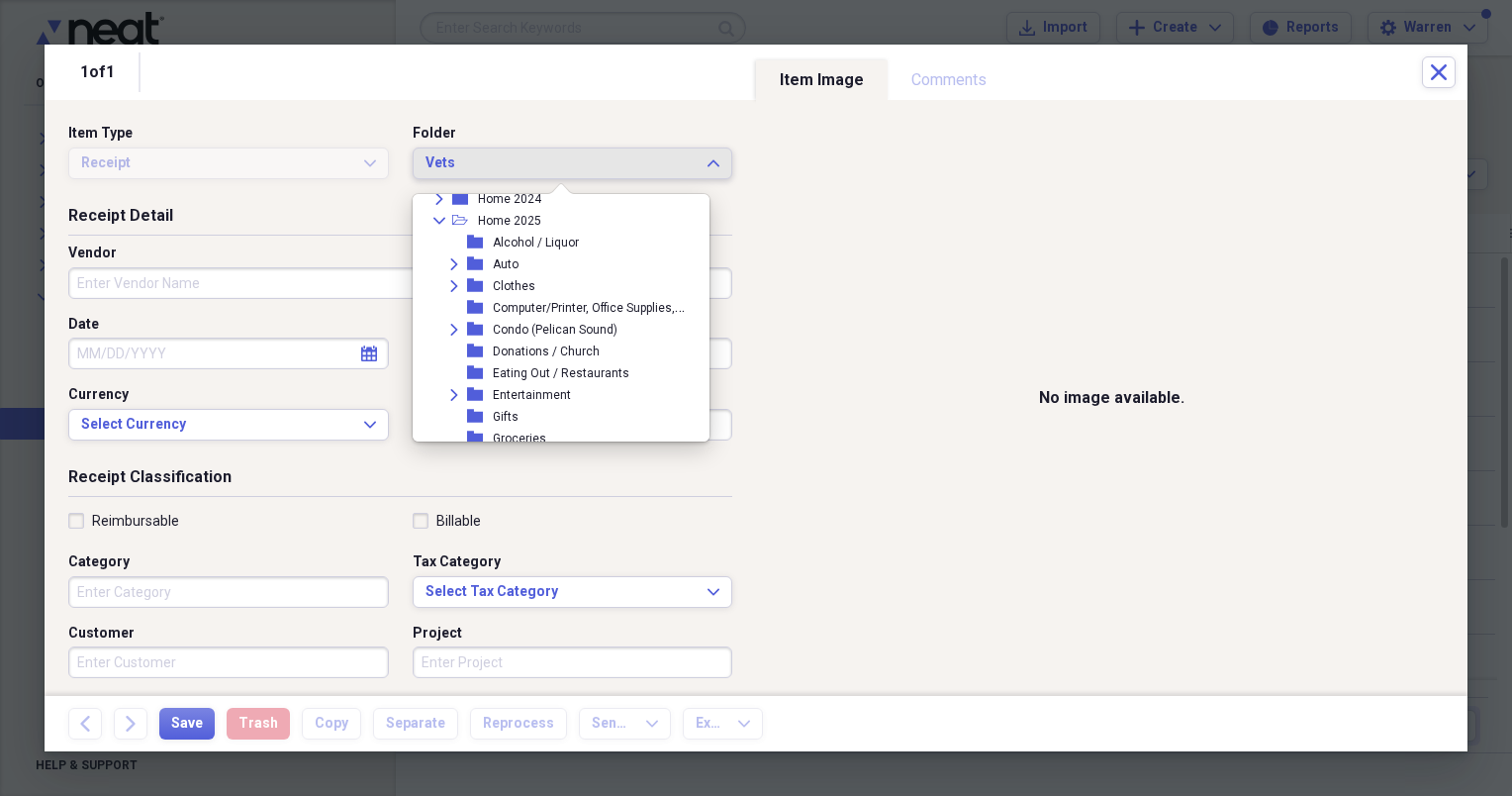 scroll, scrollTop: 307, scrollLeft: 0, axis: vertical 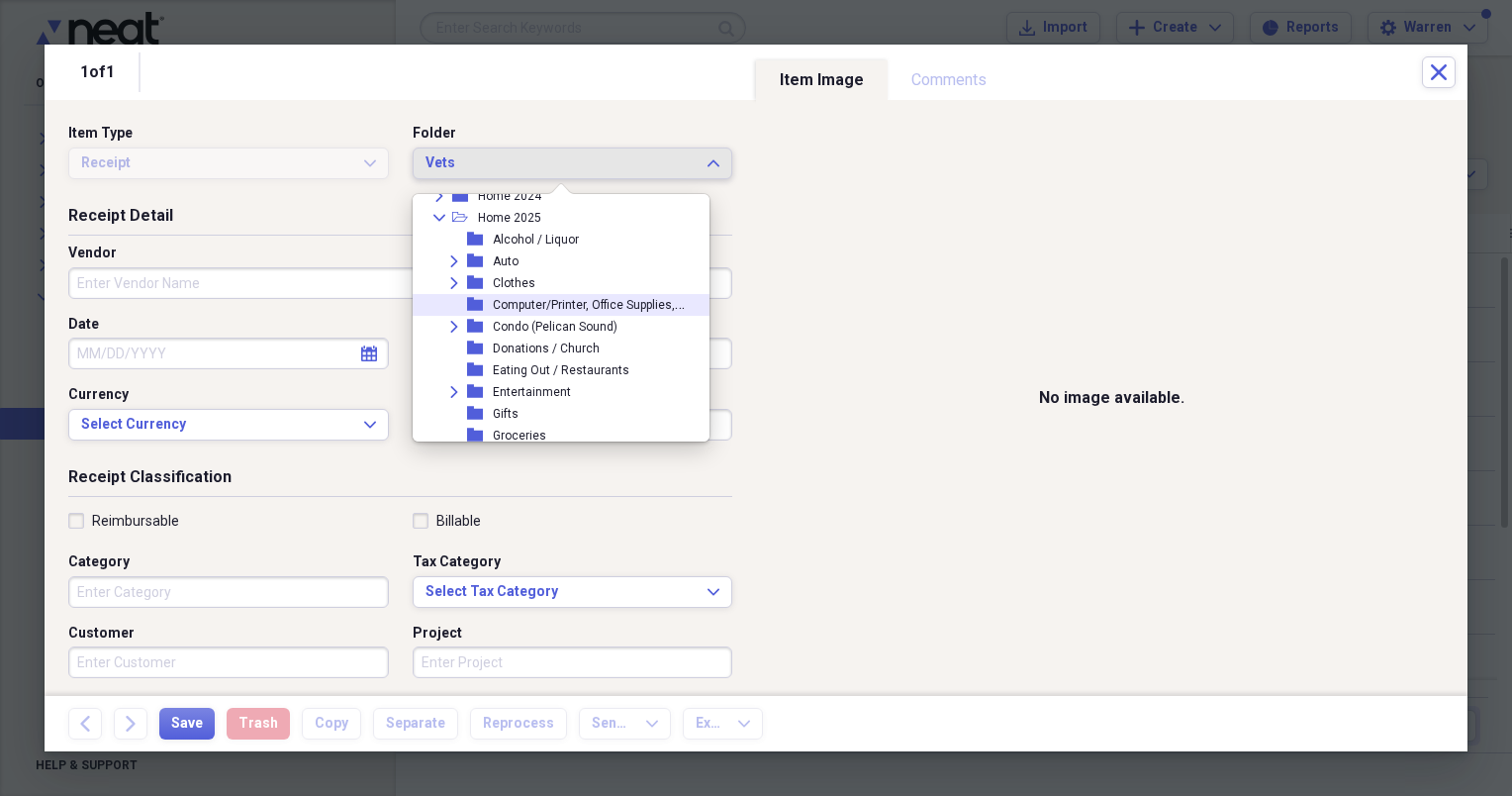click on "Computer/Printer, Office Supplies, Writing, etc ." at bounding box center (619, 303) 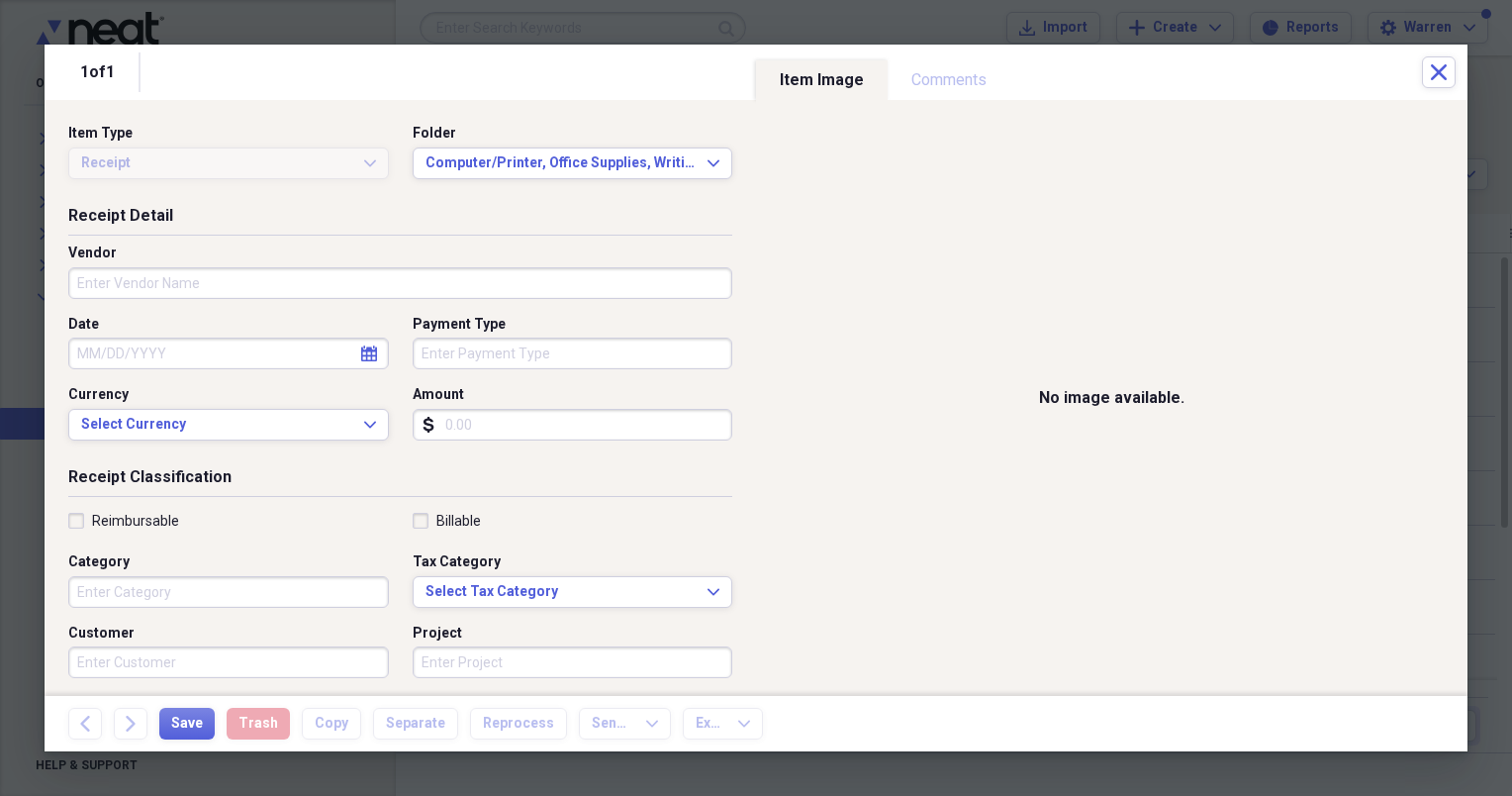 click on "Vendor" at bounding box center [400, 283] 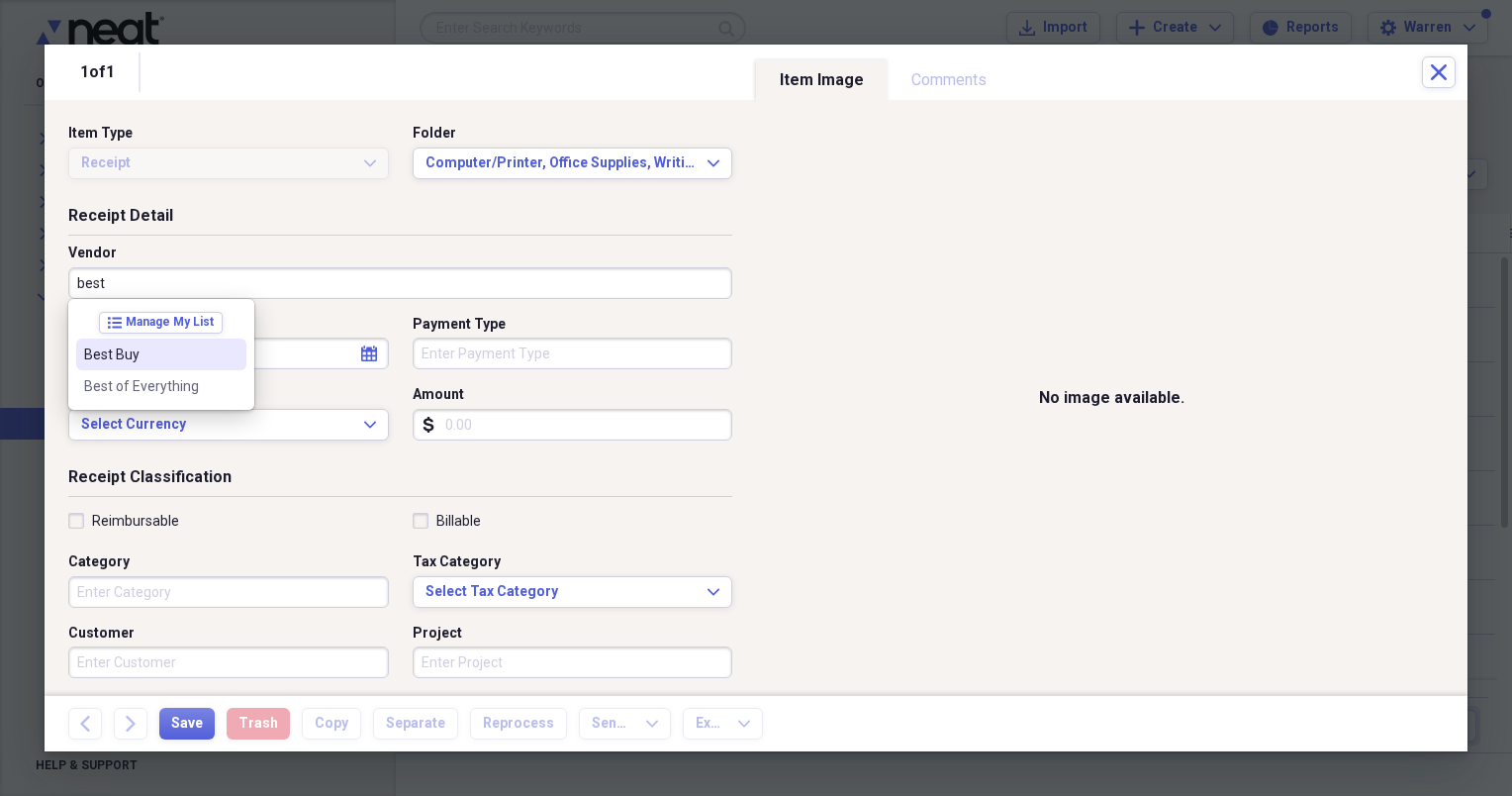 click on "Best Buy" at bounding box center [149, 354] 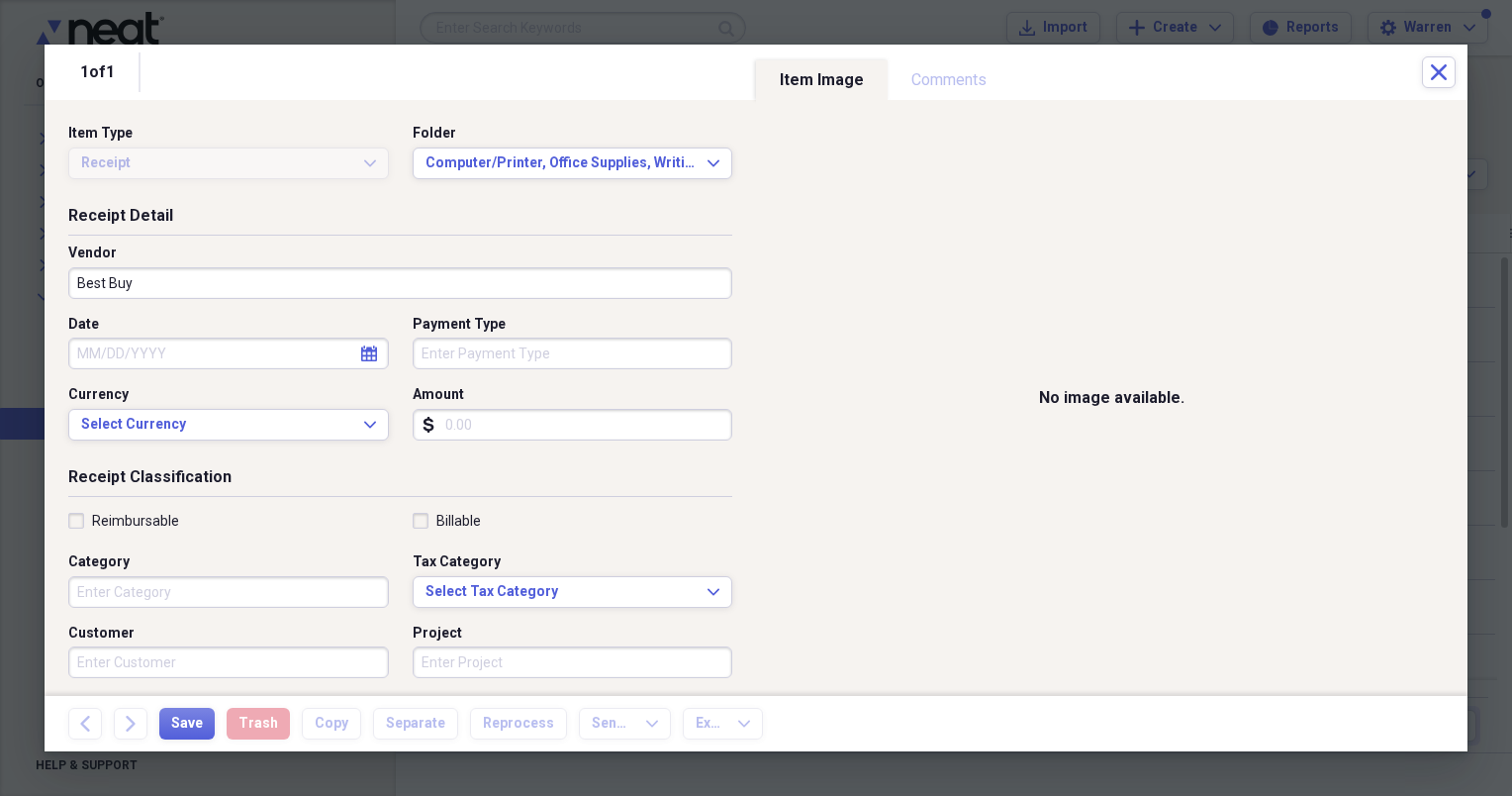 click 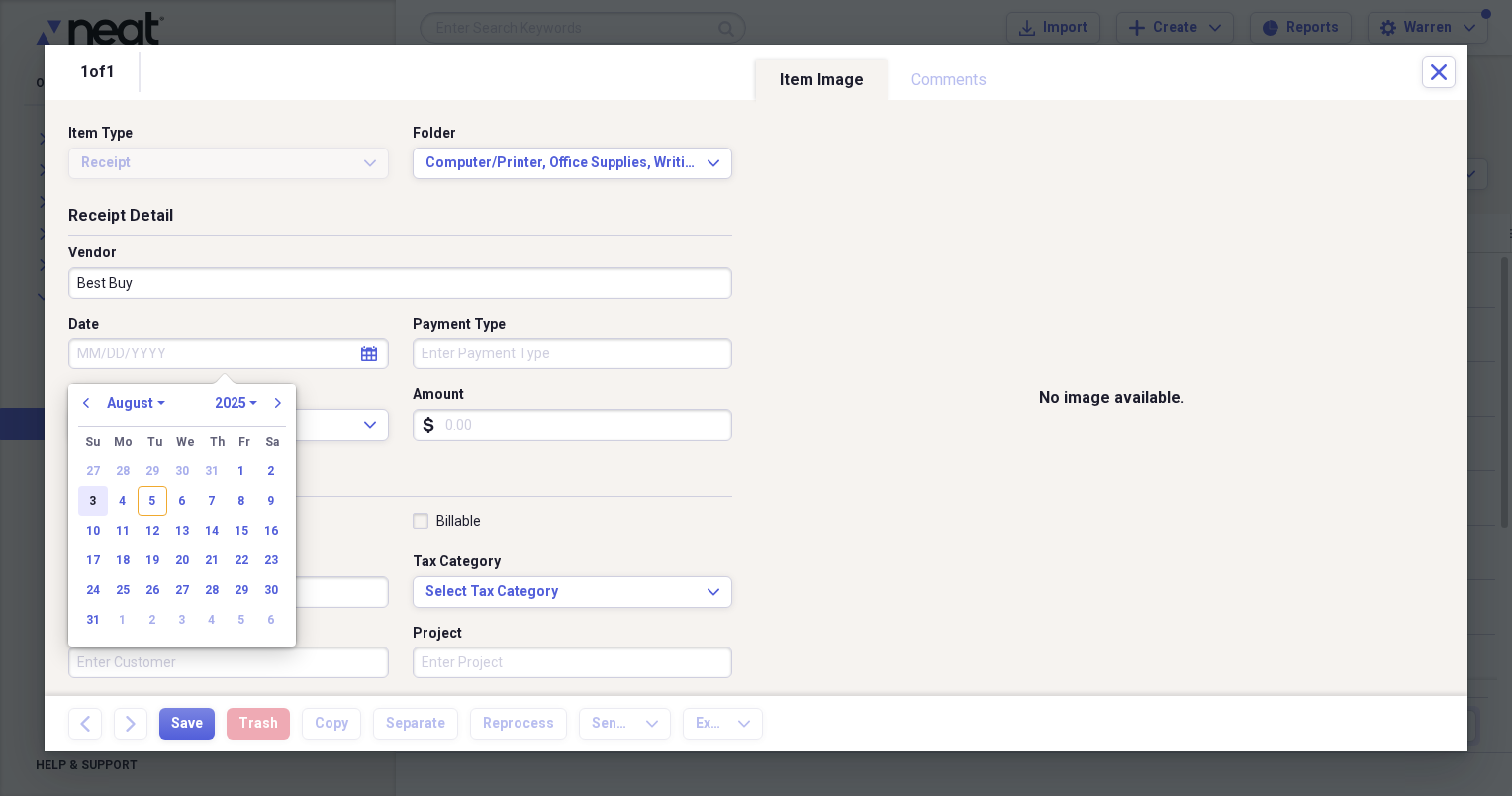 click on "3" at bounding box center [93, 501] 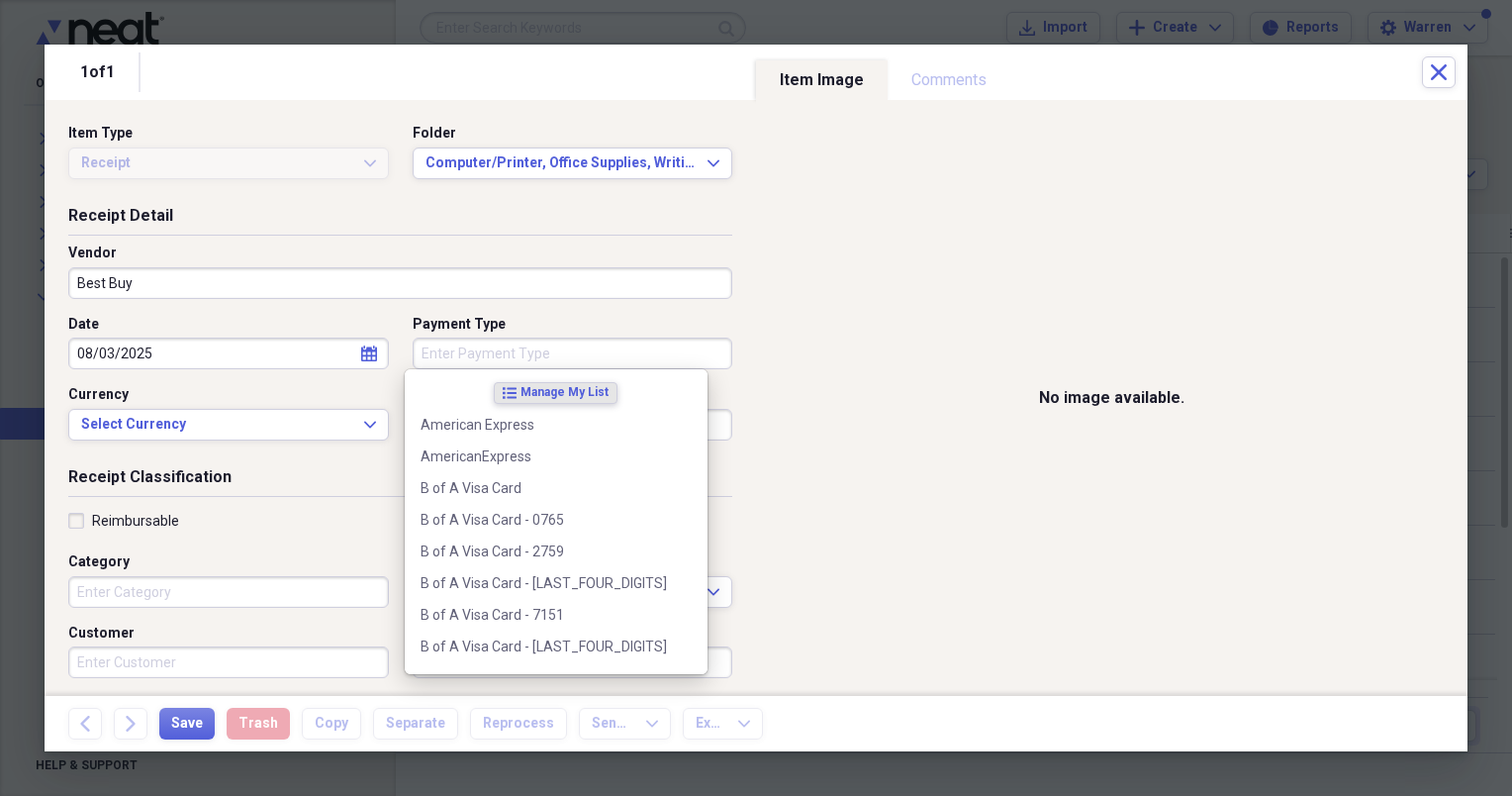 click on "Payment Type" at bounding box center (573, 353) 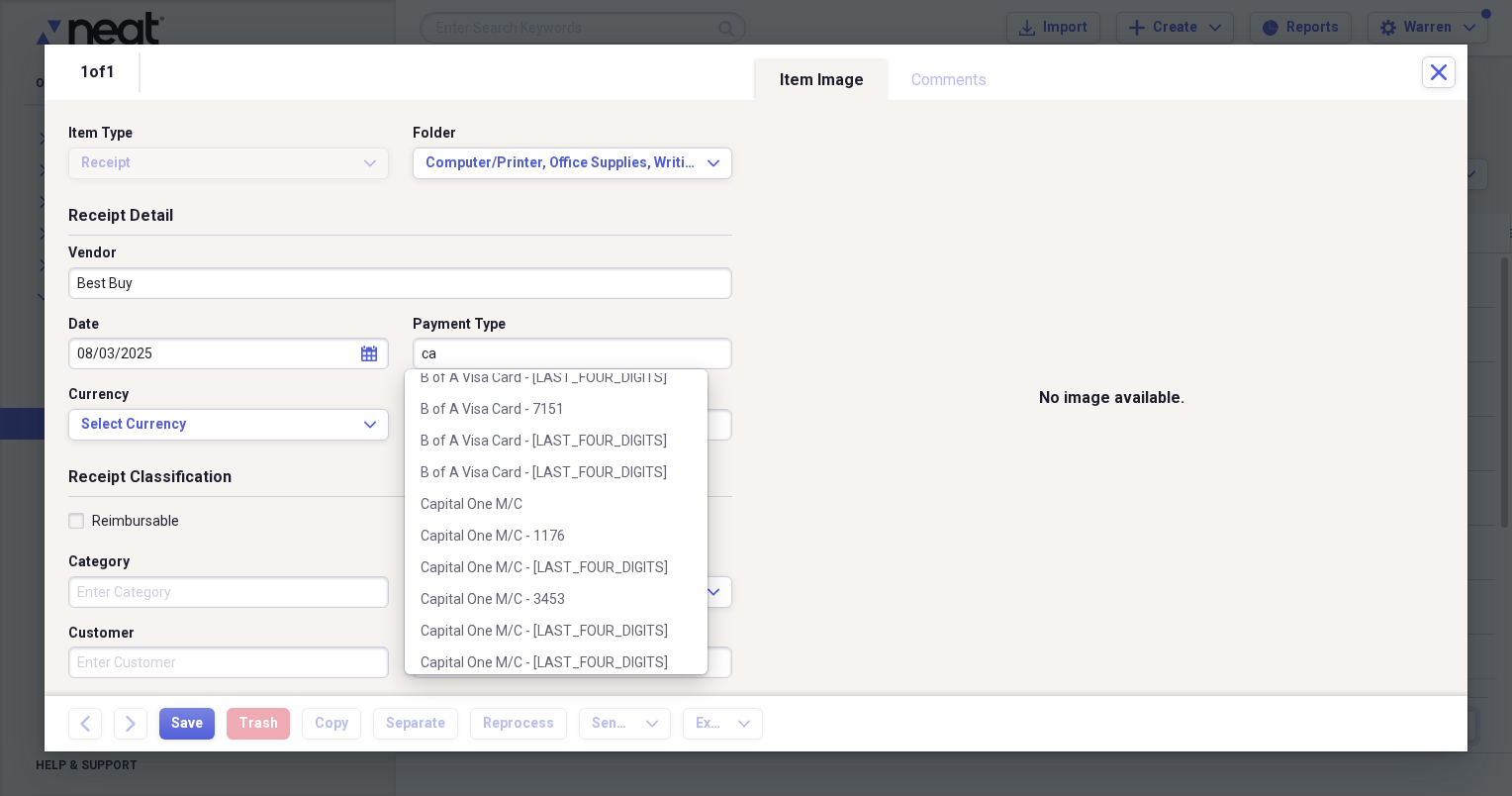scroll, scrollTop: 198, scrollLeft: 0, axis: vertical 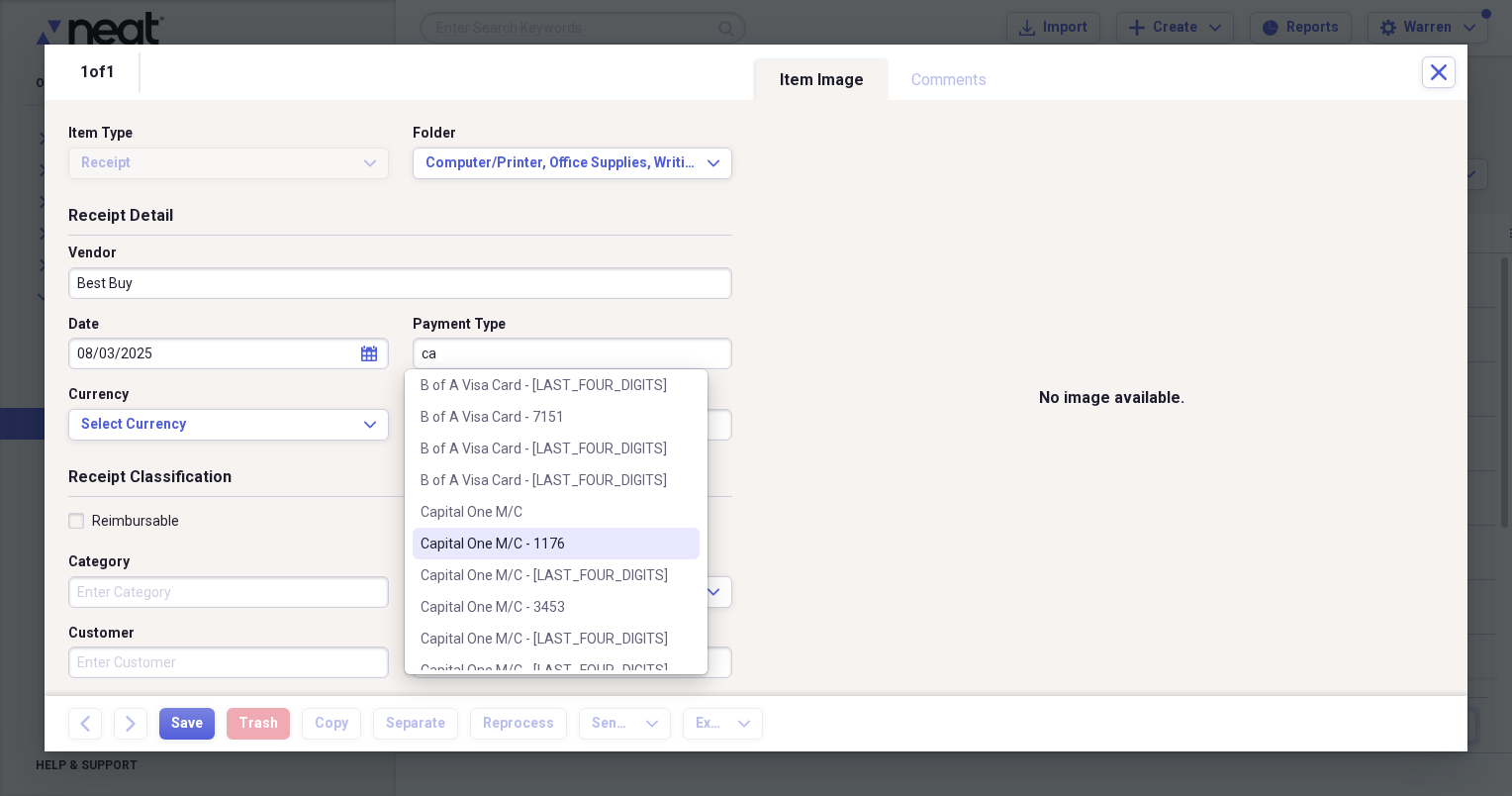 click on "Capital One M/C - 1176" at bounding box center [544, 544] 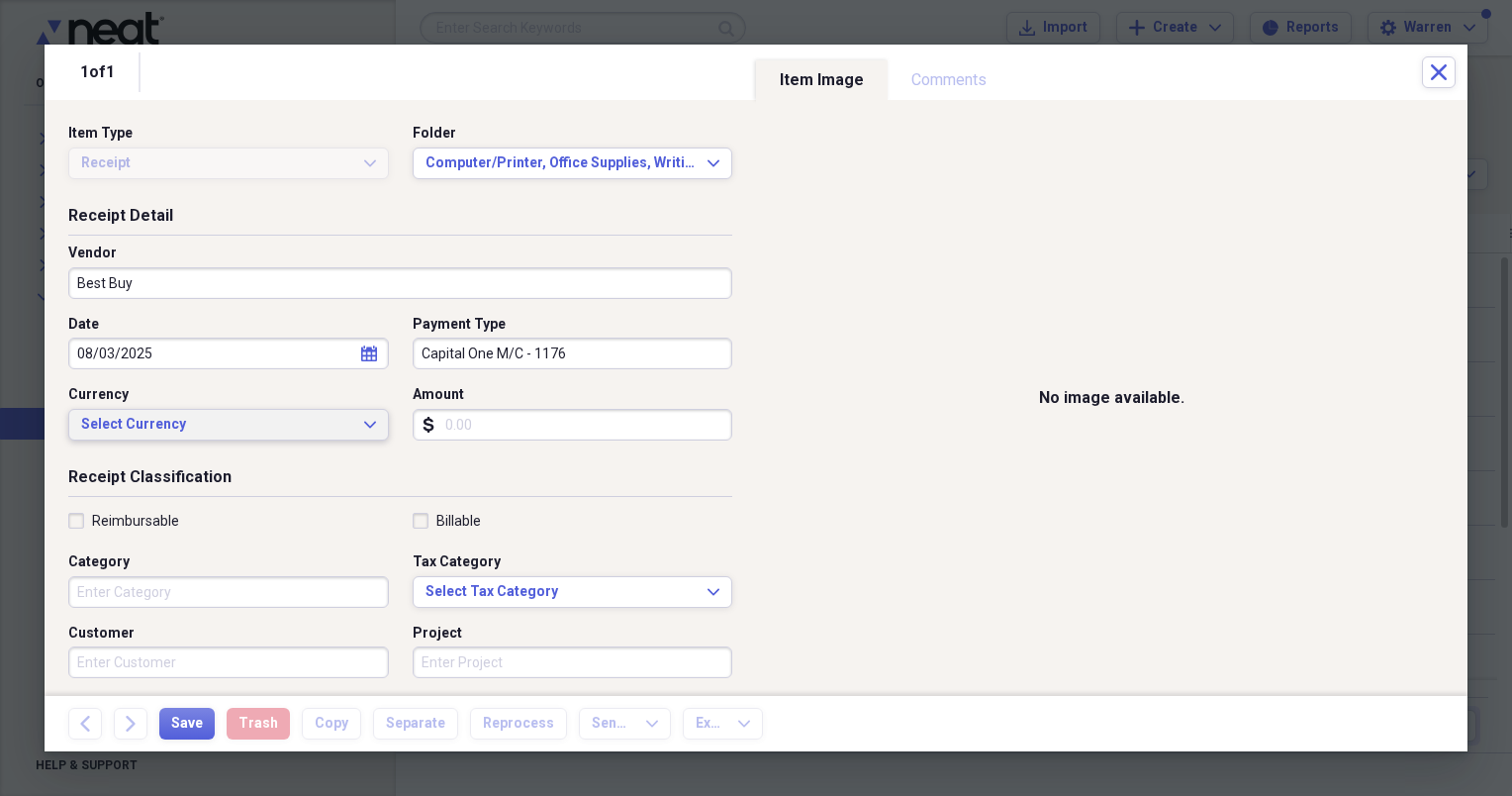 click on "Expand" 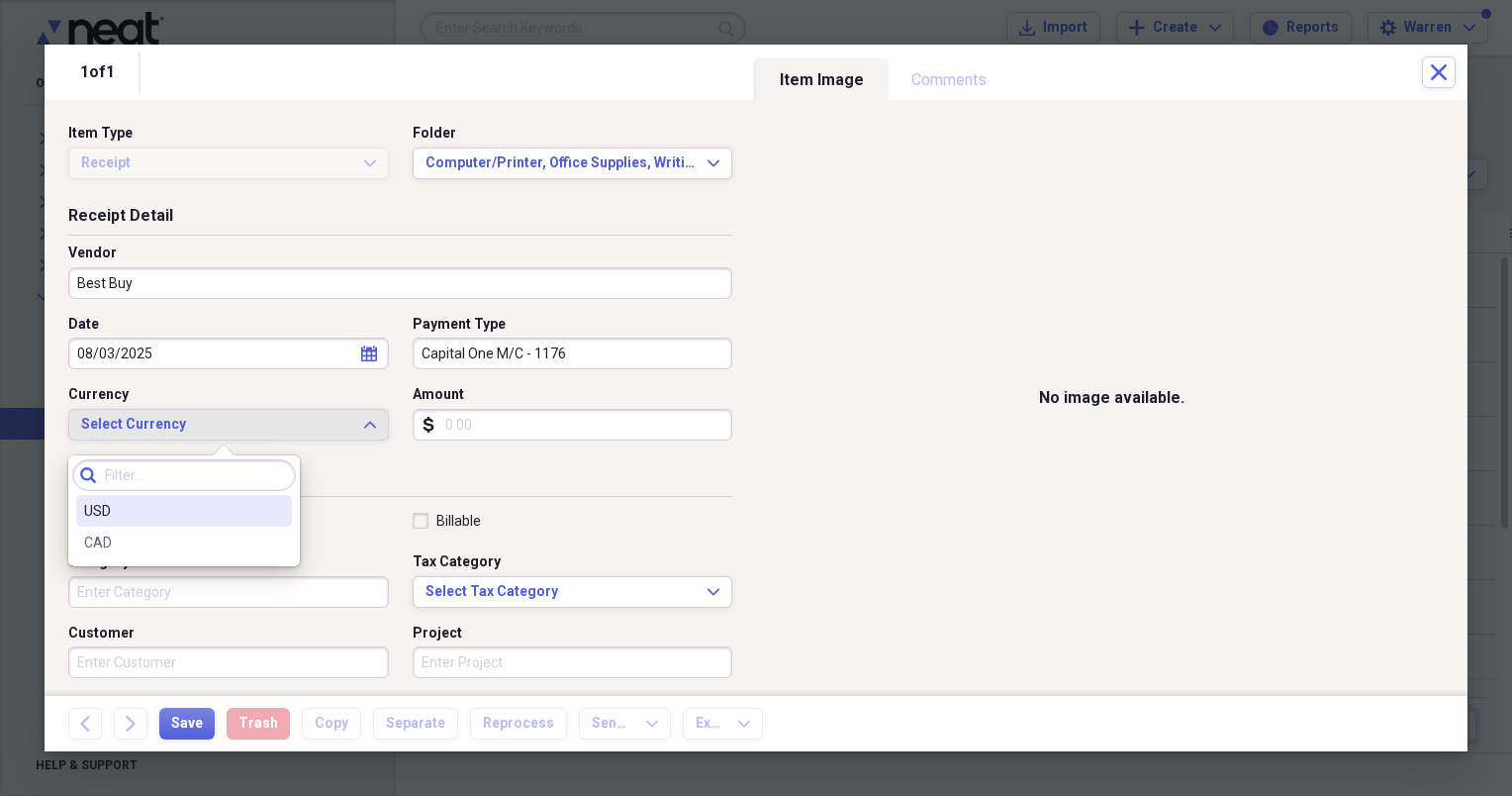 click on "USD" at bounding box center [172, 511] 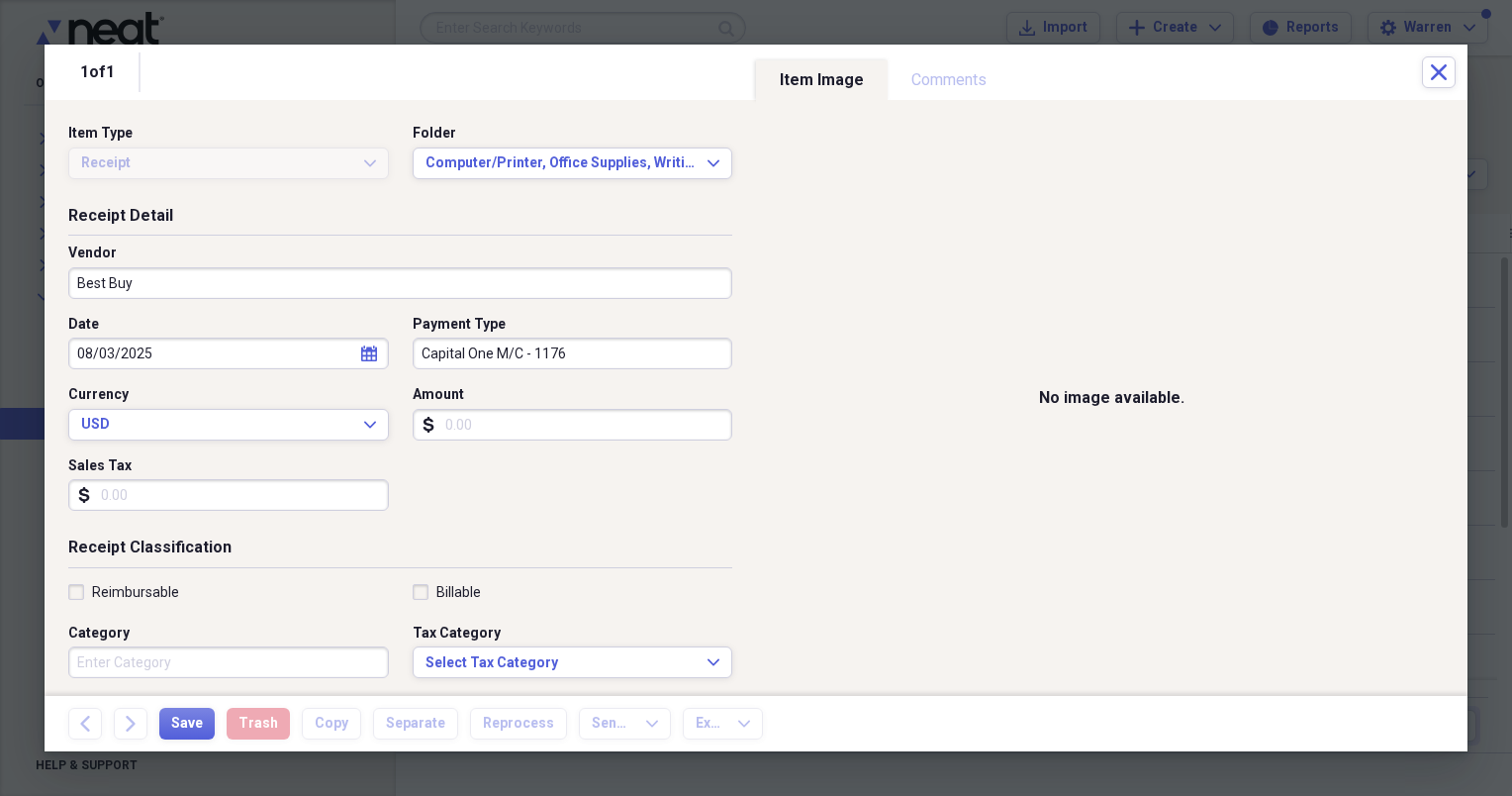 click on "Amount" at bounding box center [573, 425] 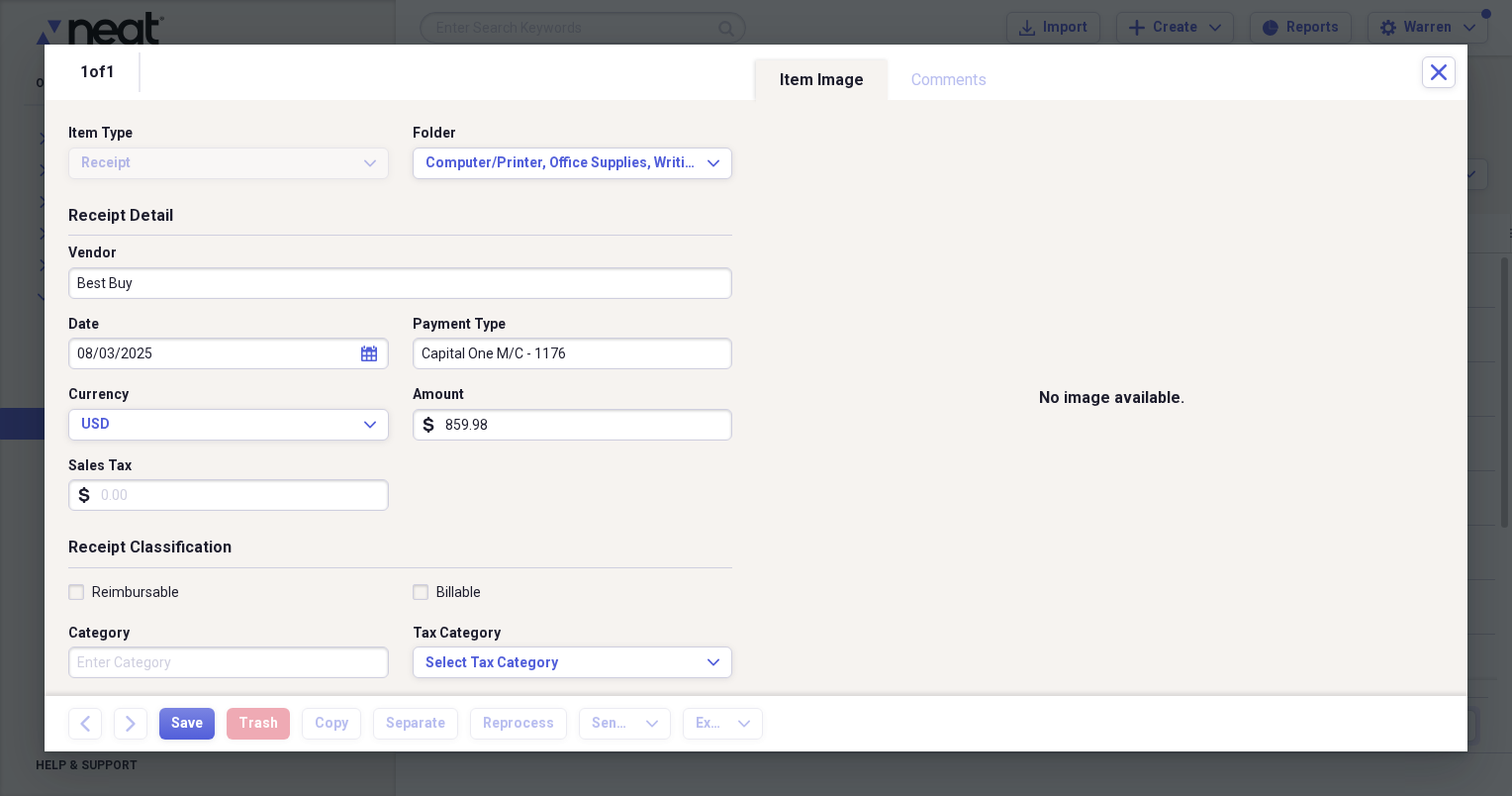 type on "859.98" 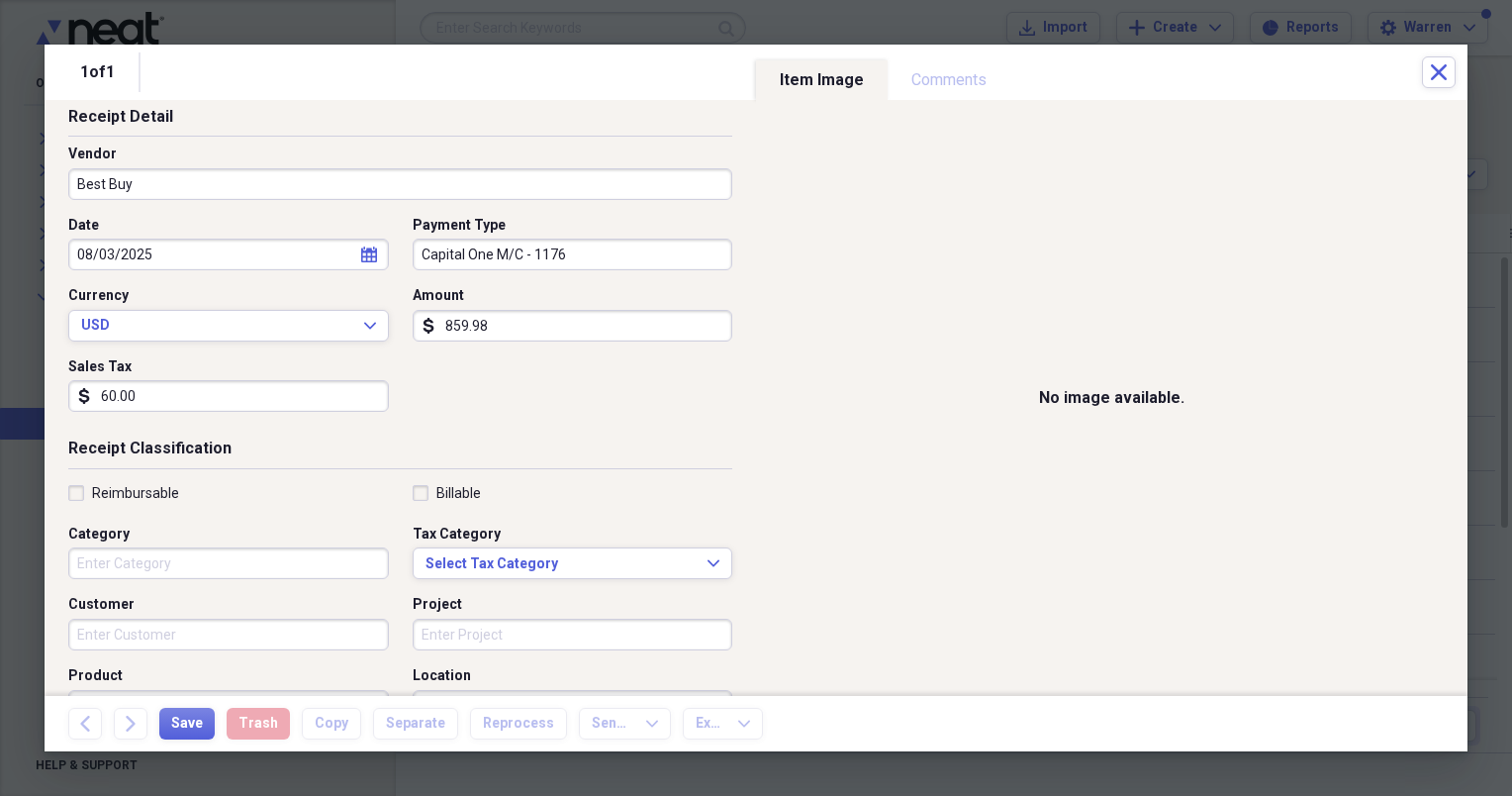 scroll, scrollTop: 0, scrollLeft: 0, axis: both 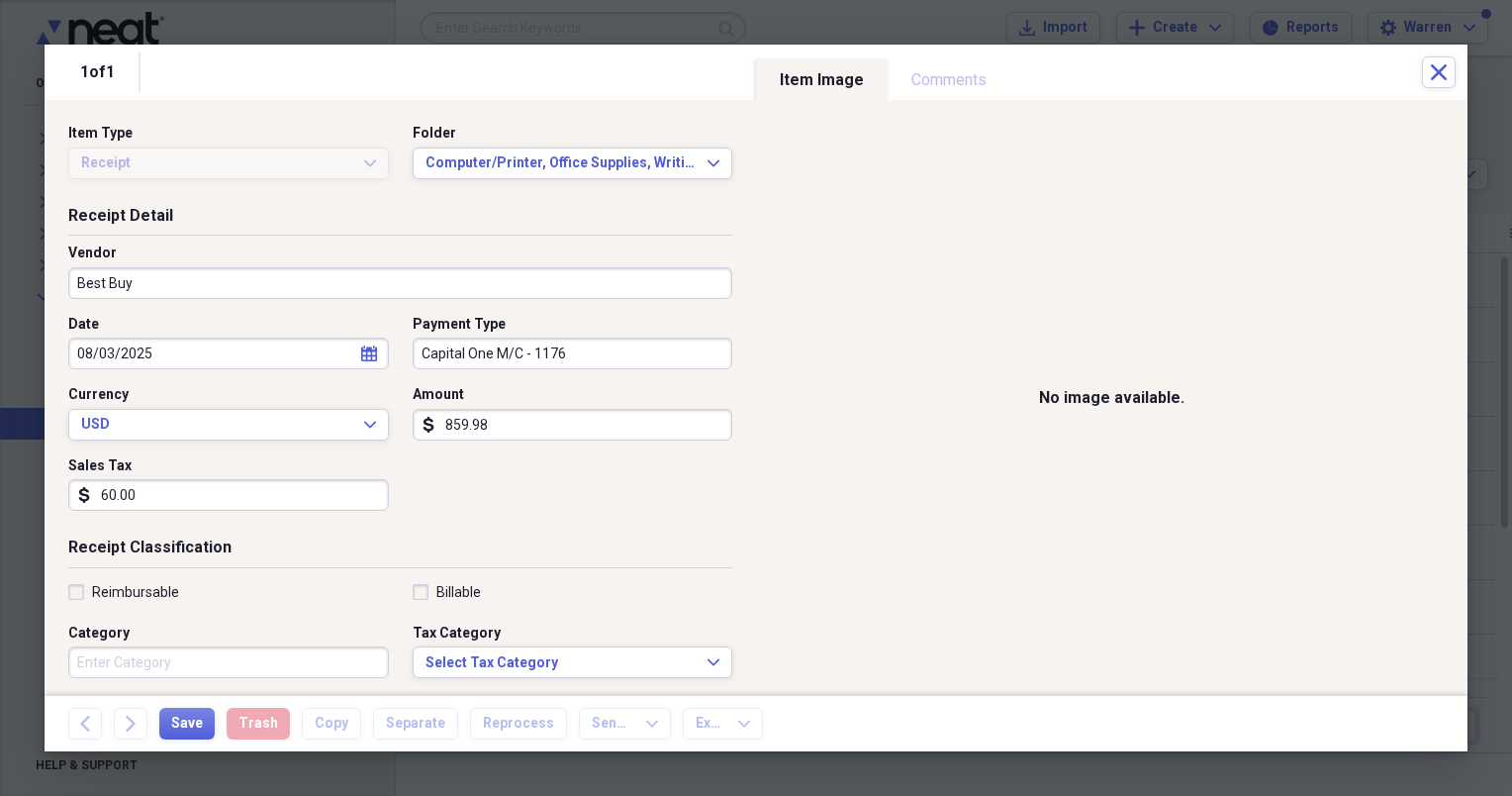 type on "60.00" 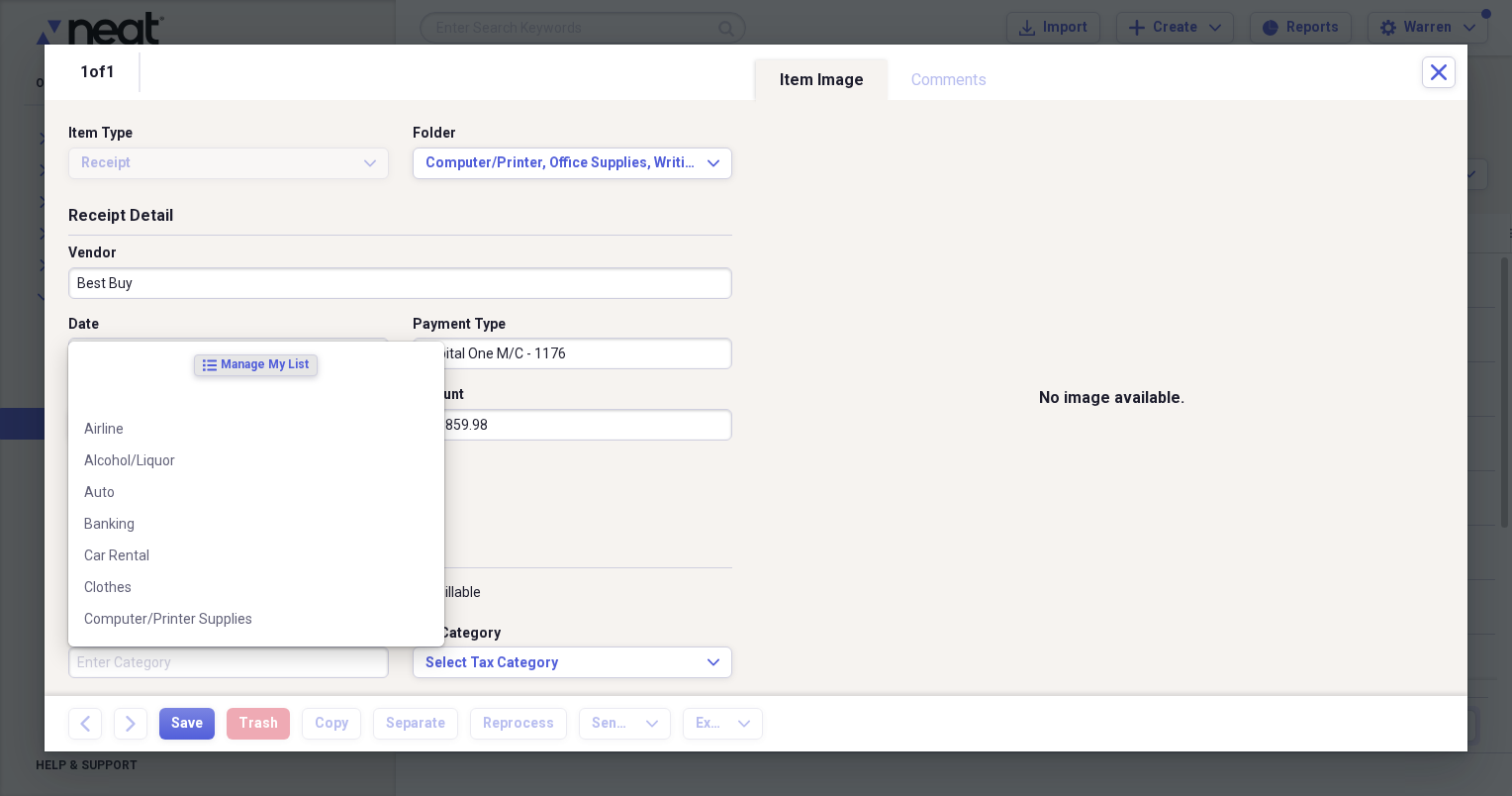 click on "Category" at bounding box center [229, 662] 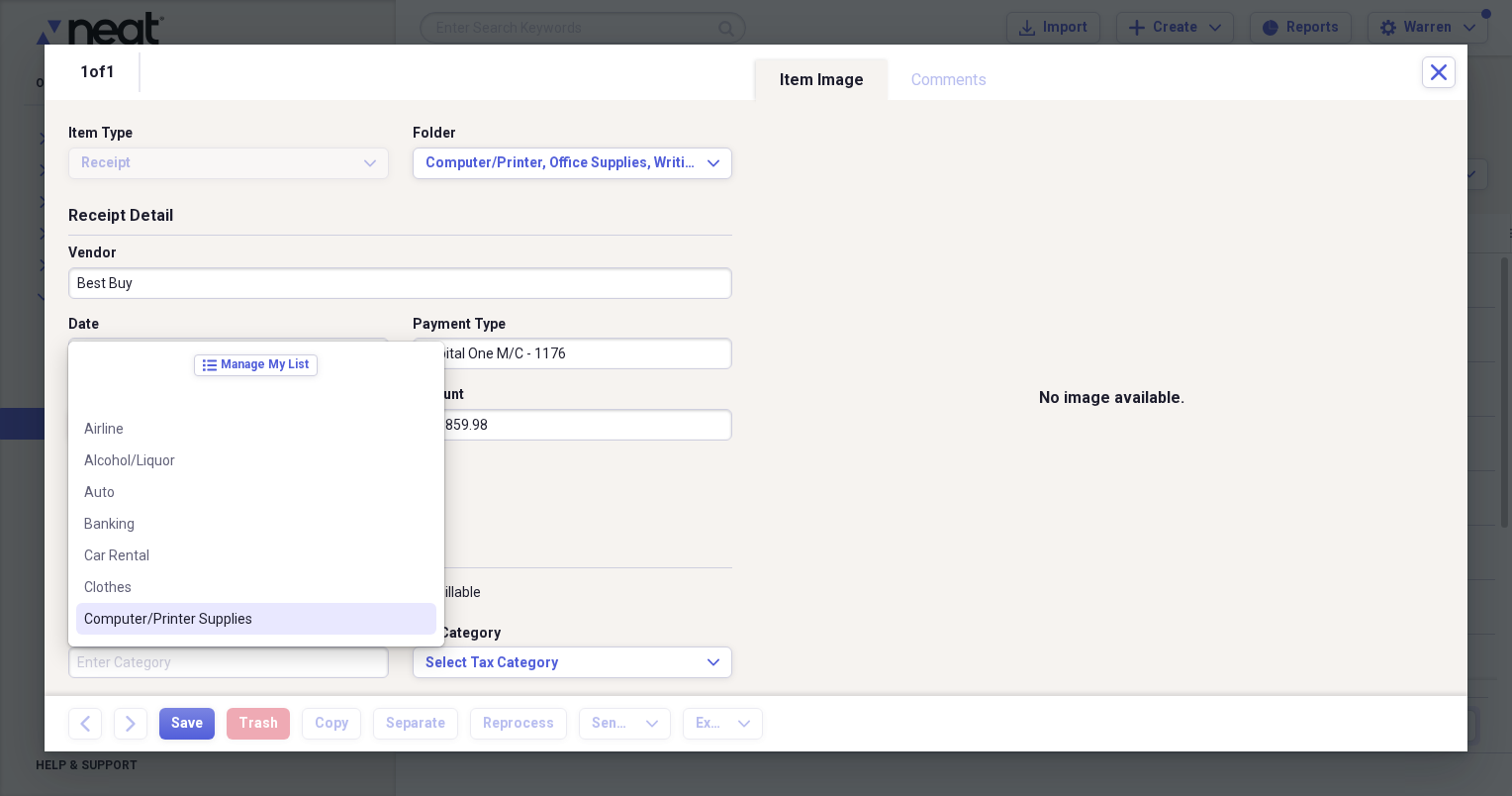 click on "Computer/Printer Supplies" at bounding box center [244, 619] 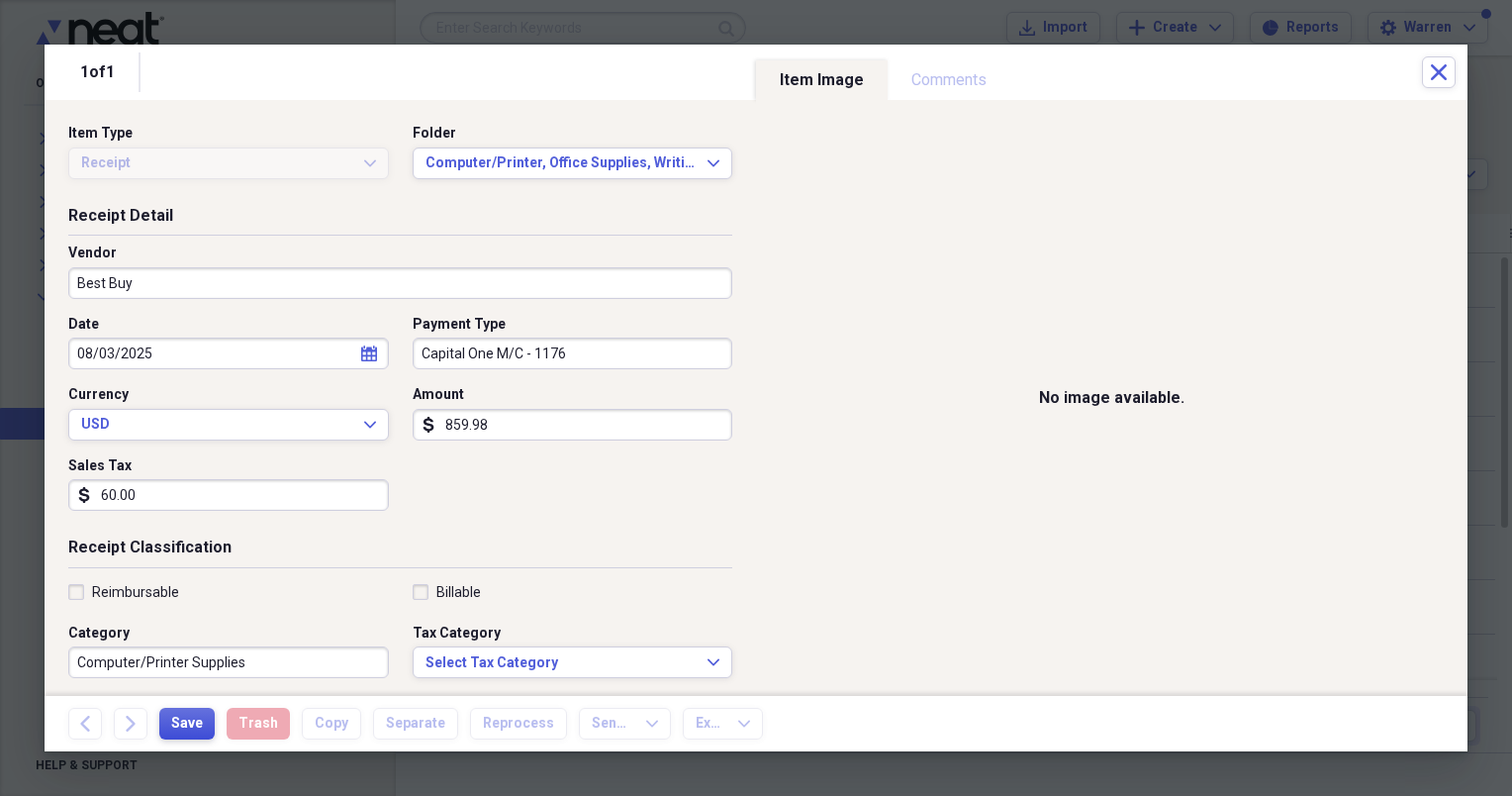 click on "Save" at bounding box center (187, 724) 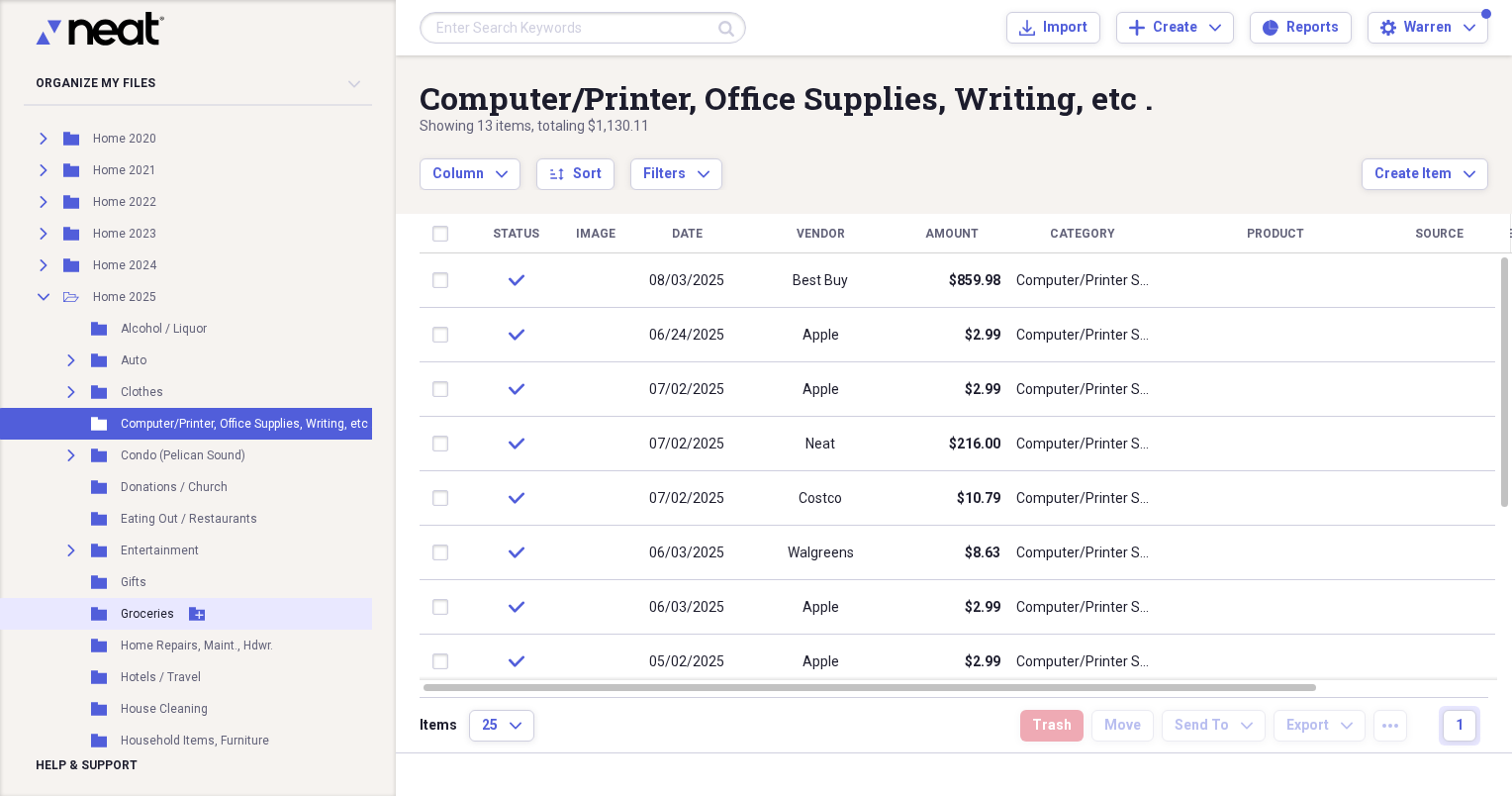 click on "Groceries" at bounding box center [147, 614] 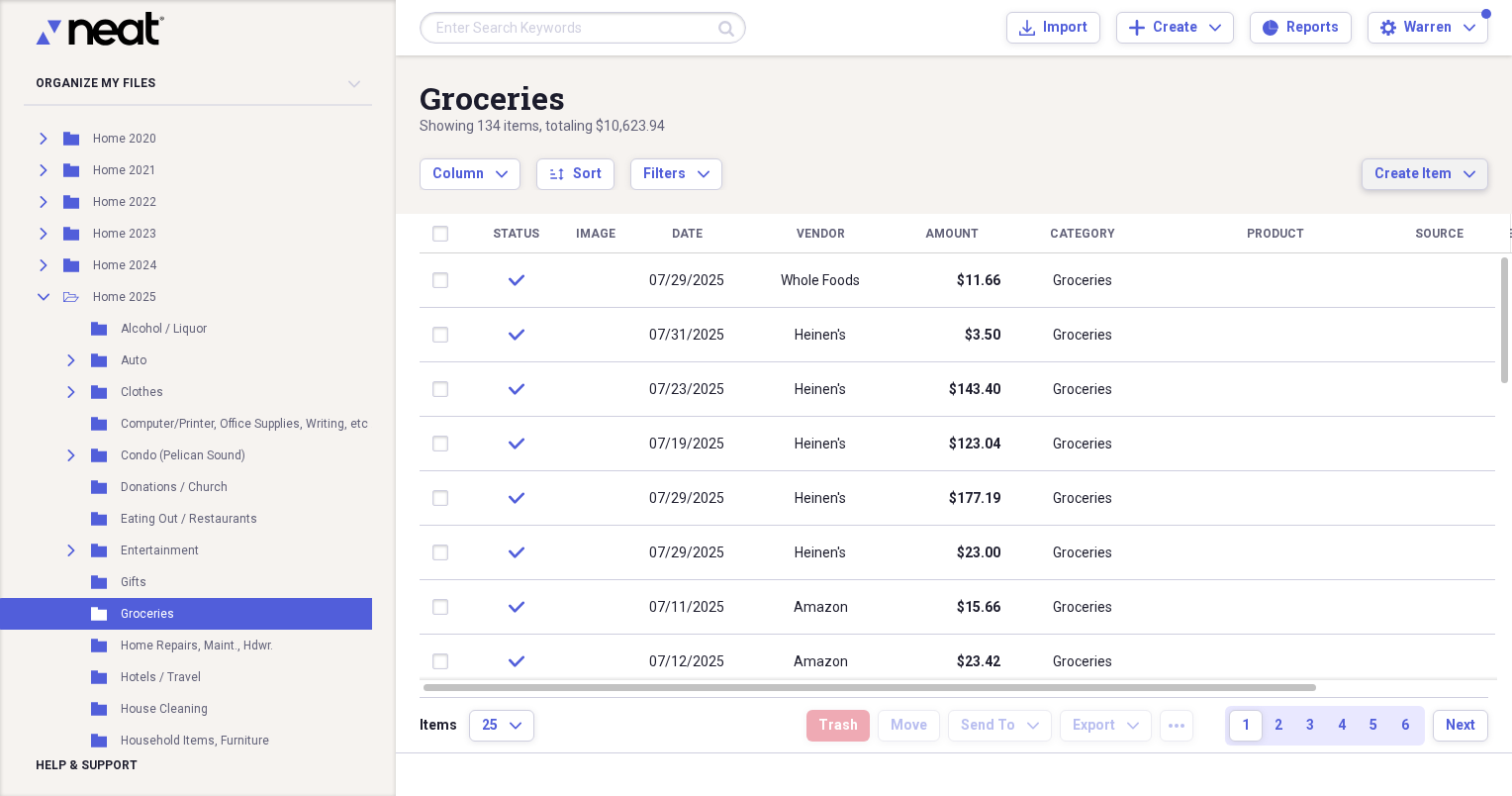 click on "Create Item" at bounding box center (1413, 174) 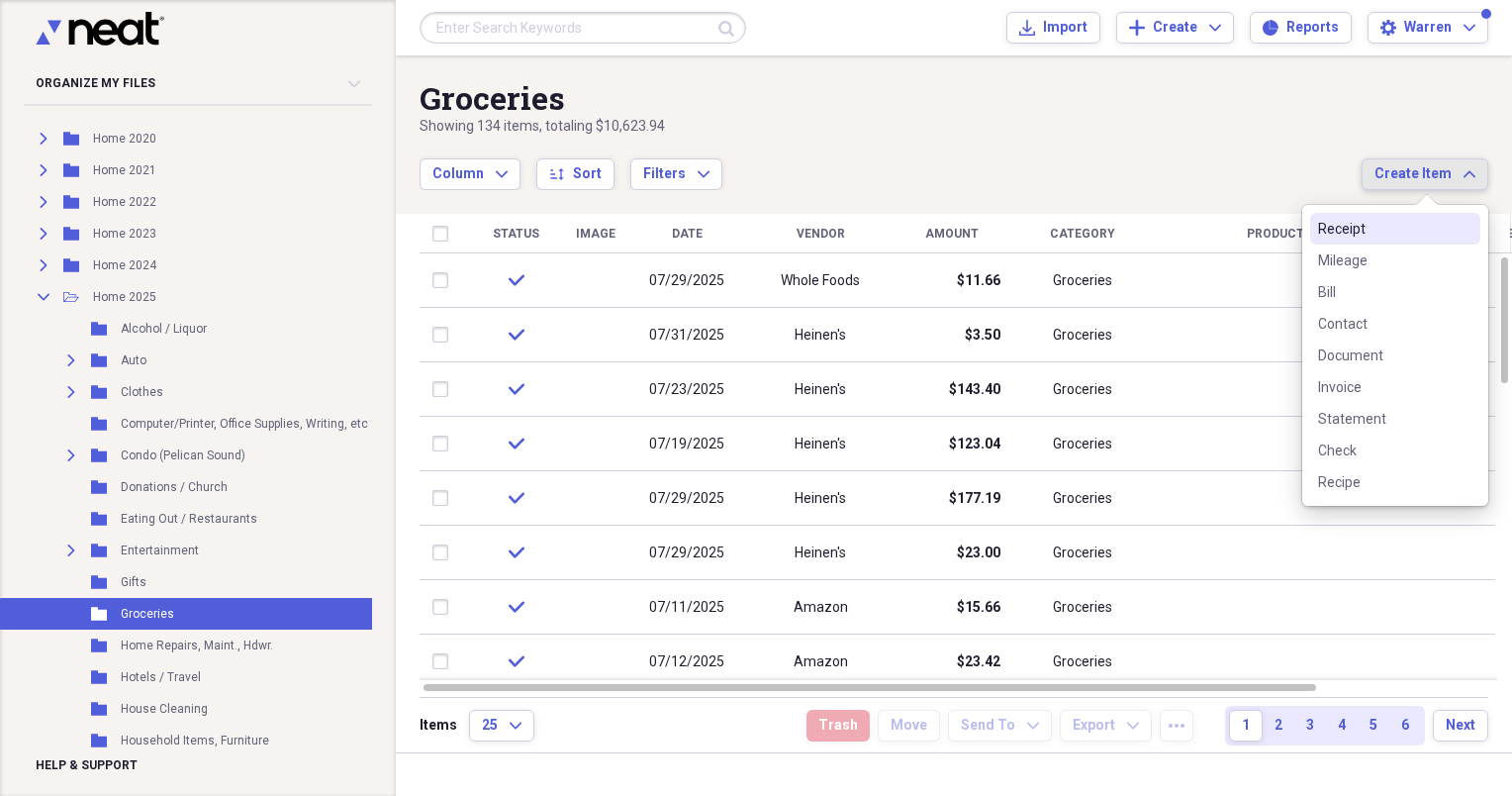 click on "Receipt" at bounding box center [1383, 229] 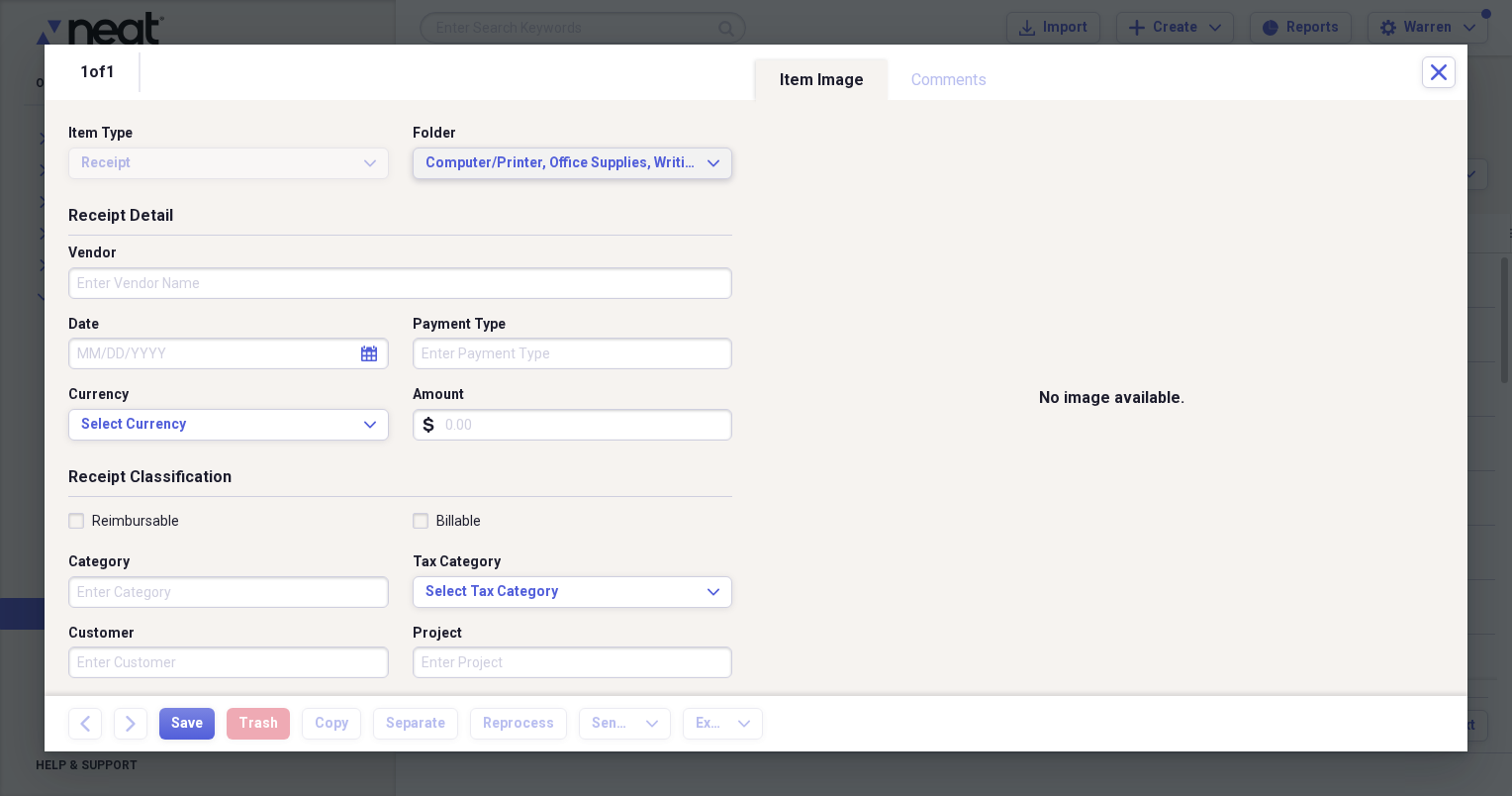 click on "Expand" 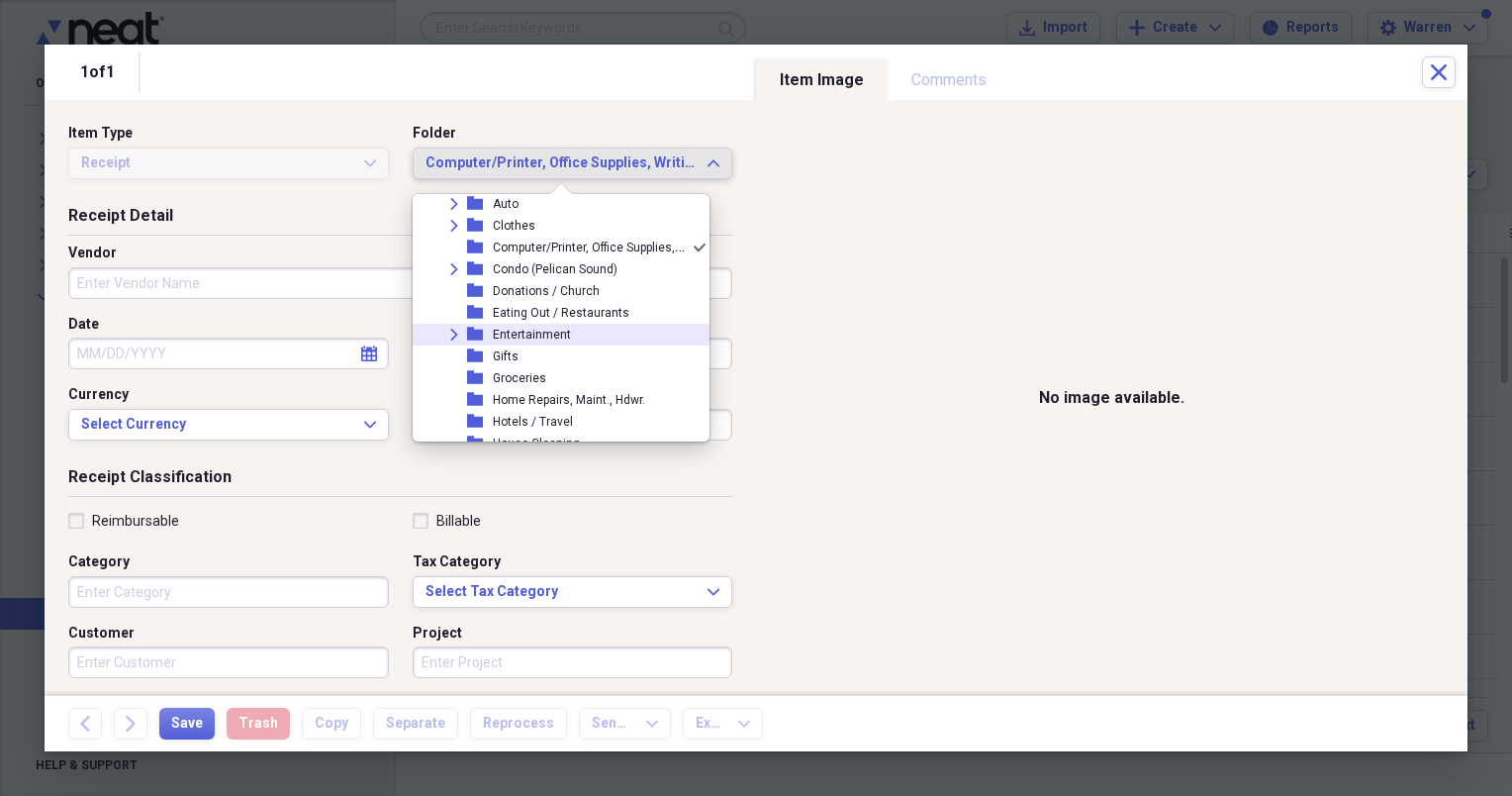 scroll, scrollTop: 392, scrollLeft: 0, axis: vertical 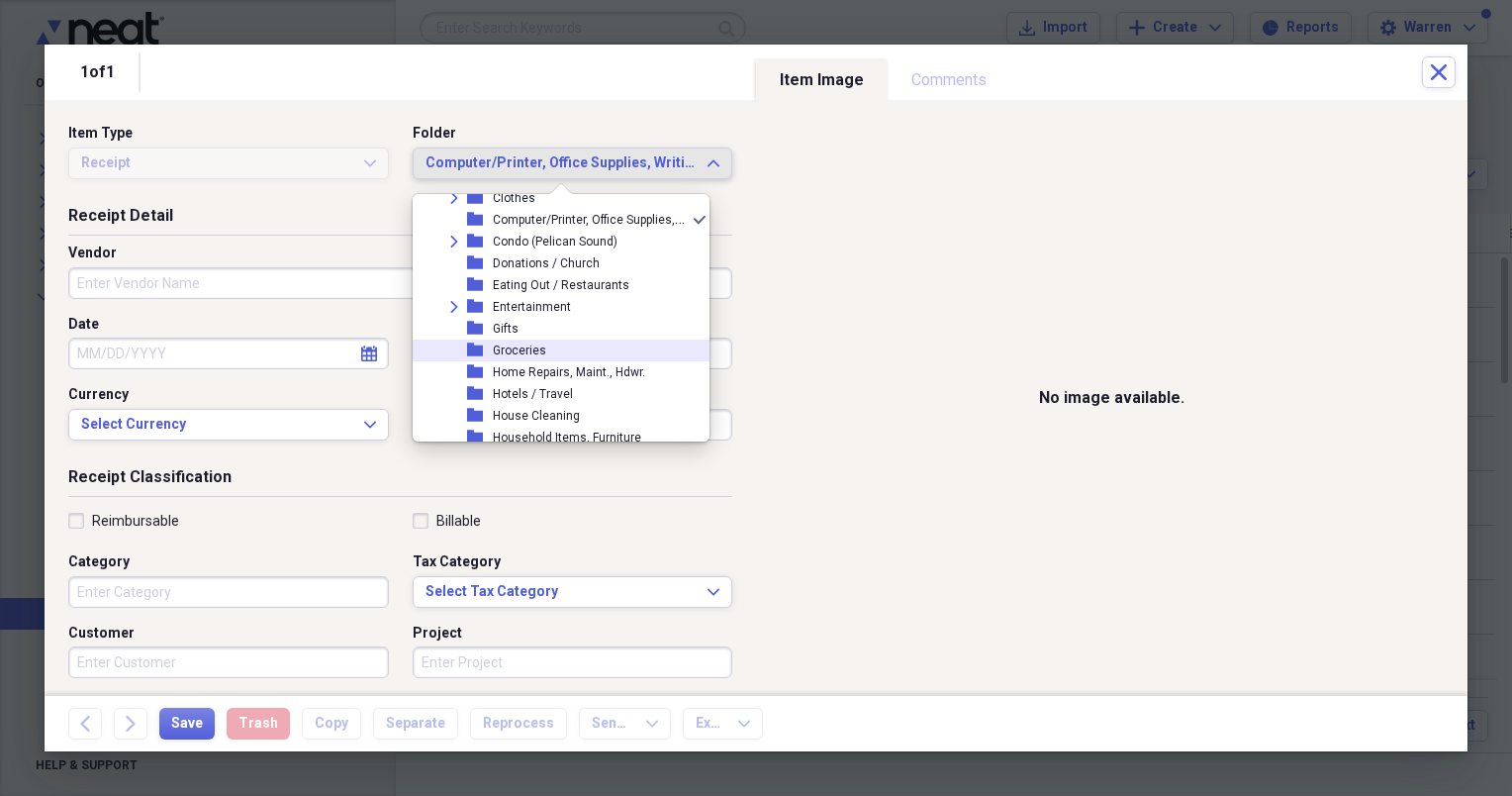 click on "Groceries" at bounding box center [520, 350] 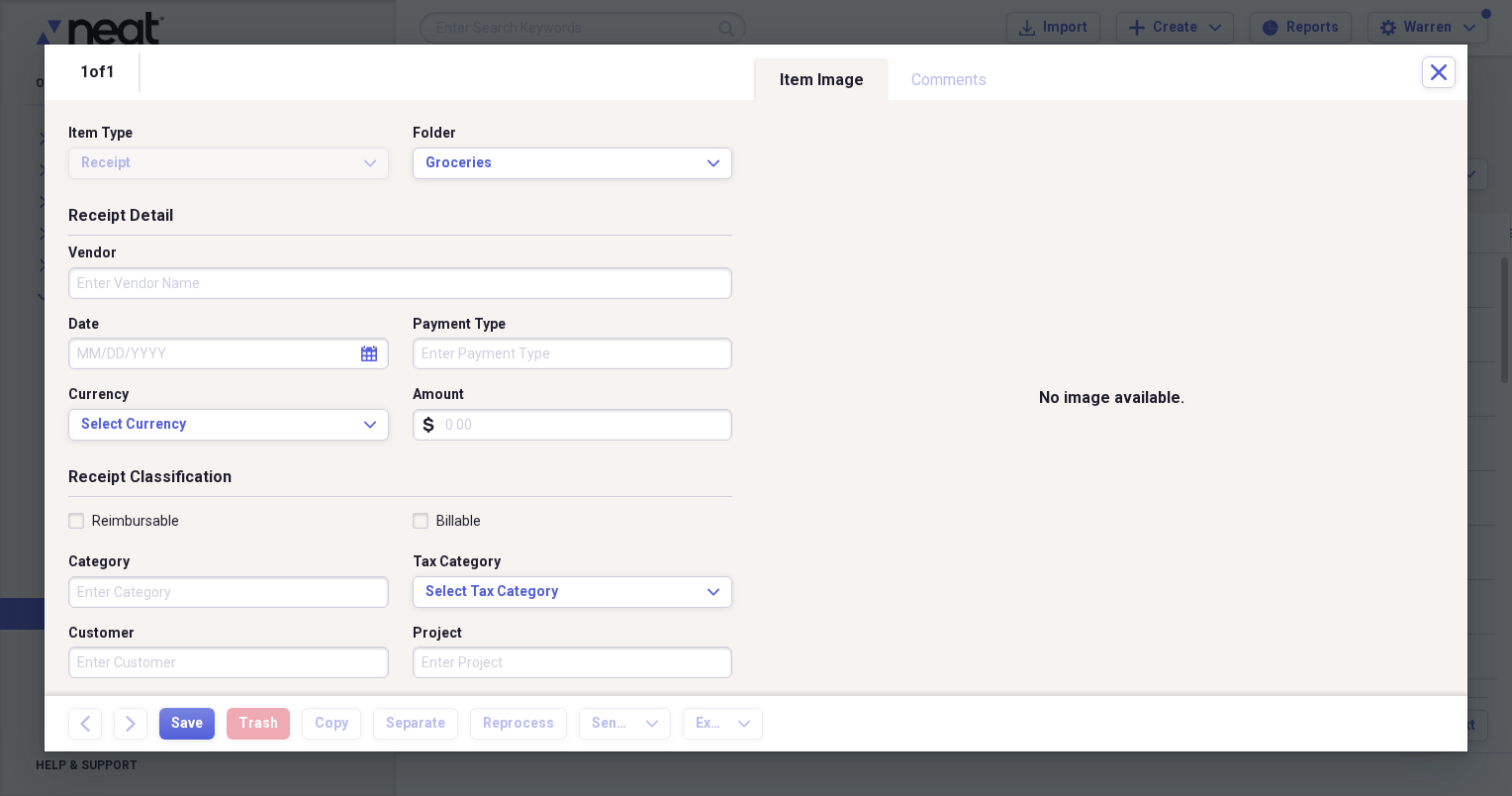 click on "Vendor" at bounding box center [400, 283] 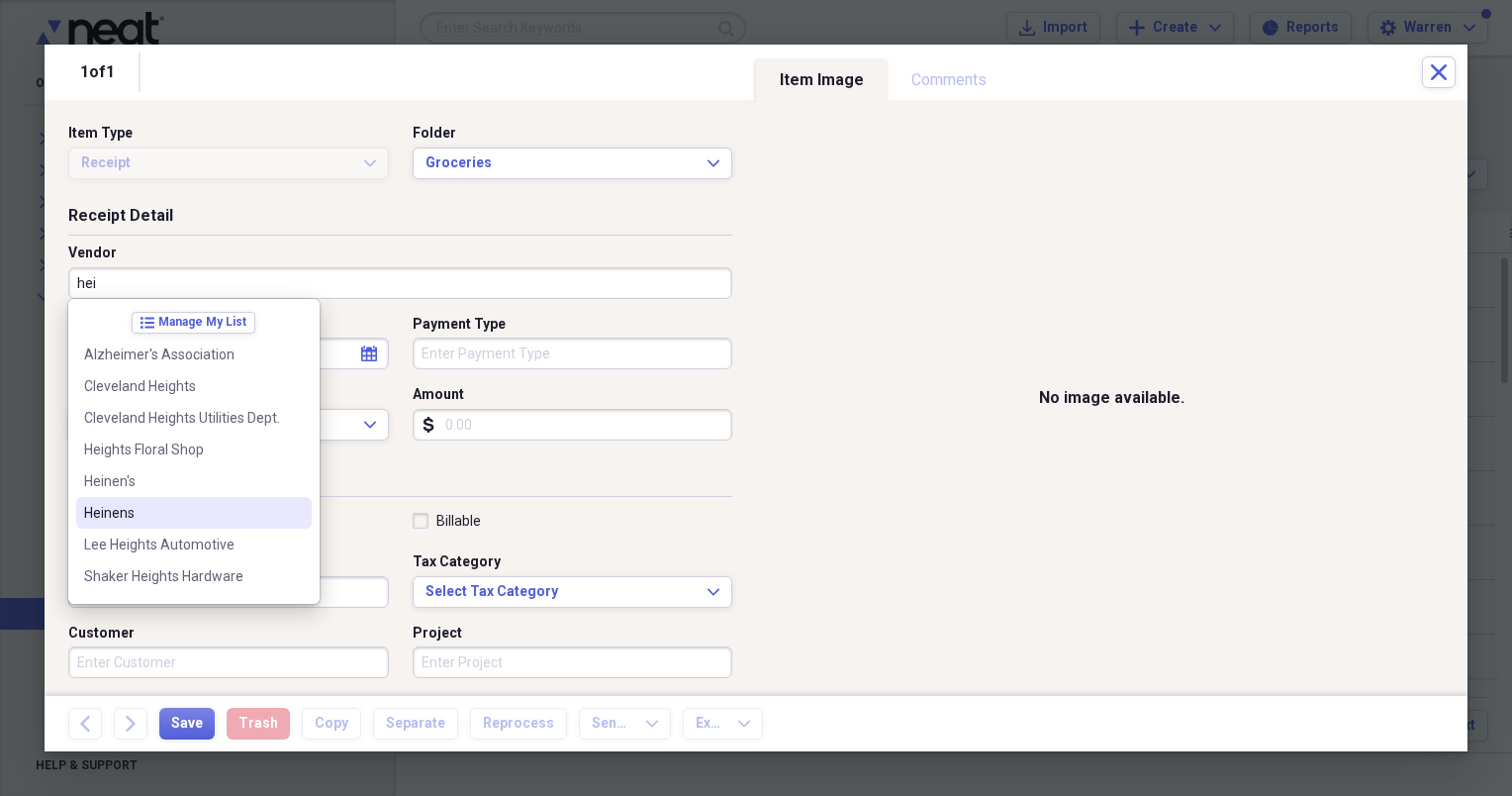 drag, startPoint x: 120, startPoint y: 509, endPoint x: 922, endPoint y: 206, distance: 857.32899 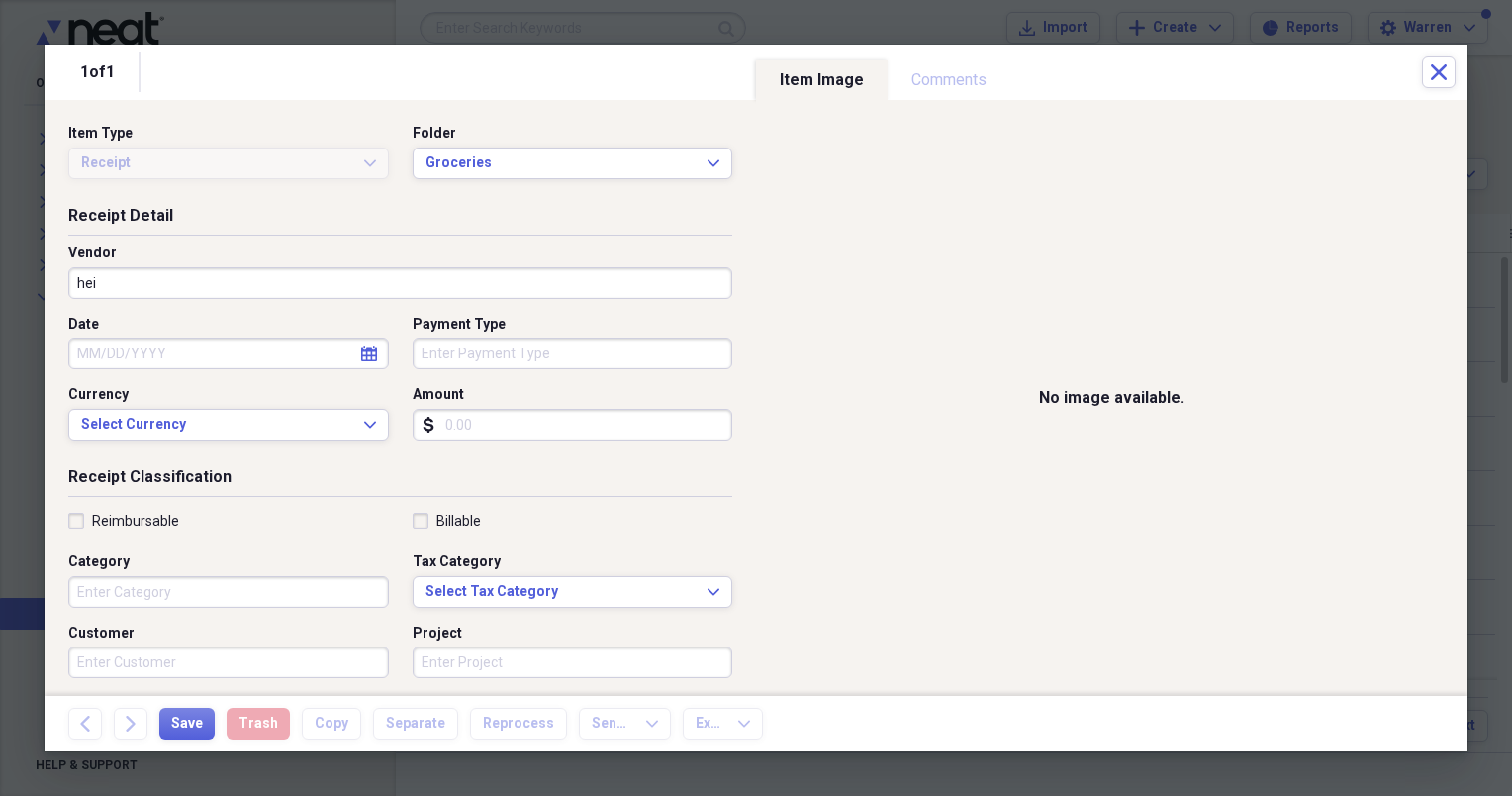 click on "hei" at bounding box center (400, 283) 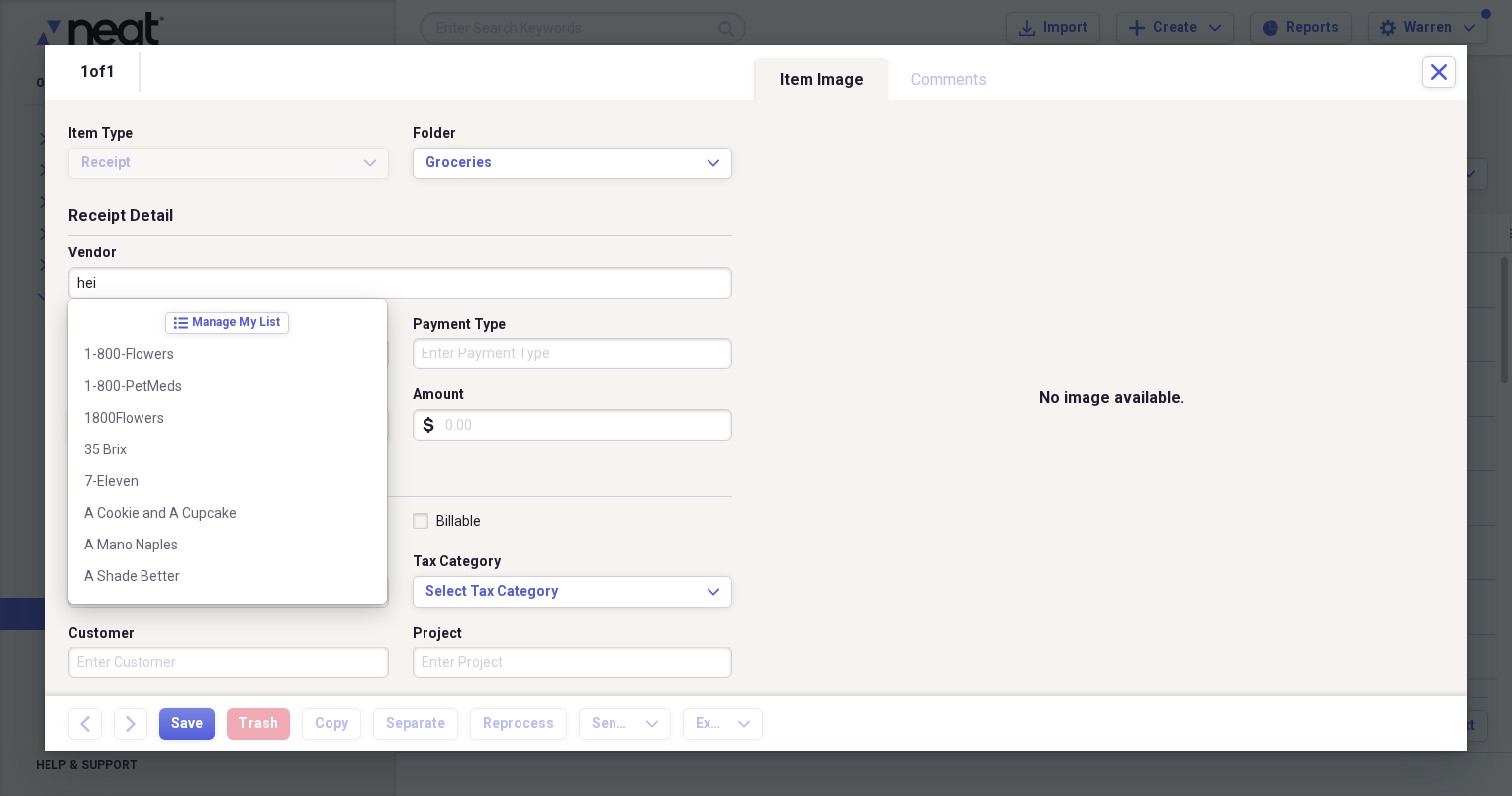 scroll, scrollTop: 20367, scrollLeft: 0, axis: vertical 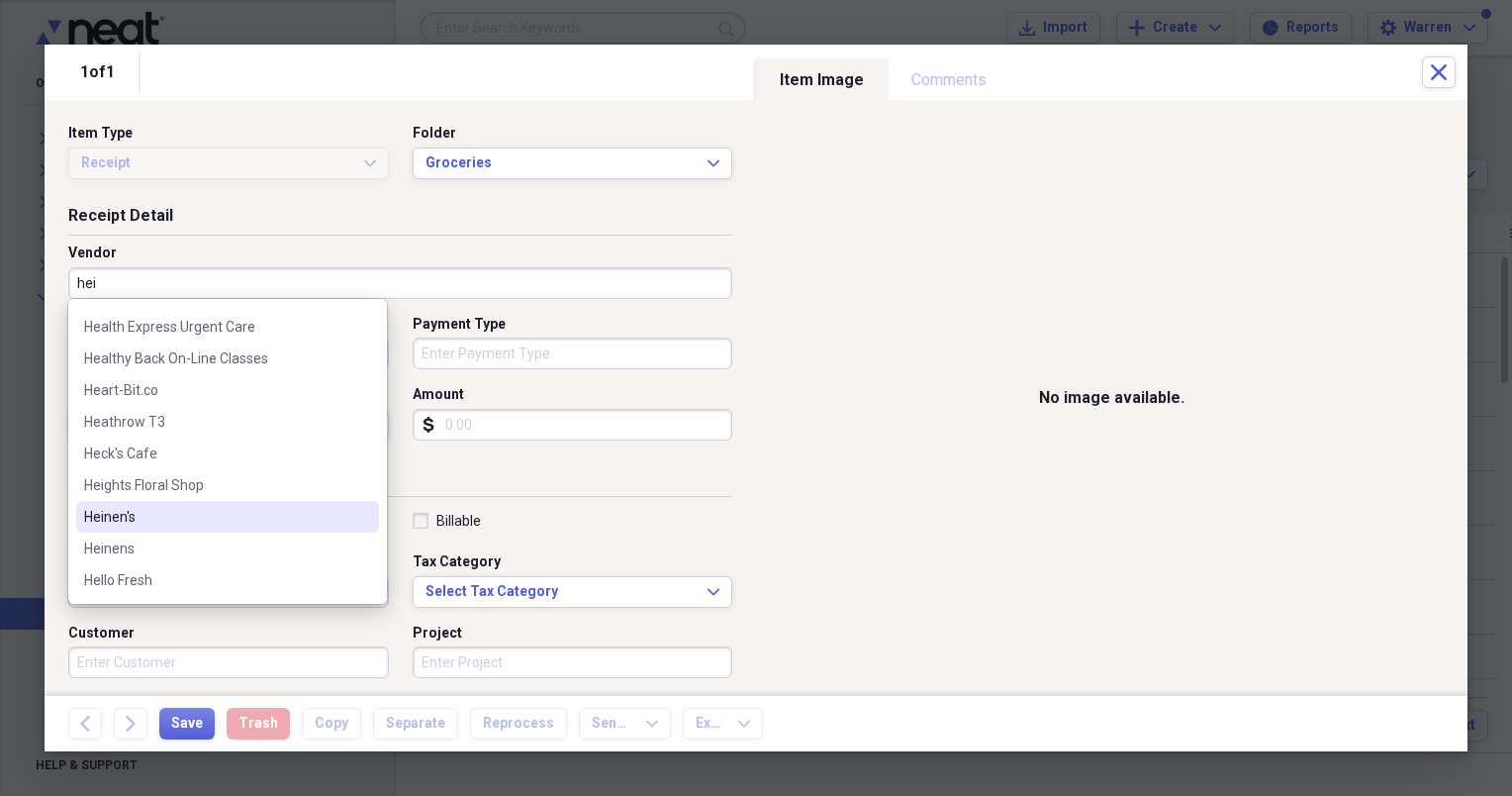 click on "Heinen's" at bounding box center [216, 517] 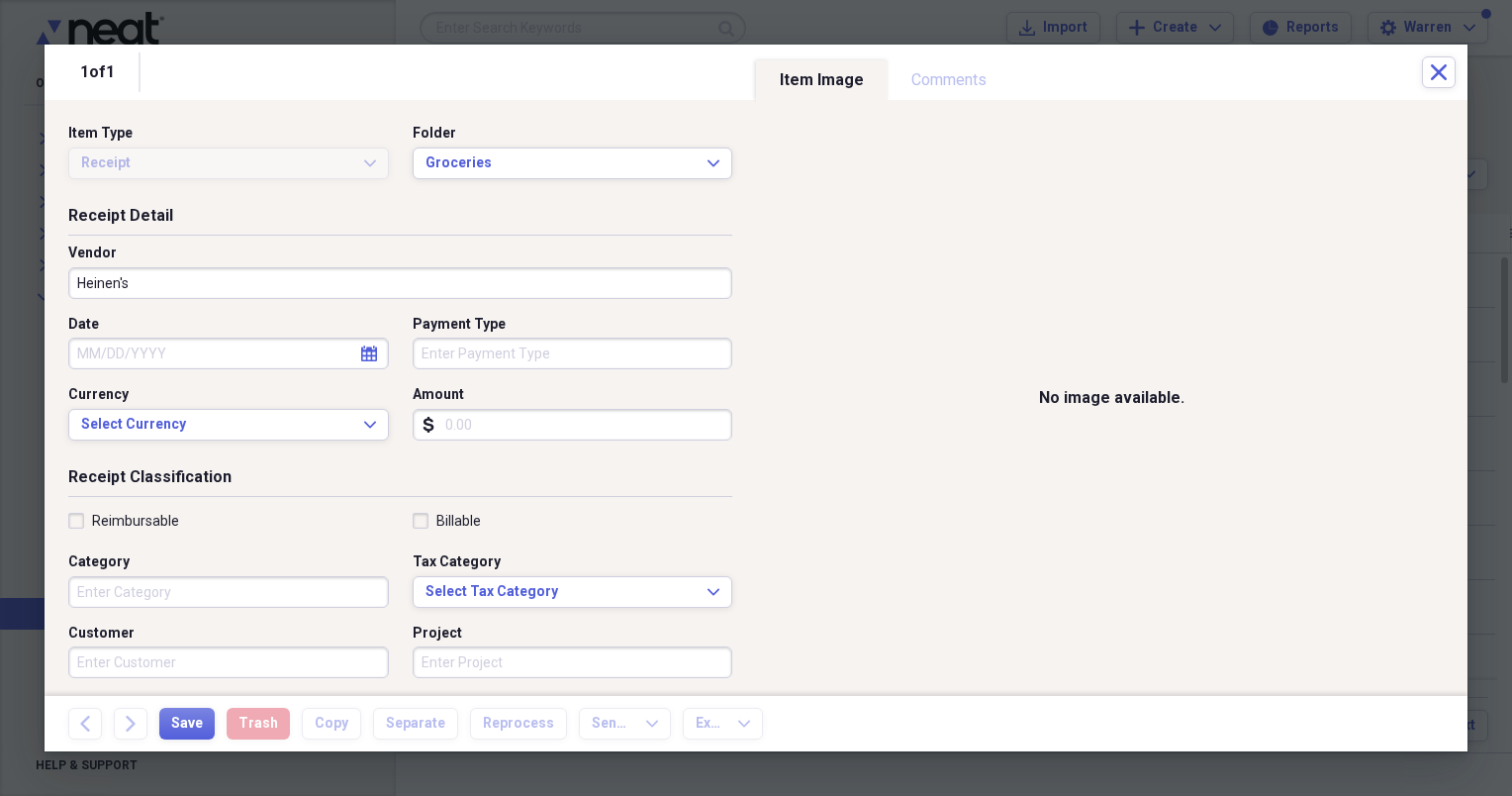 click 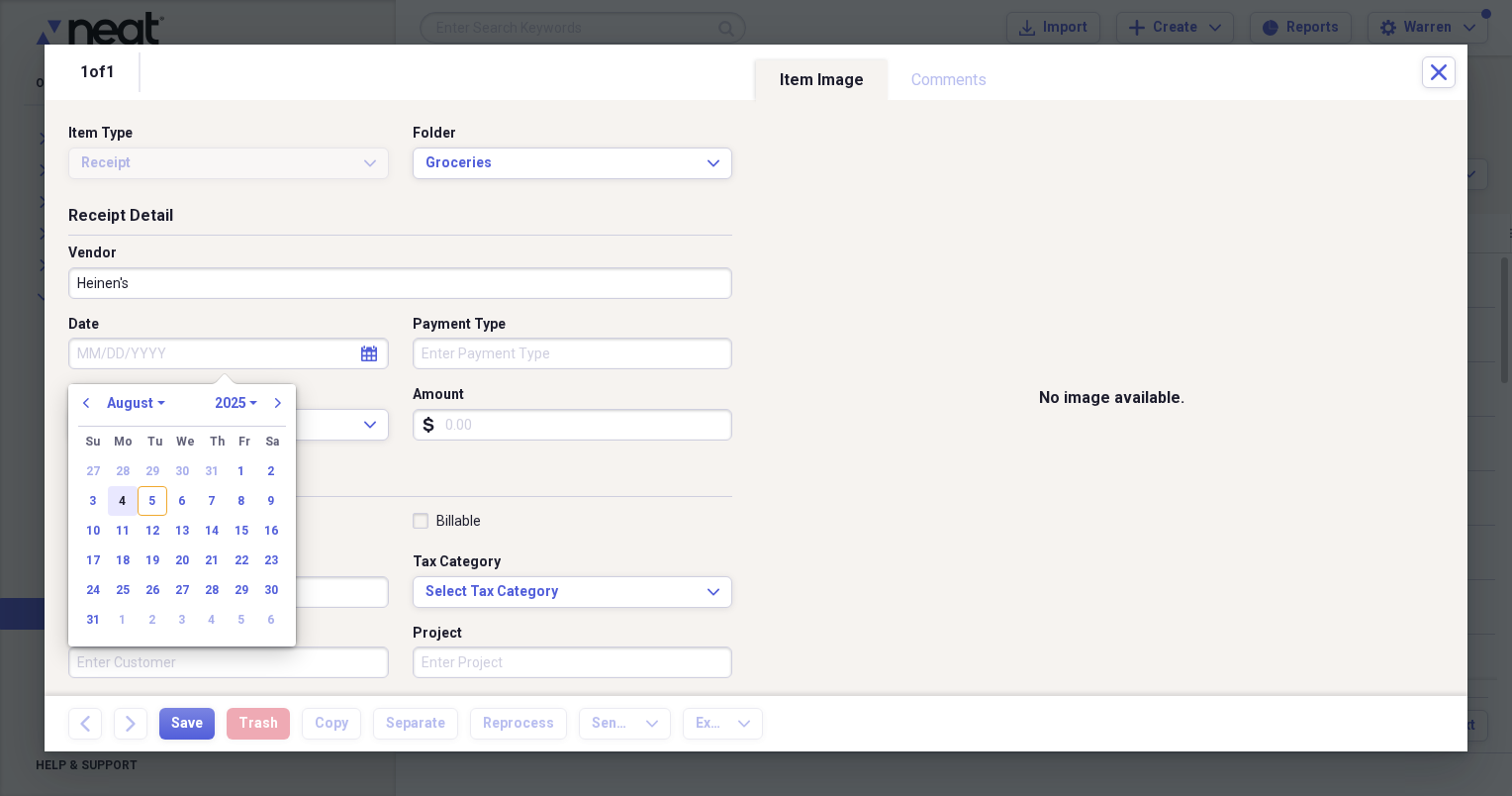 click on "4" at bounding box center [123, 501] 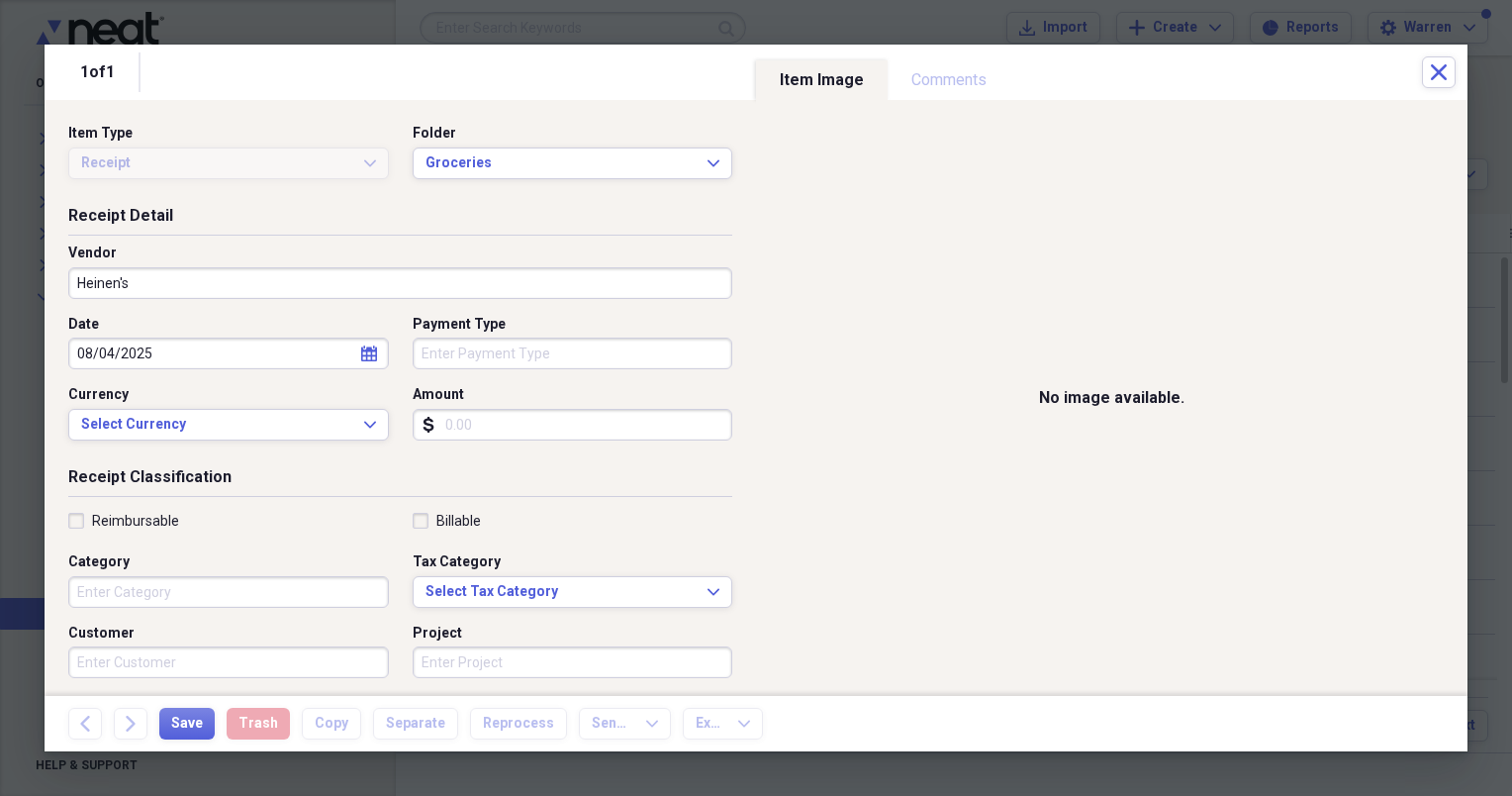 click on "Payment Type" at bounding box center (573, 353) 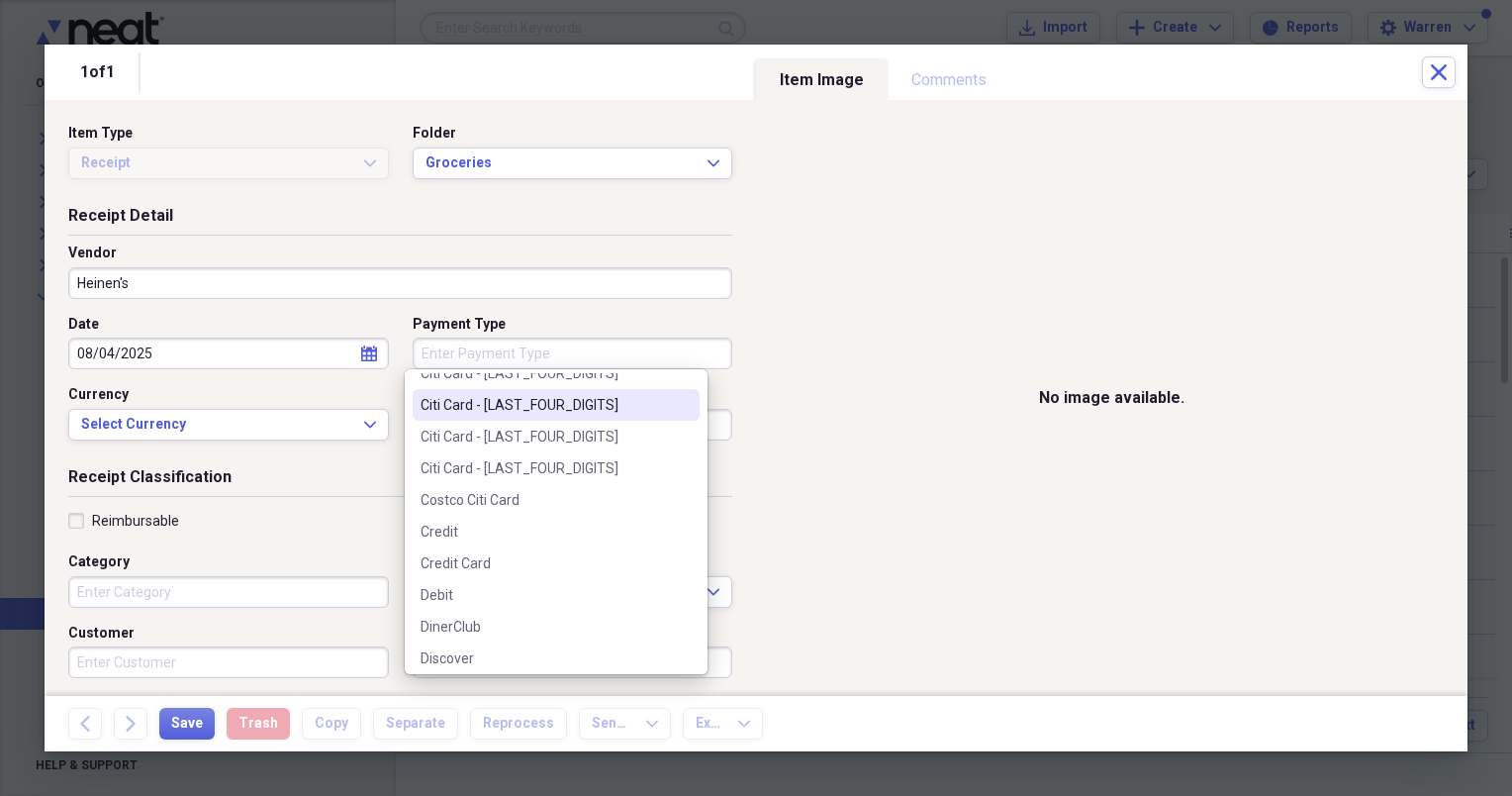 scroll, scrollTop: 891, scrollLeft: 0, axis: vertical 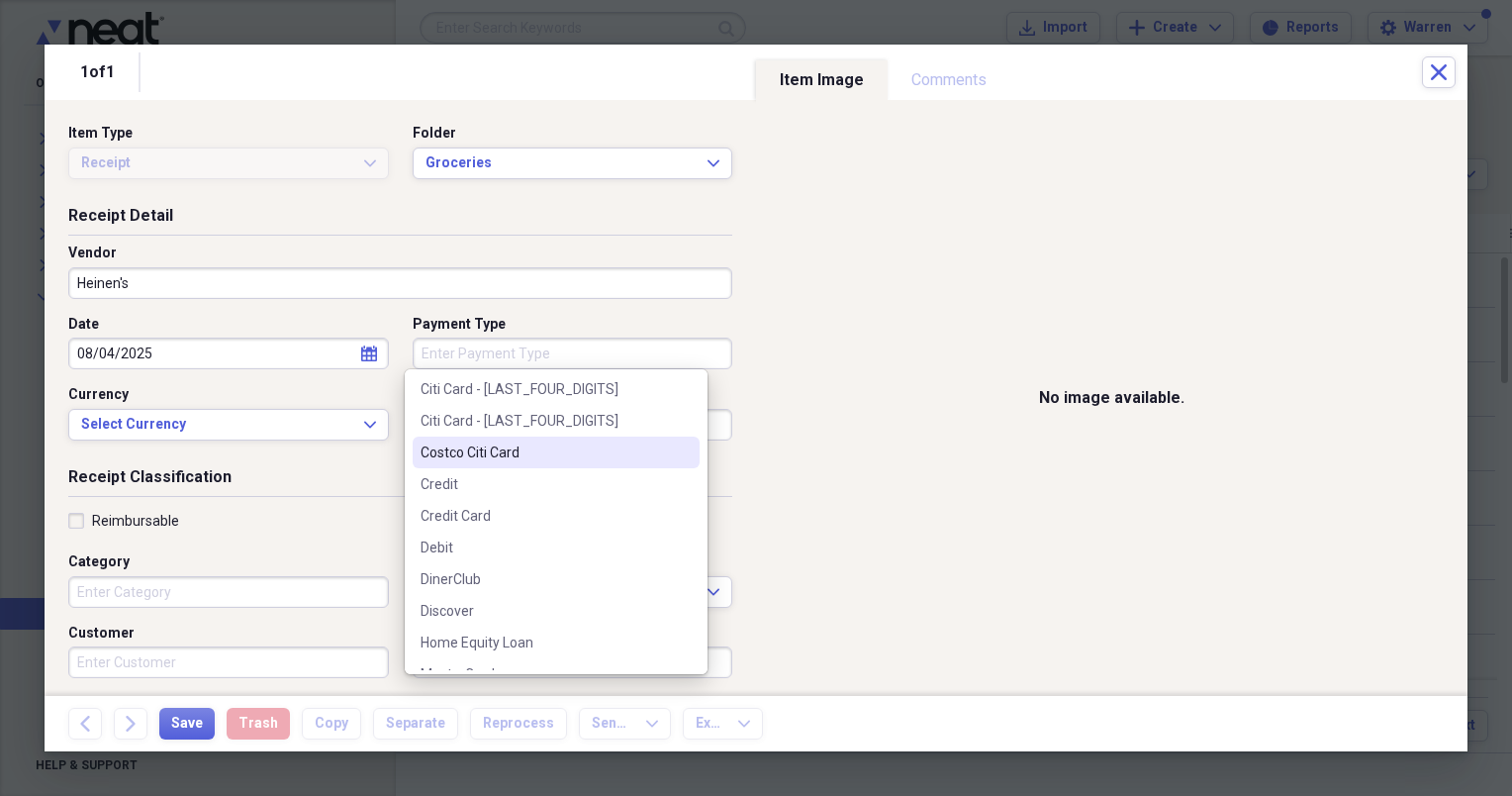 click on "Costco Citi Card" at bounding box center [544, 452] 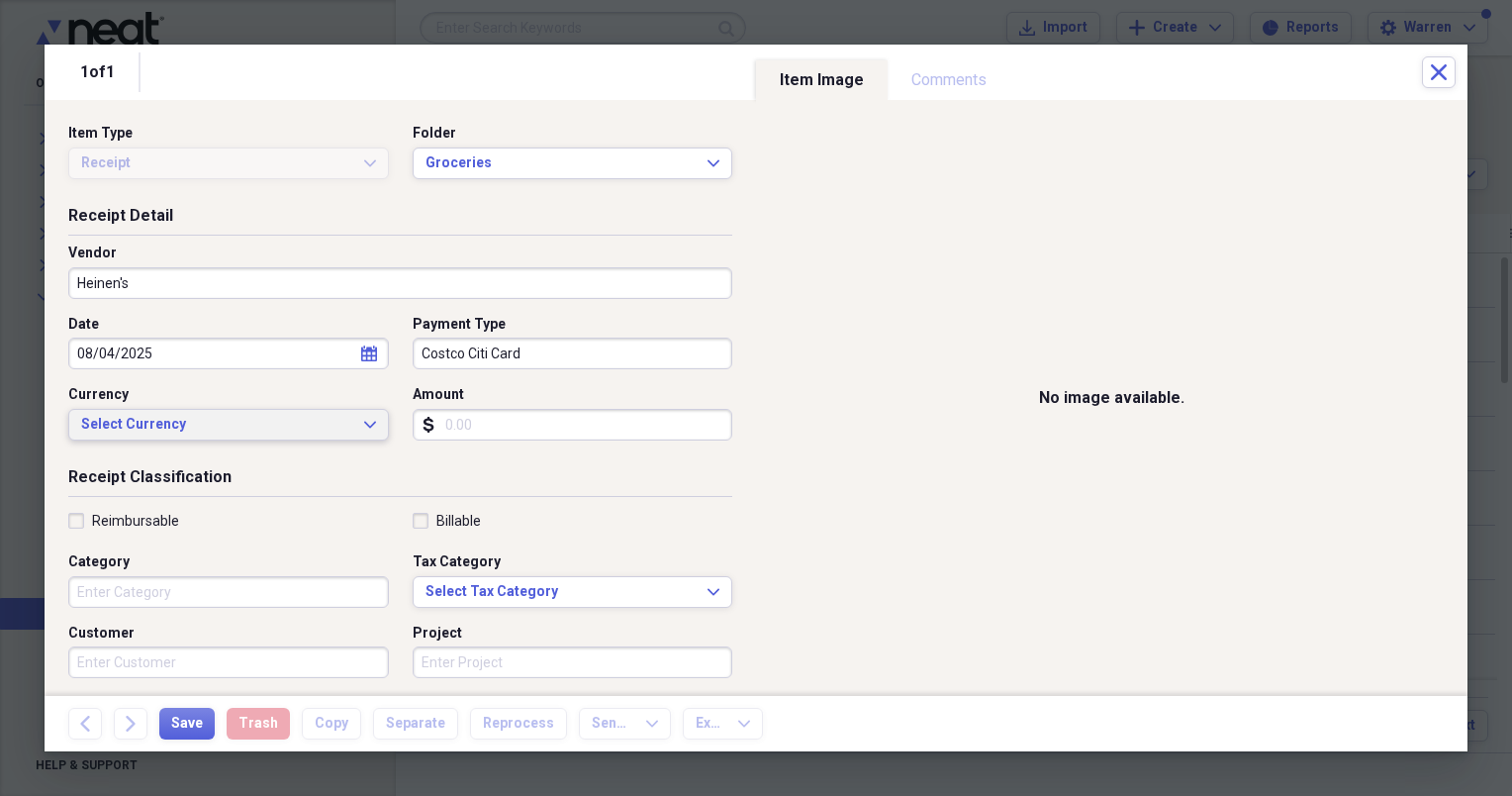 click 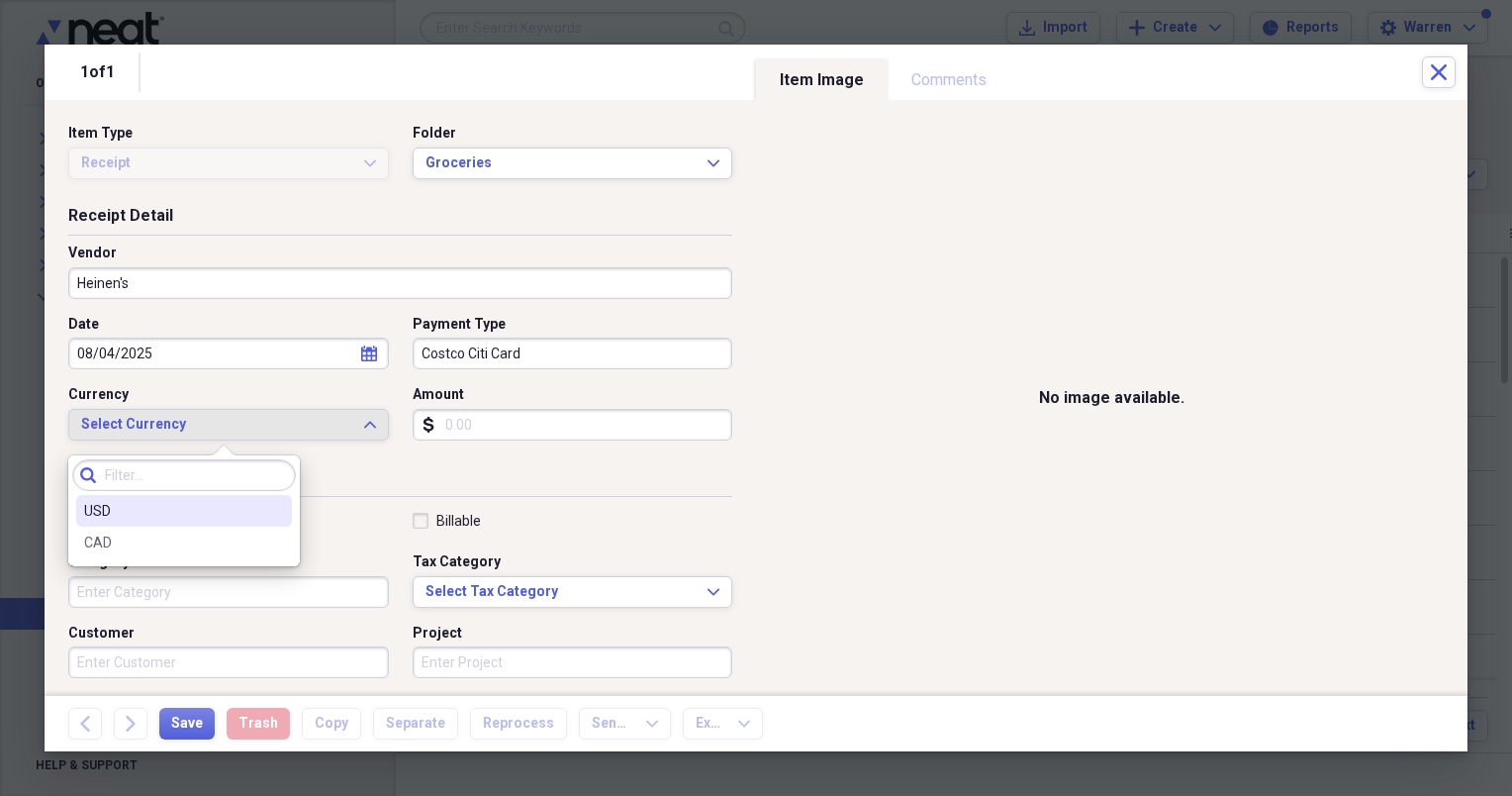 click on "USD" at bounding box center [172, 511] 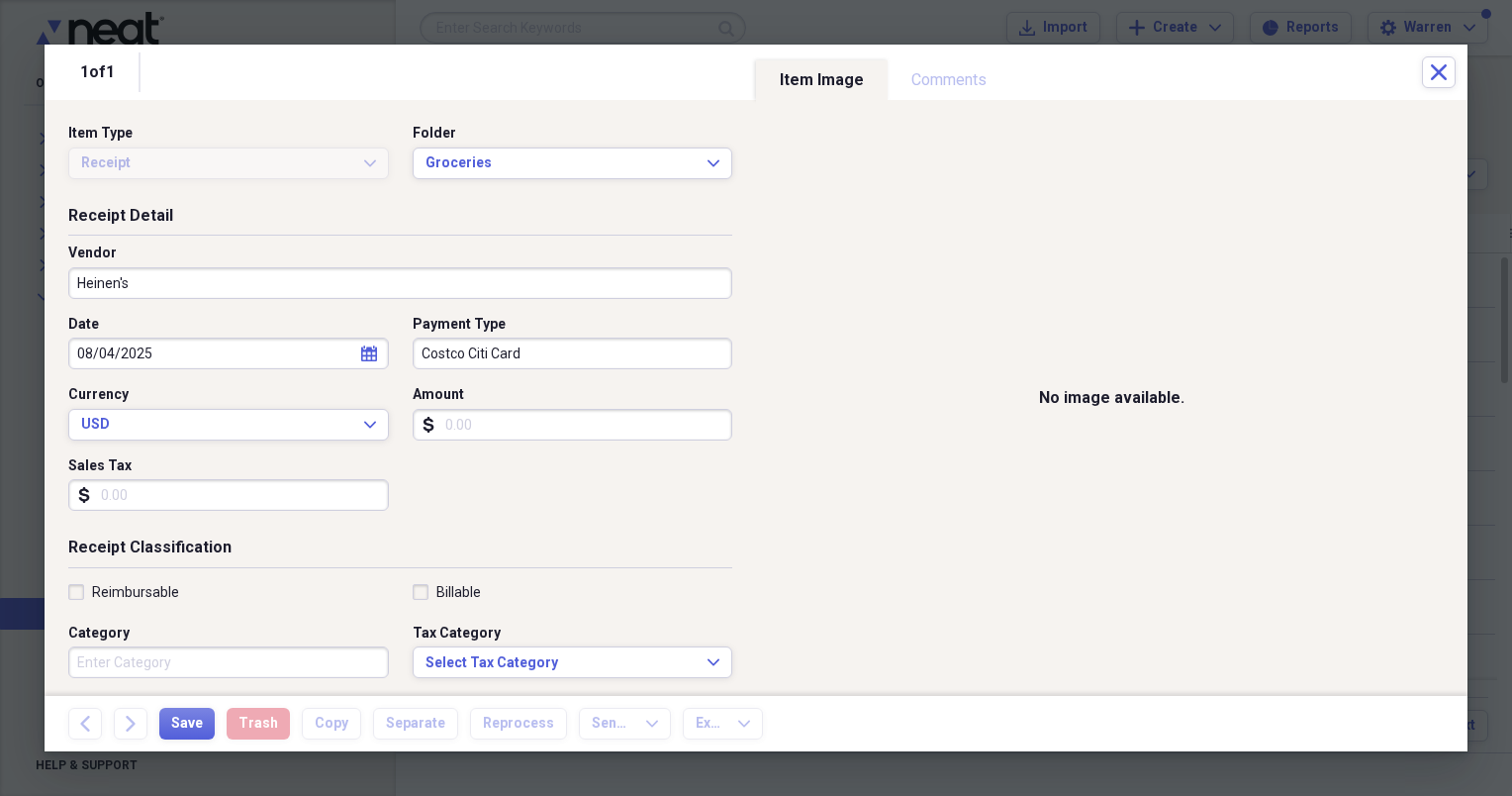 click on "Amount" at bounding box center [573, 425] 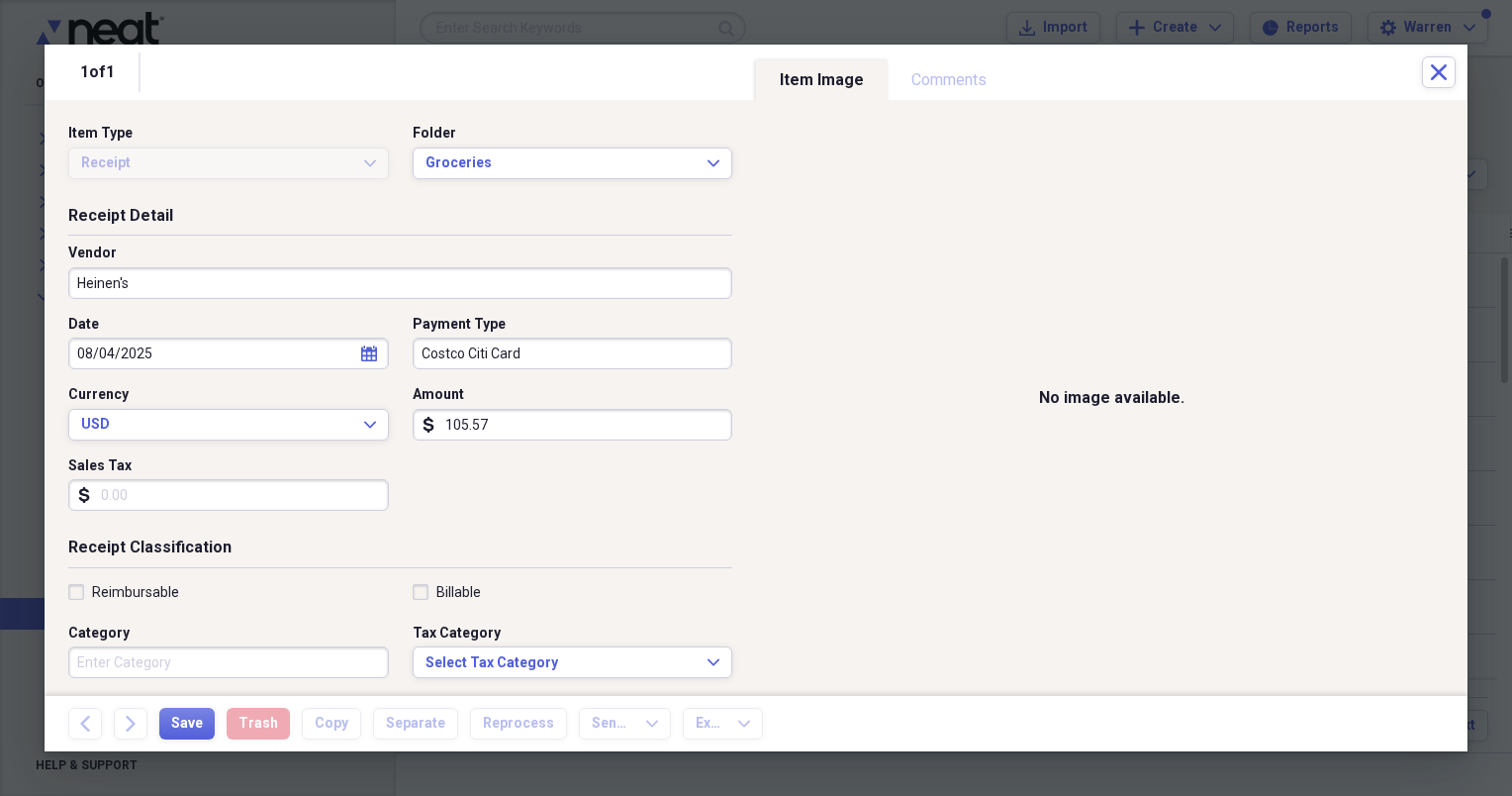 type on "105.57" 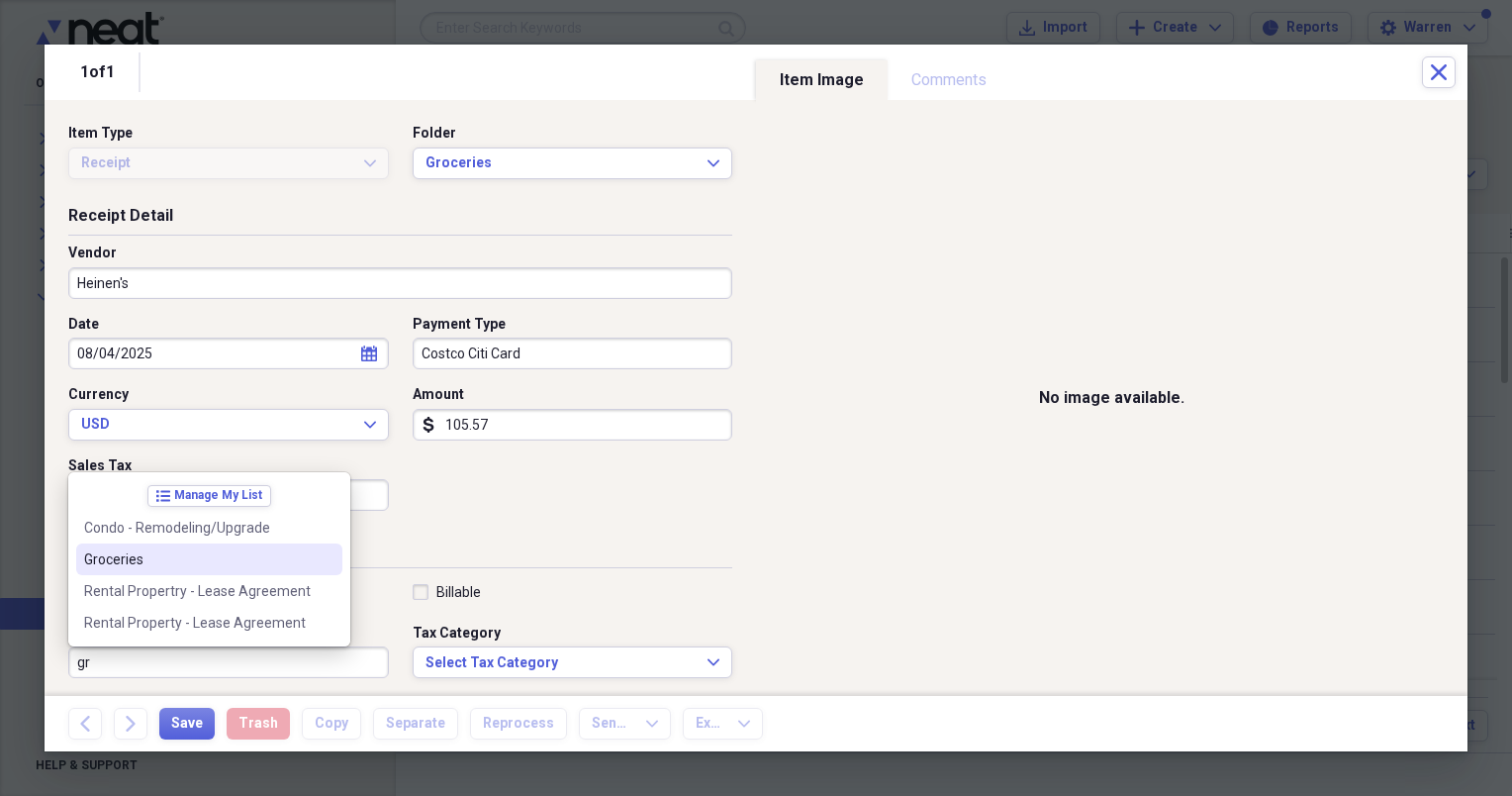 click on "Groceries" at bounding box center [197, 559] 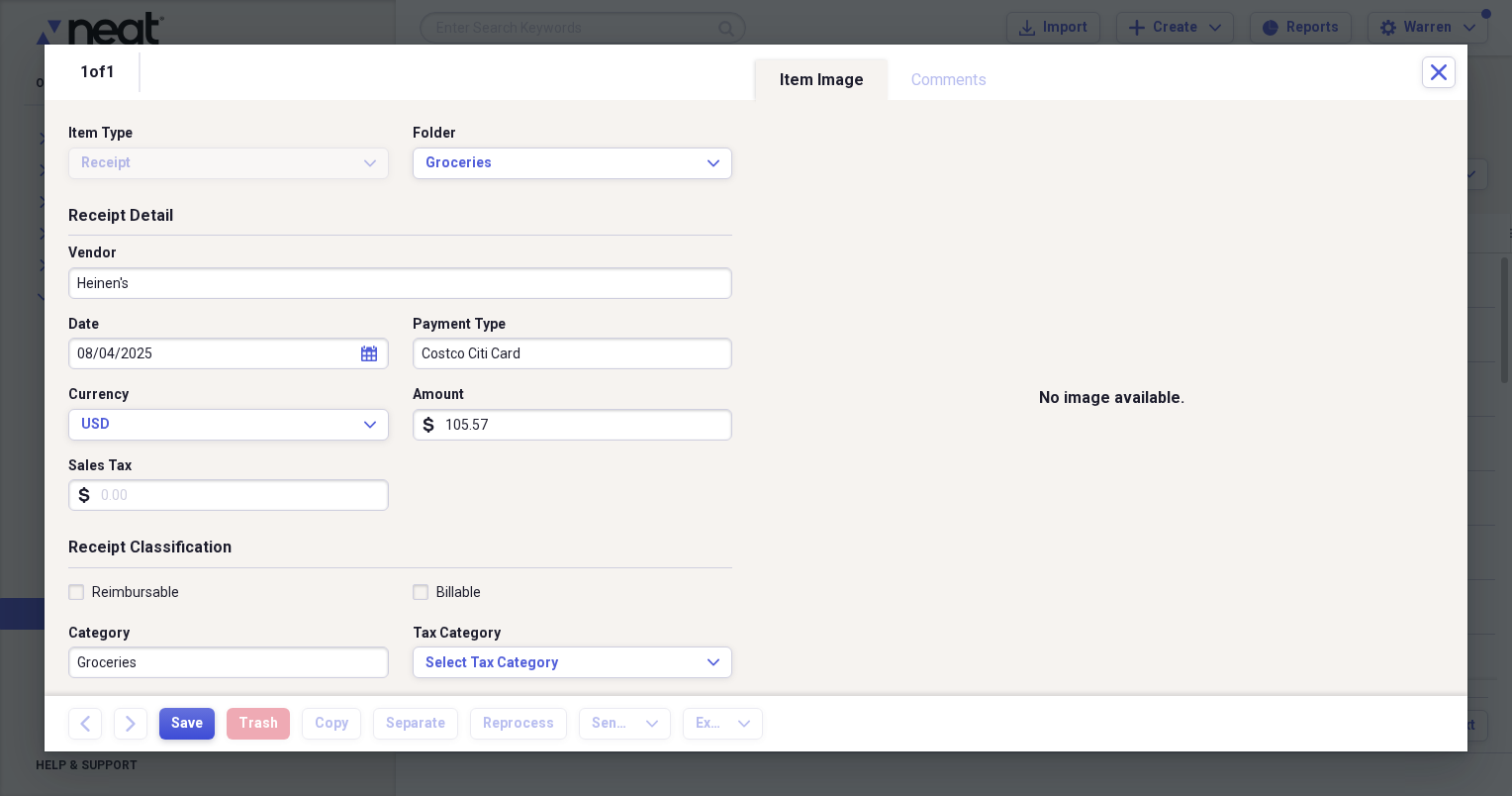 click on "Save" at bounding box center (187, 724) 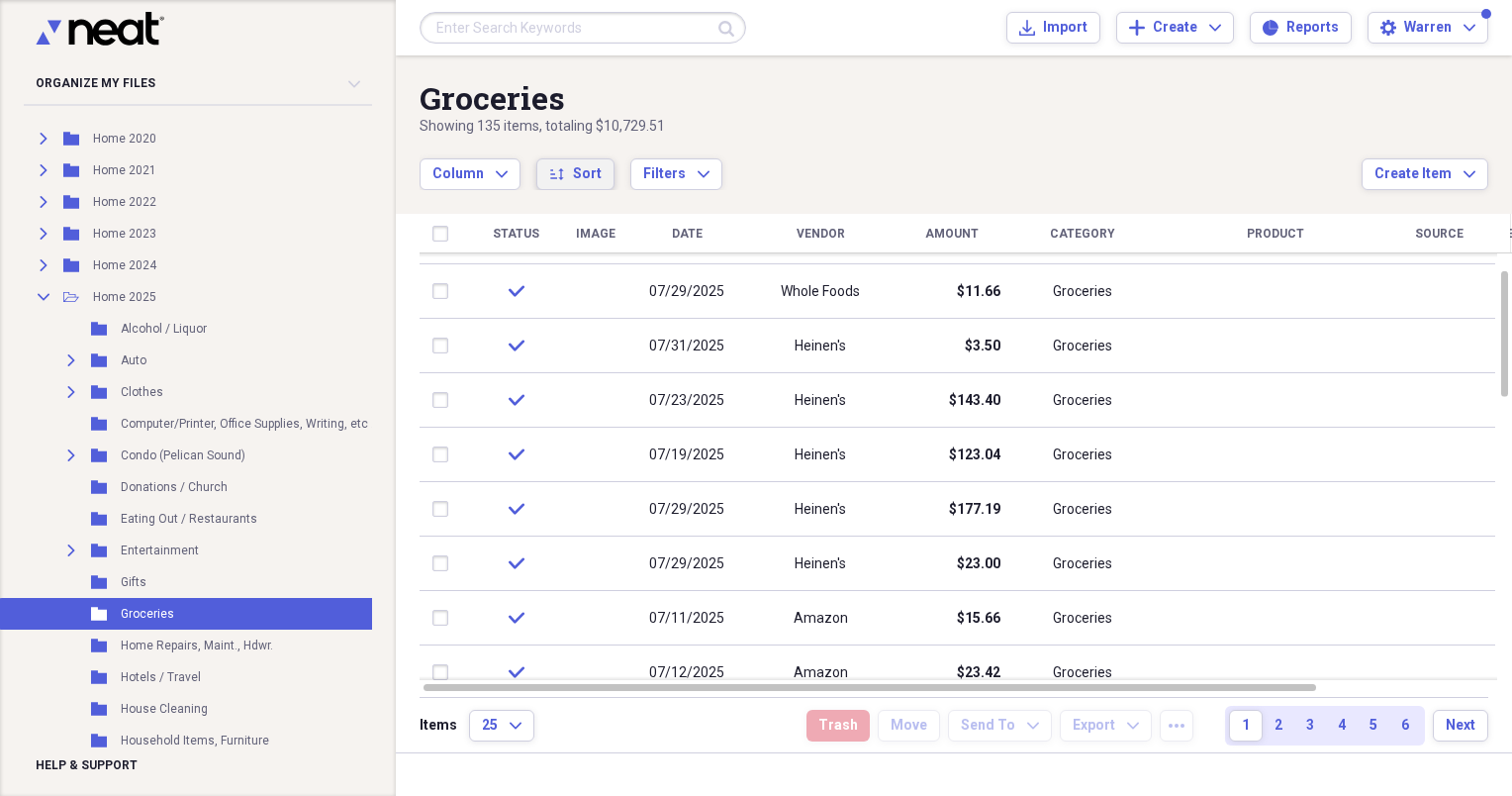 click on "Sort" at bounding box center [587, 174] 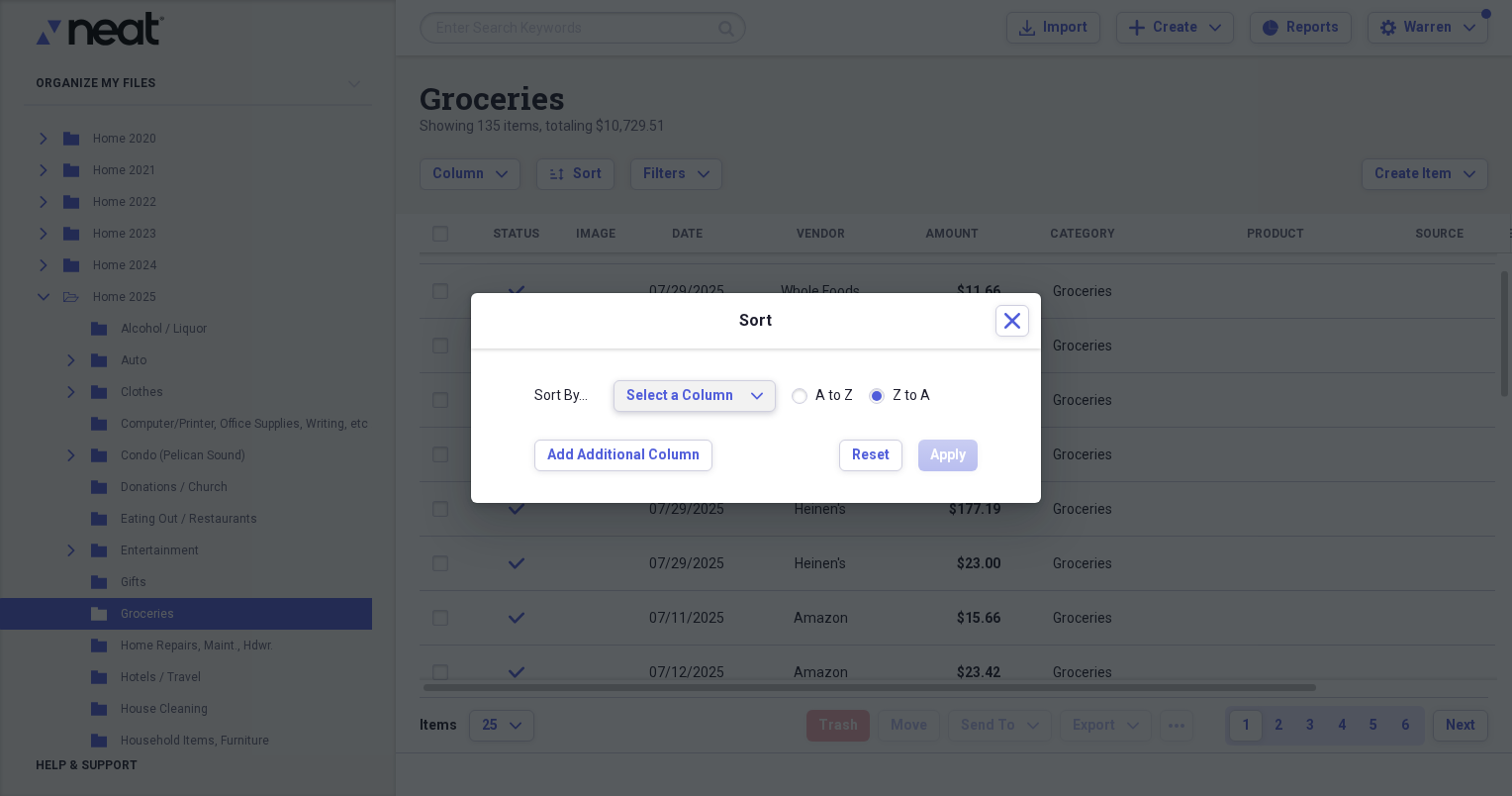 click on "Expand" 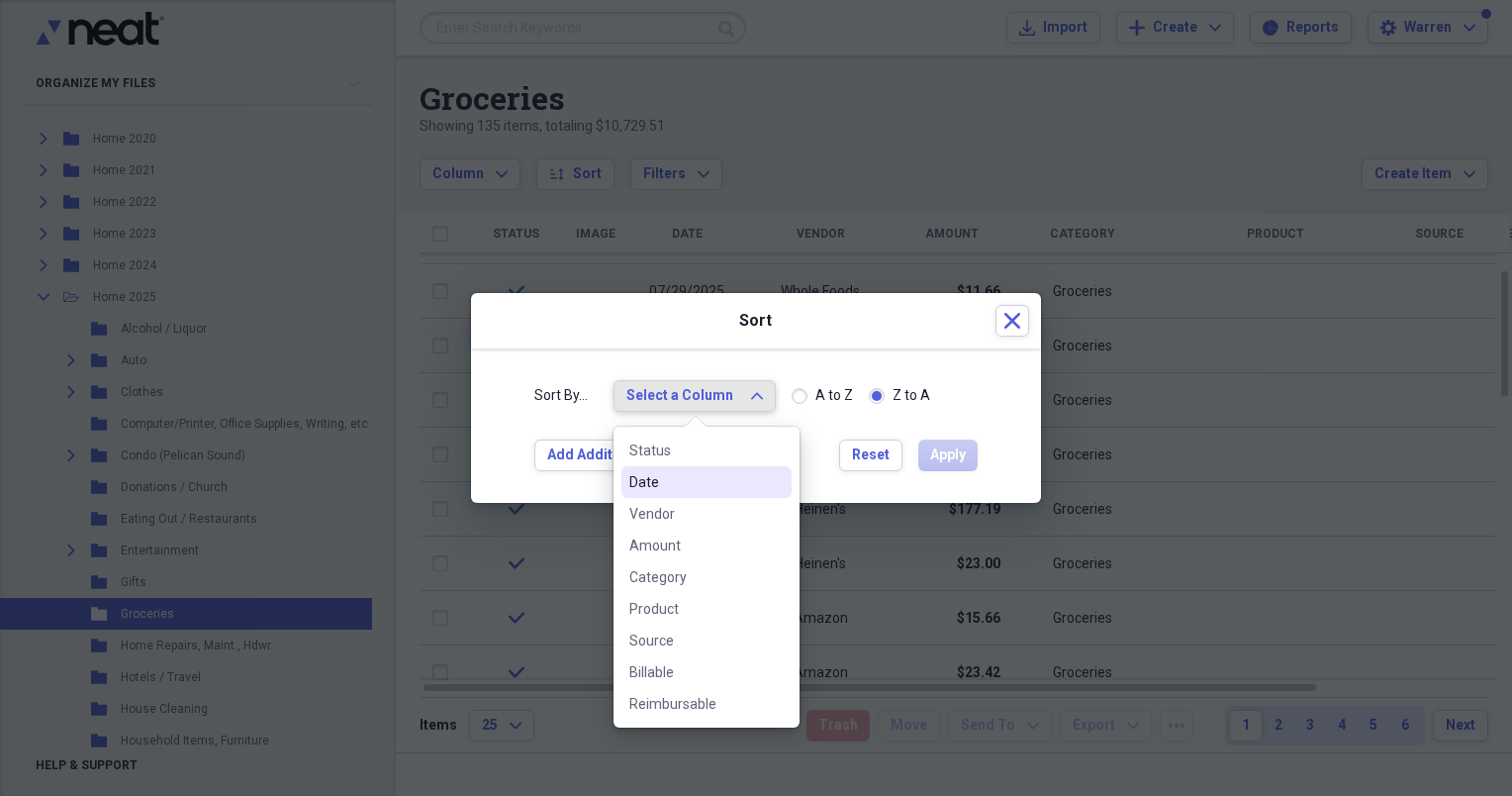 click on "Date" at bounding box center [695, 482] 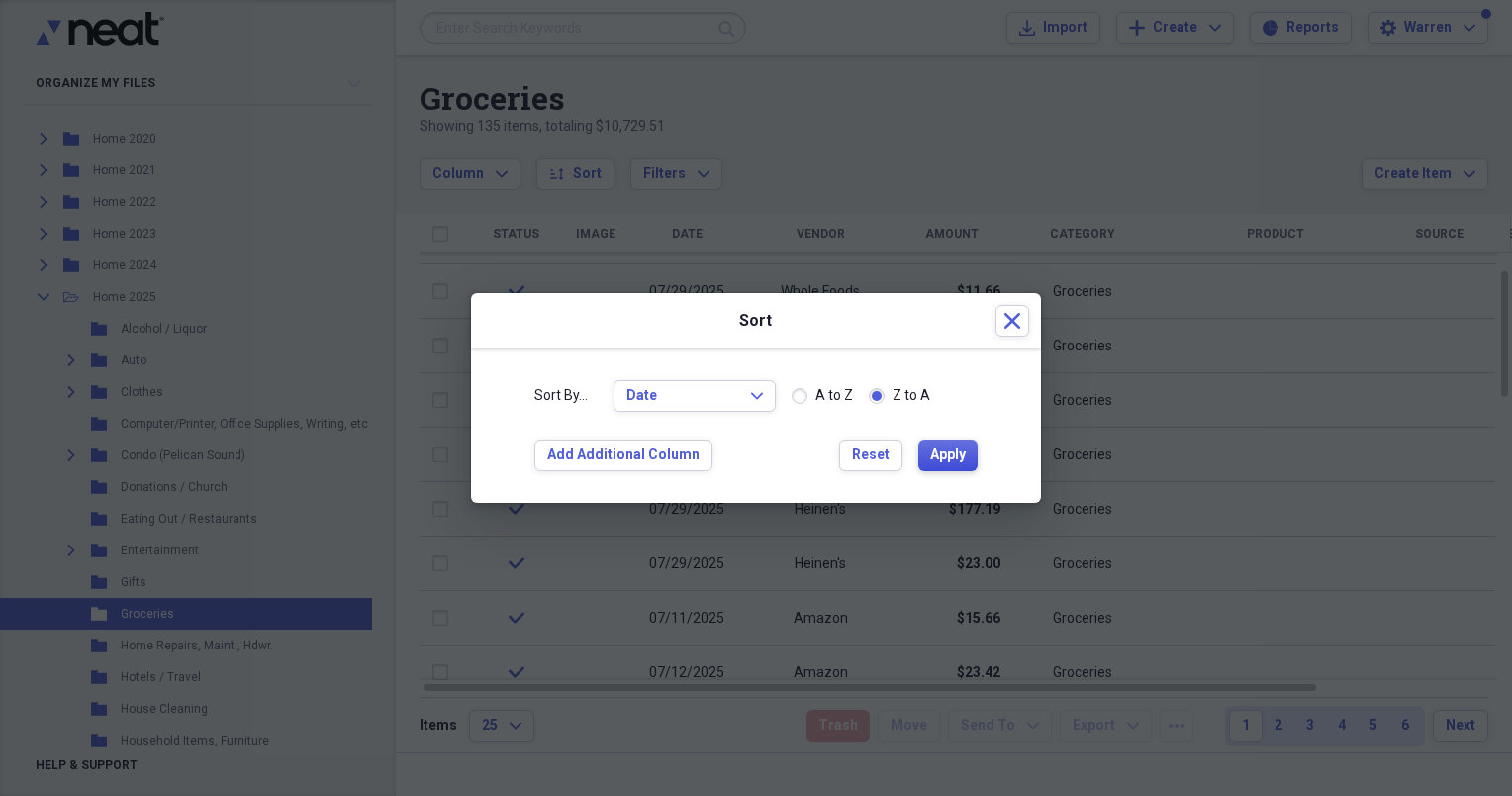 click on "Apply" at bounding box center (948, 455) 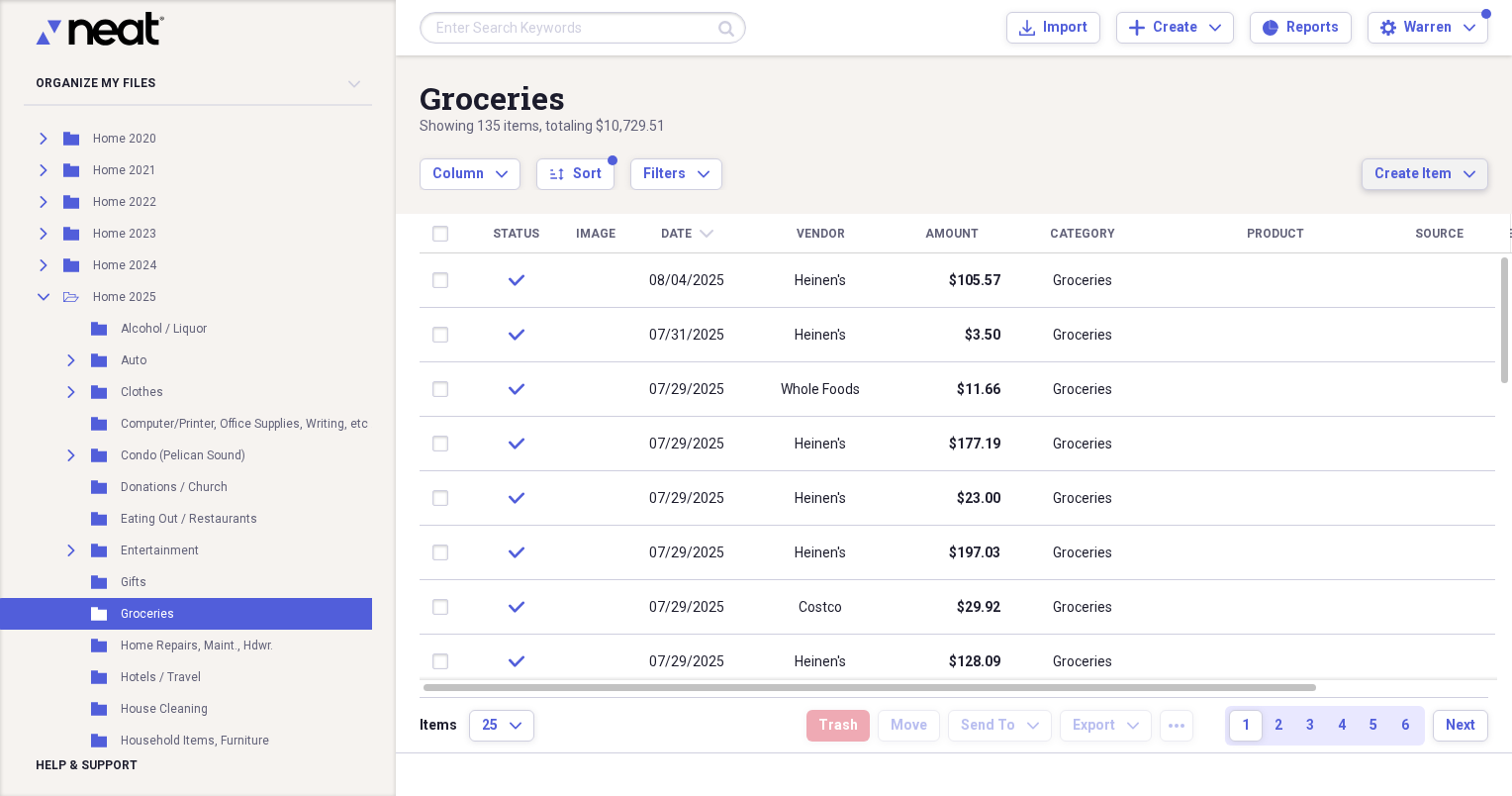 click on "Create Item" at bounding box center [1413, 174] 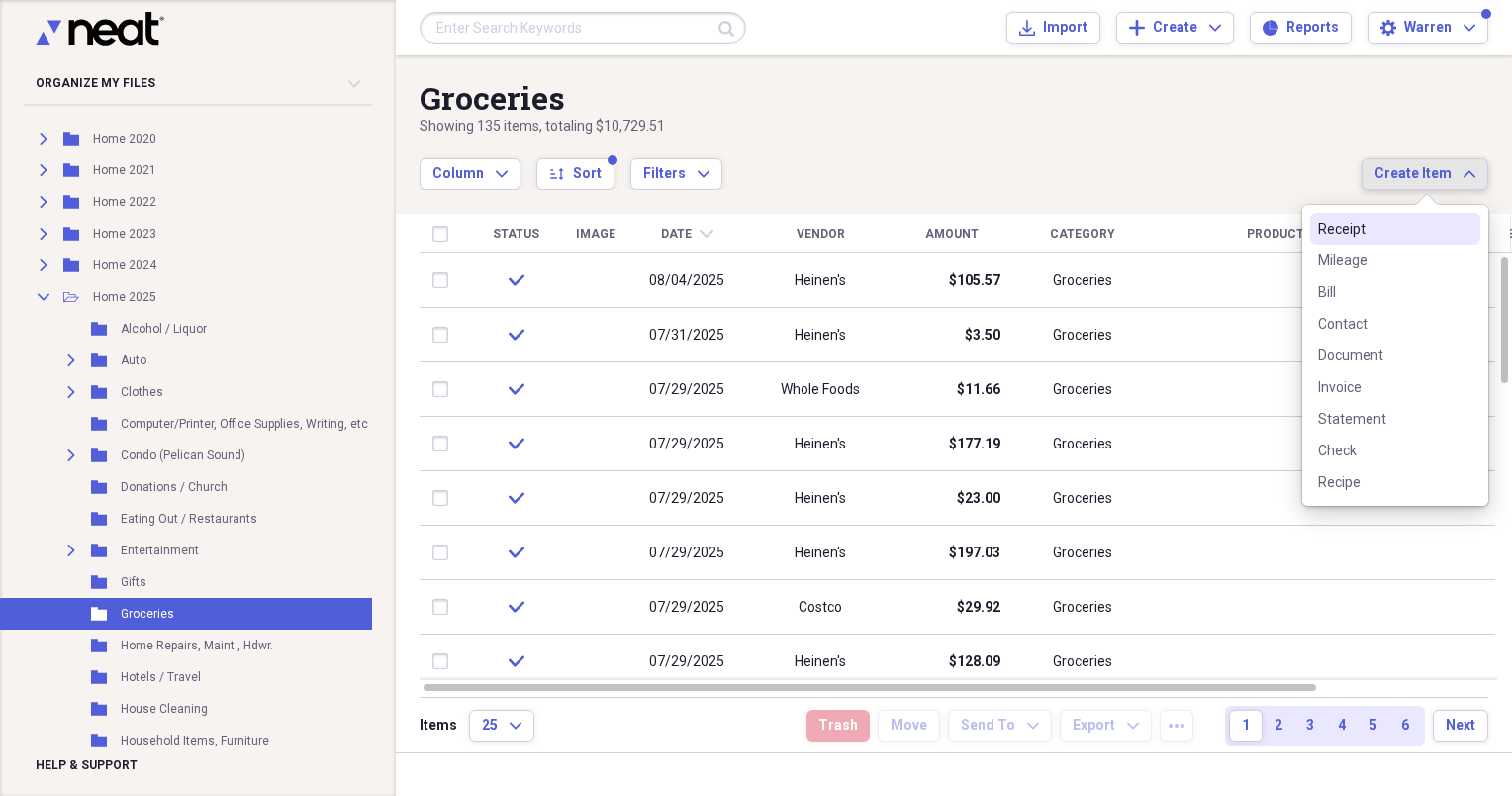 click on "Receipt" at bounding box center [1383, 229] 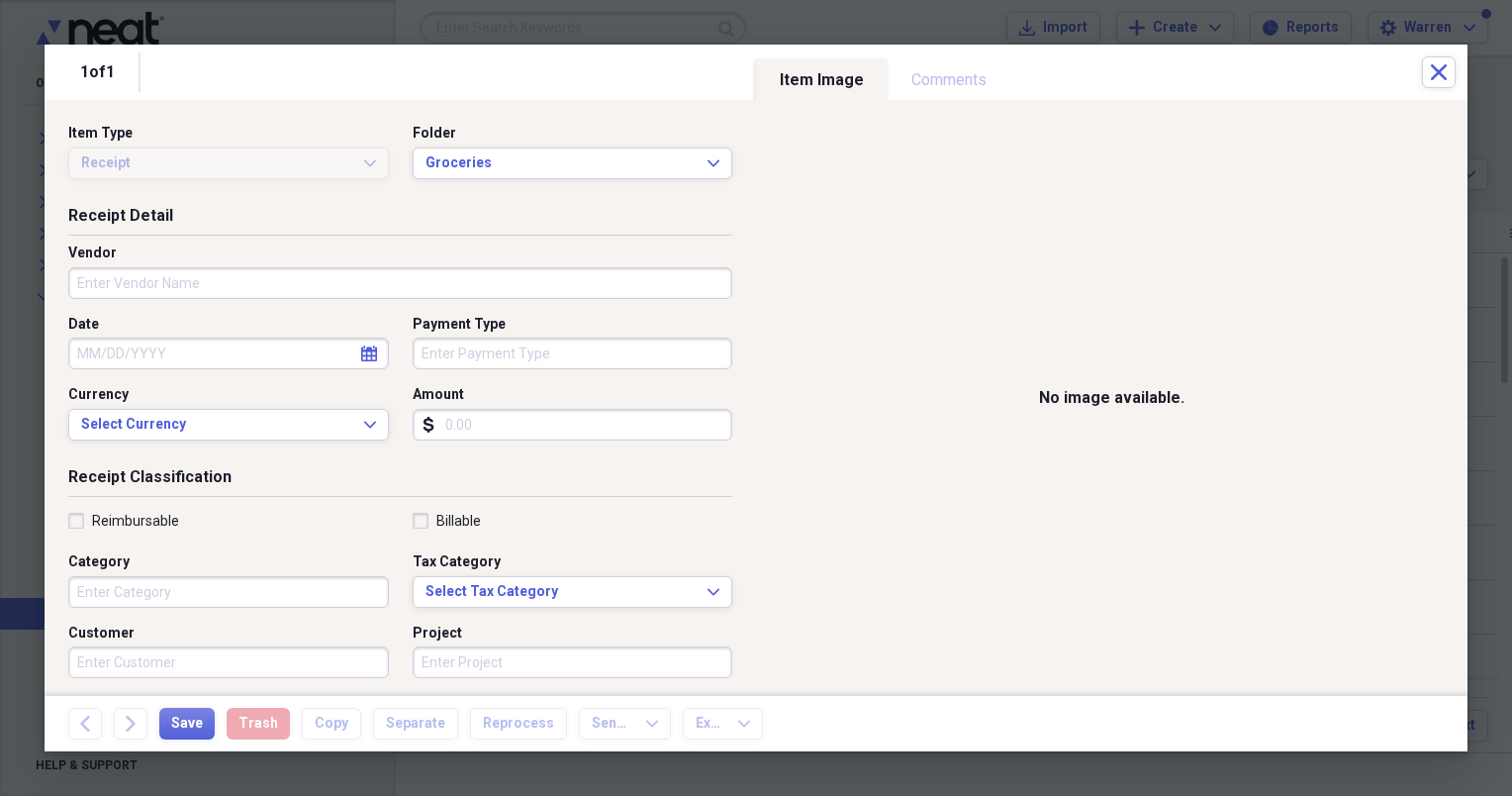 click on "Vendor" at bounding box center (400, 283) 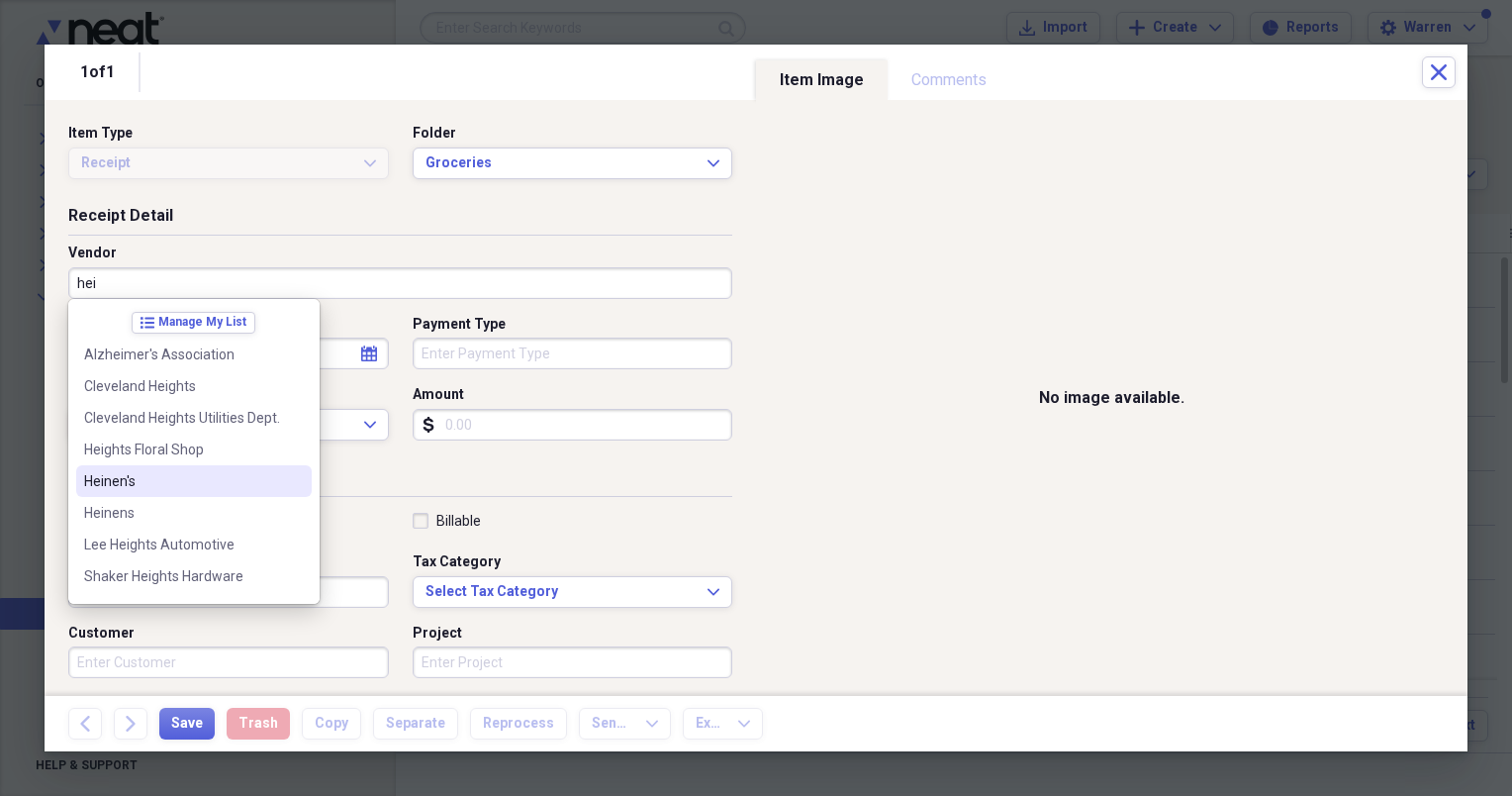 click on "Heinen's" at bounding box center [182, 481] 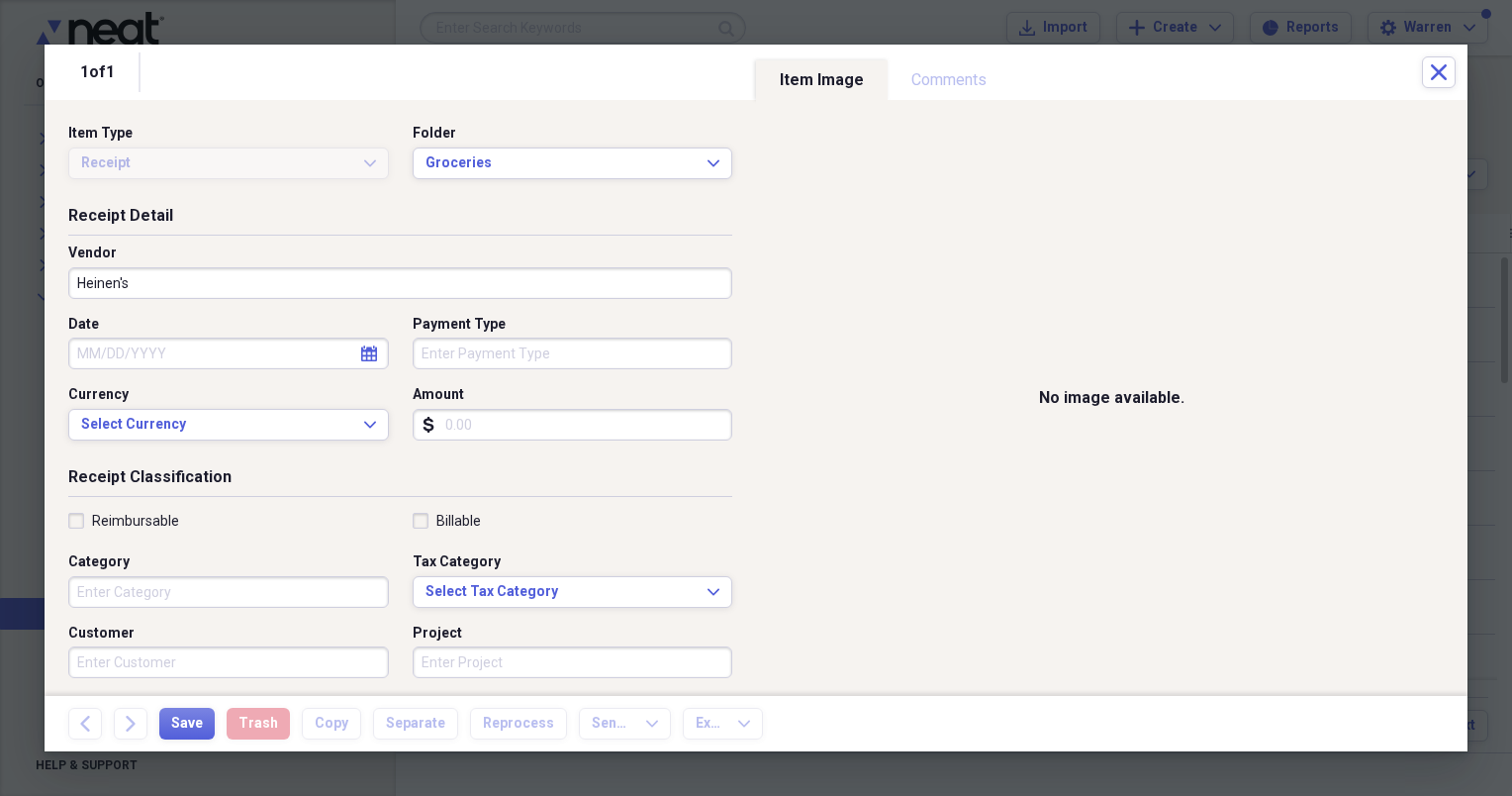 click 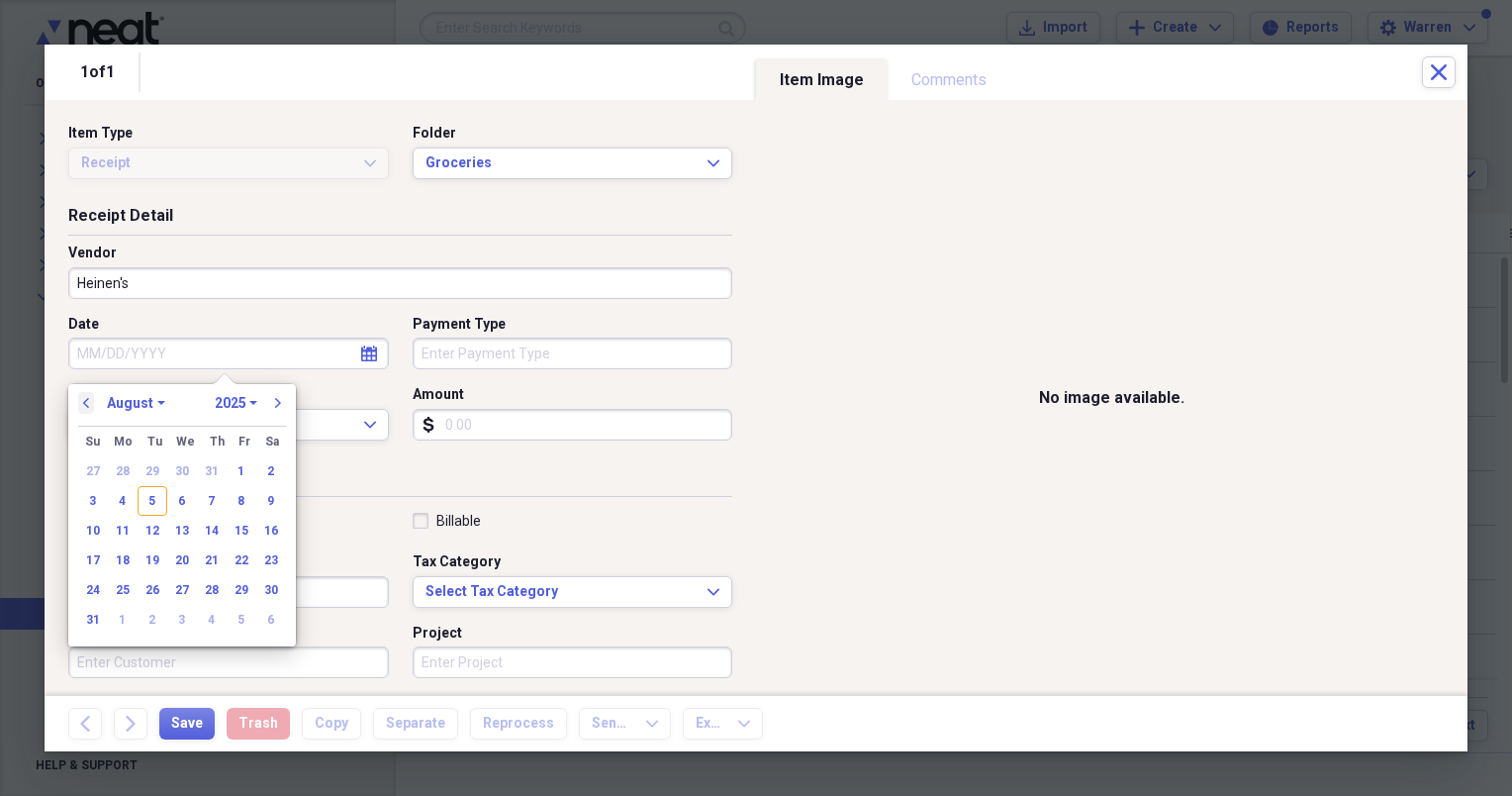 click on "previous" at bounding box center [86, 403] 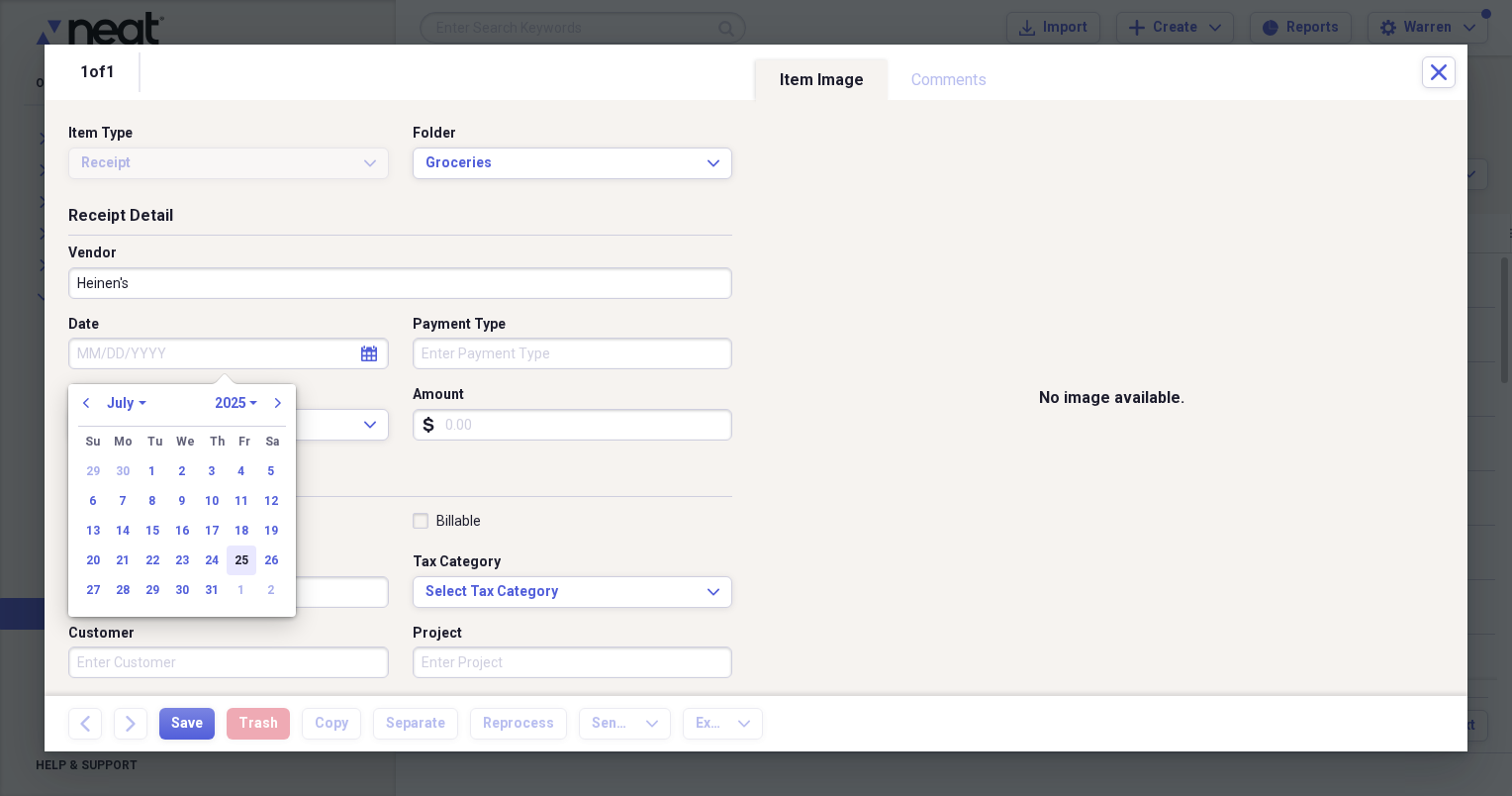 click on "25" at bounding box center [241, 560] 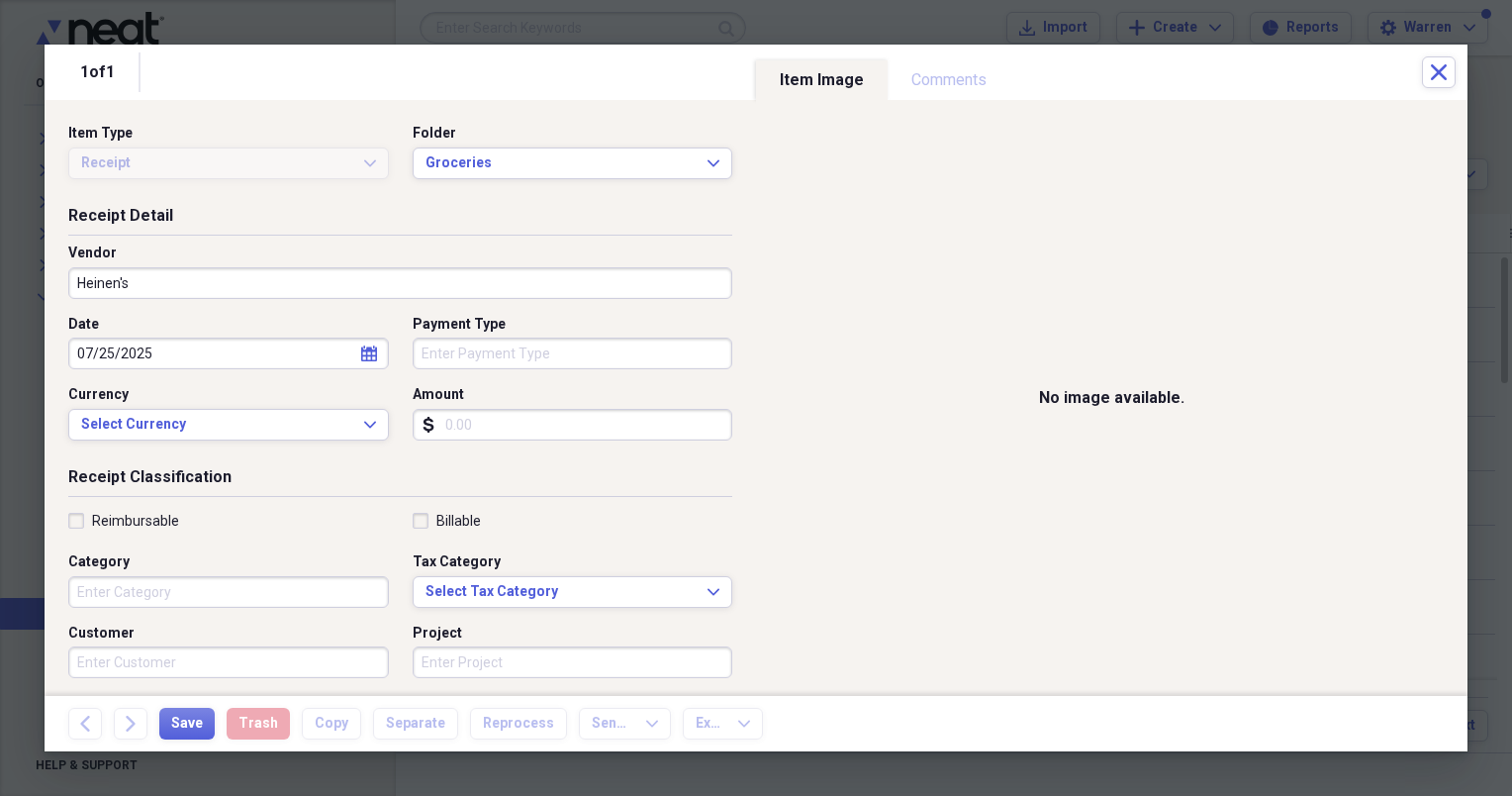 click on "Payment Type" at bounding box center (573, 353) 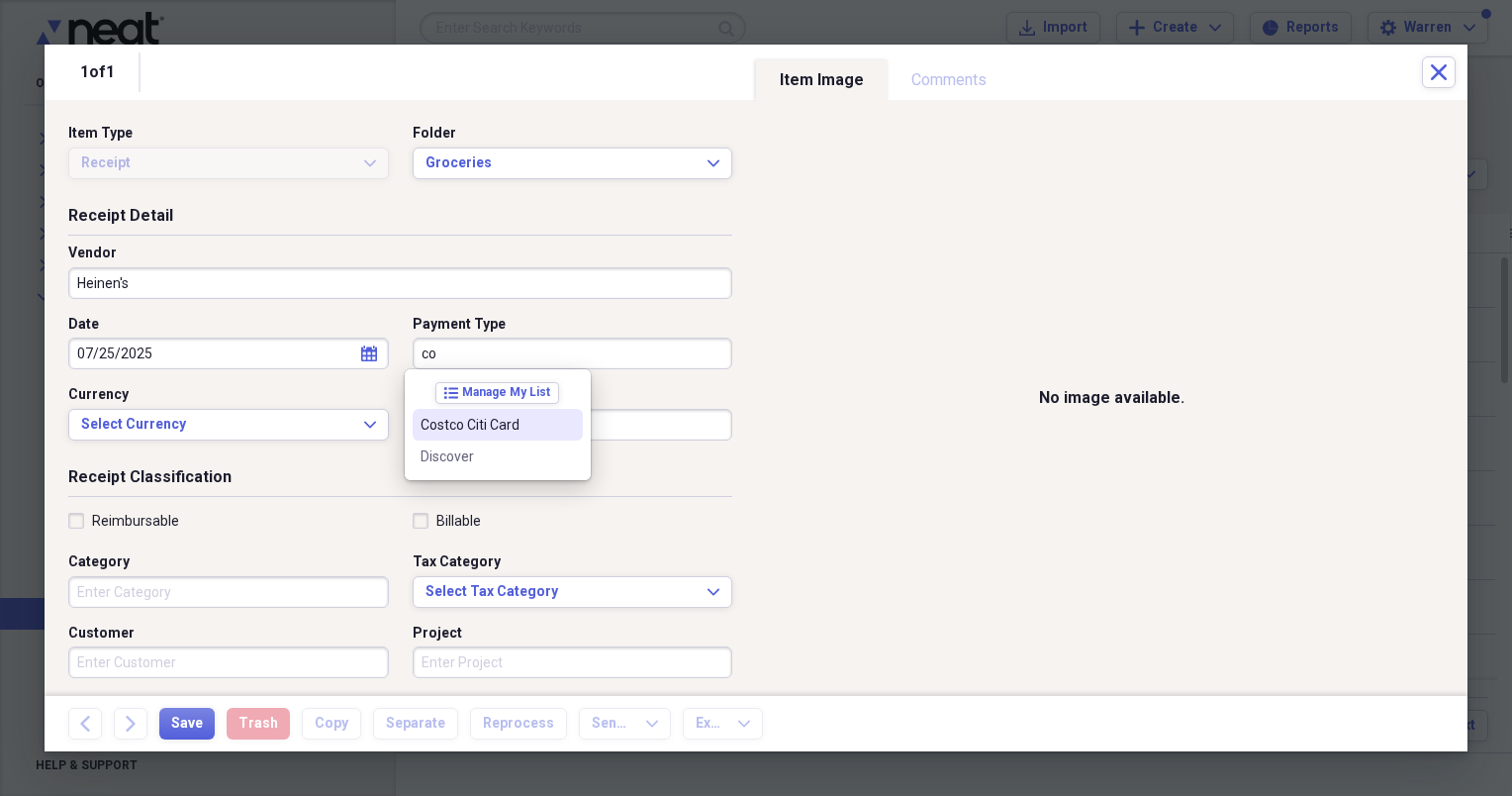click on "Costco Citi Card" at bounding box center (486, 425) 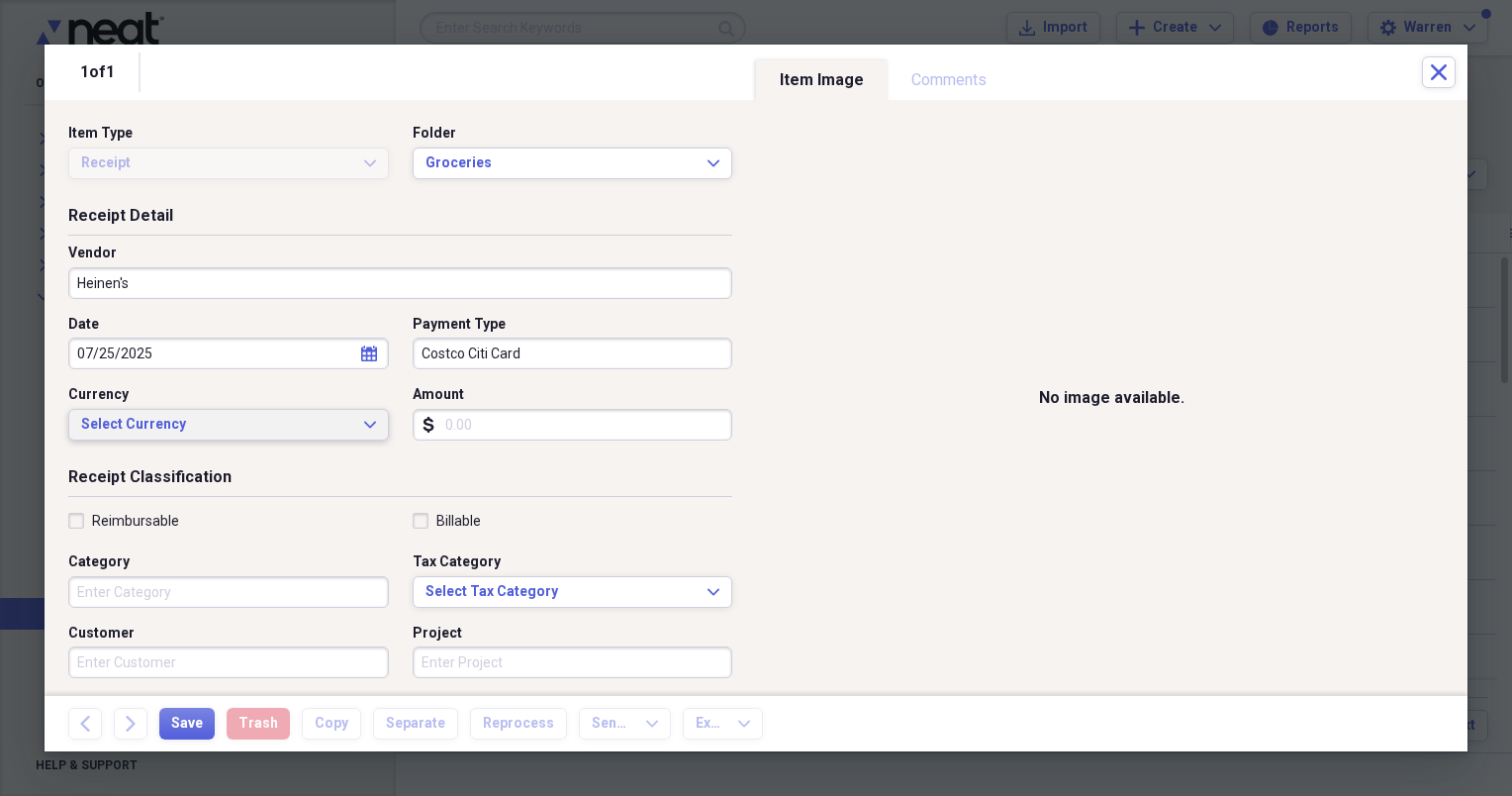 click on "Expand" 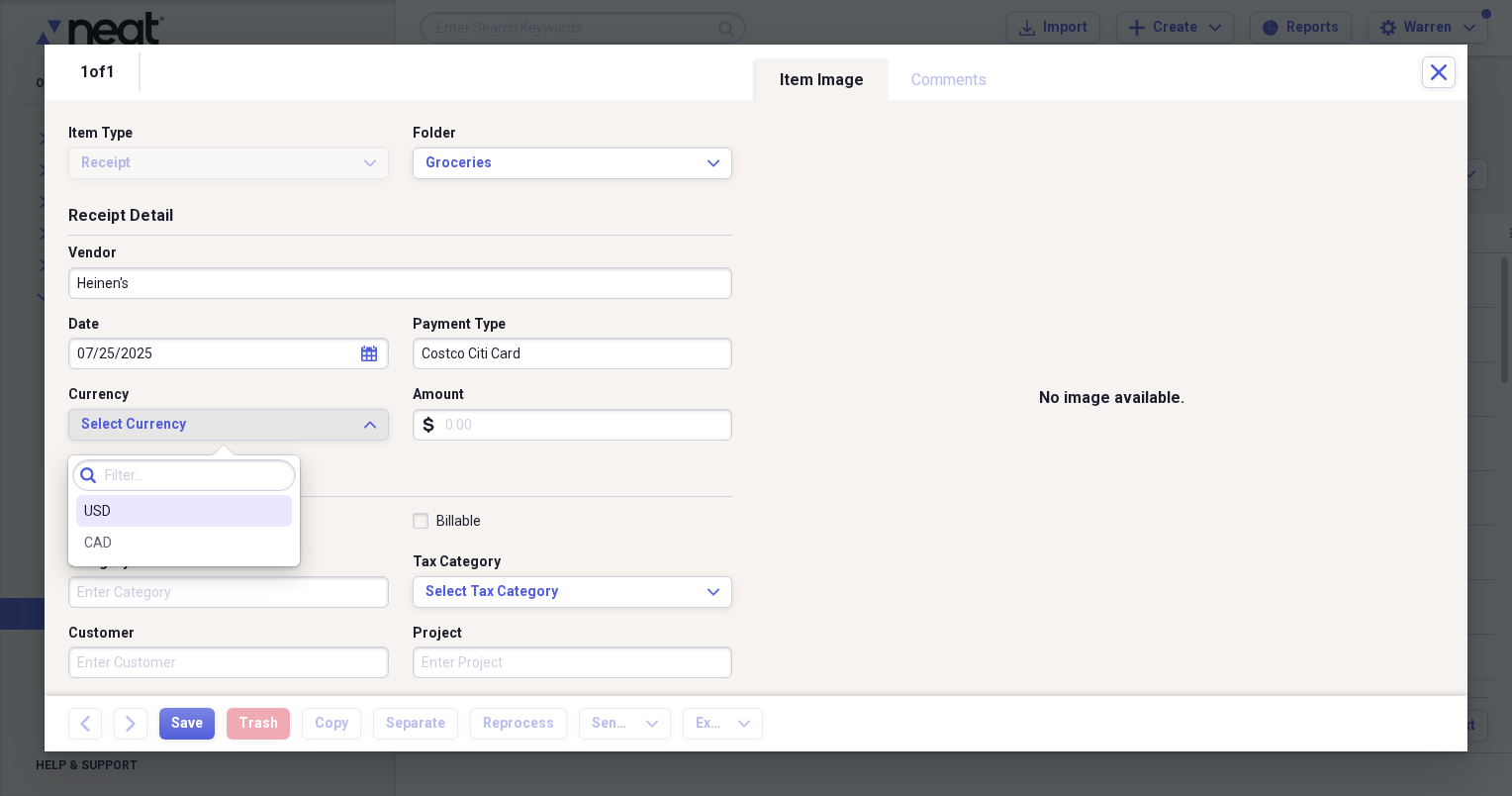click on "USD" at bounding box center [172, 511] 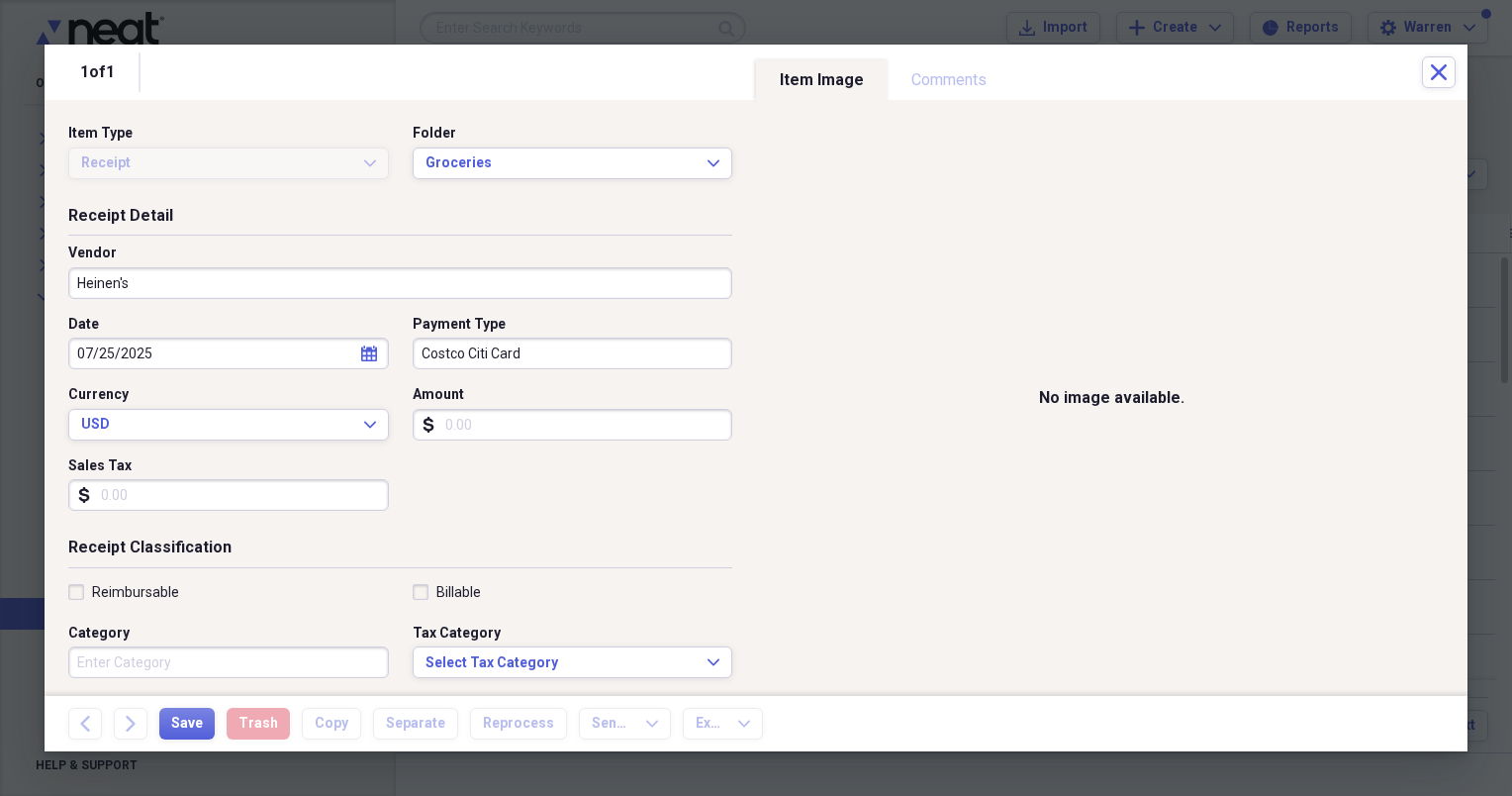 click on "Amount" at bounding box center (573, 425) 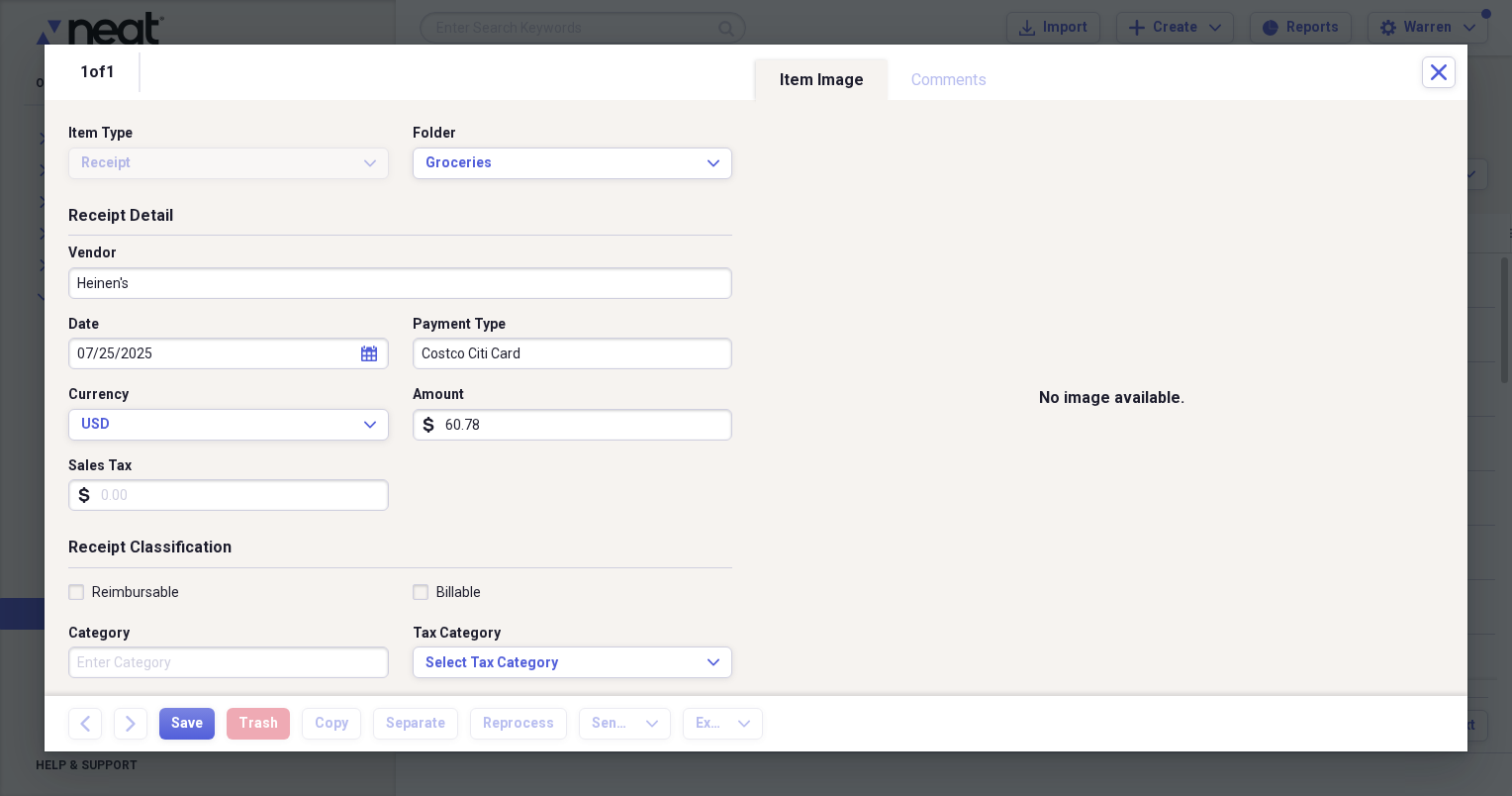 type on "60.78" 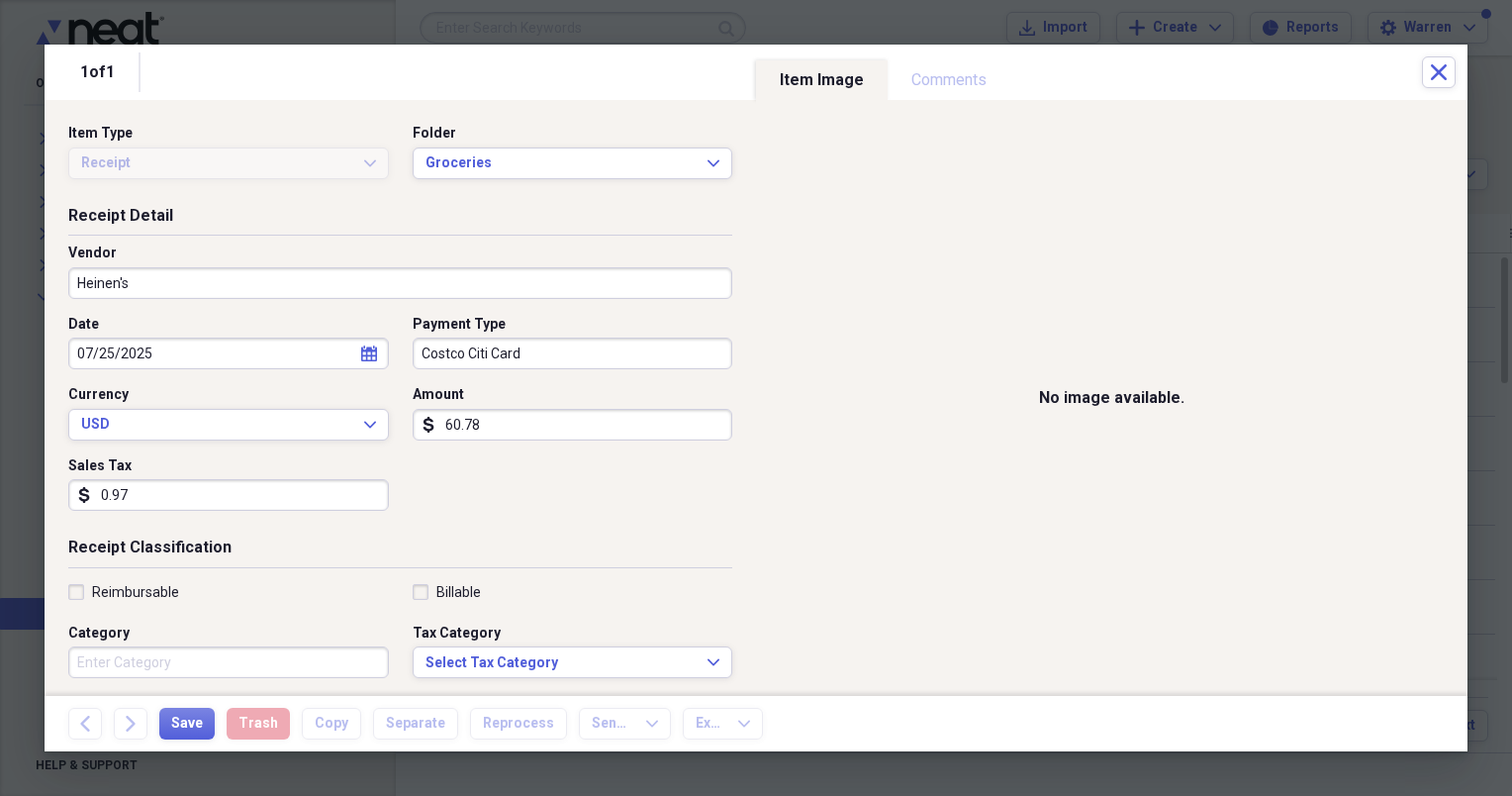 type on "0.97" 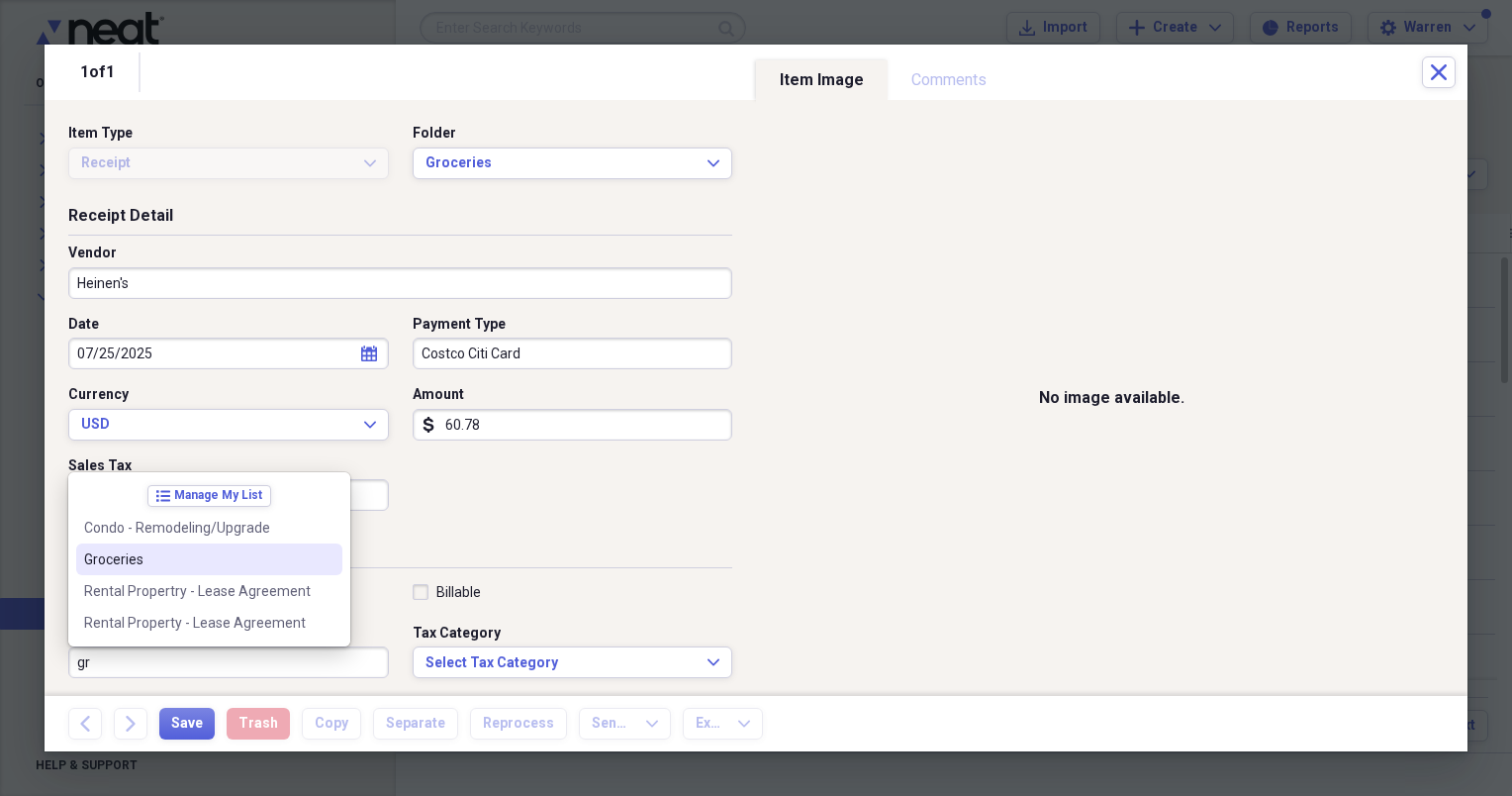 click on "Groceries" at bounding box center (197, 559) 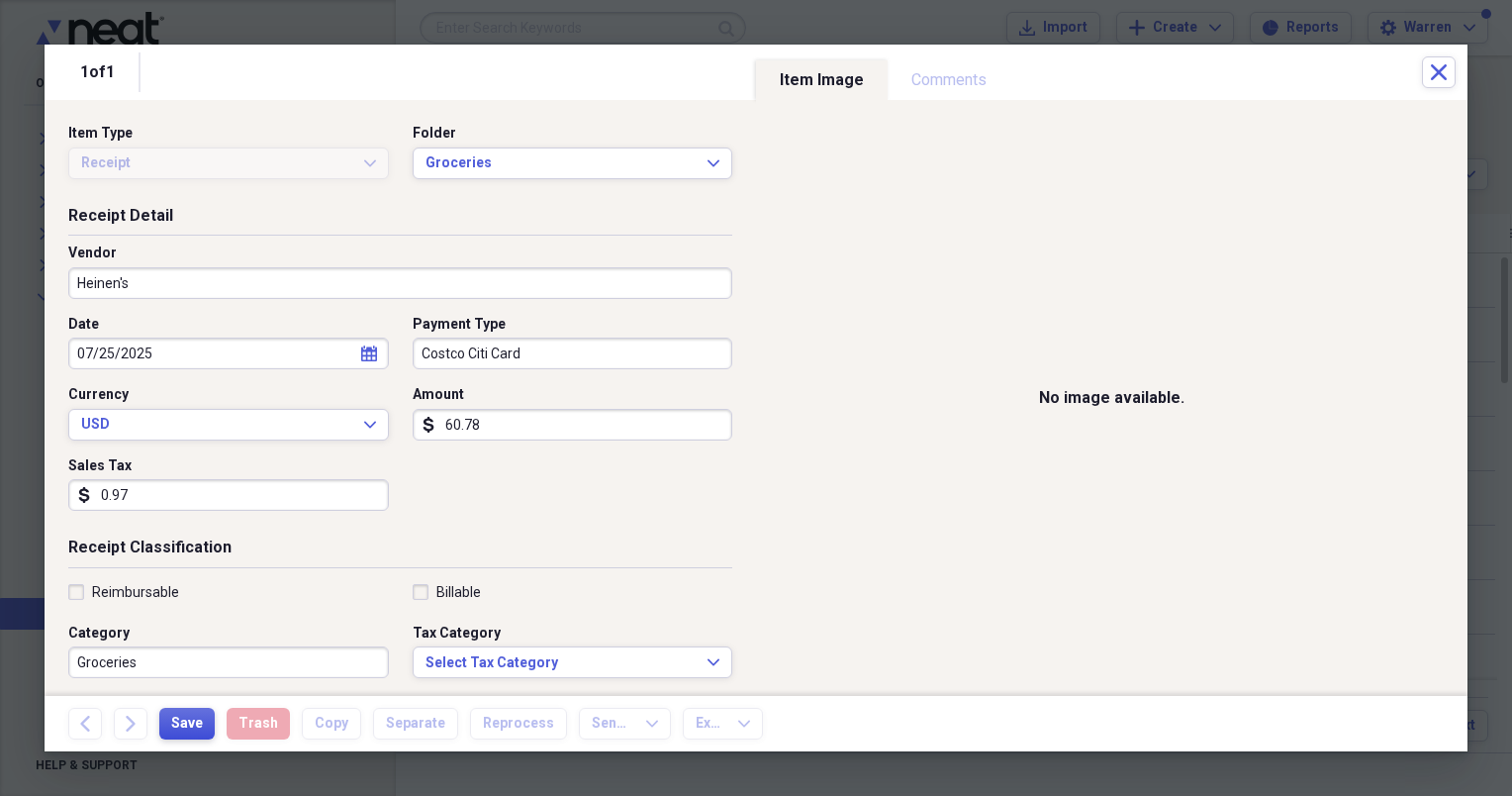 click on "Save" at bounding box center [187, 724] 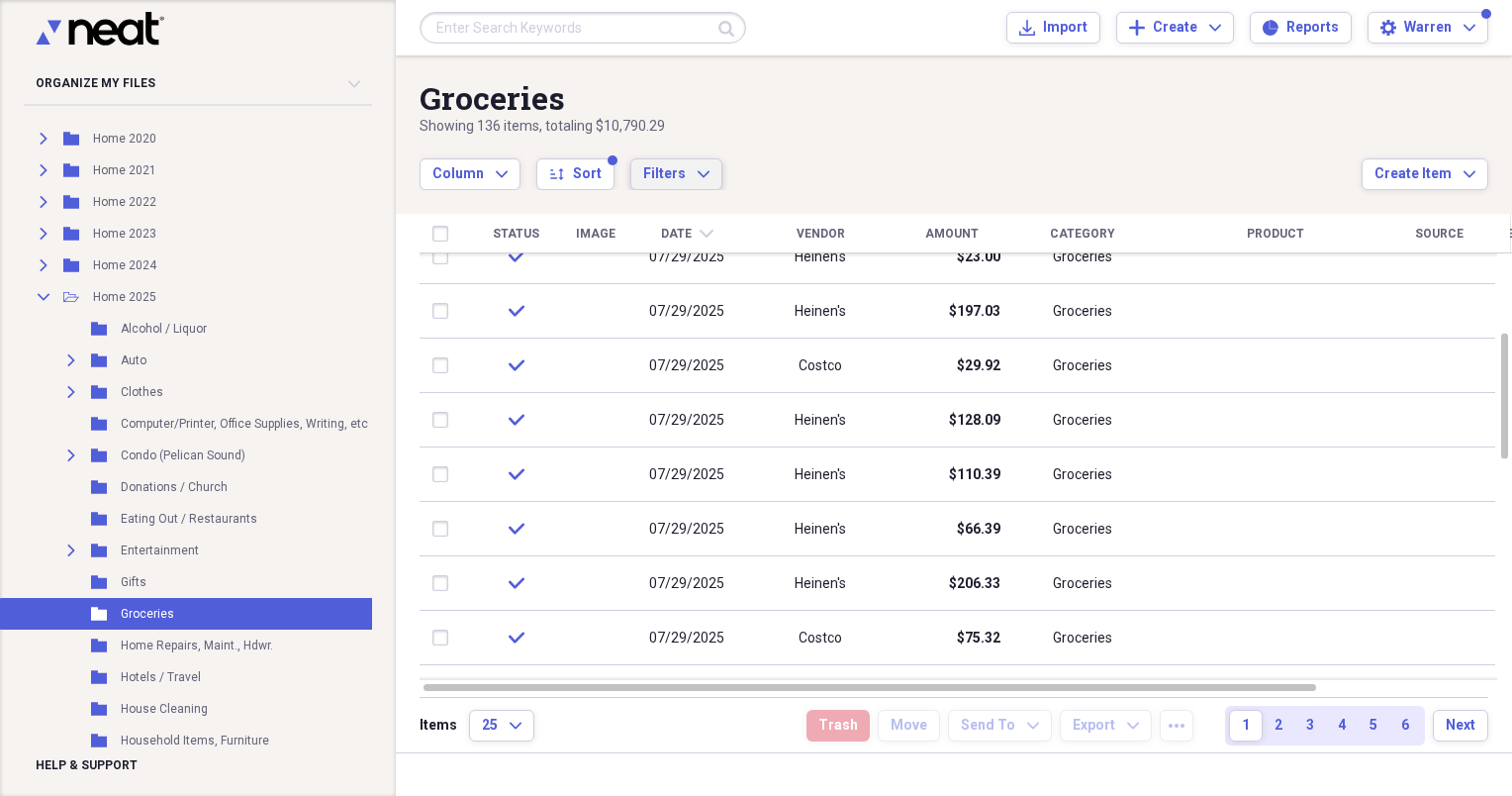 click on "Expand" 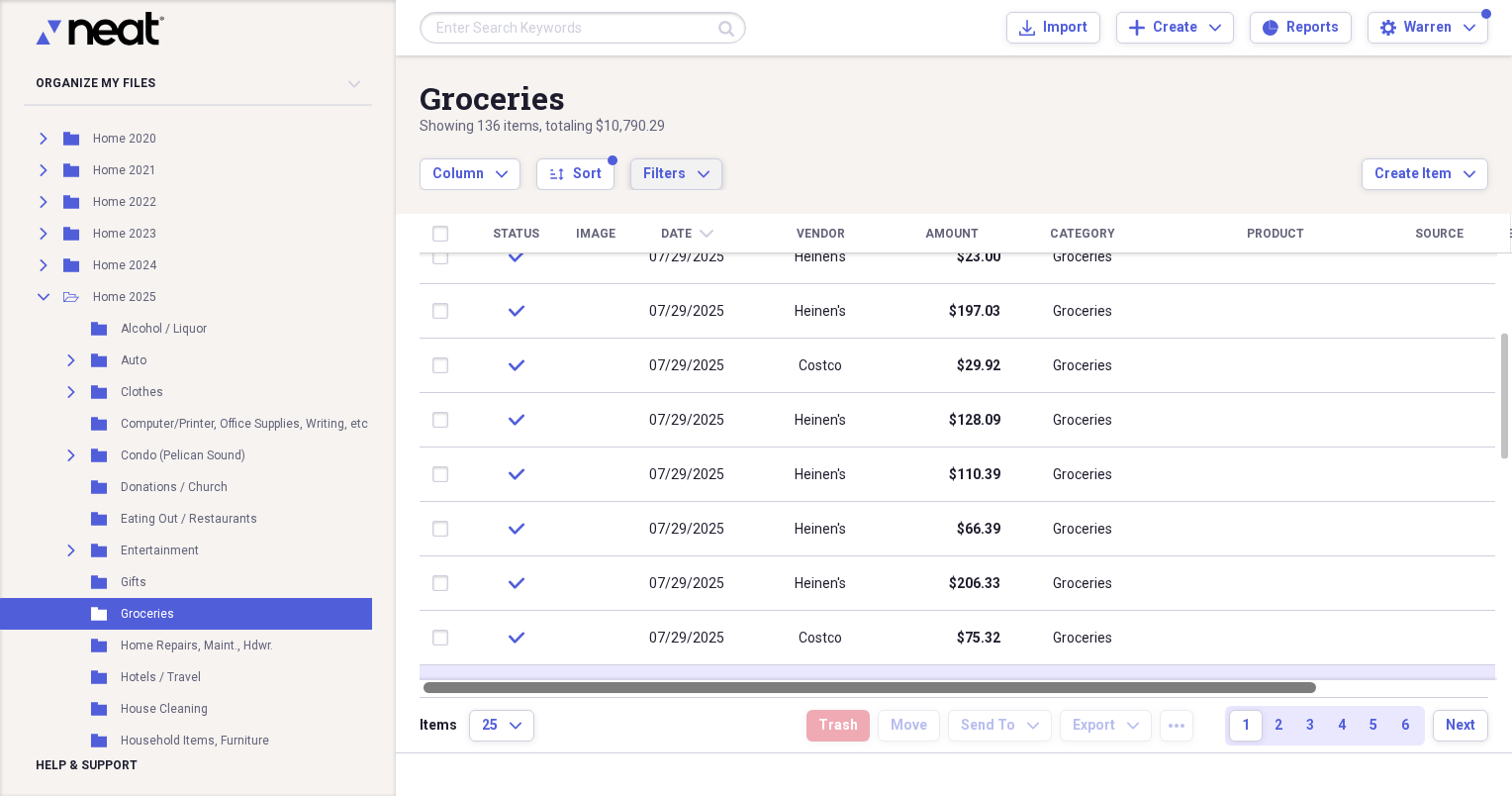 drag, startPoint x: 1279, startPoint y: 683, endPoint x: 1050, endPoint y: 673, distance: 229.21824 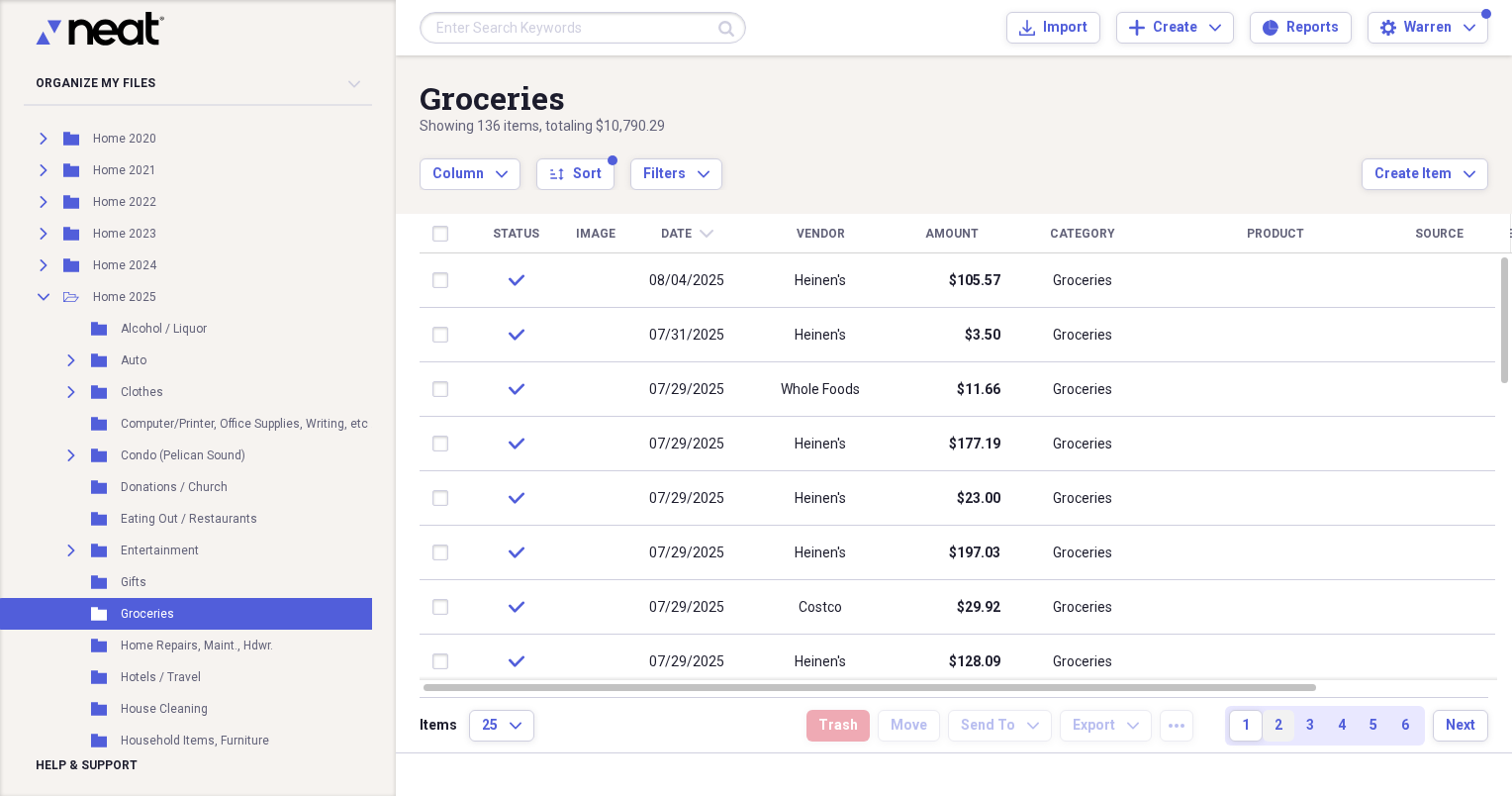 click on "2" at bounding box center [1278, 726] 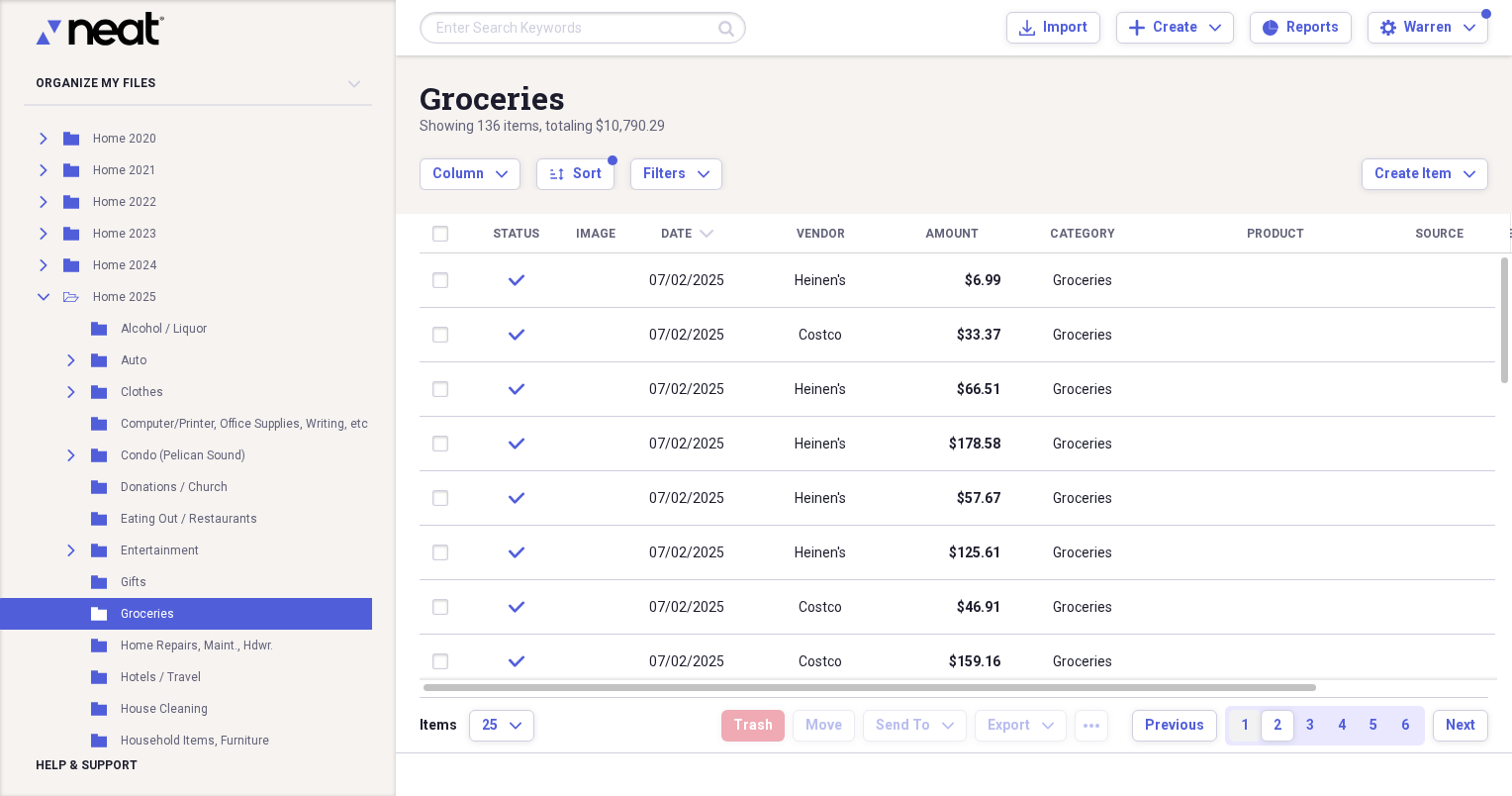 click on "1" at bounding box center (1245, 726) 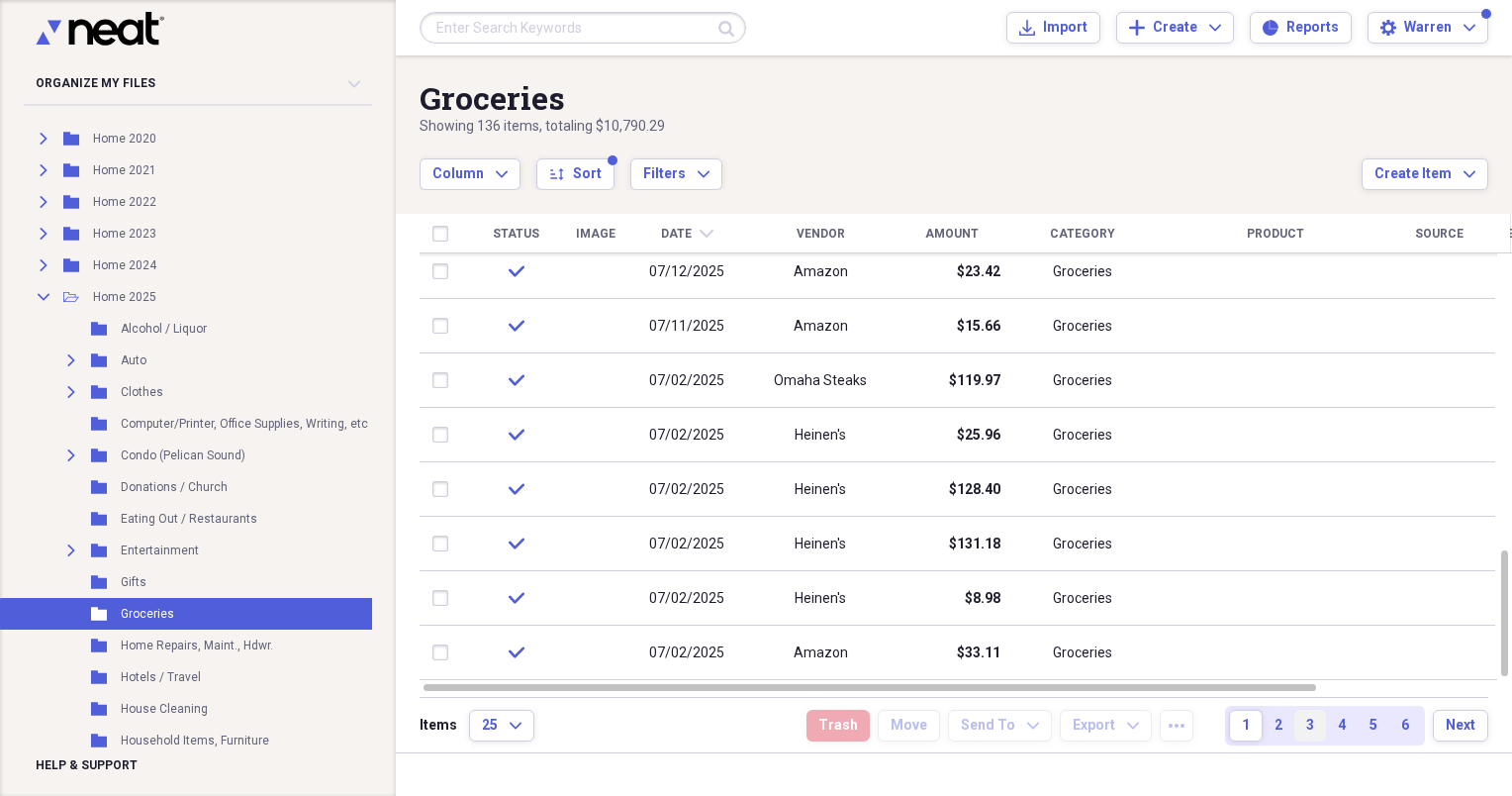 click on "3" at bounding box center [1310, 726] 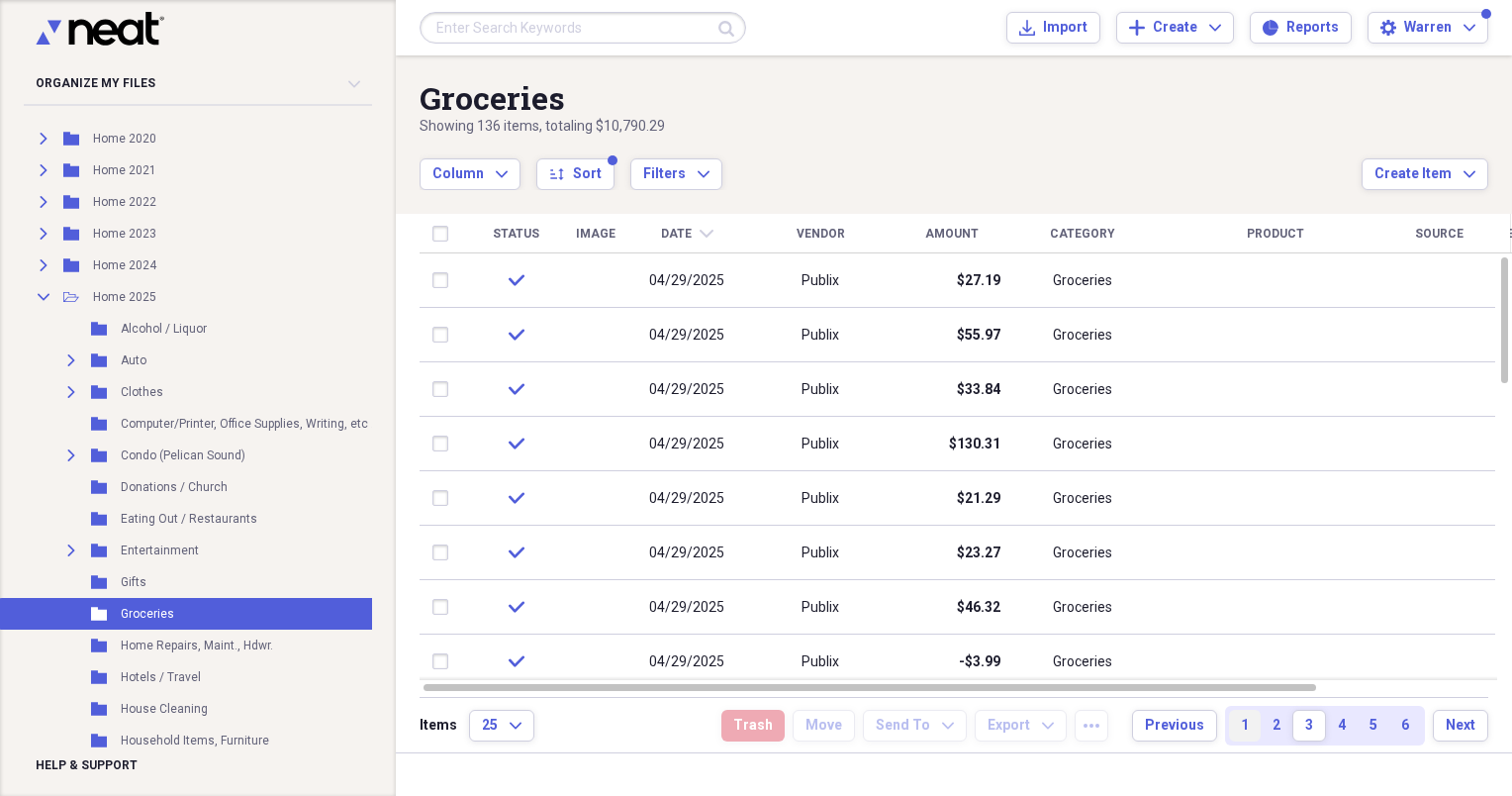 click on "1" at bounding box center [1245, 726] 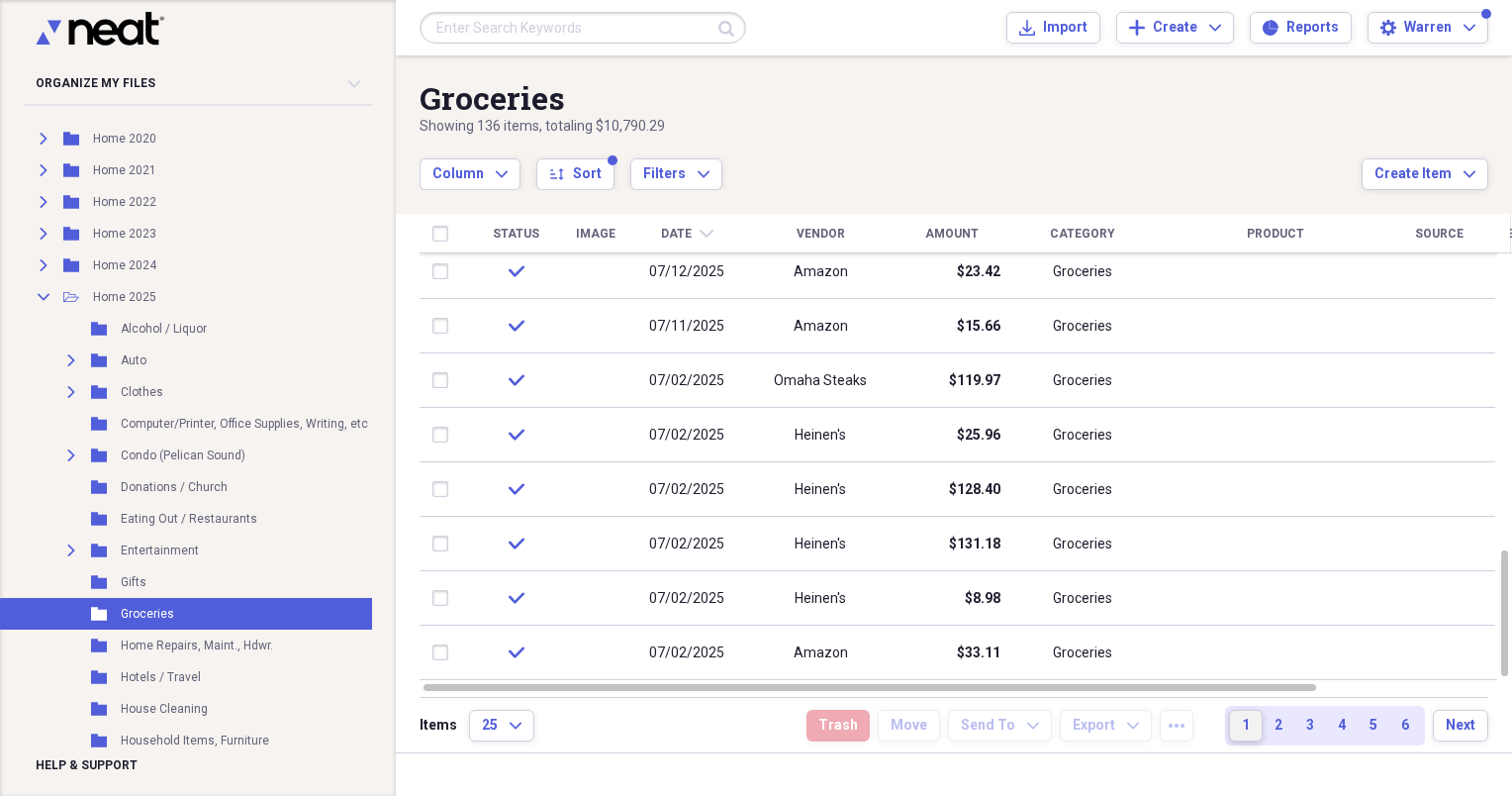 click on "1" at bounding box center (1246, 726) 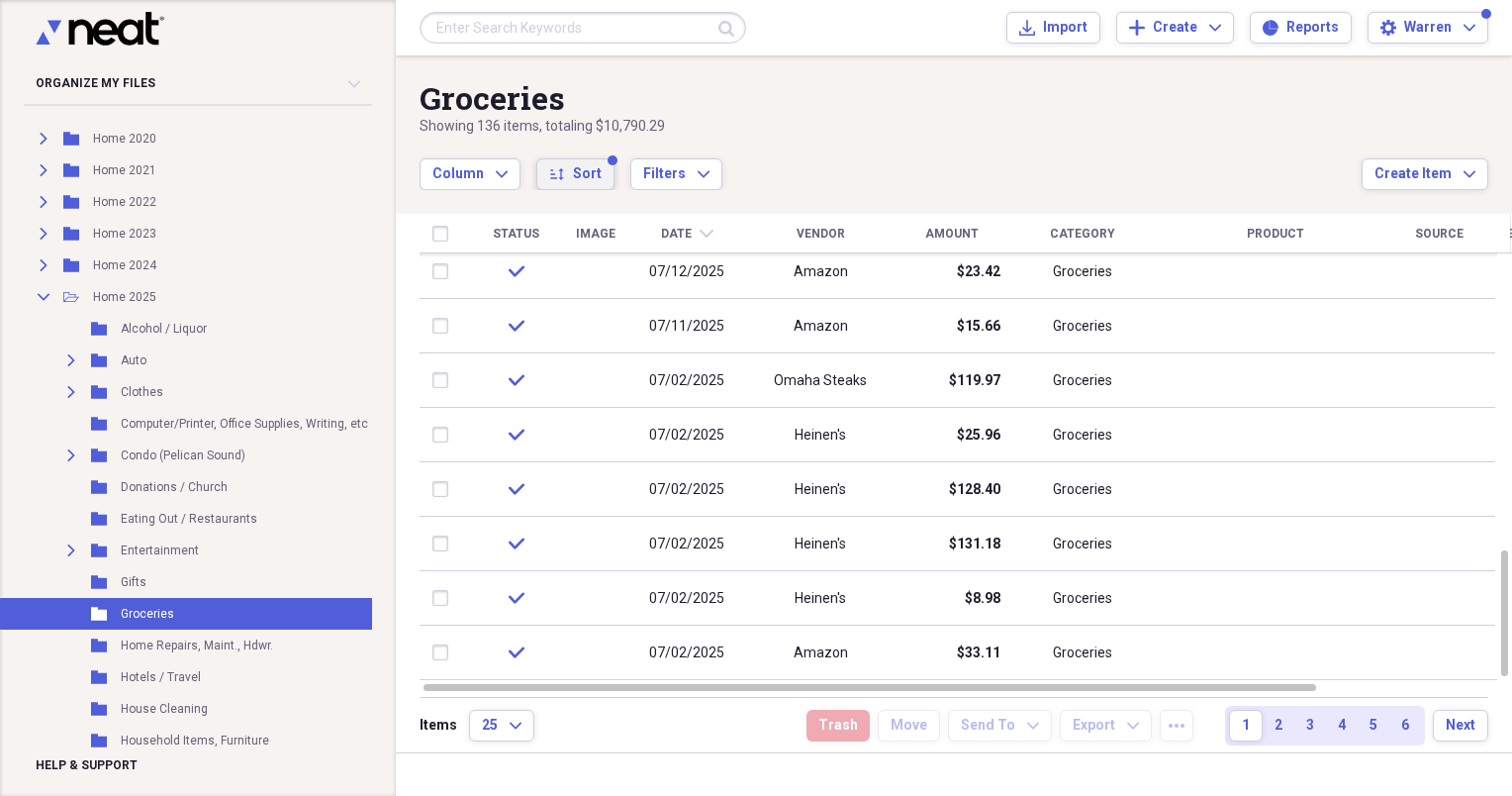 click on "Sort" at bounding box center [587, 174] 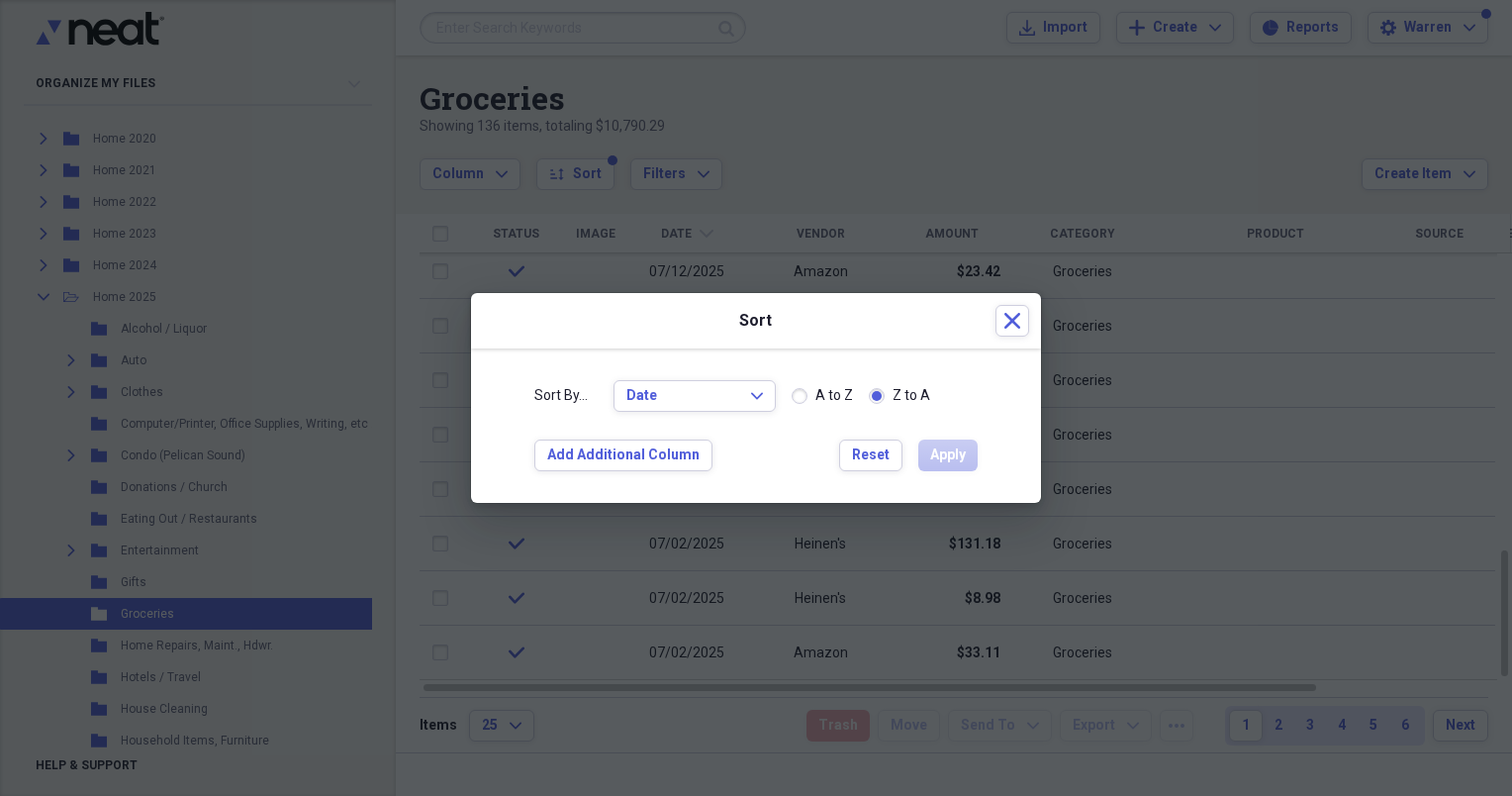 click on "A to Z" at bounding box center [822, 396] 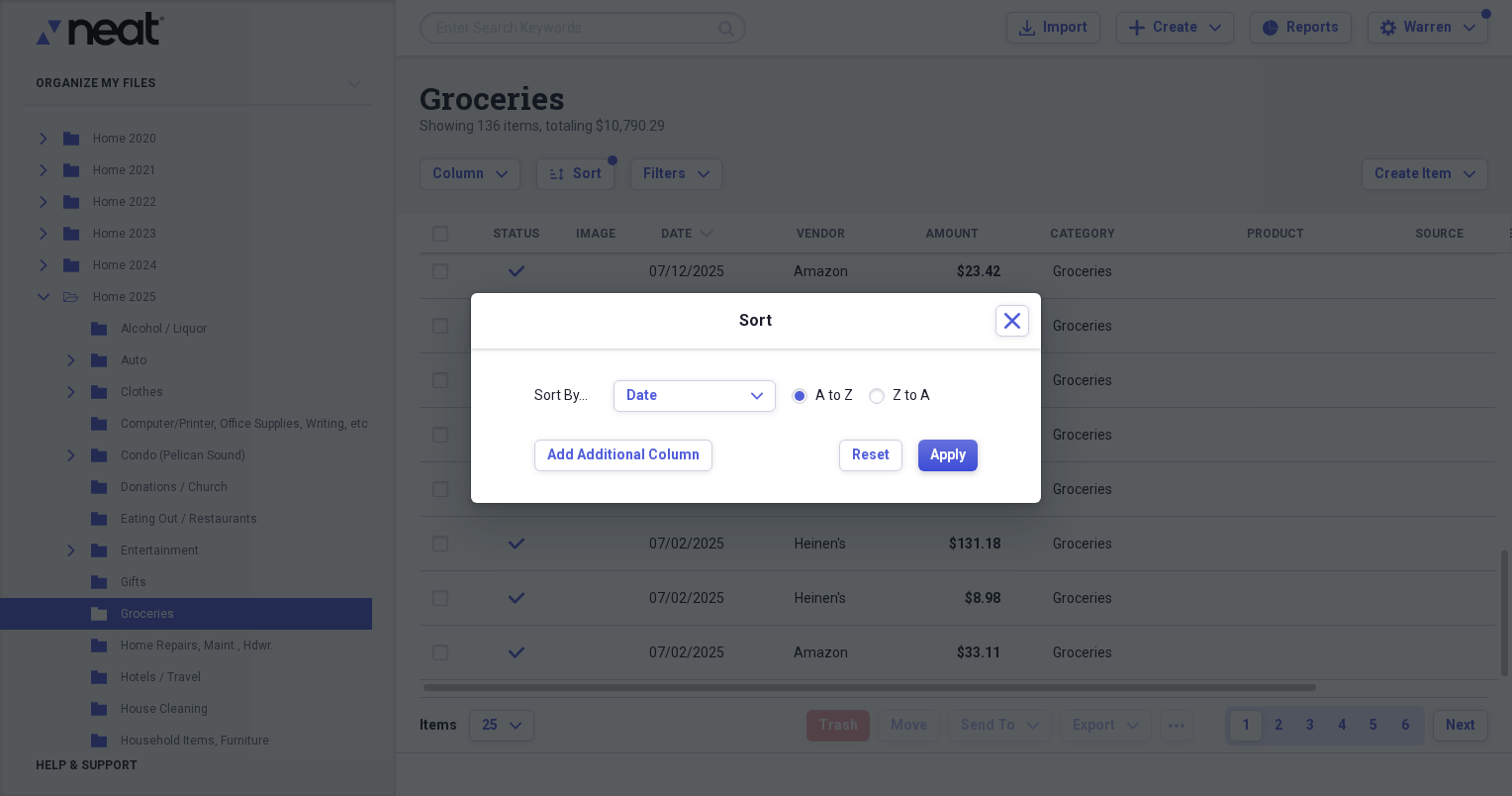click on "Apply" at bounding box center (948, 455) 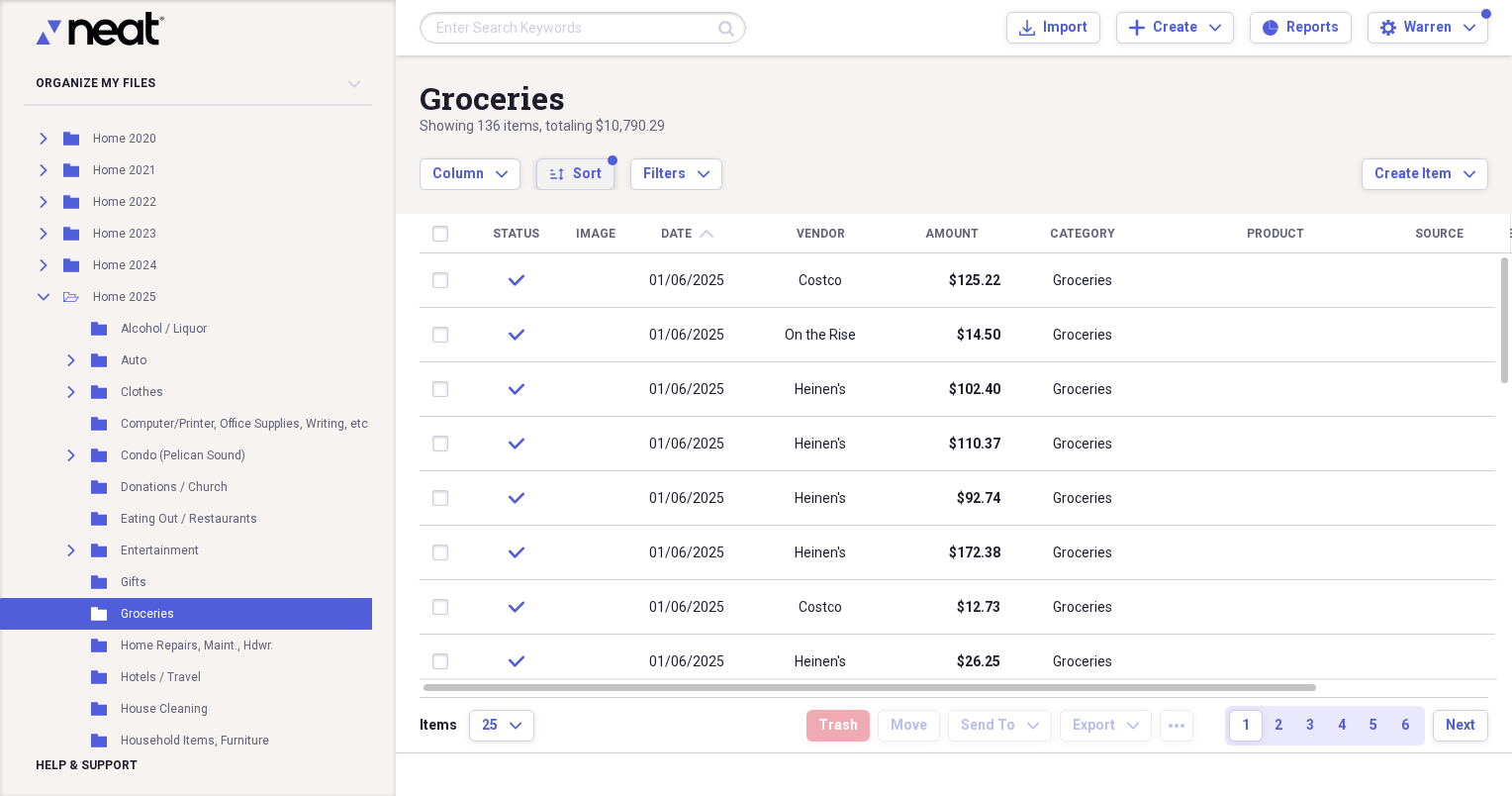 click on "Sort" at bounding box center [587, 174] 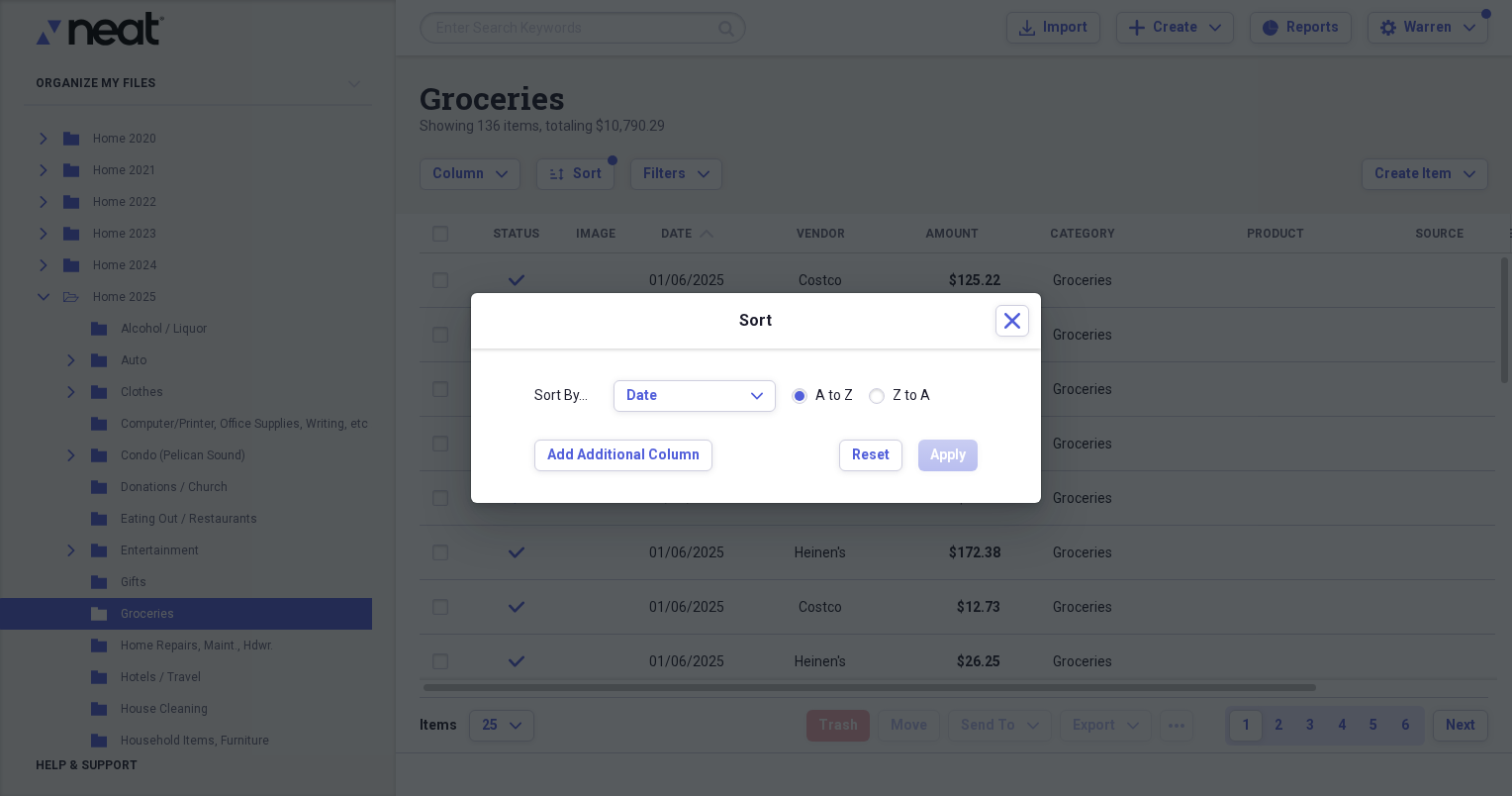click on "Z to A" at bounding box center [899, 396] 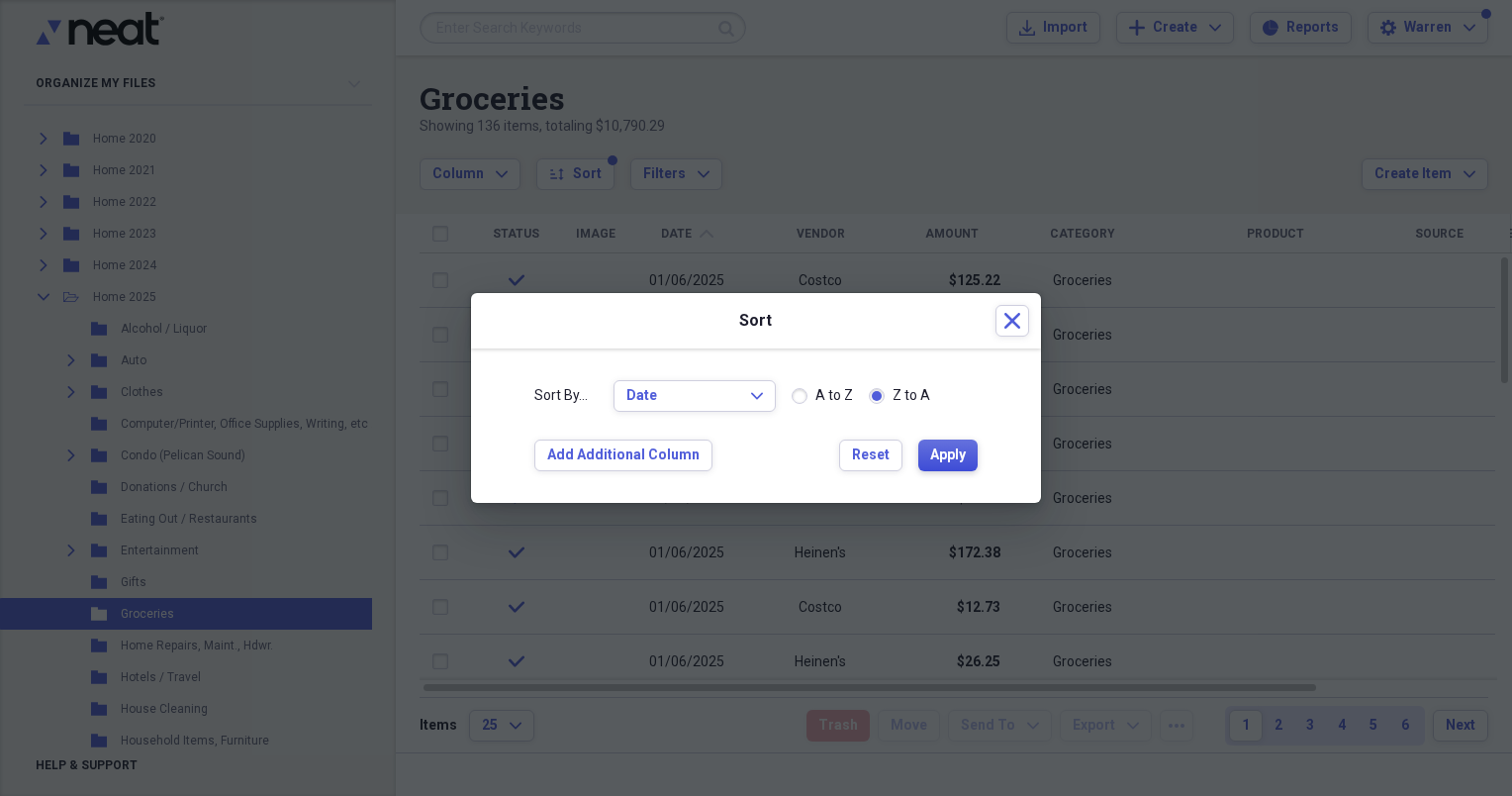 click on "Apply" at bounding box center (948, 455) 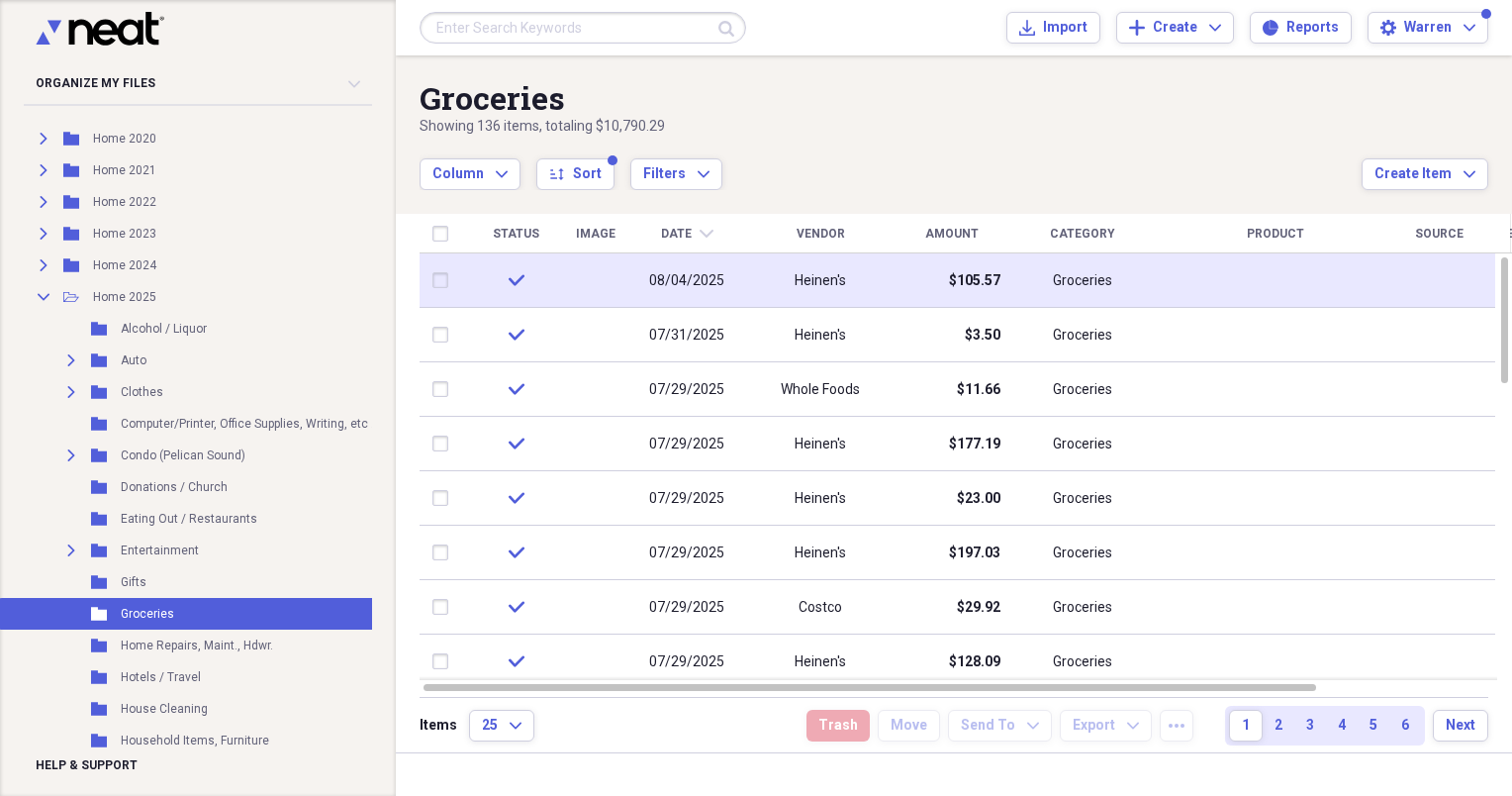 click on "08/04/2025" at bounding box center (687, 281) 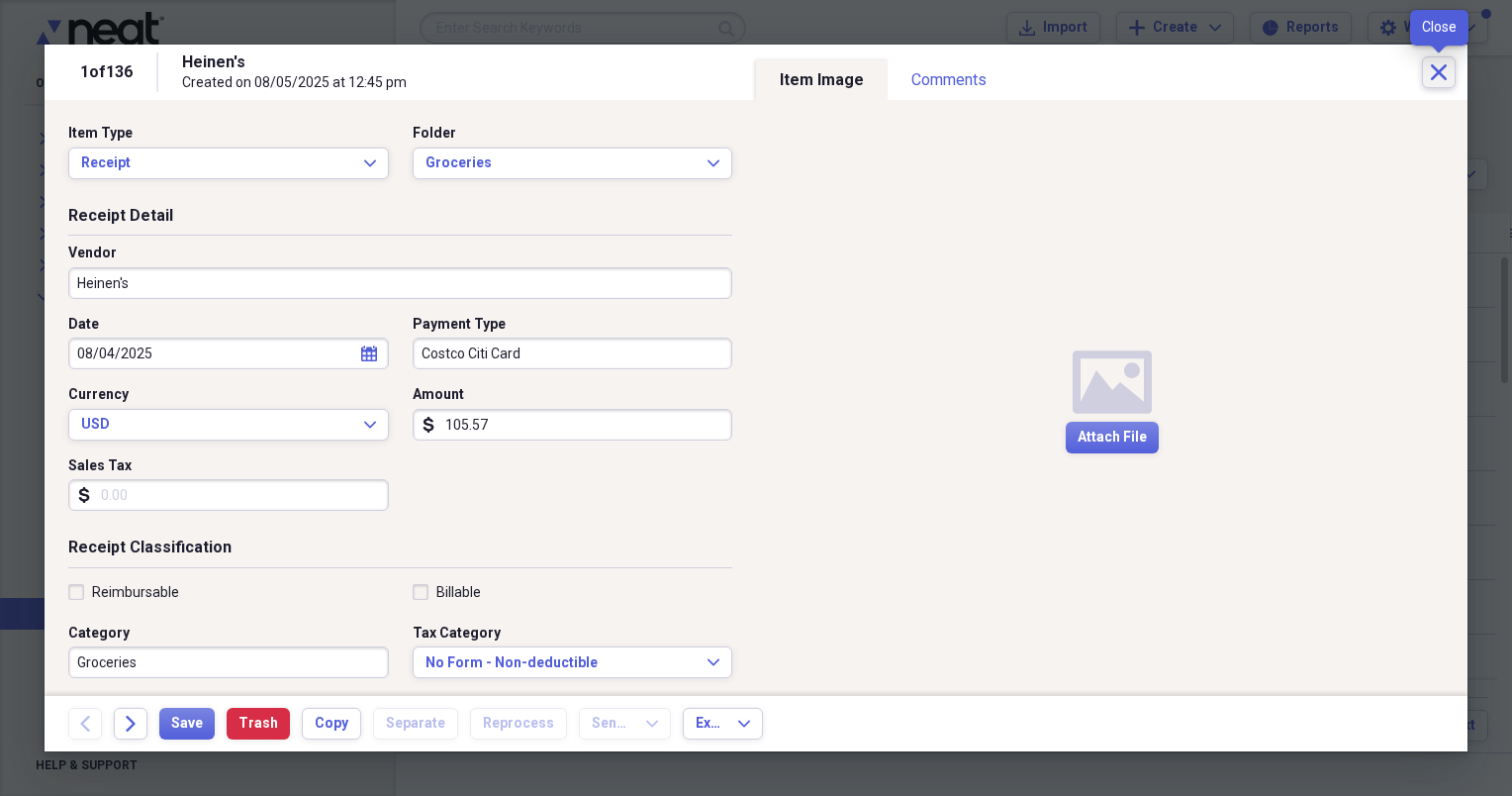 click on "Close" 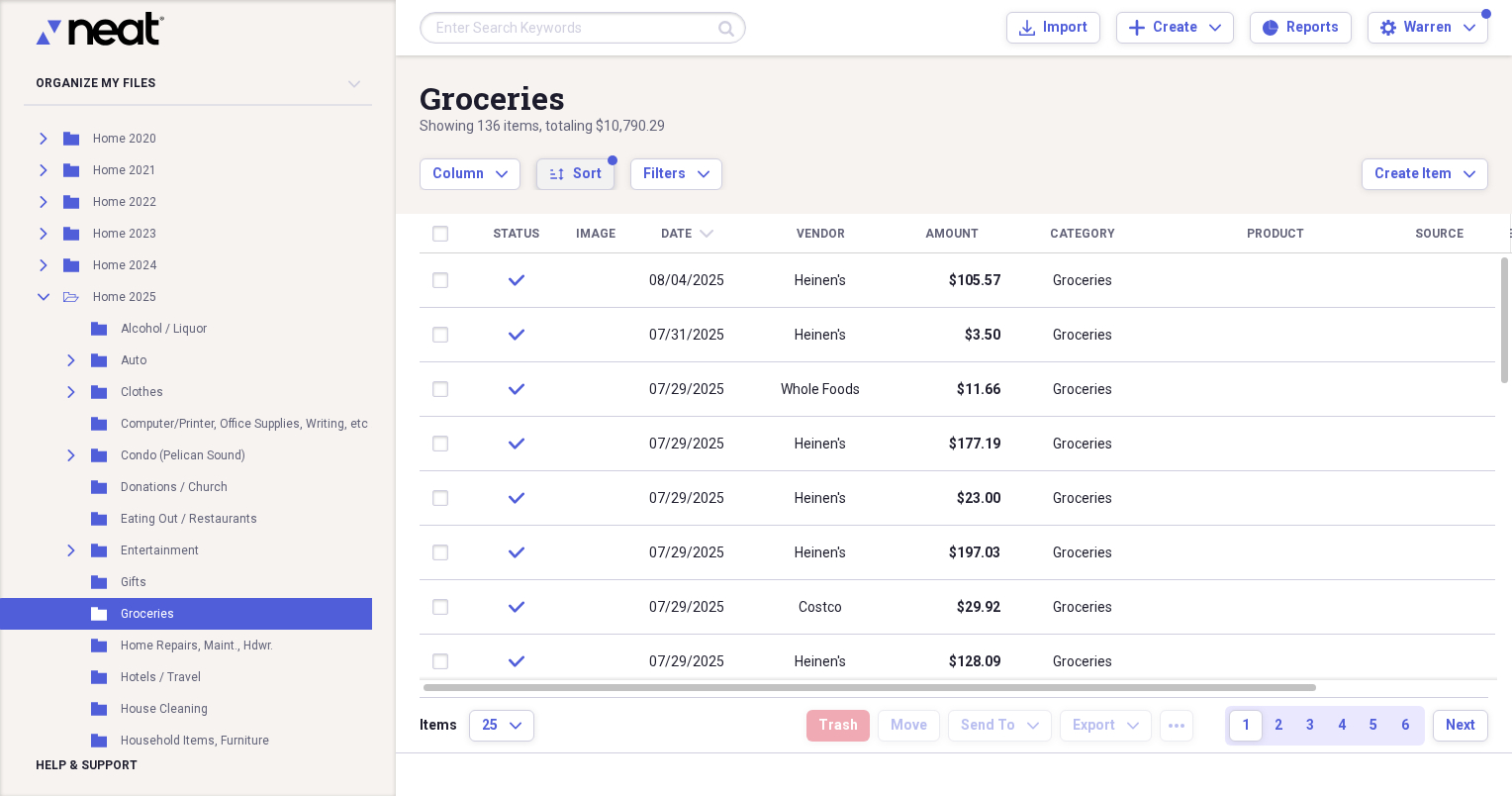 click on "sort Sort" at bounding box center [575, 174] 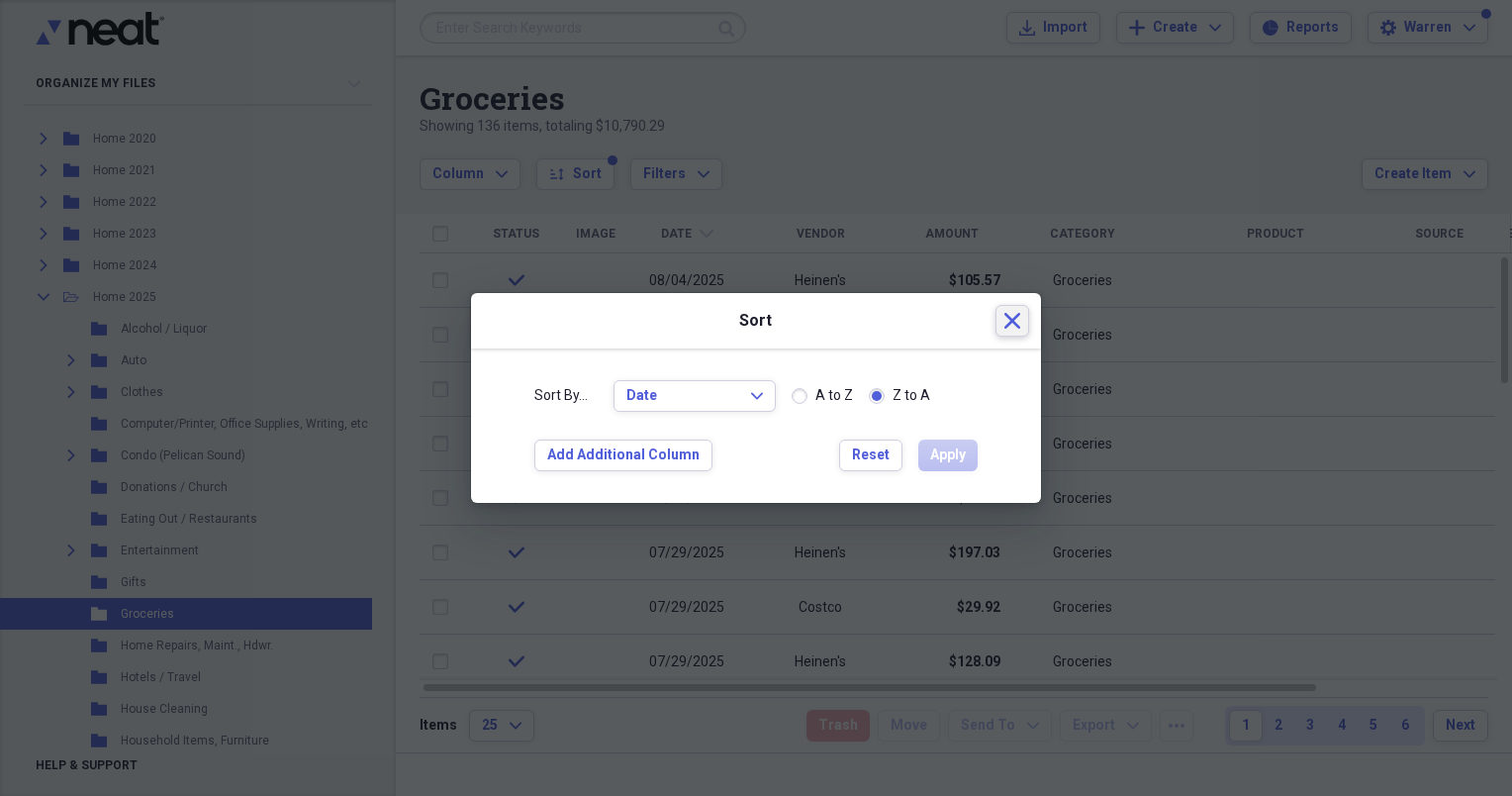 click on "Close" 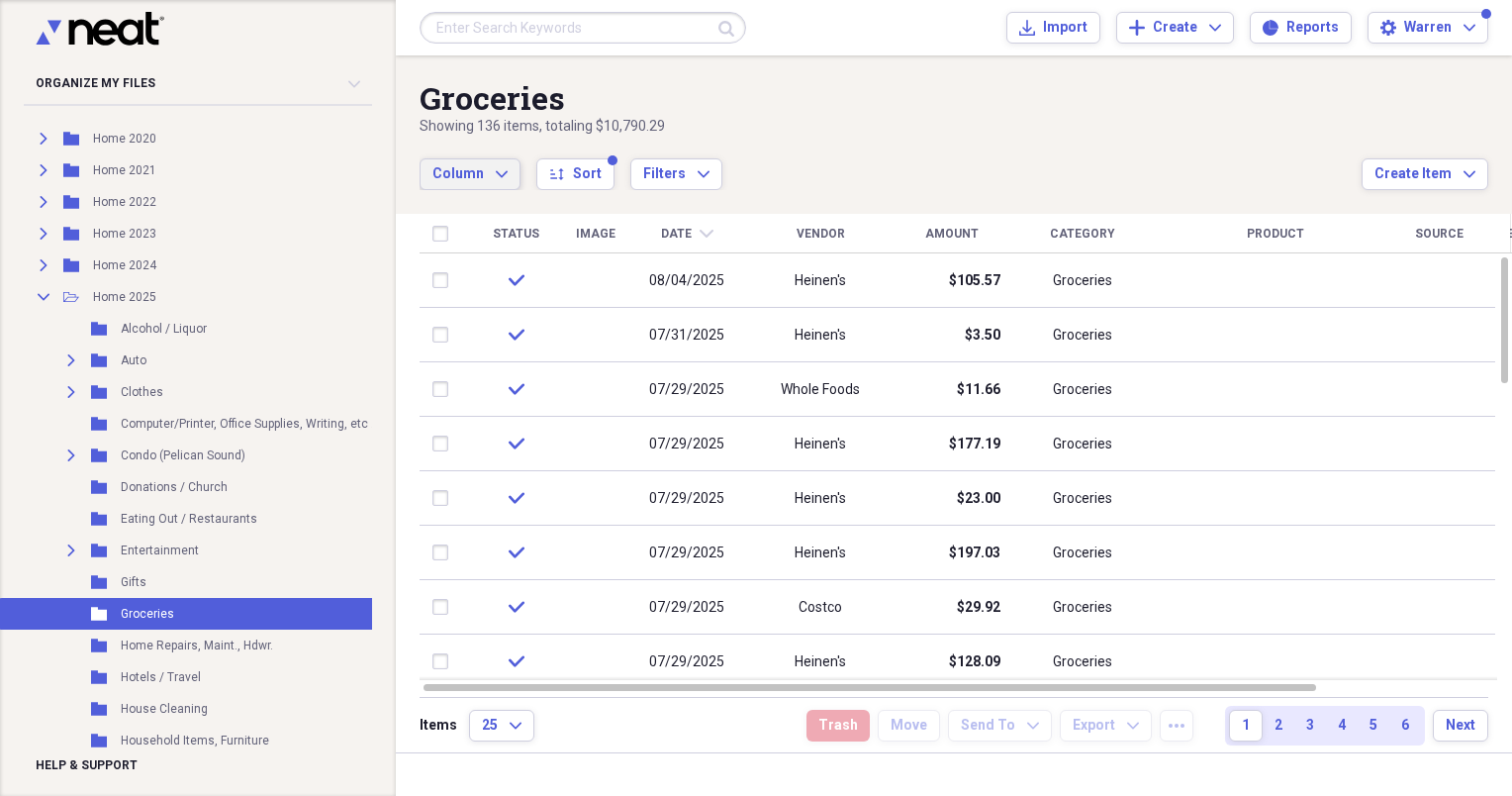 click on "Expand" 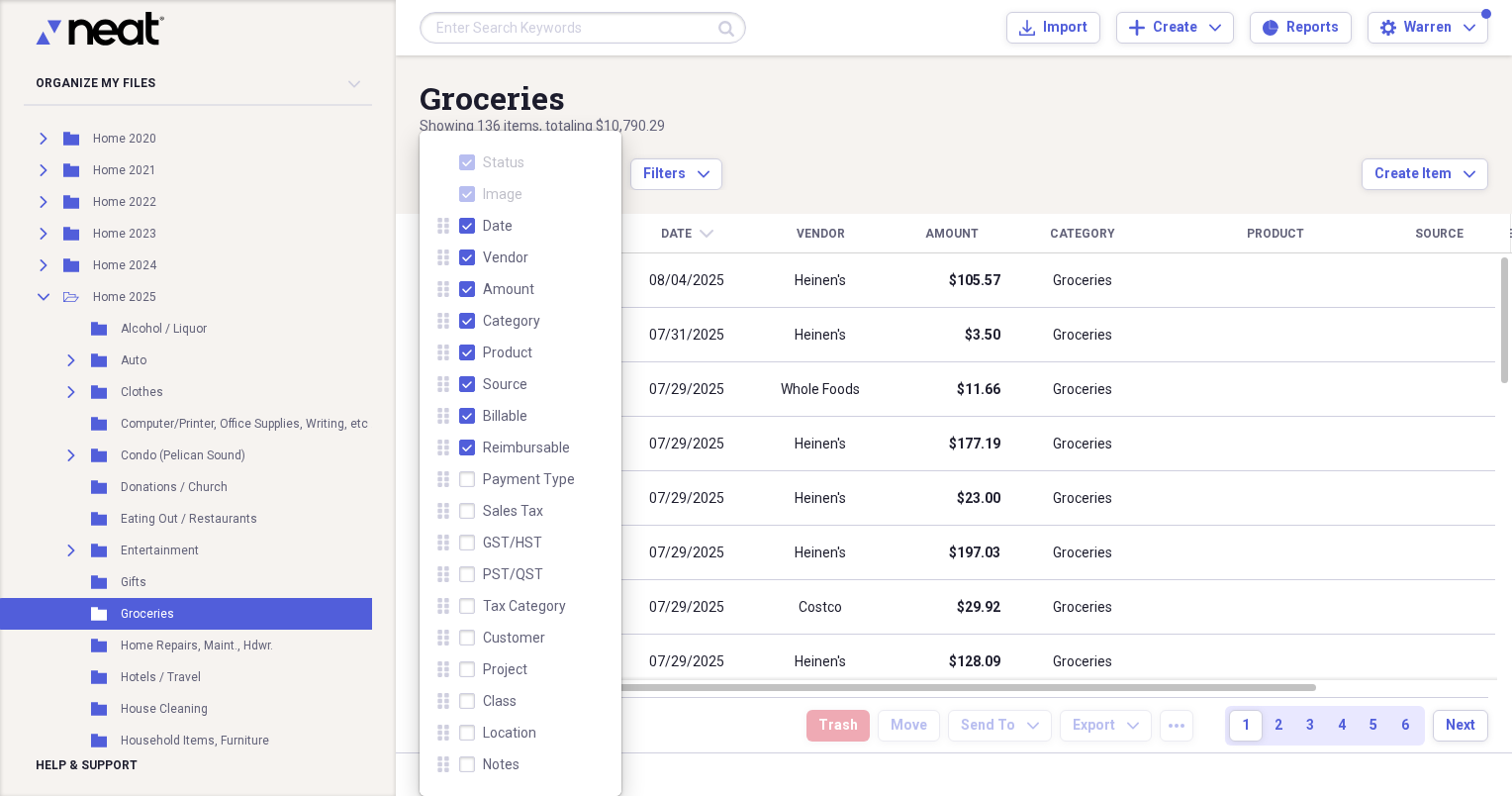 click on "Payment Type" at bounding box center [517, 479] 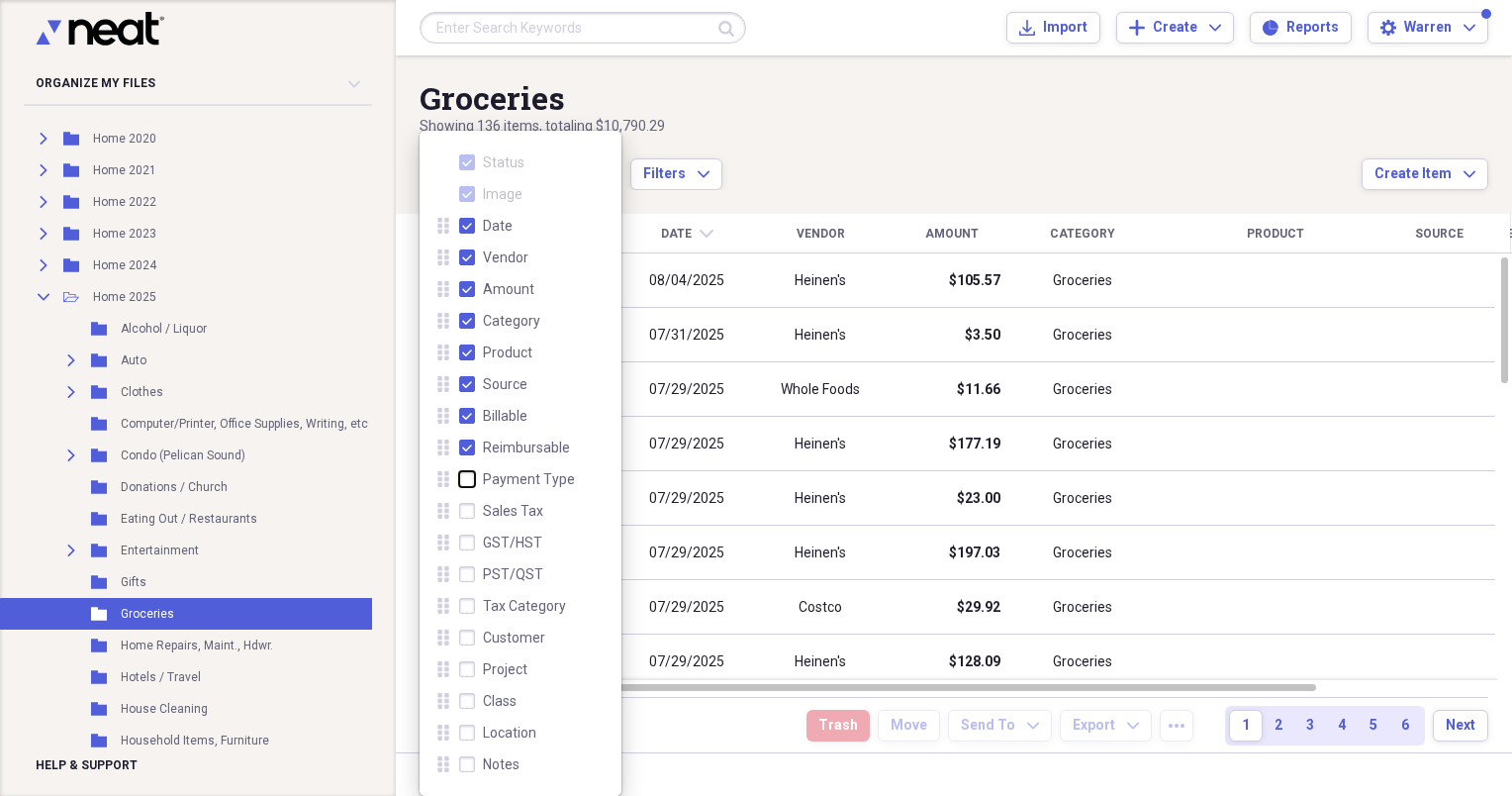 click on "Payment Type" at bounding box center [459, 479] 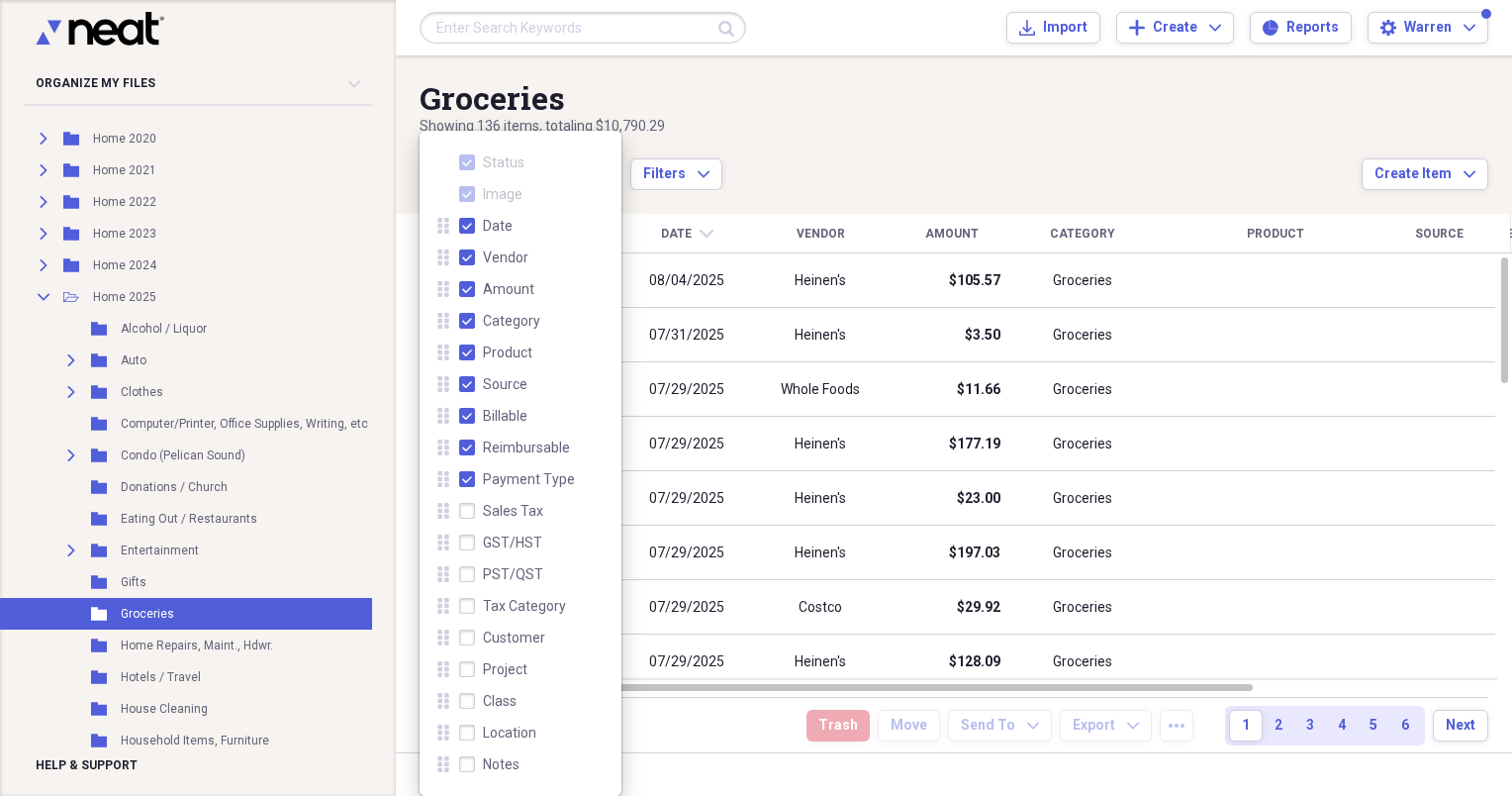 click on "Product" at bounding box center (496, 352) 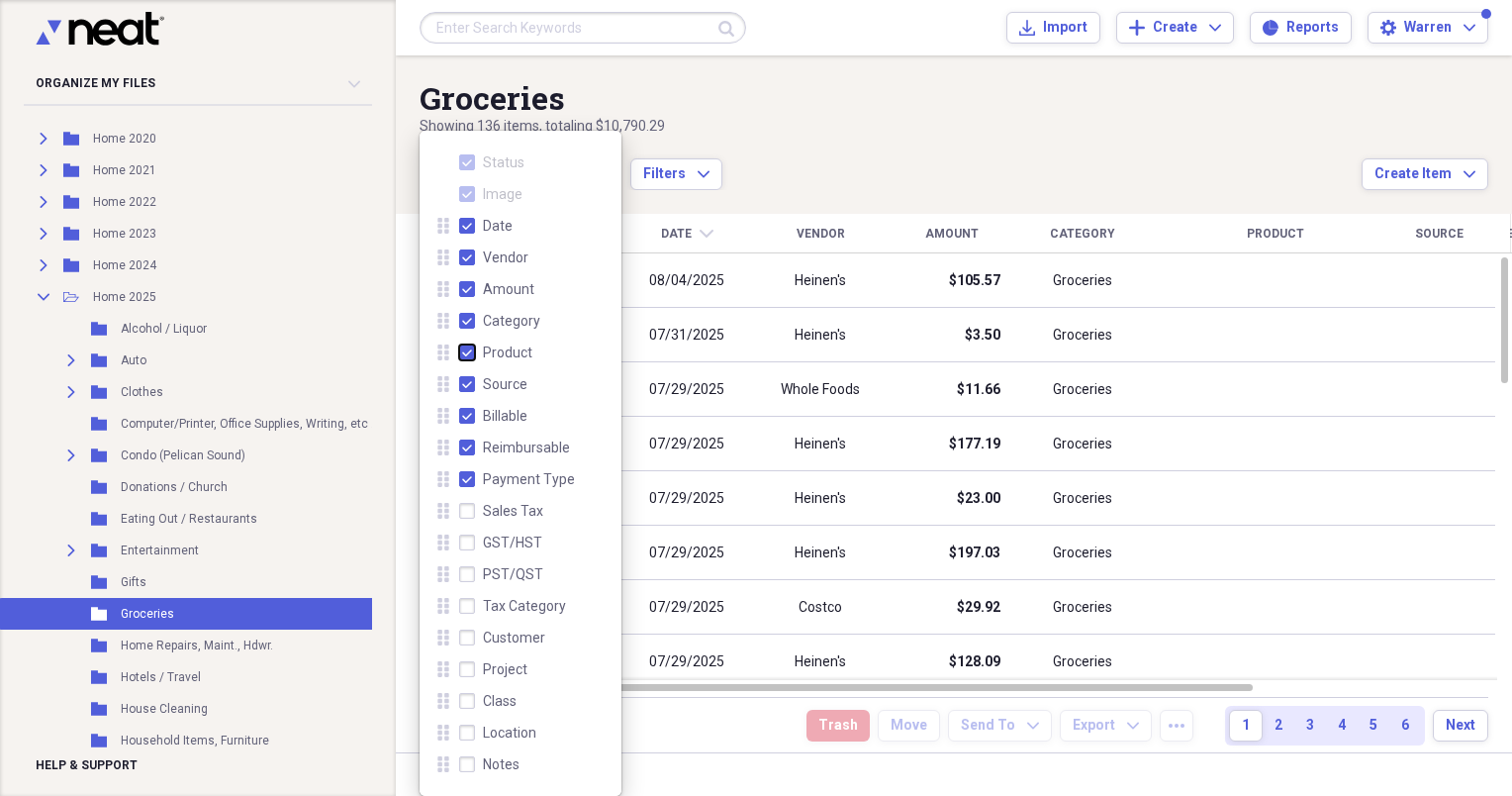 click on "Product" at bounding box center [459, 352] 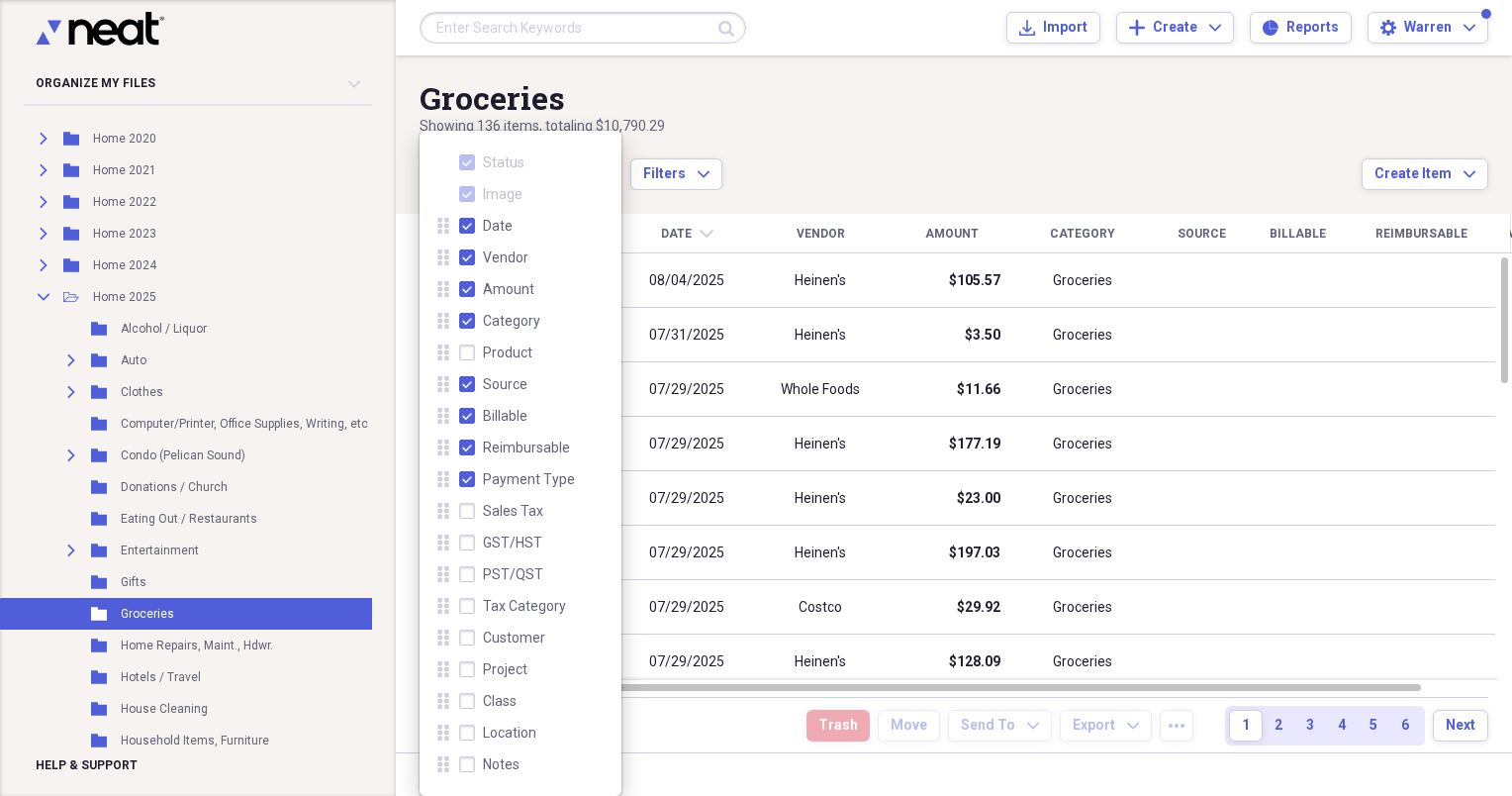 click on "Source" at bounding box center (493, 384) 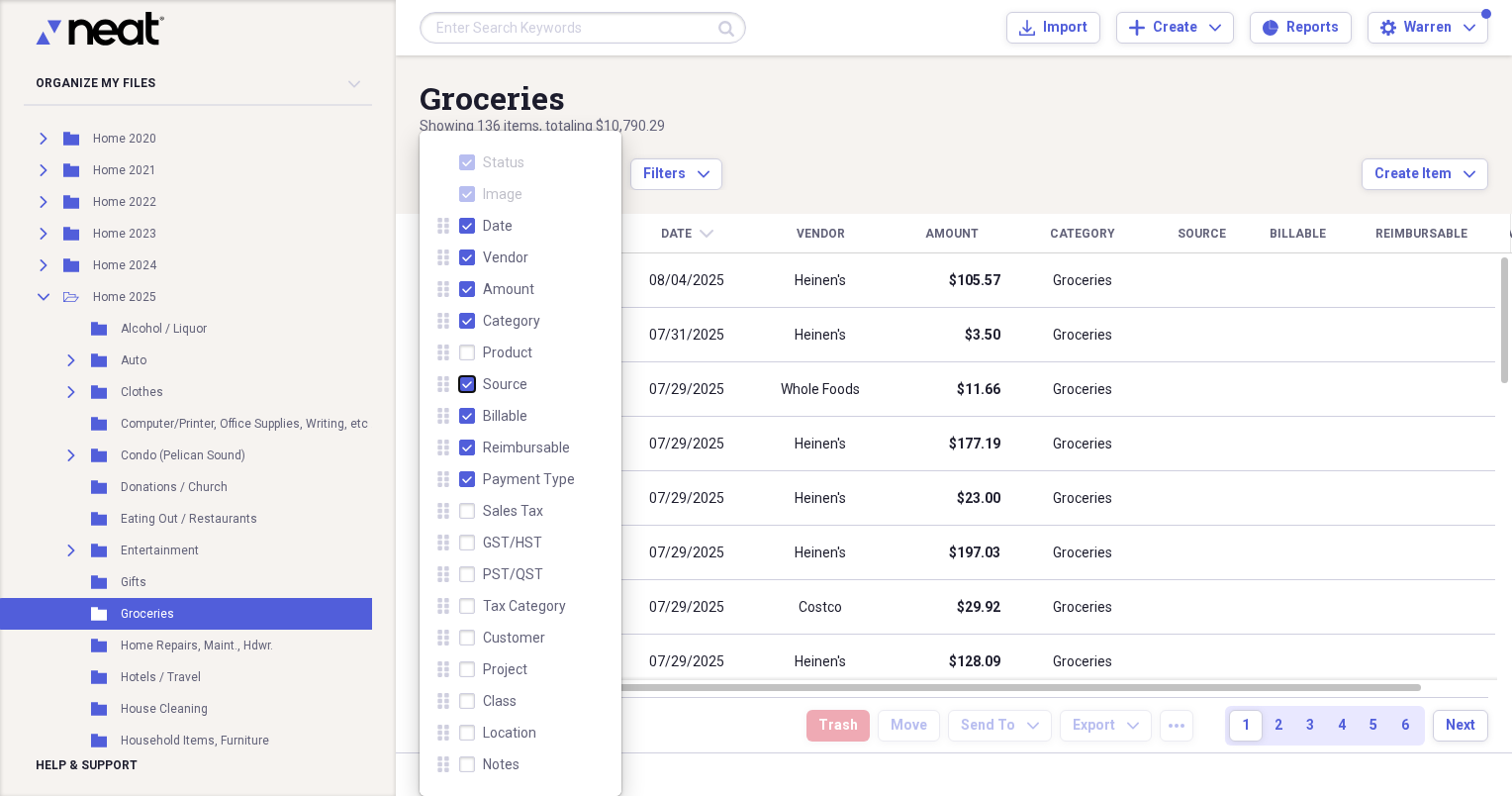 click on "Source" at bounding box center (459, 384) 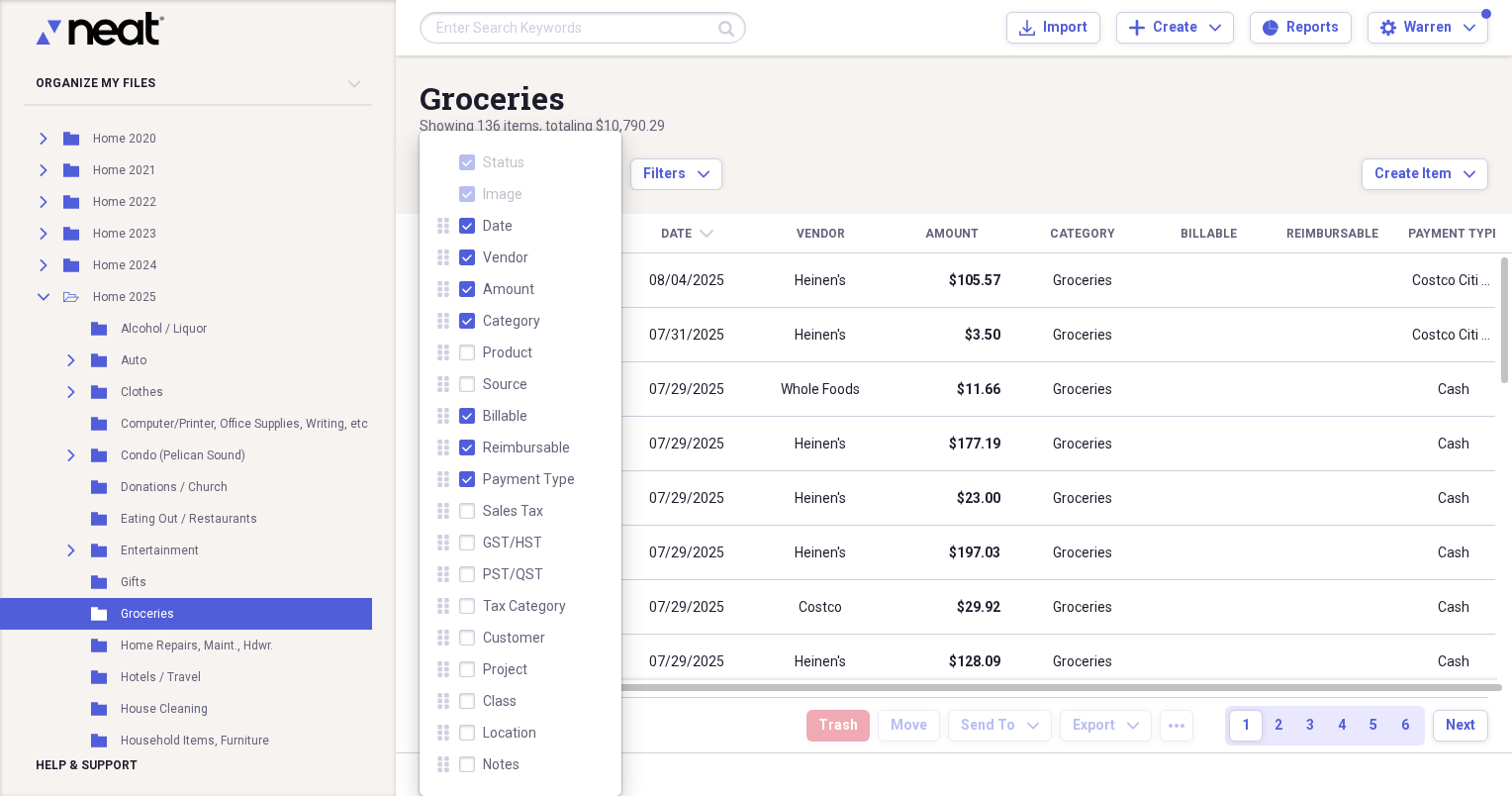 click on "Column Expand sort Sort Filters  Expand" at bounding box center (891, 163) 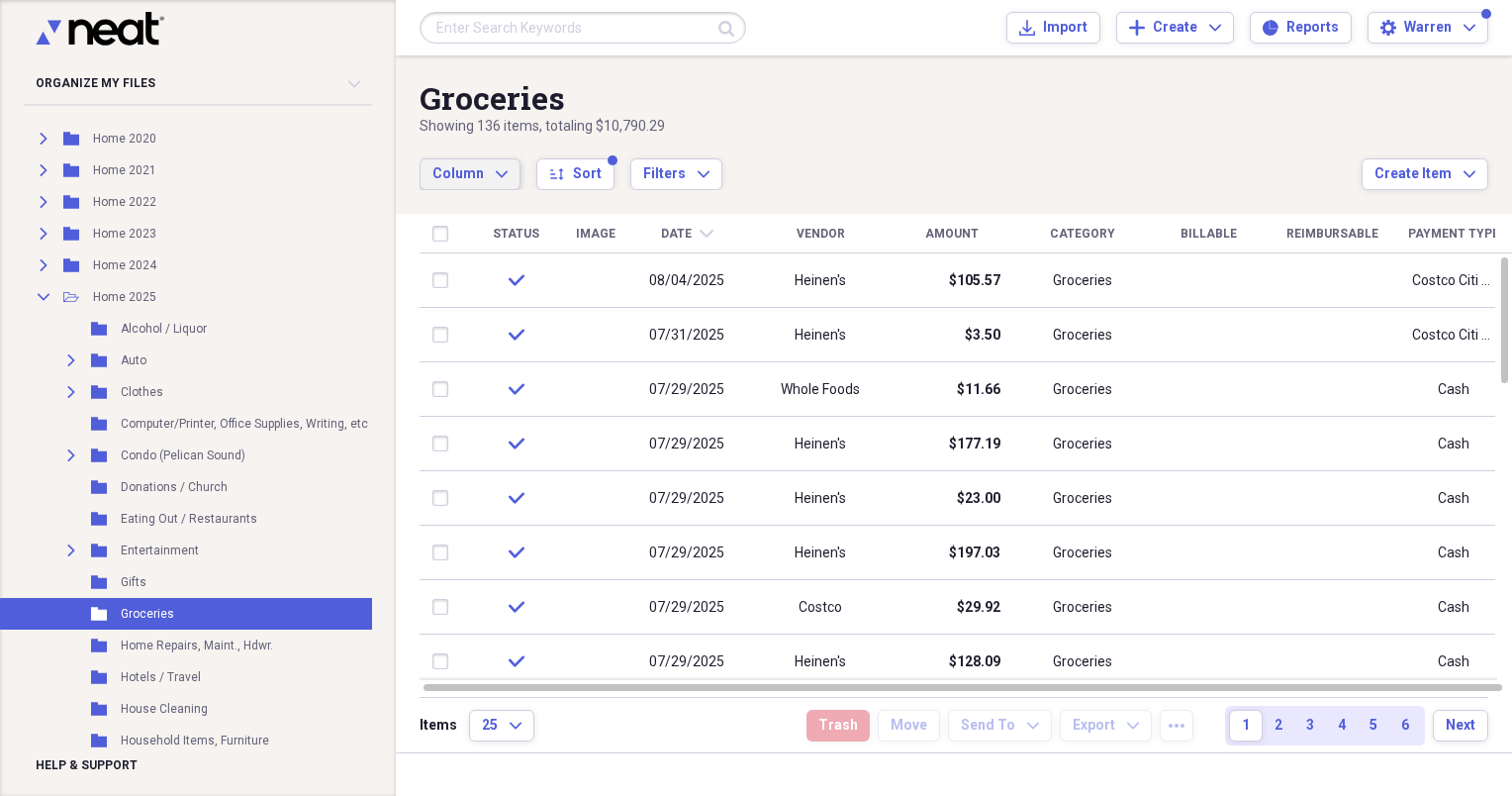 click on "Expand" 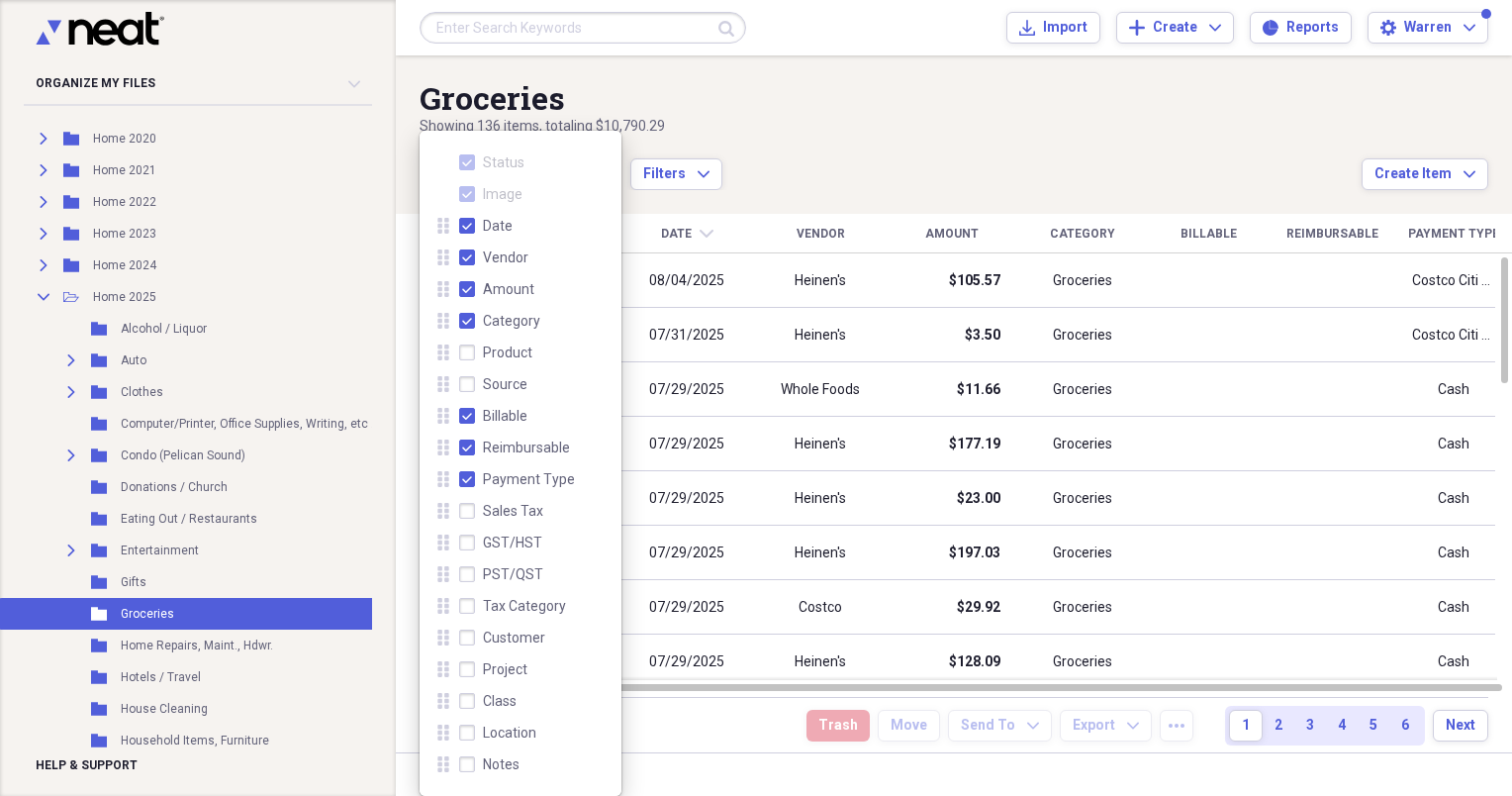 click on "Billable" at bounding box center (493, 416) 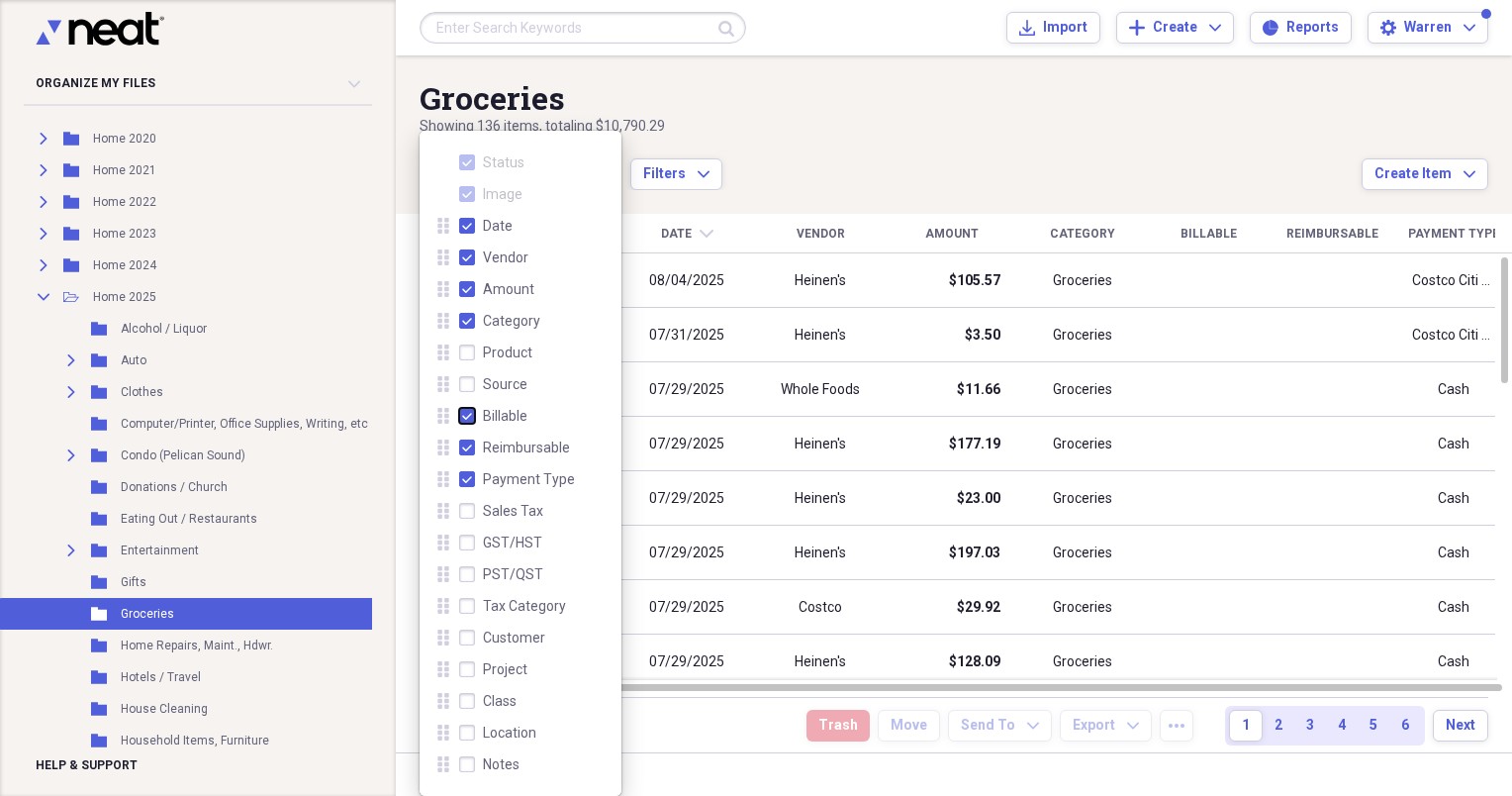 click on "Billable" at bounding box center (459, 416) 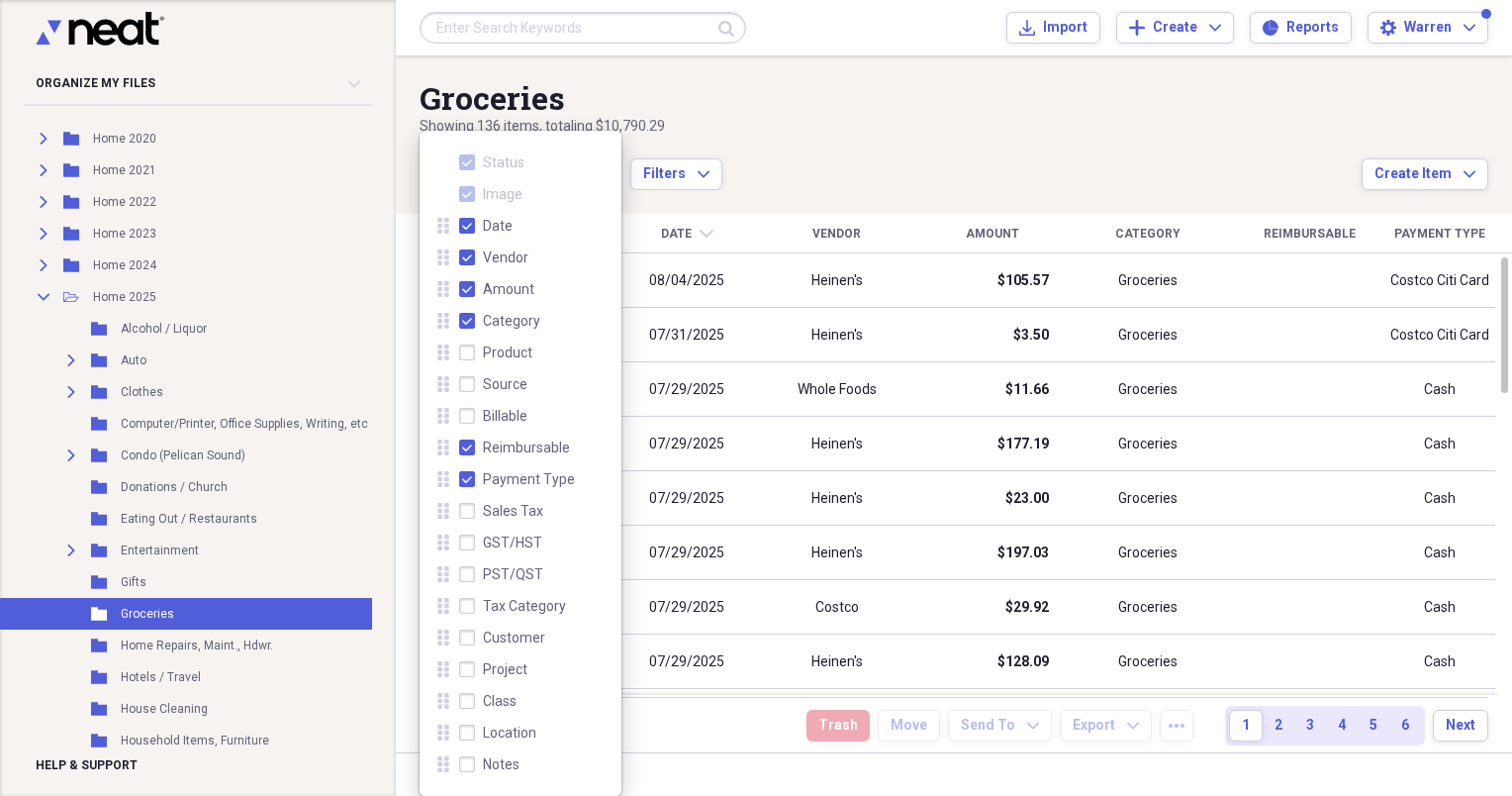 click on "Reimbursable" at bounding box center (515, 448) 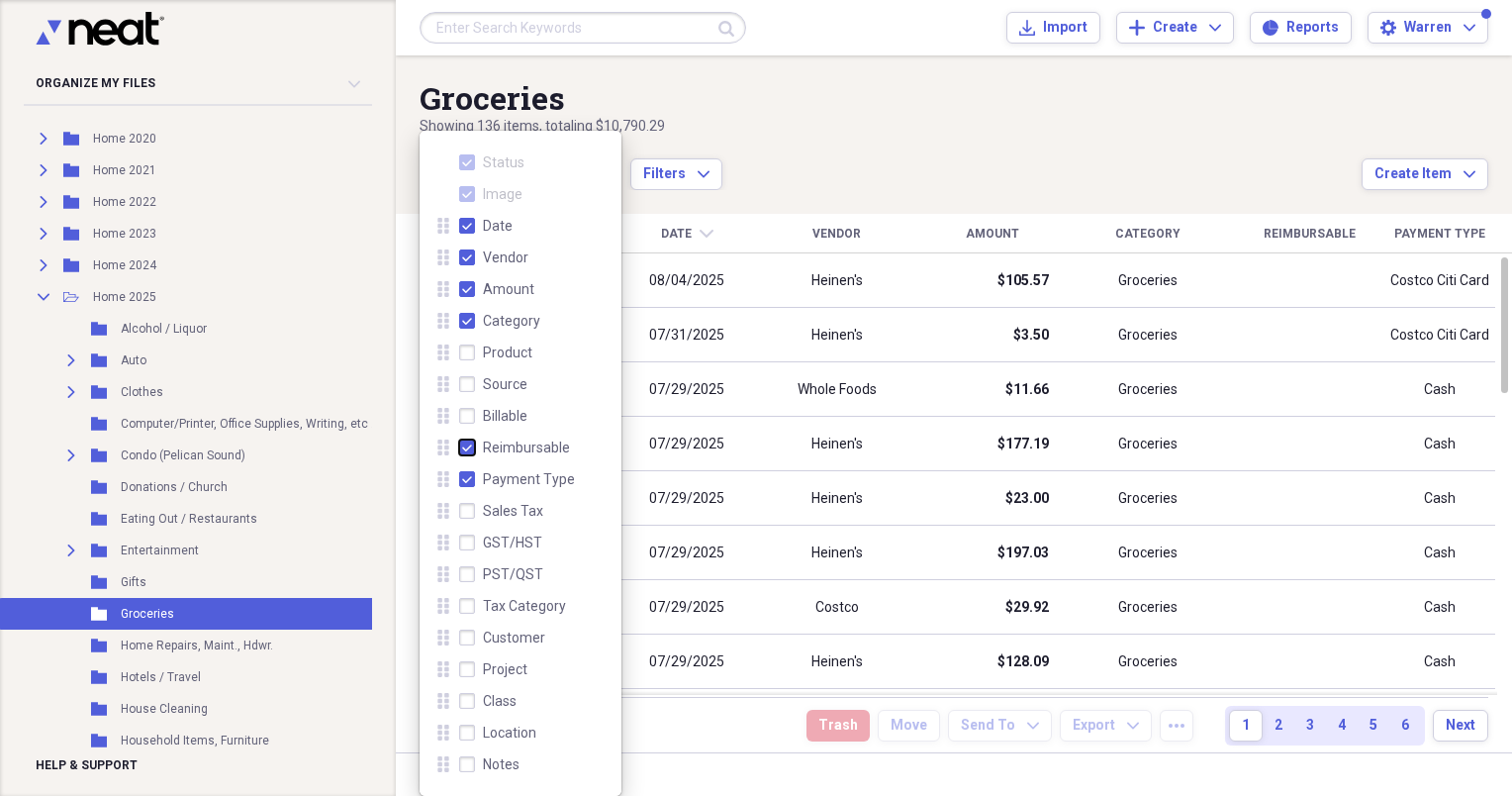 click on "Reimbursable" at bounding box center (459, 448) 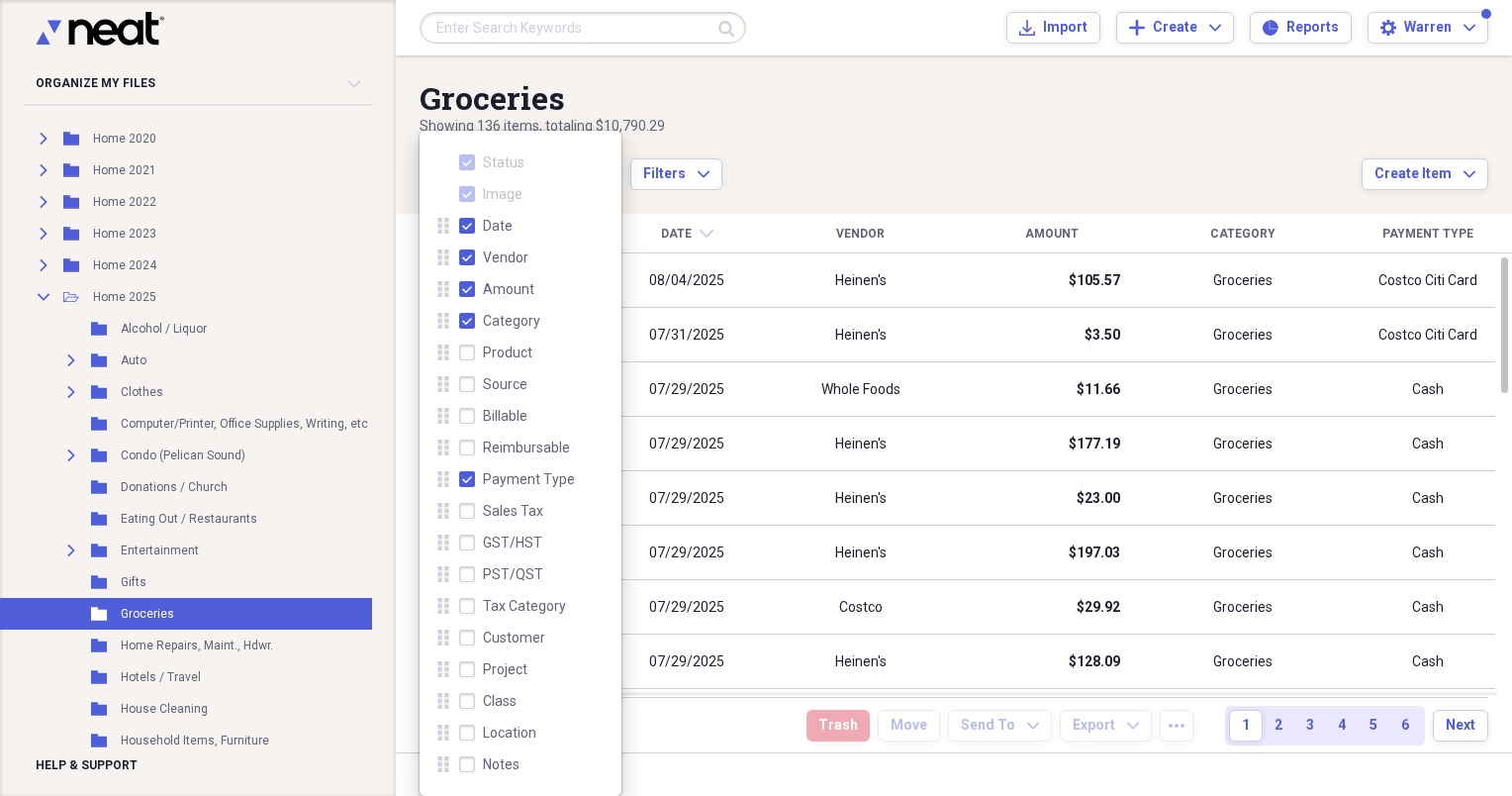 click on "Showing 136 items , totaling $10,790.29" at bounding box center [891, 127] 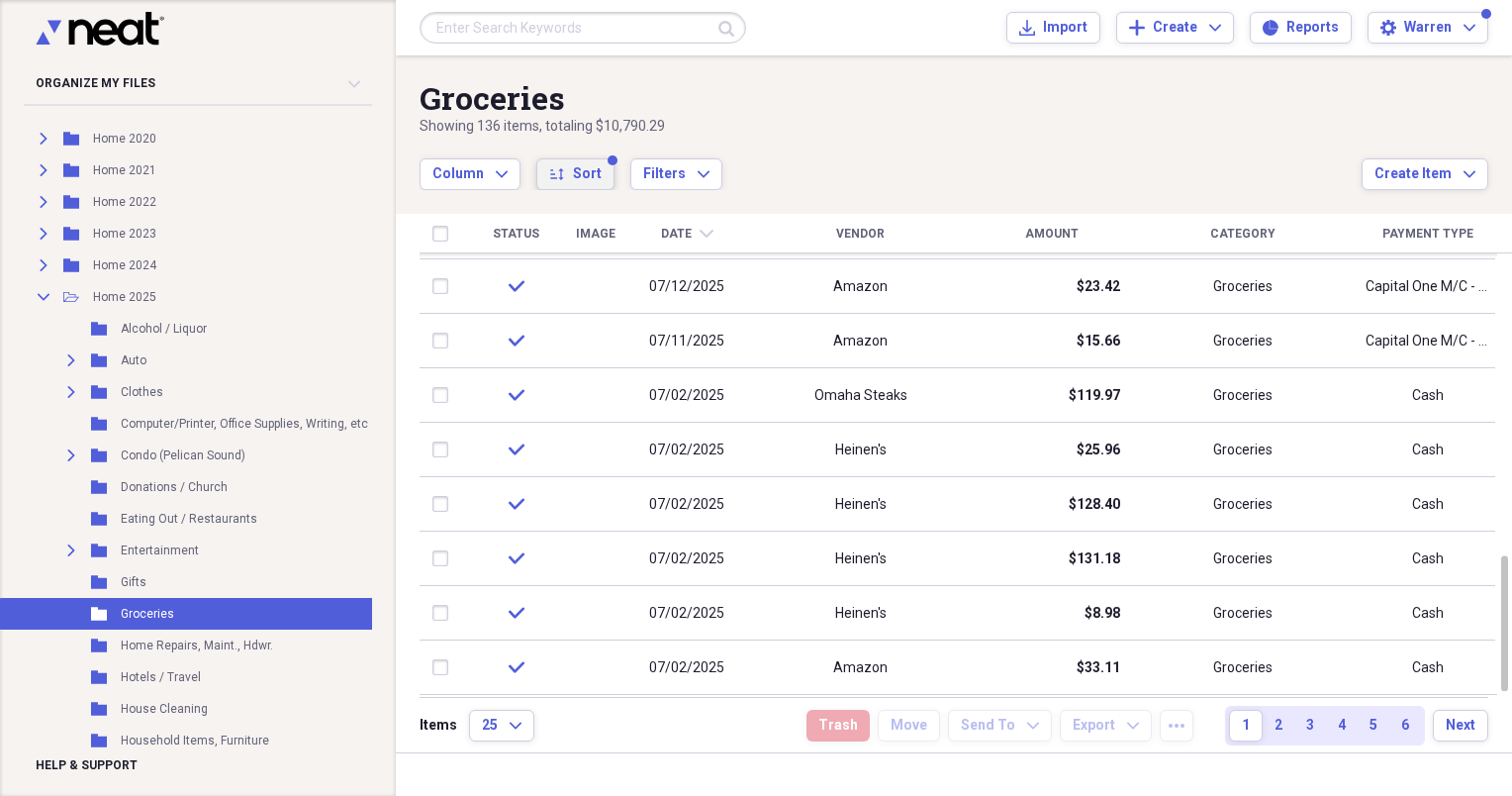 click on "Sort" at bounding box center (587, 174) 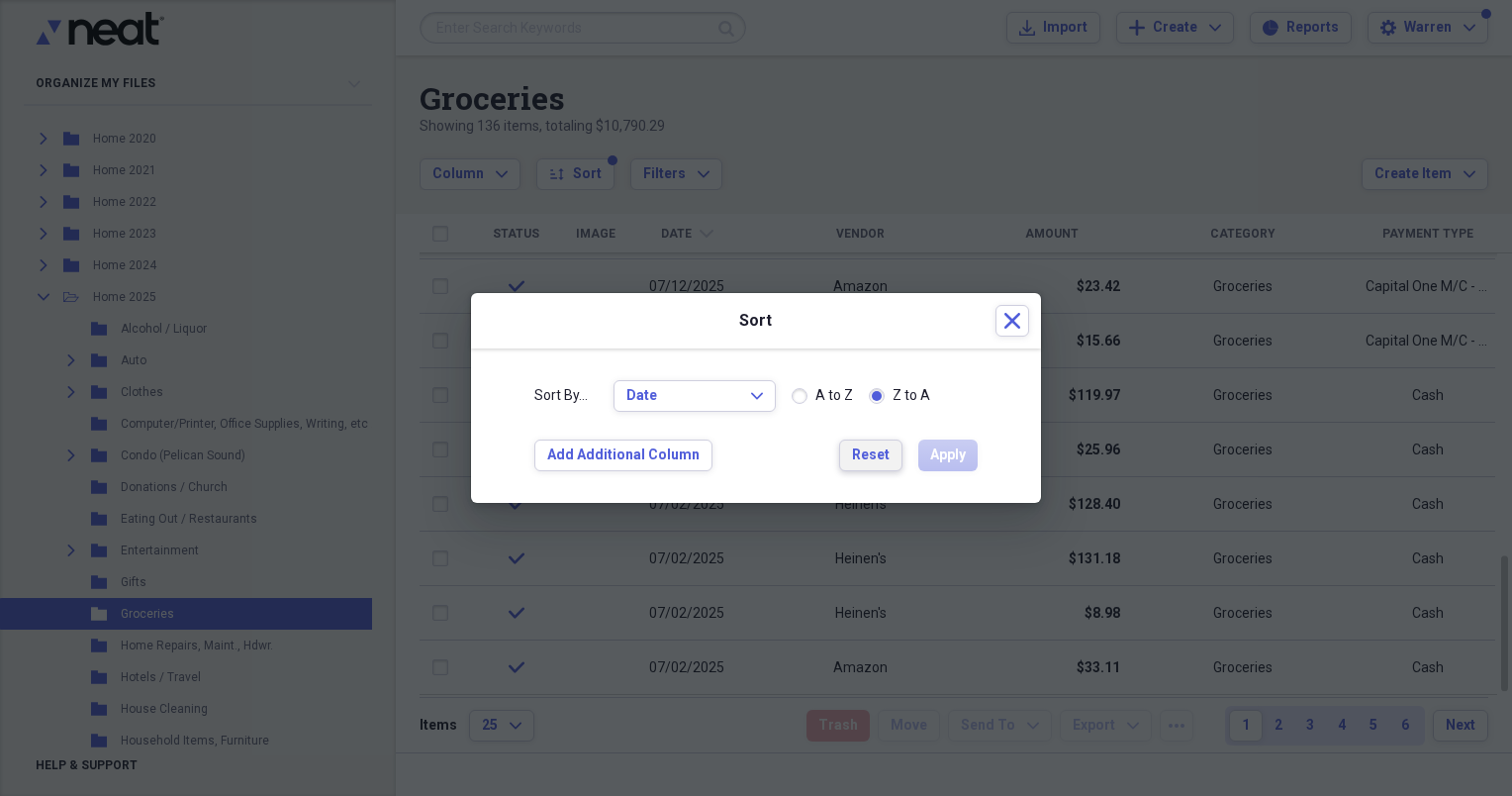 click on "Reset" at bounding box center (871, 455) 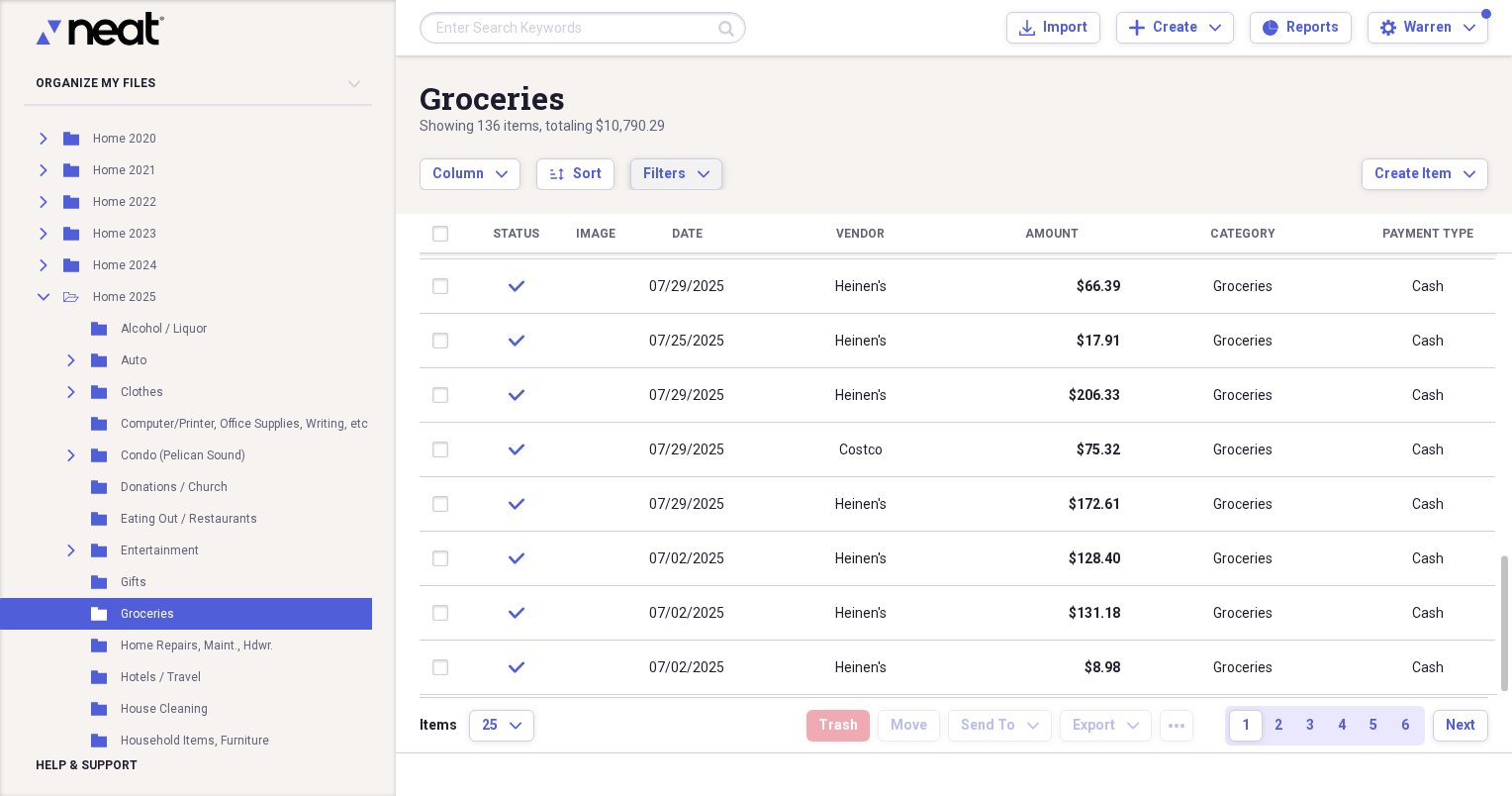 click on "Filters  Expand" at bounding box center [676, 174] 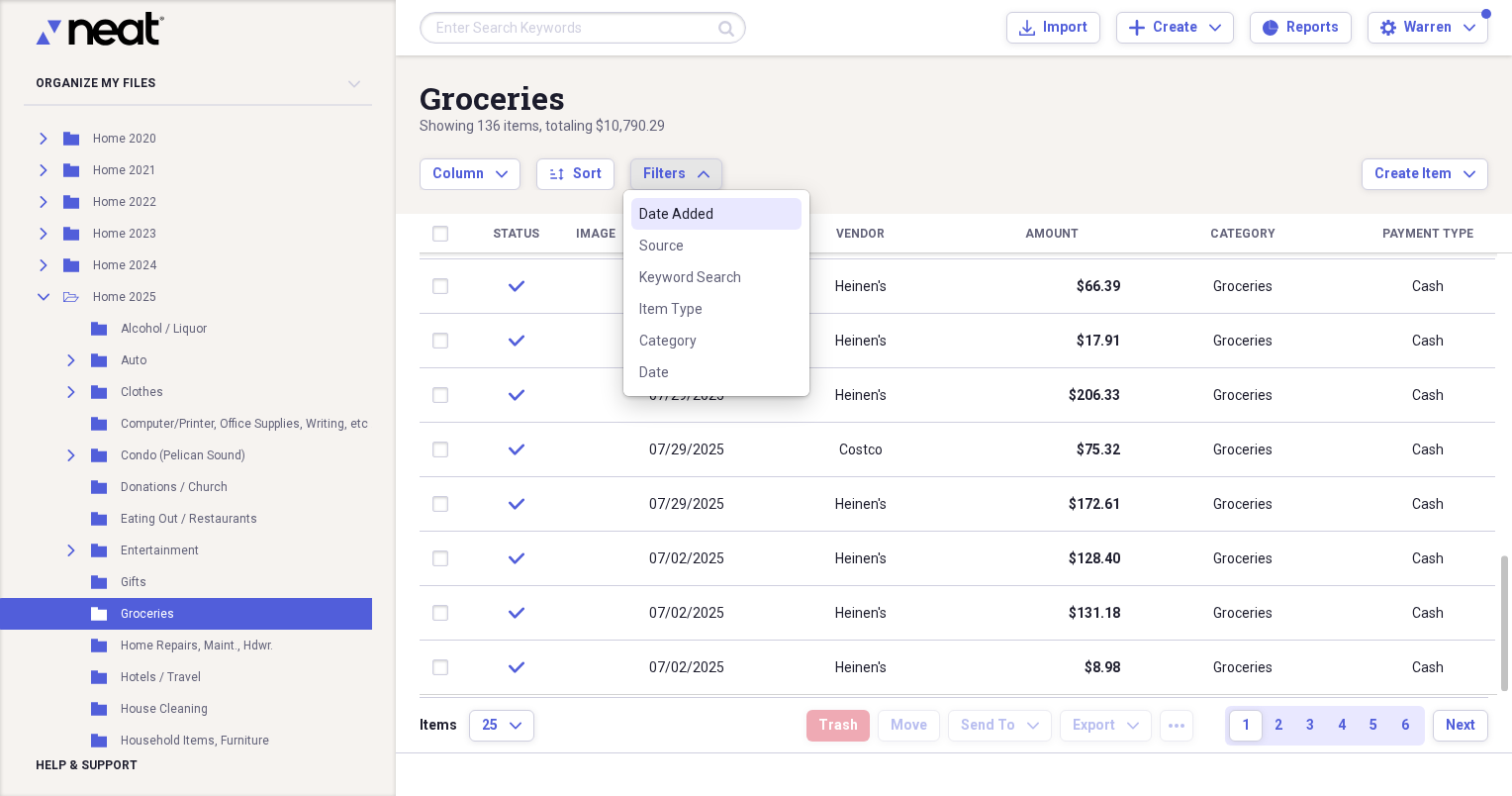 click on "Date Added" at bounding box center [705, 214] 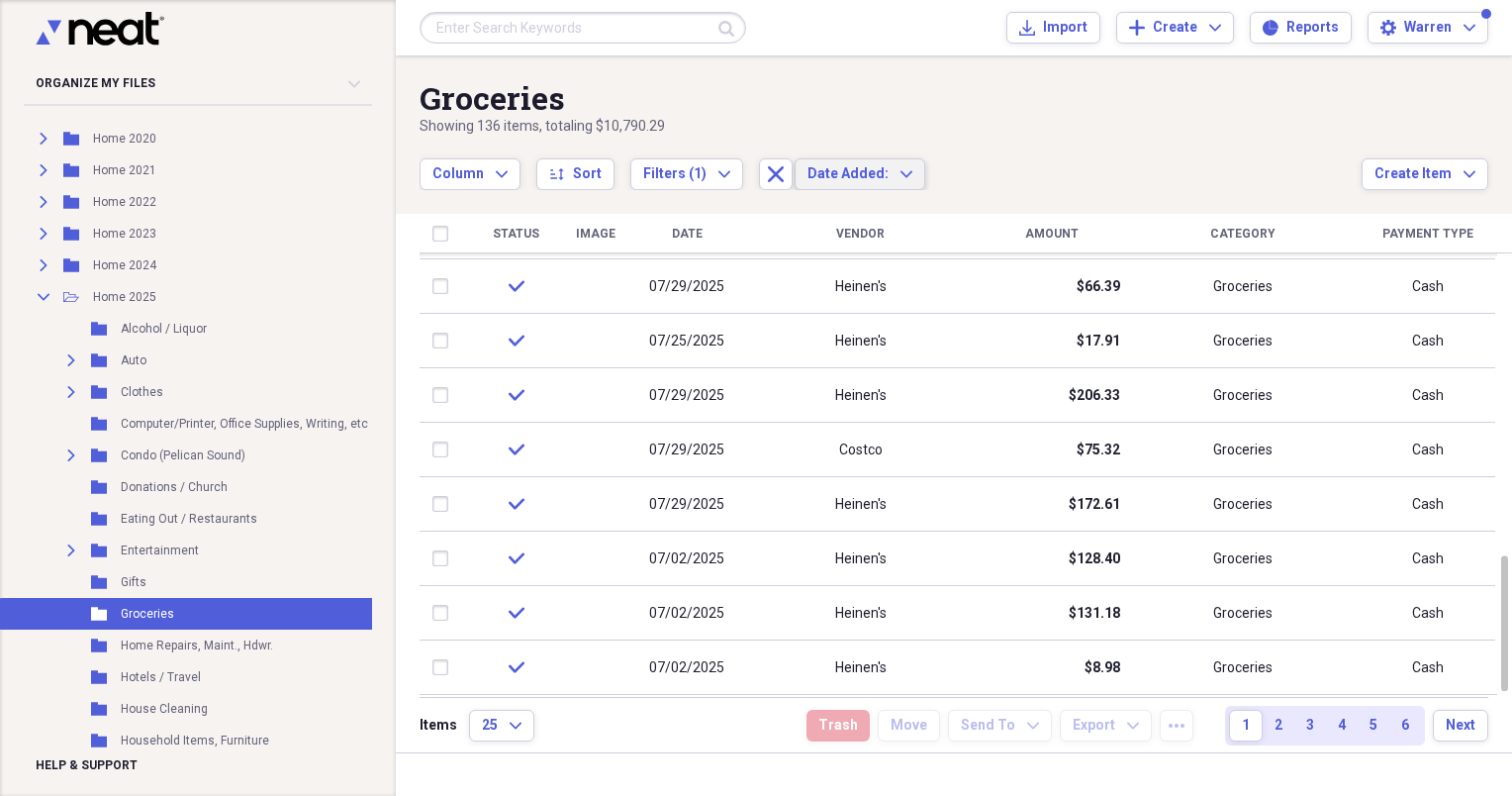 click on "Showing 136 items , totaling $10,790.29" at bounding box center [891, 127] 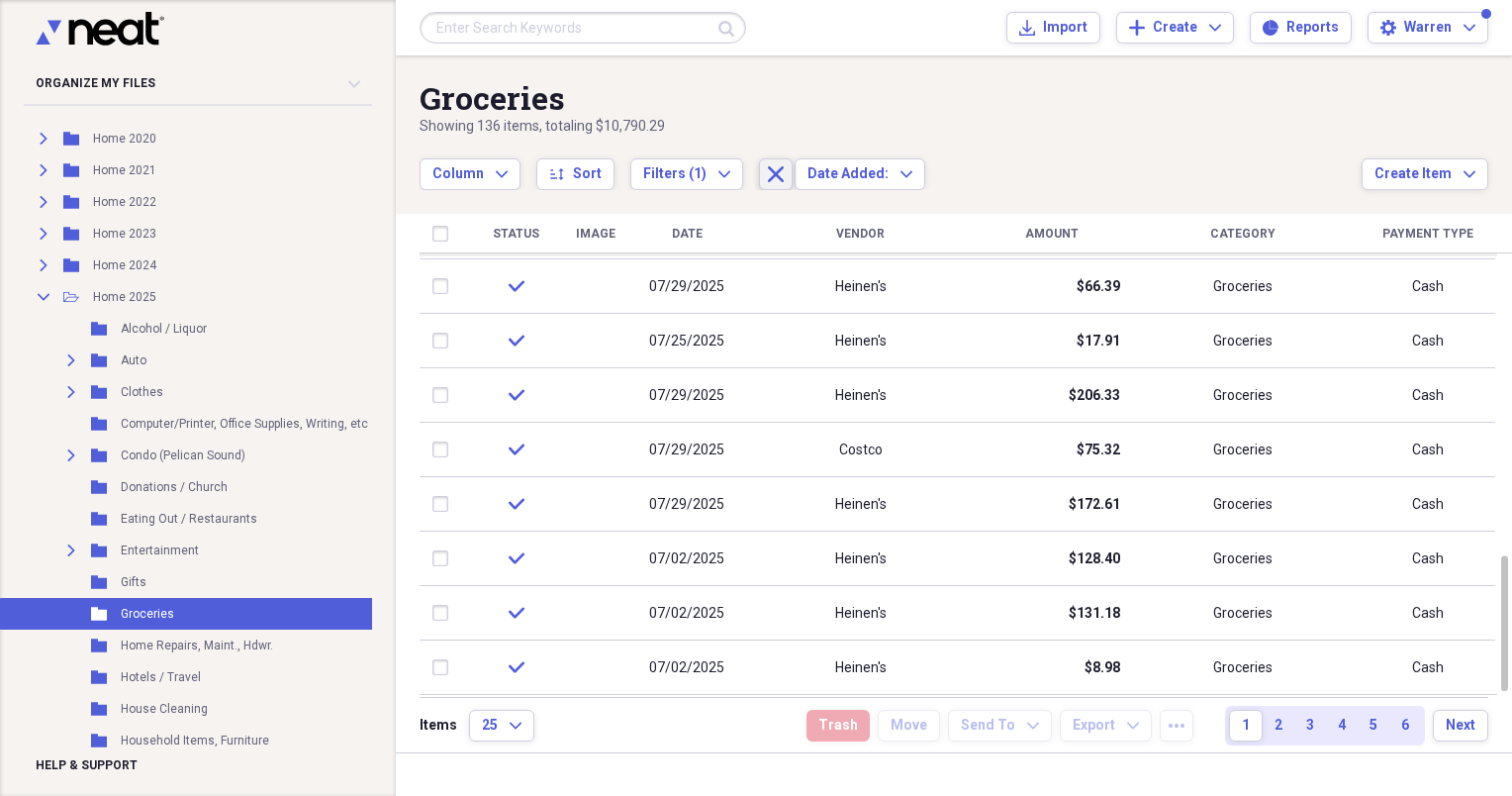 click on "Close" 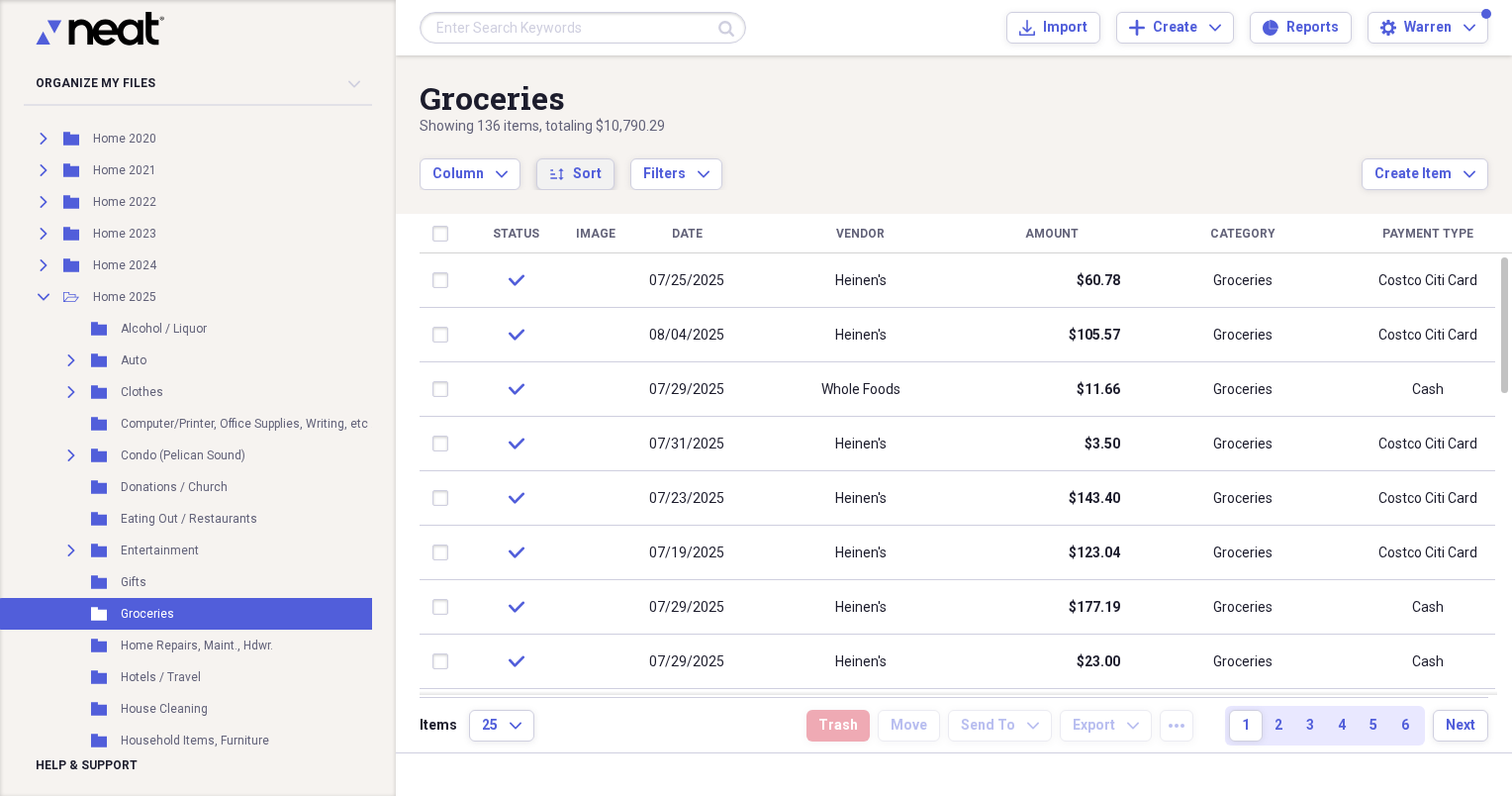click on "Sort" at bounding box center [587, 174] 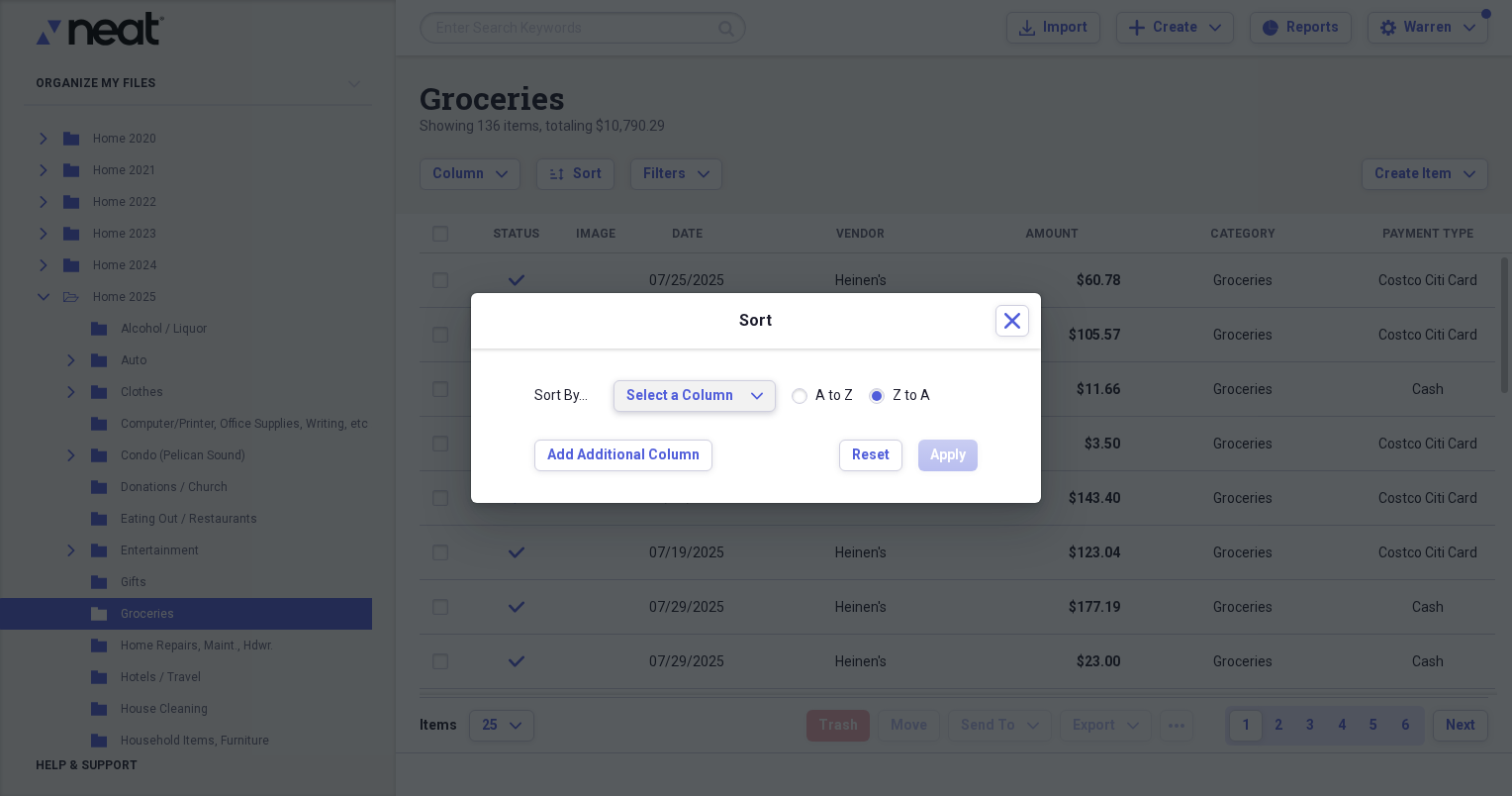 click on "Expand" 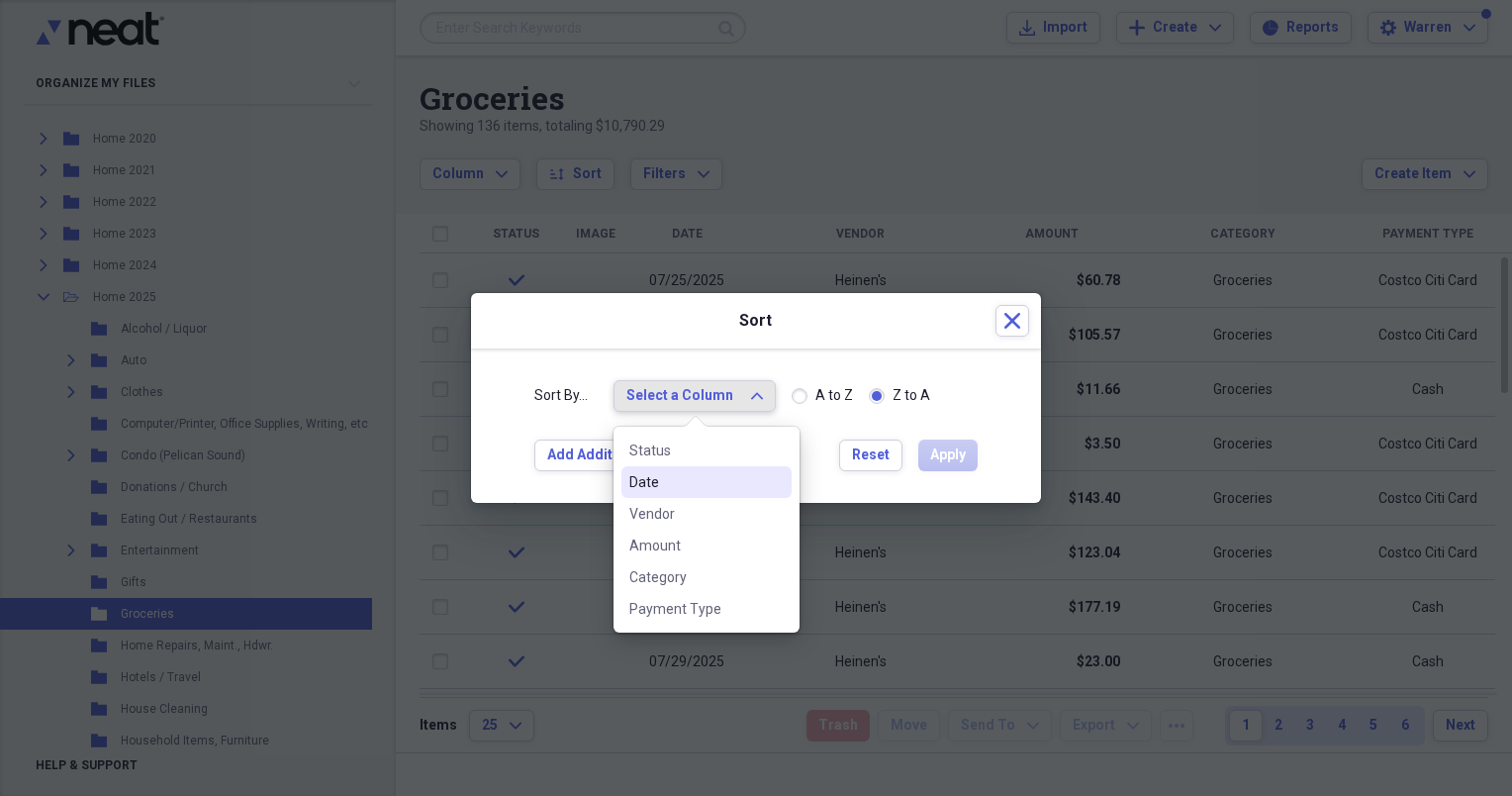 click on "Date" at bounding box center [695, 482] 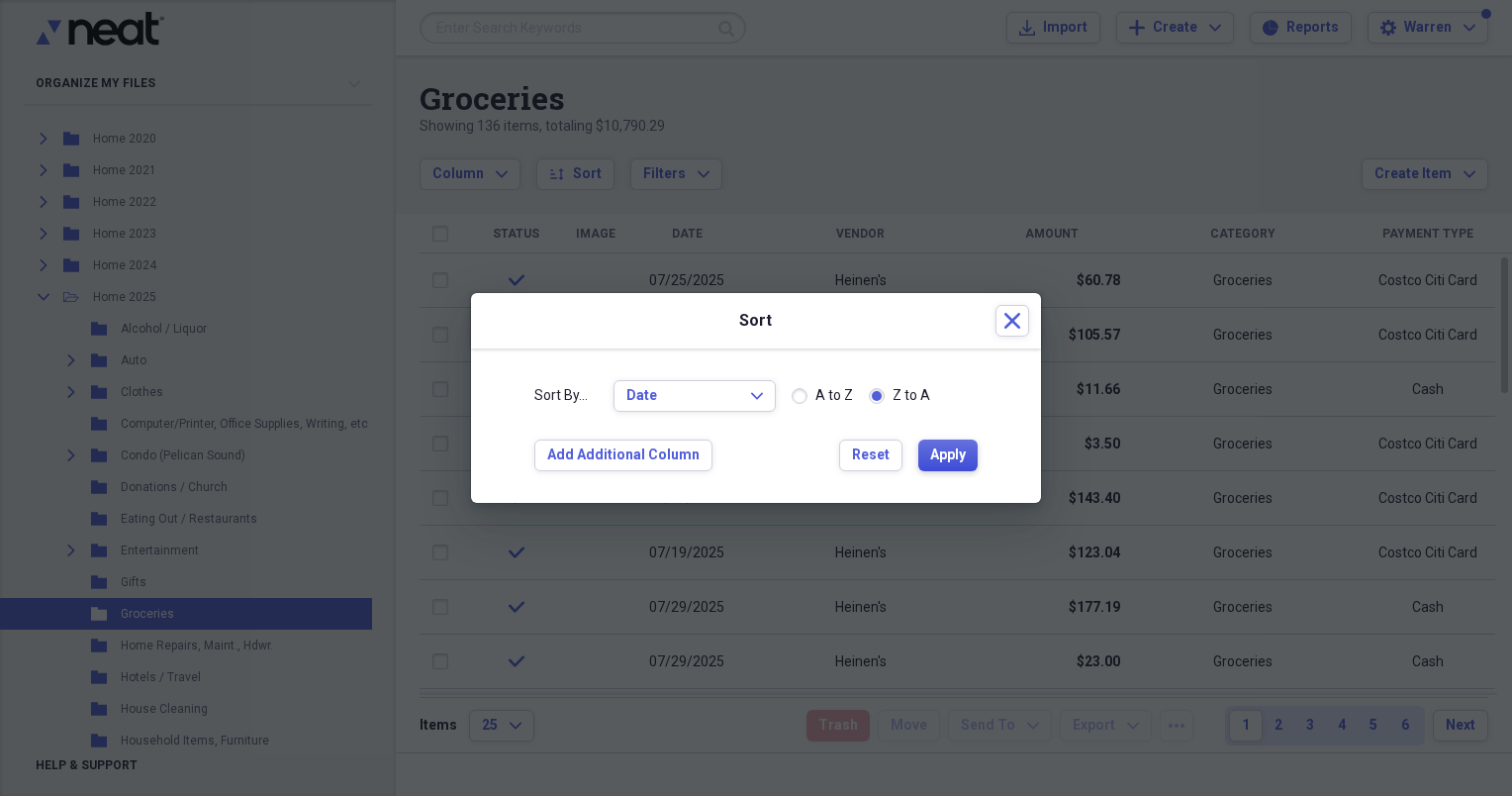 click on "Apply" at bounding box center (948, 455) 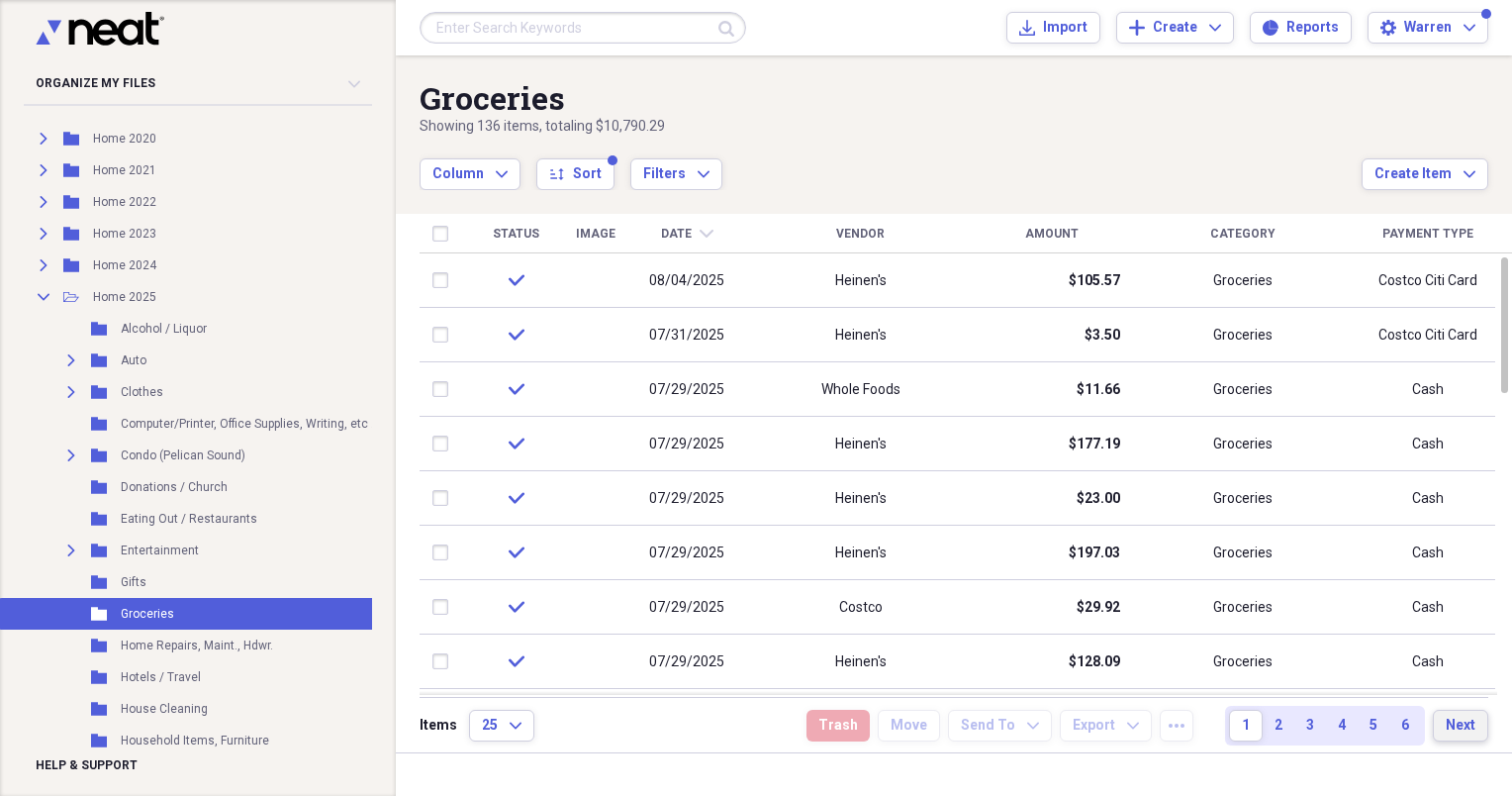 click on "Next" at bounding box center [1461, 726] 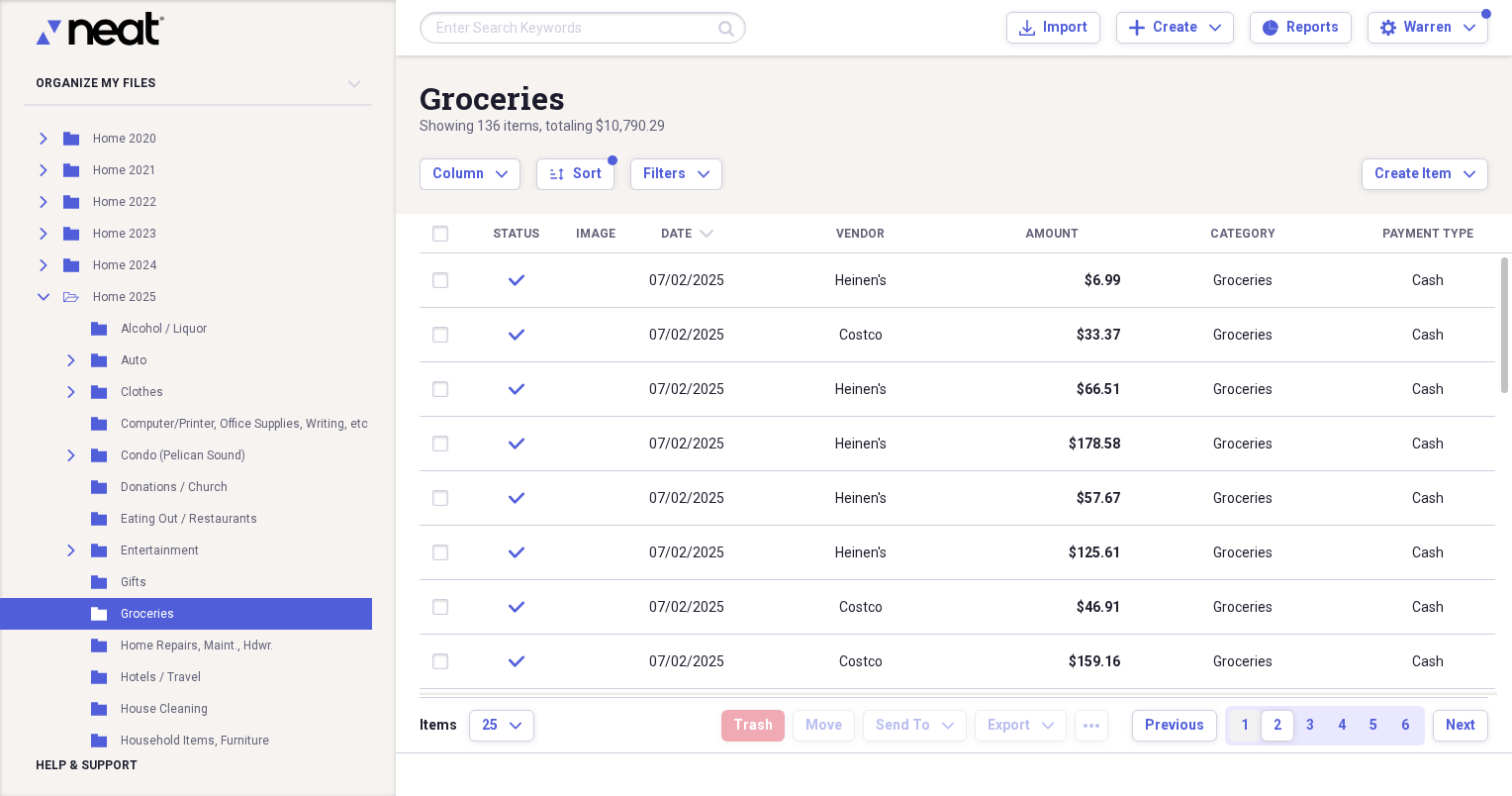 click on "1" at bounding box center (1245, 726) 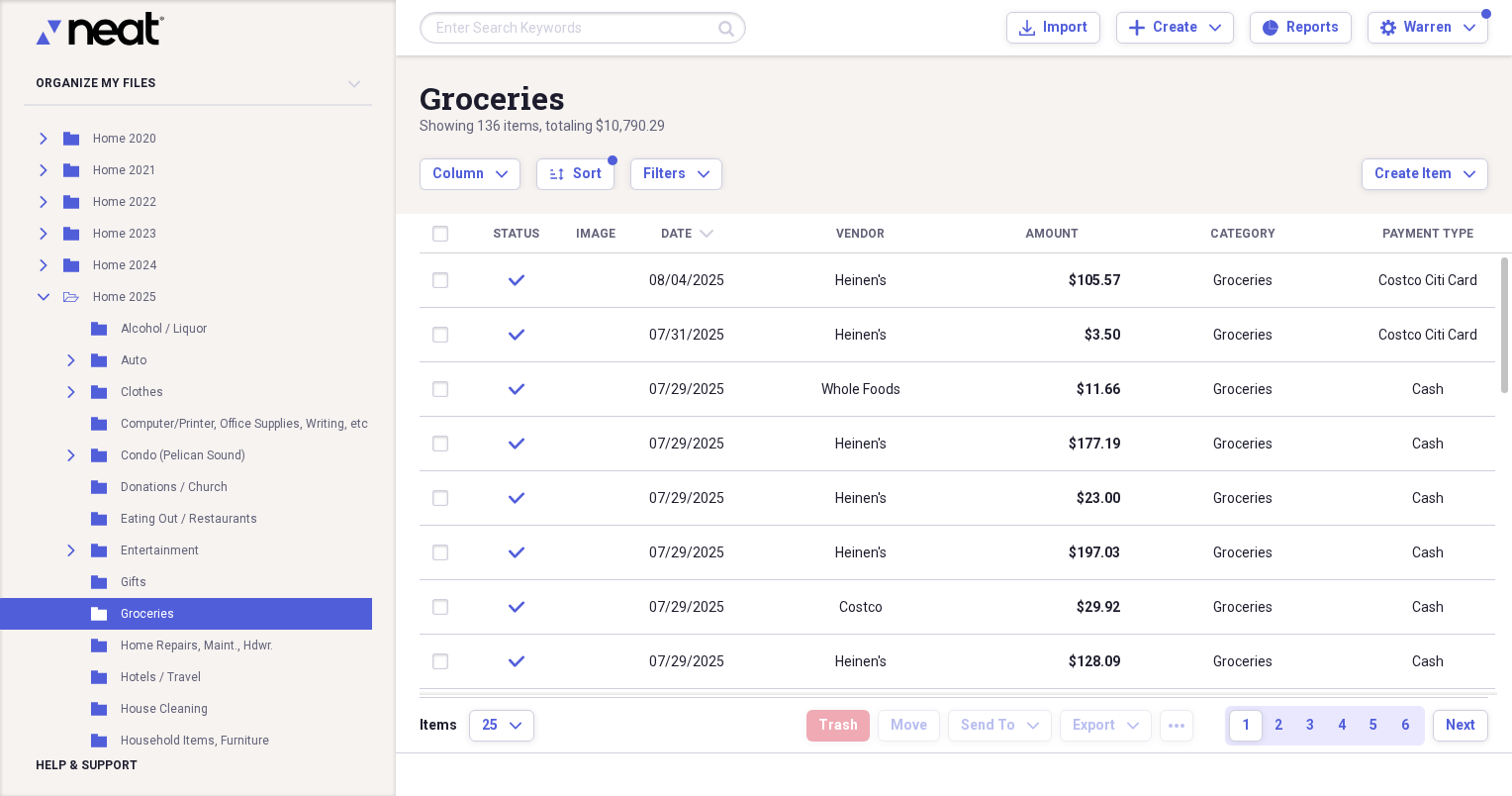 drag, startPoint x: 838, startPoint y: 121, endPoint x: 1321, endPoint y: 123, distance: 483.0041 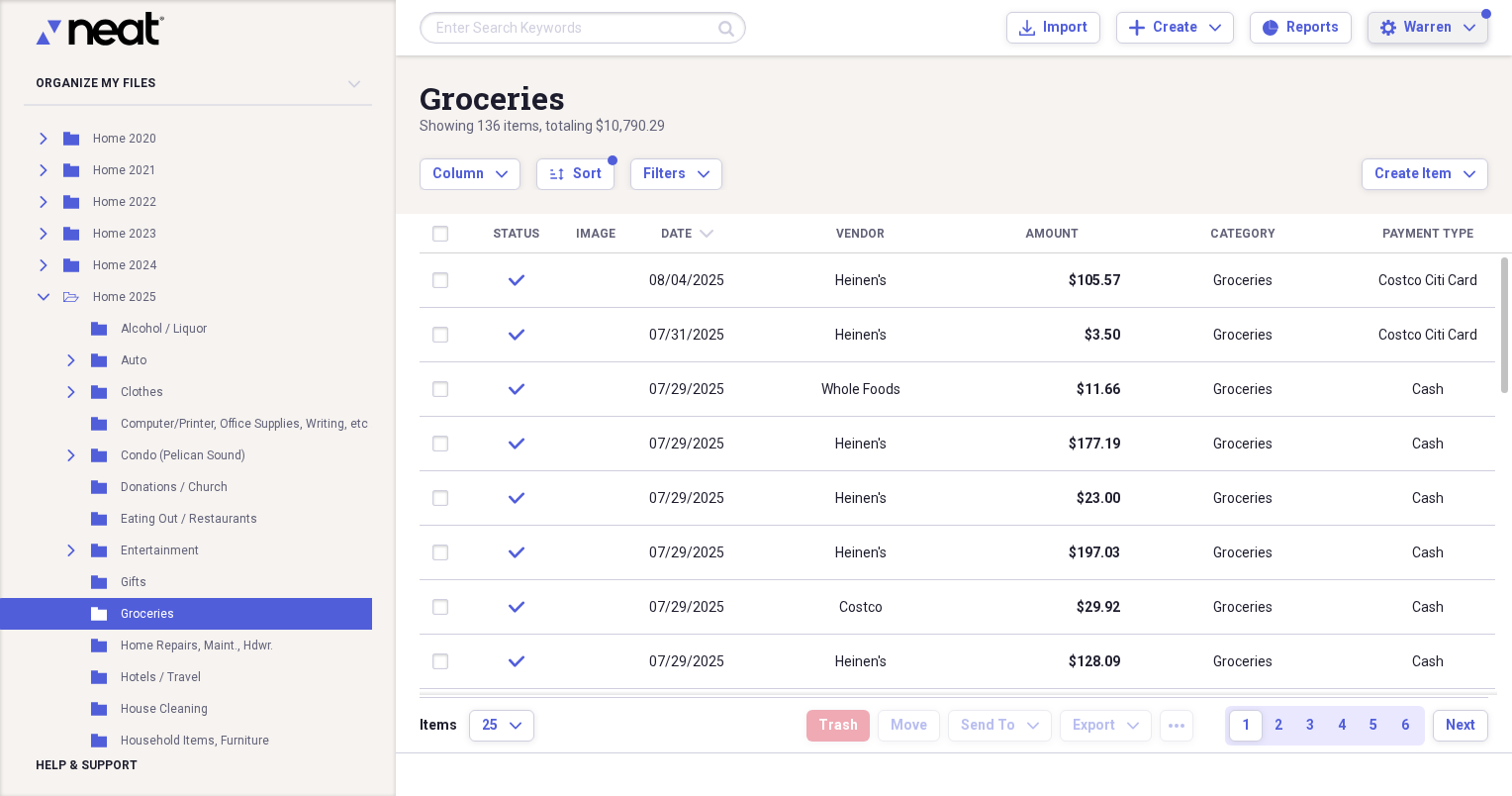 click on "Expand" 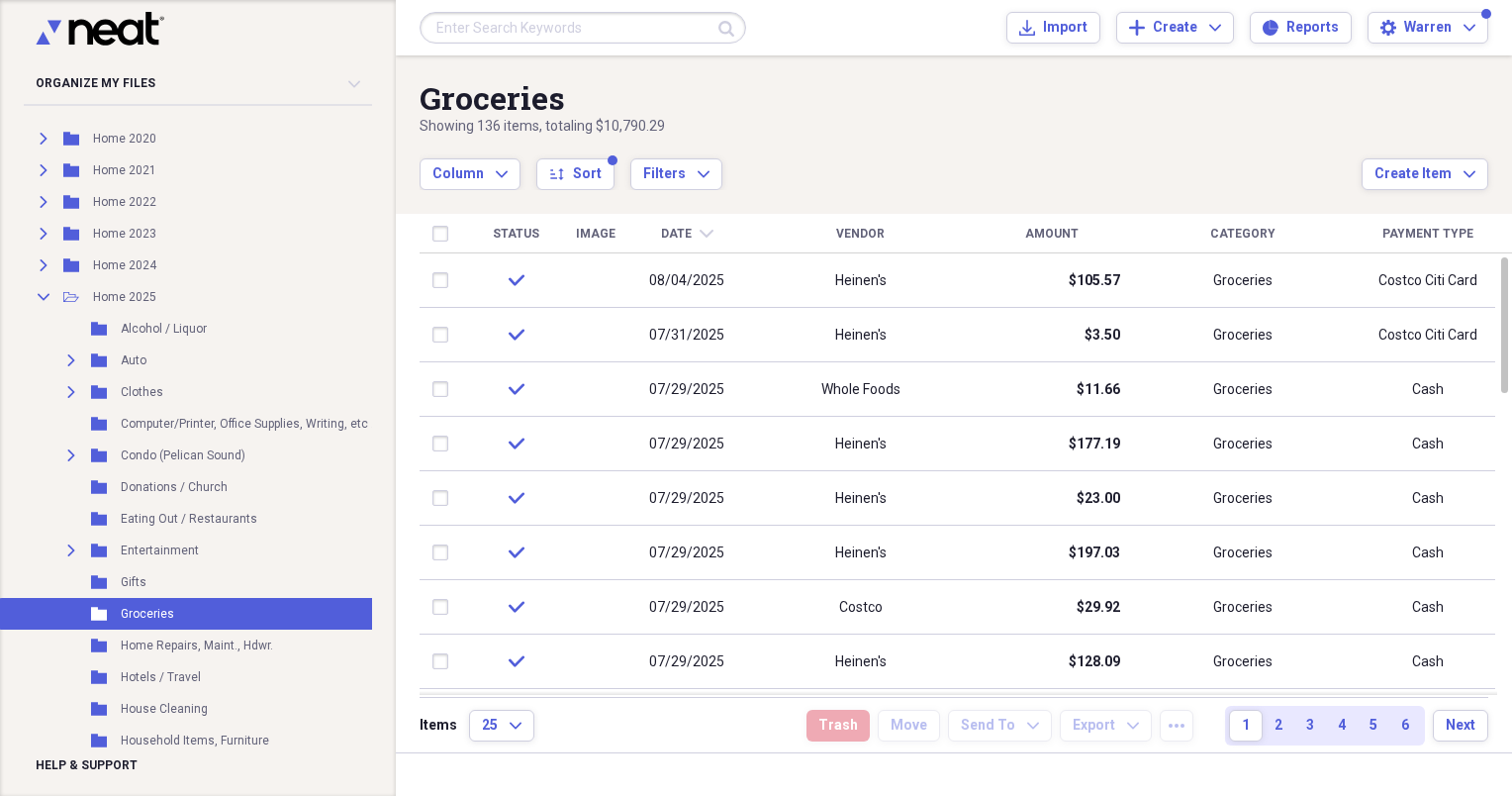 drag, startPoint x: 887, startPoint y: 110, endPoint x: 1349, endPoint y: 111, distance: 462.00108 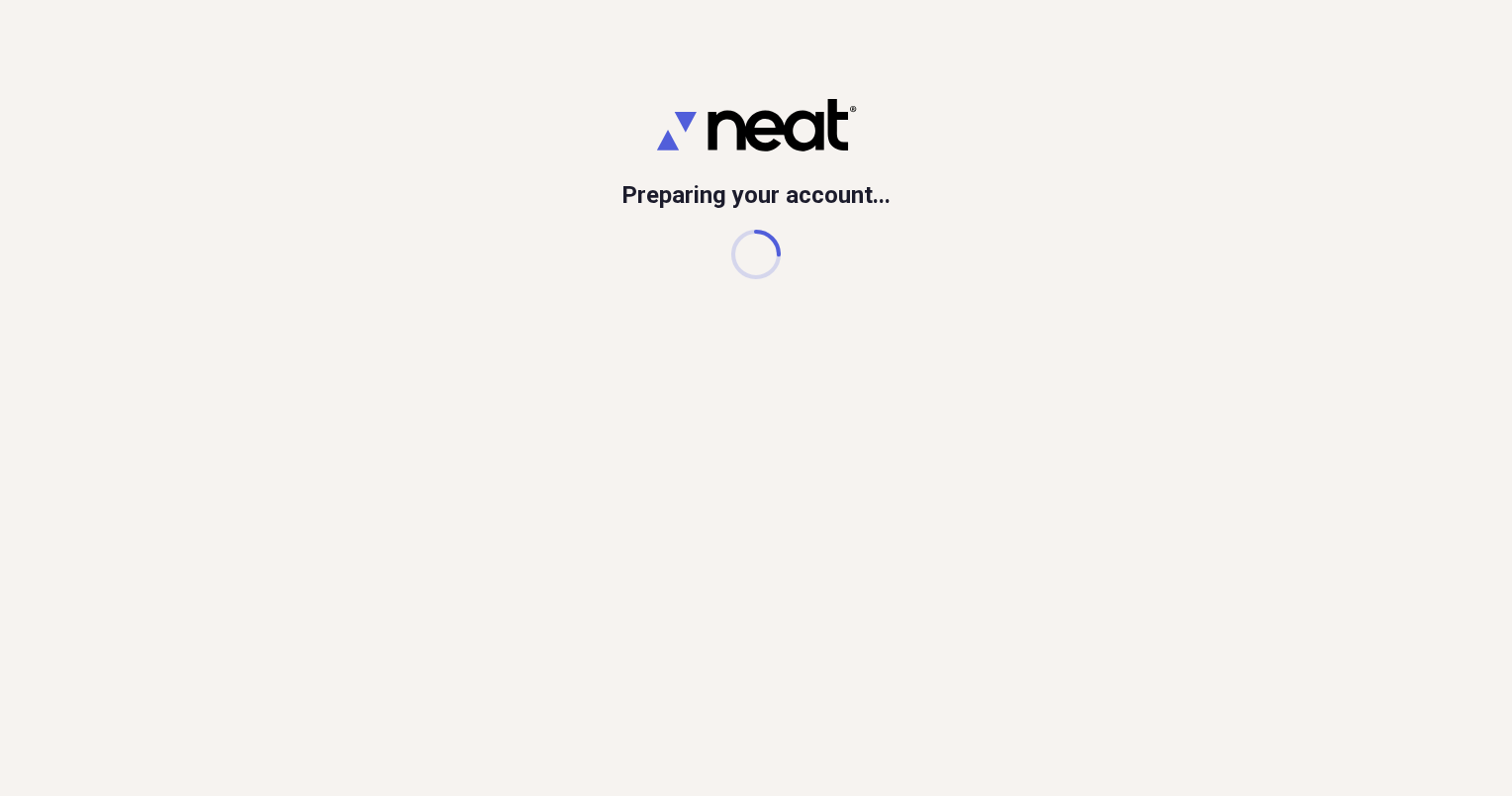 scroll, scrollTop: 0, scrollLeft: 0, axis: both 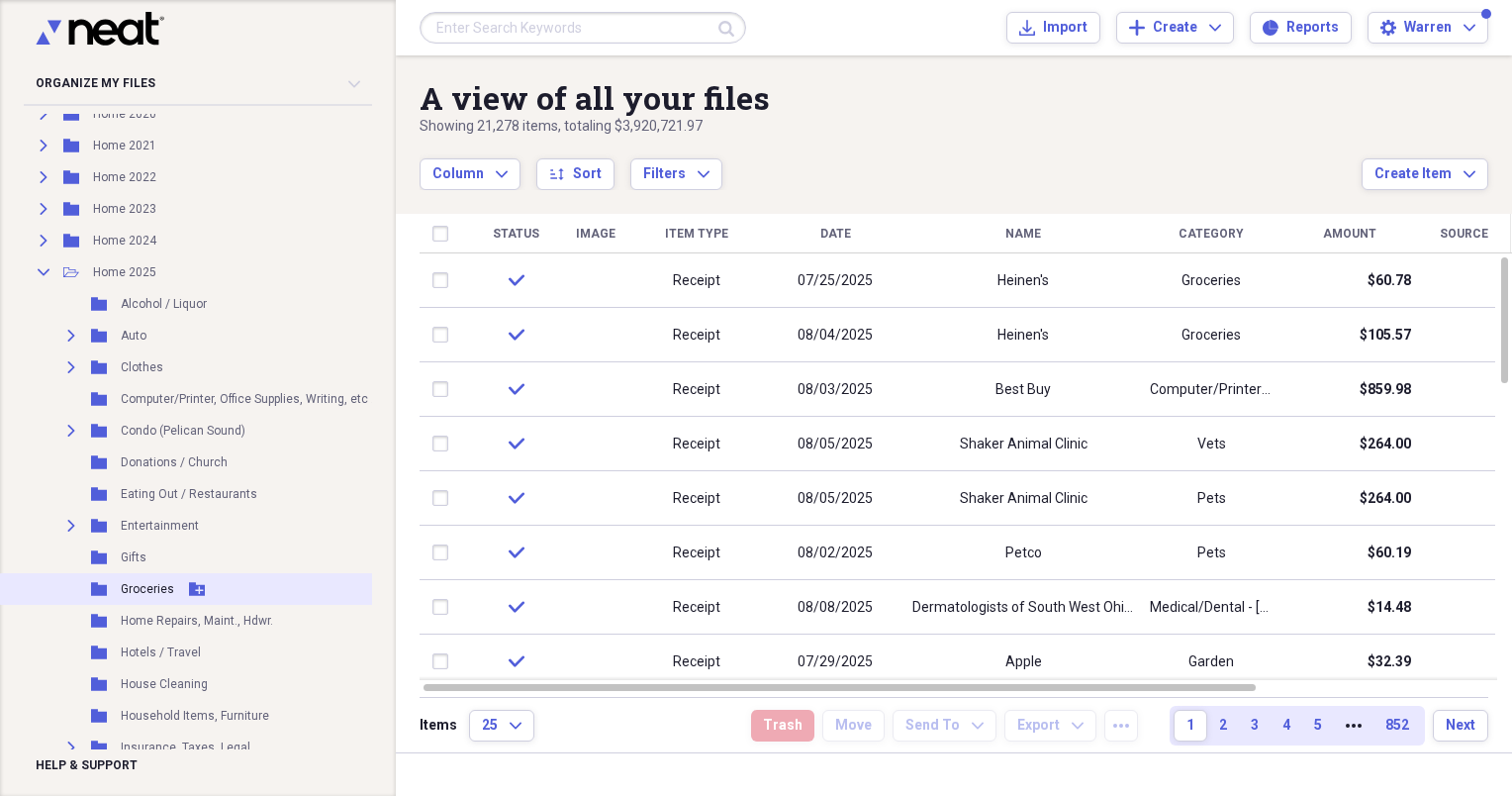 click on "Groceries" at bounding box center (147, 589) 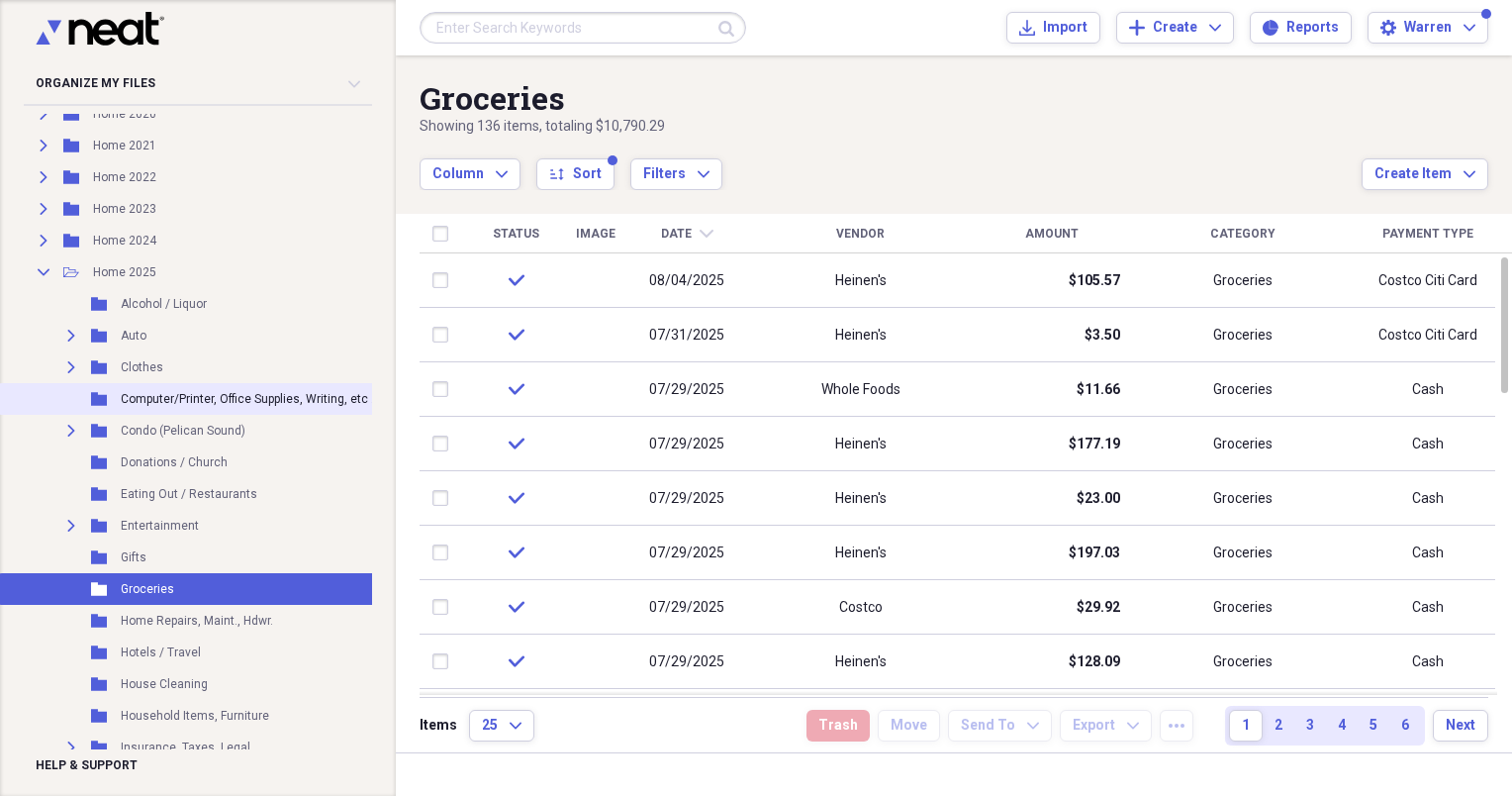 click on "Computer/Printer, Office Supplies, Writing, etc ." at bounding box center [247, 399] 